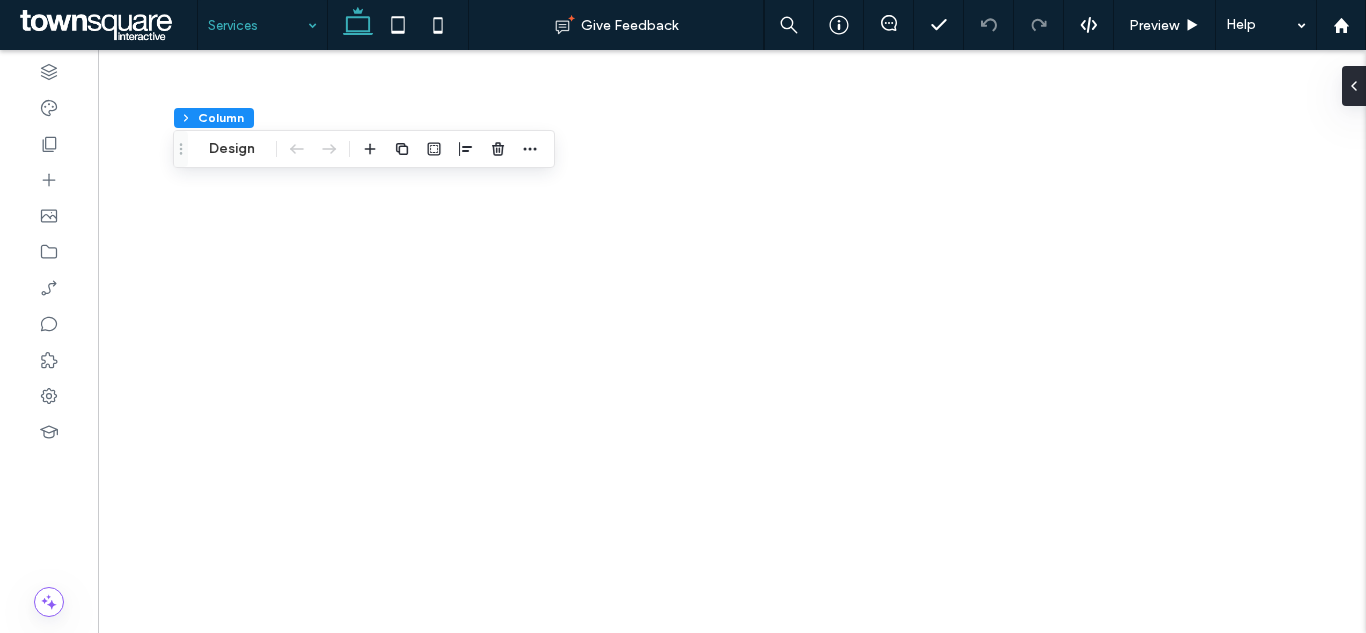 scroll, scrollTop: 0, scrollLeft: 0, axis: both 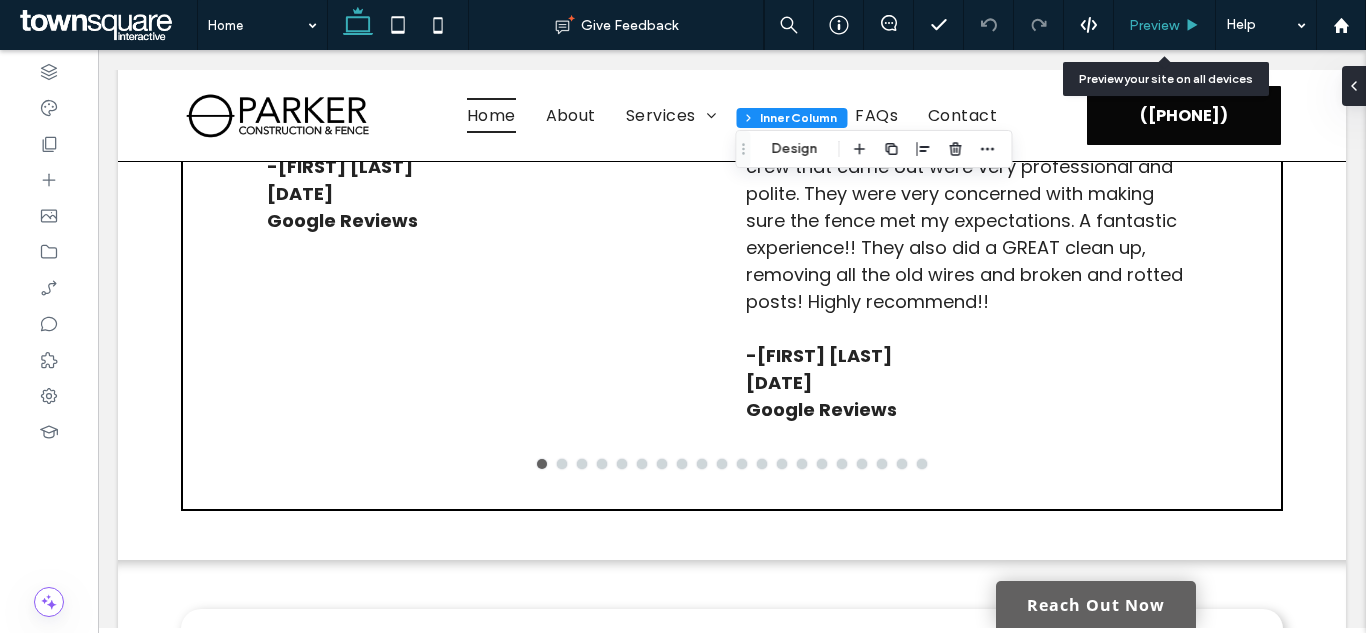 drag, startPoint x: 1151, startPoint y: 17, endPoint x: 934, endPoint y: 347, distance: 394.95444 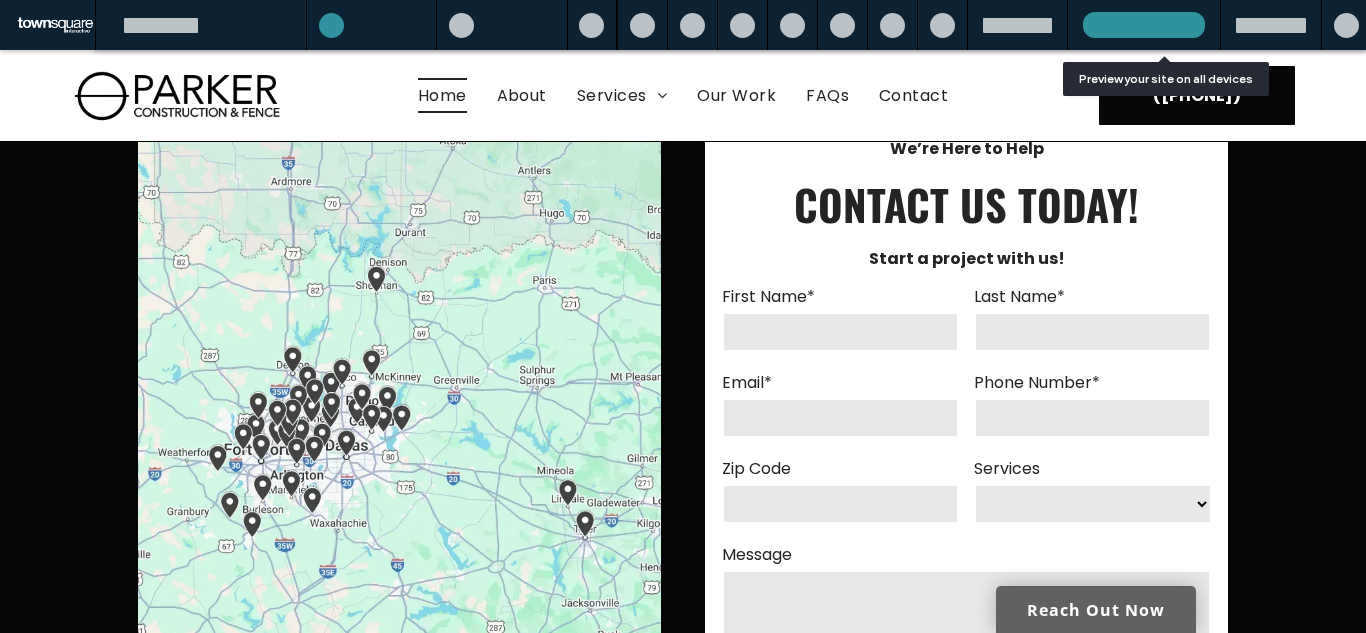 scroll, scrollTop: 6800, scrollLeft: 0, axis: vertical 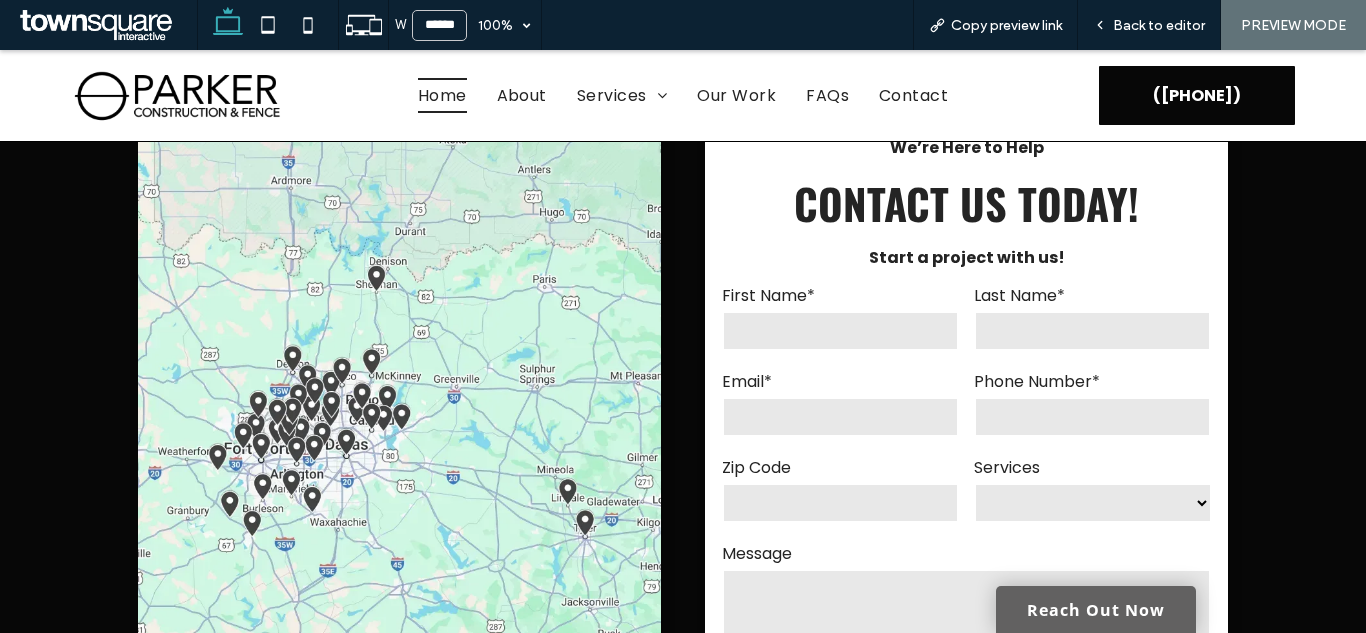 click on "**********" at bounding box center (1093, 503) 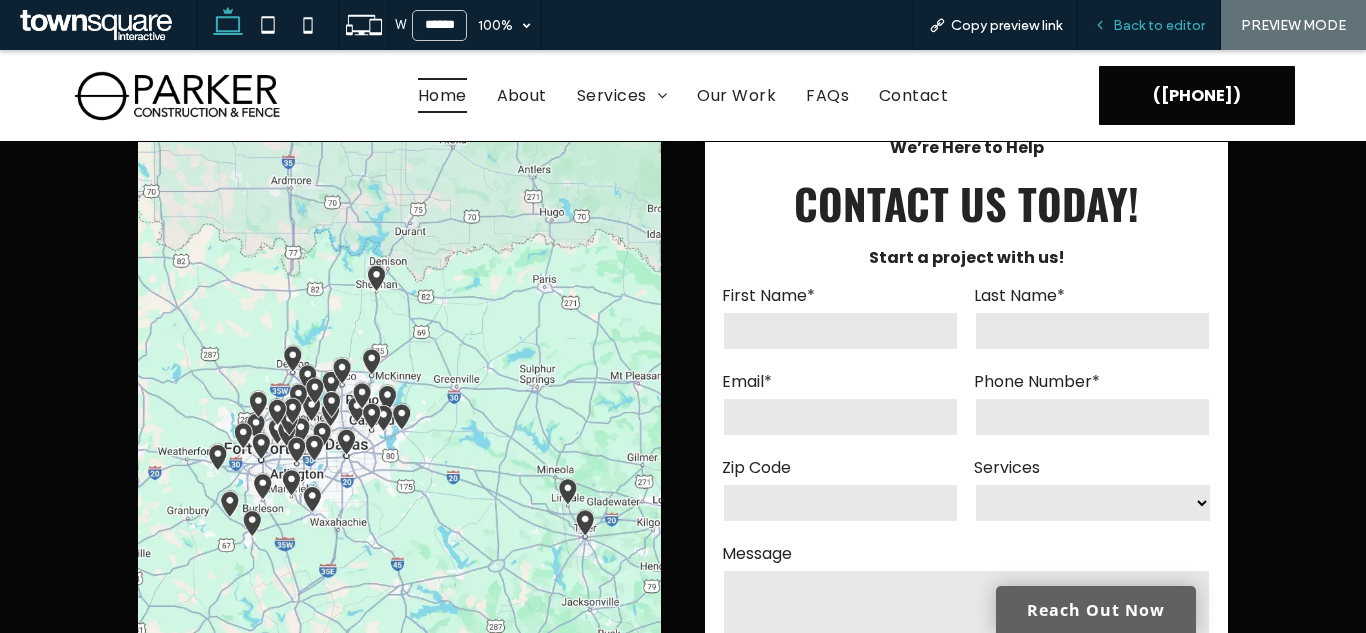 click on "Back to editor" at bounding box center (1149, 25) 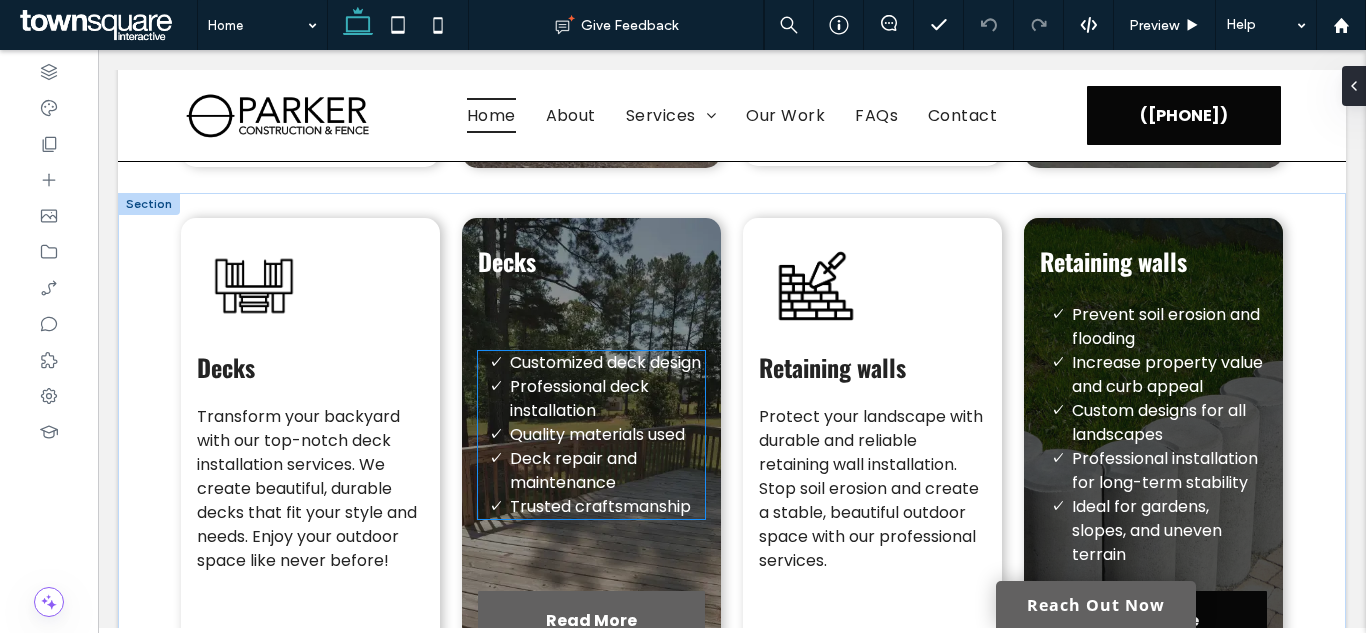scroll, scrollTop: 4176, scrollLeft: 0, axis: vertical 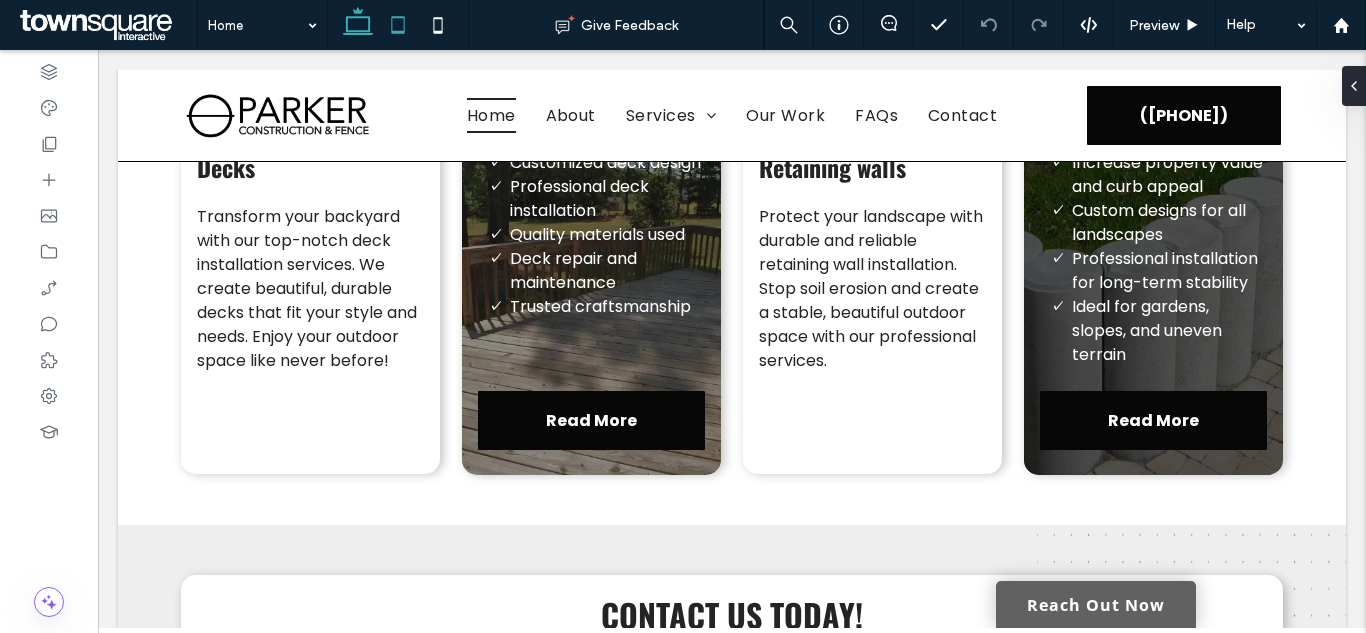 drag, startPoint x: 392, startPoint y: 34, endPoint x: 69, endPoint y: 29, distance: 323.0387 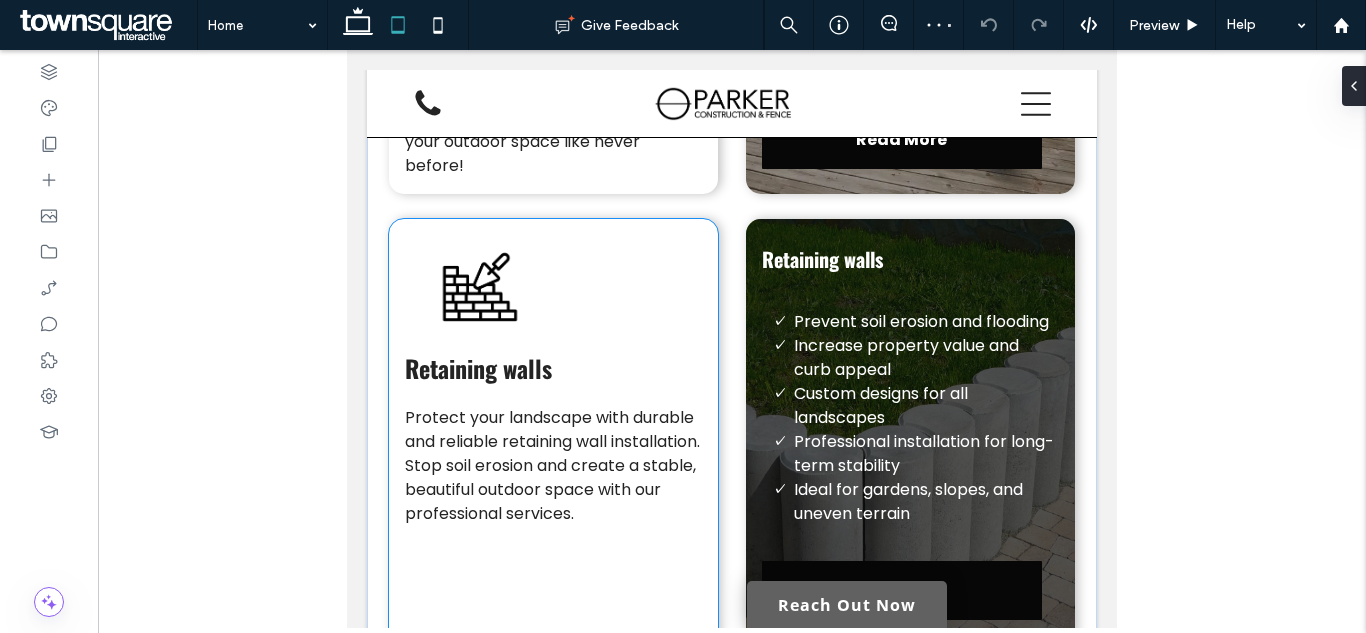 scroll, scrollTop: 5113, scrollLeft: 0, axis: vertical 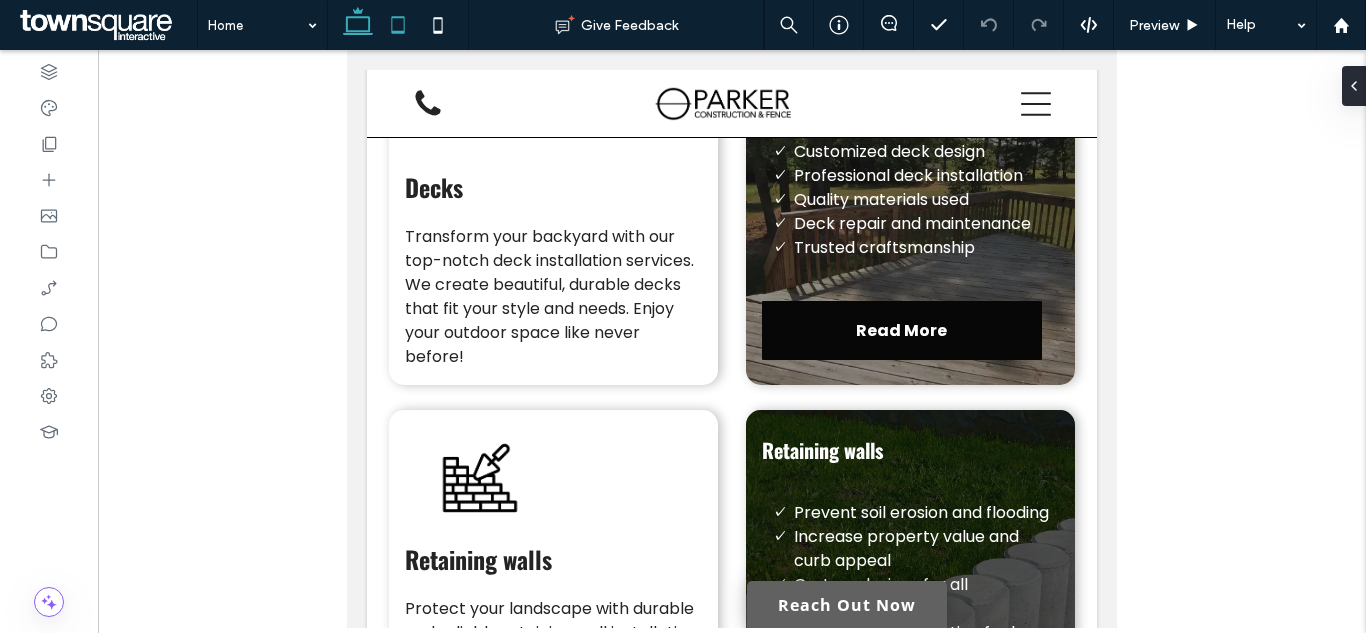 click 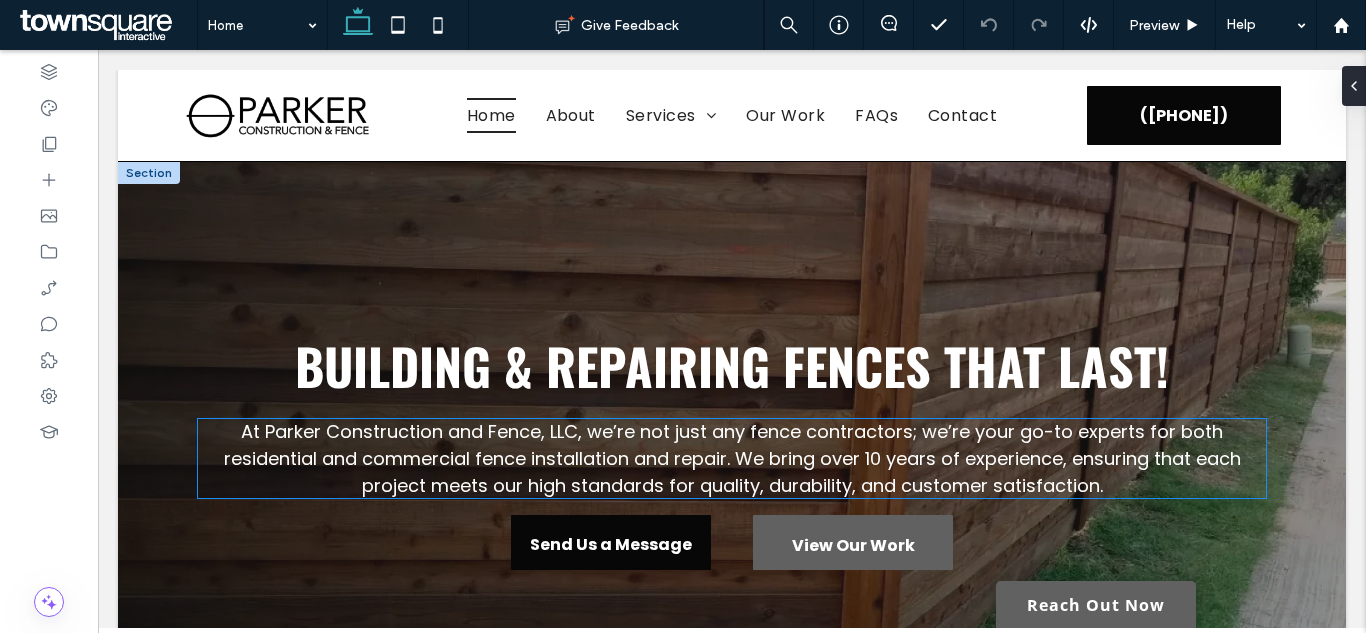 scroll, scrollTop: 400, scrollLeft: 0, axis: vertical 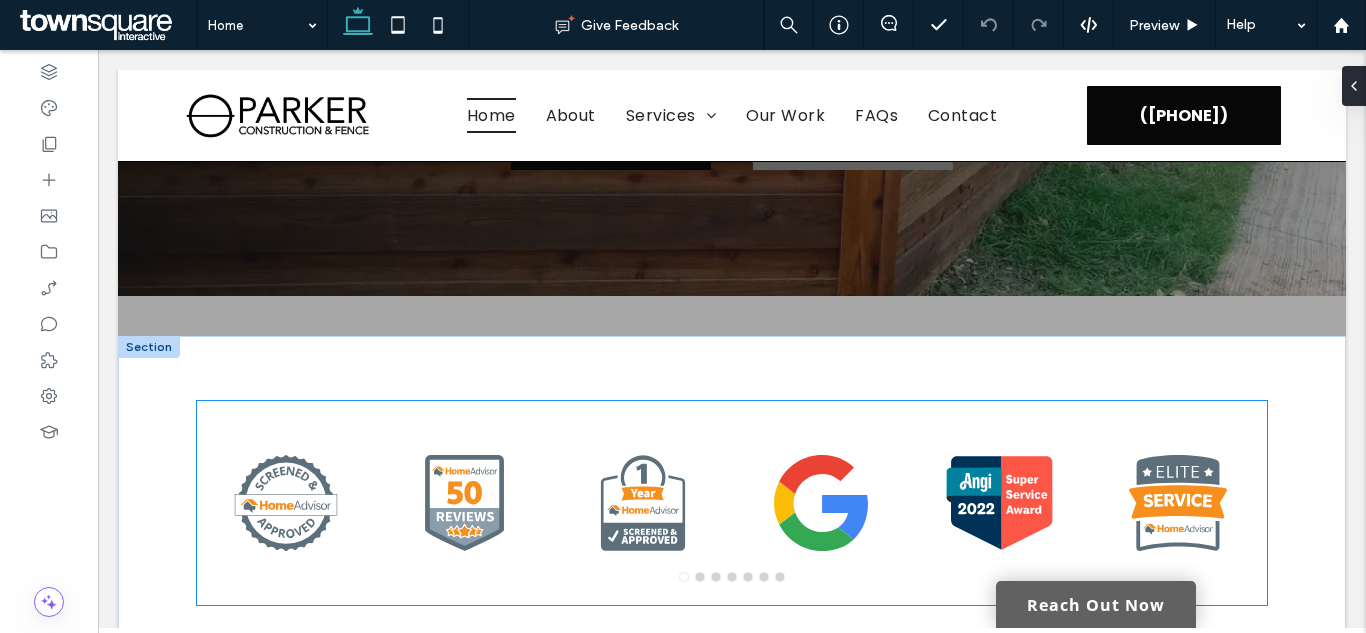 click at bounding box center [465, 515] 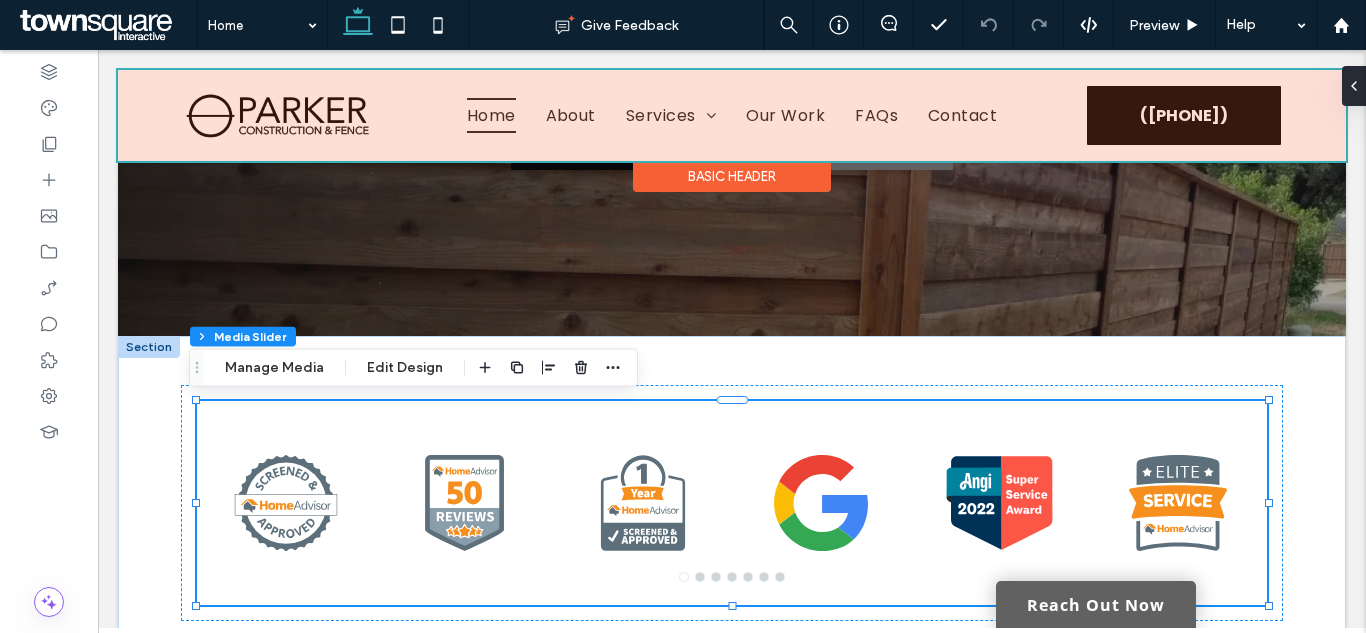 click at bounding box center (732, 115) 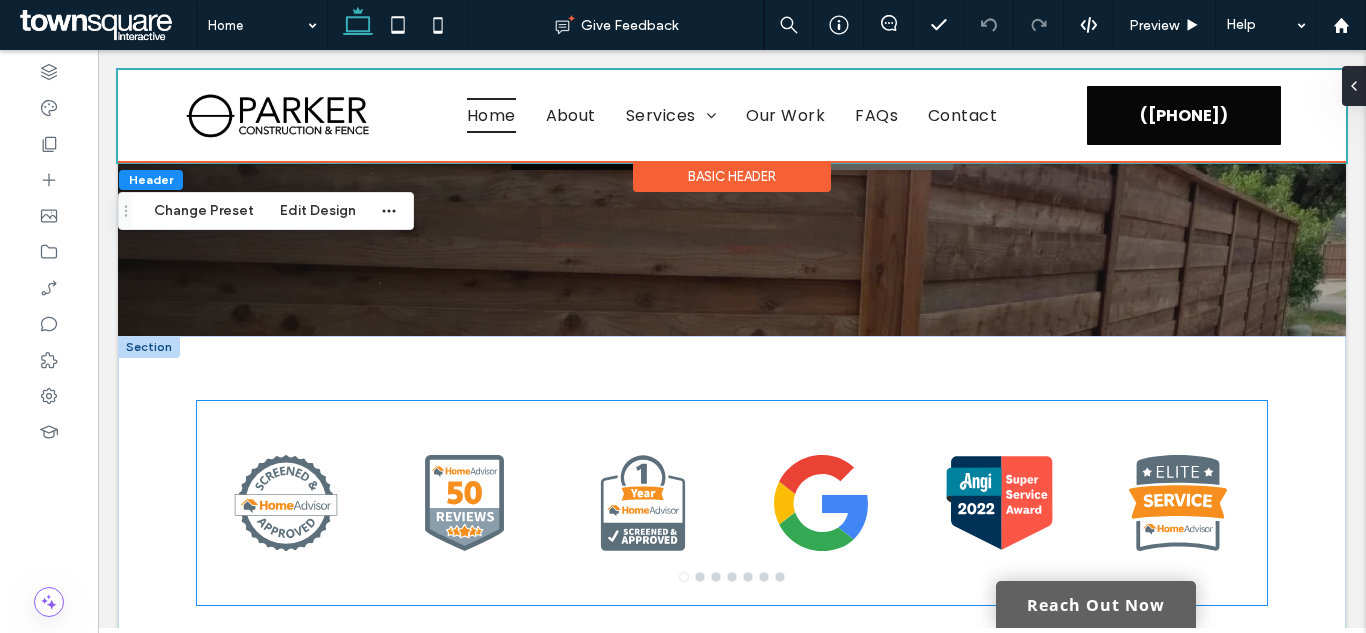 click at bounding box center (465, 515) 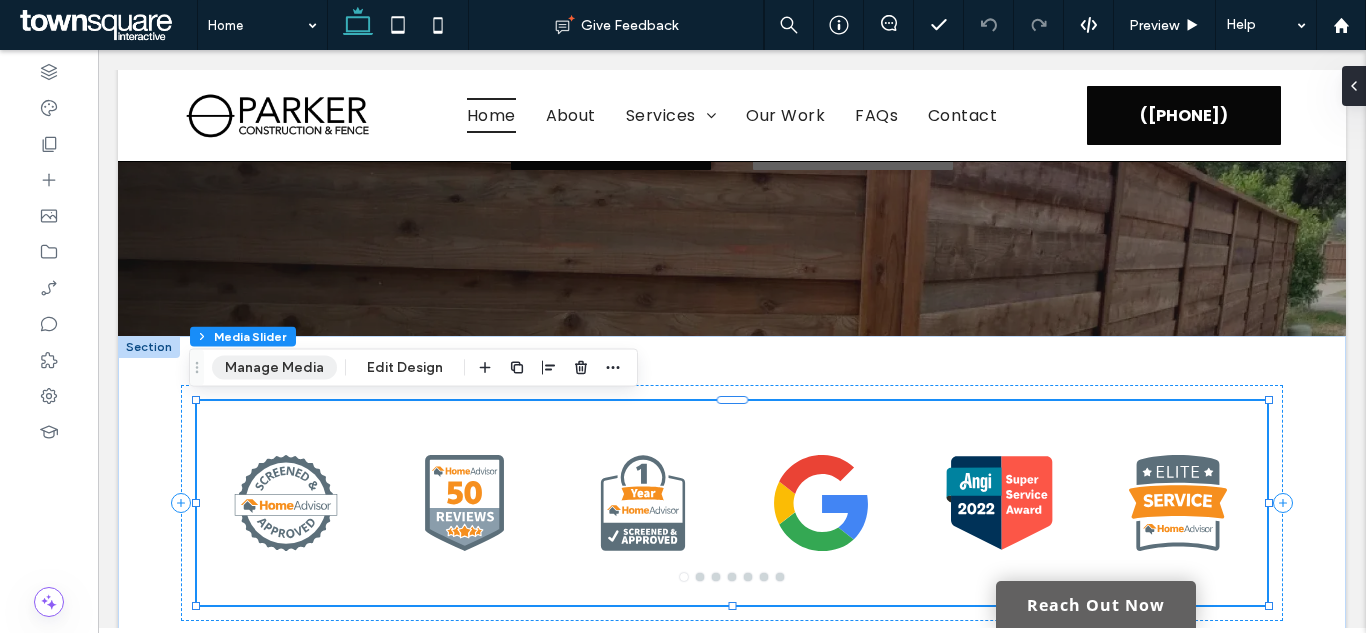 click on "Manage Media" at bounding box center (274, 368) 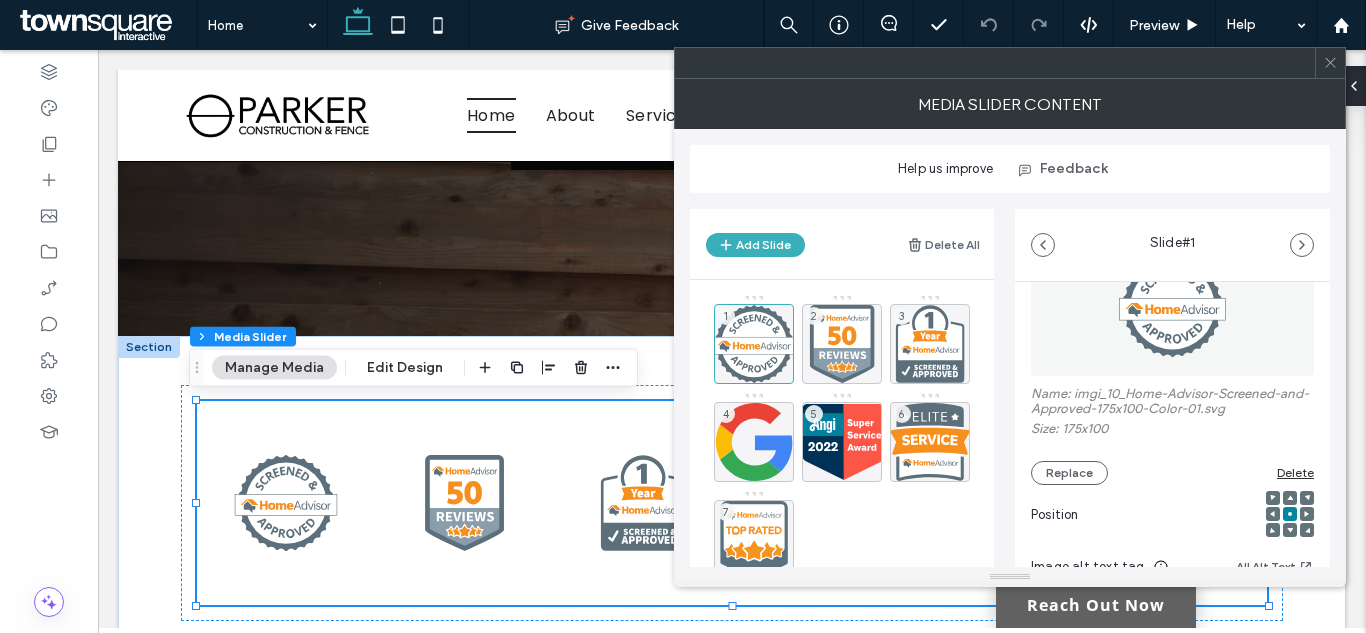 scroll, scrollTop: 362, scrollLeft: 0, axis: vertical 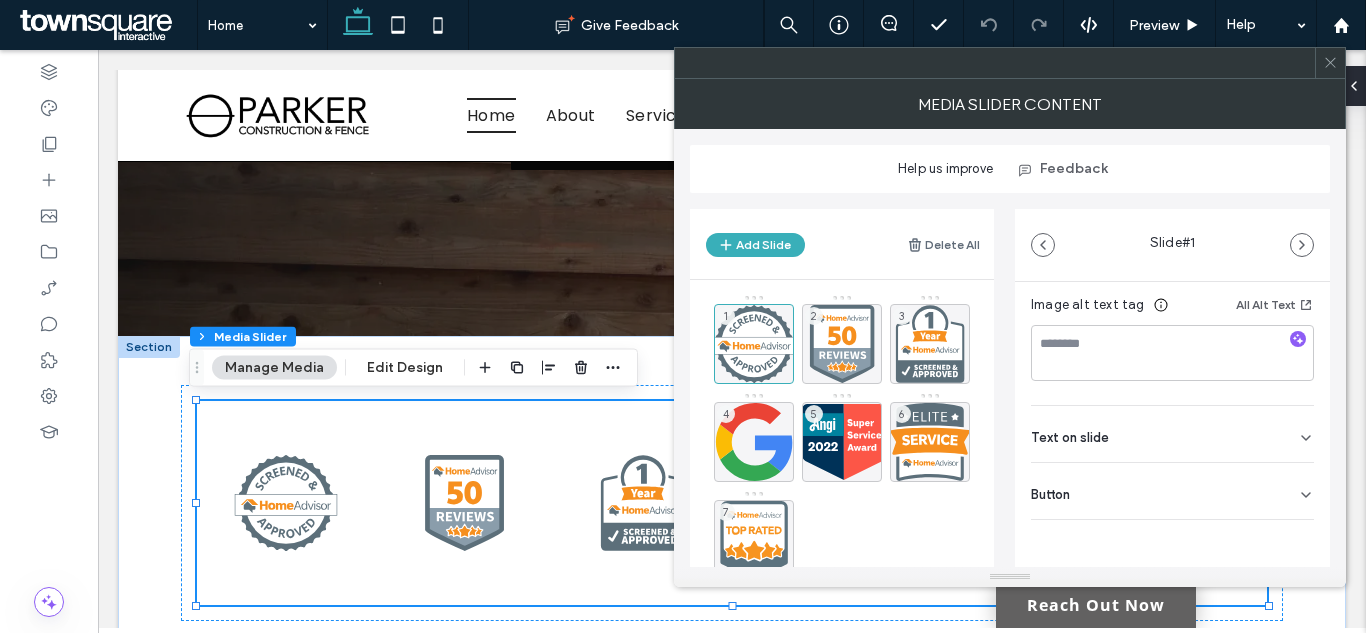 click on "Button" at bounding box center (1172, 491) 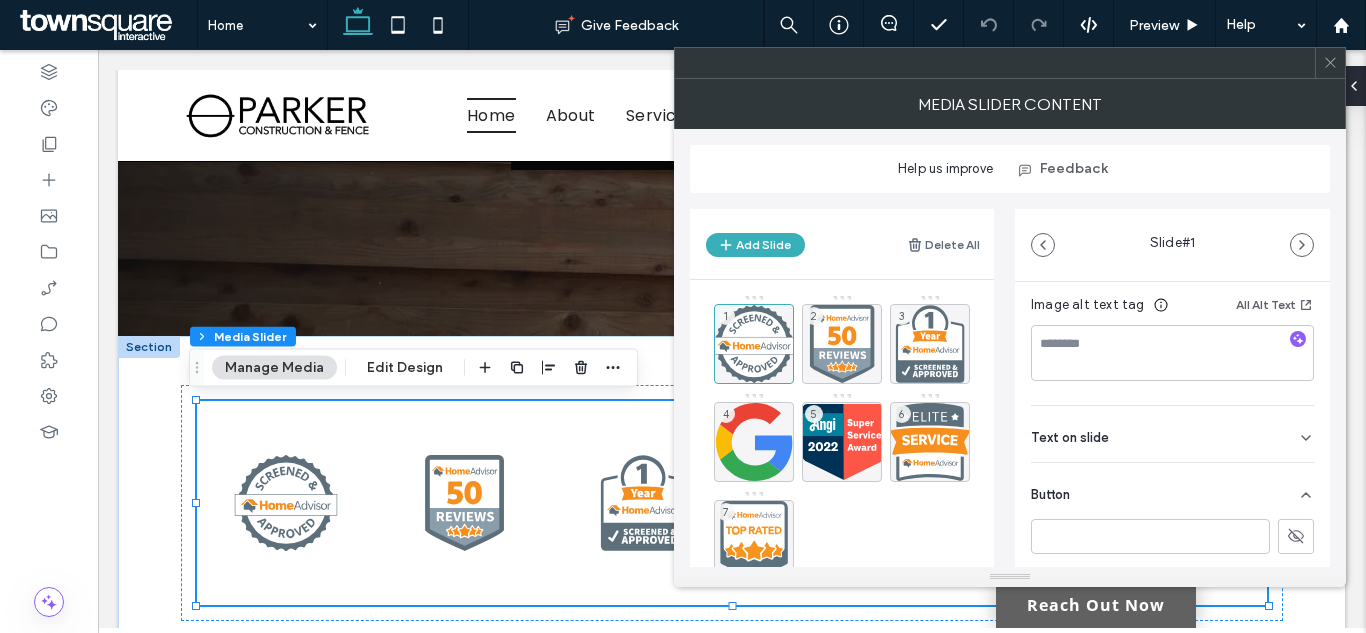 click on "Button" at bounding box center [1172, 491] 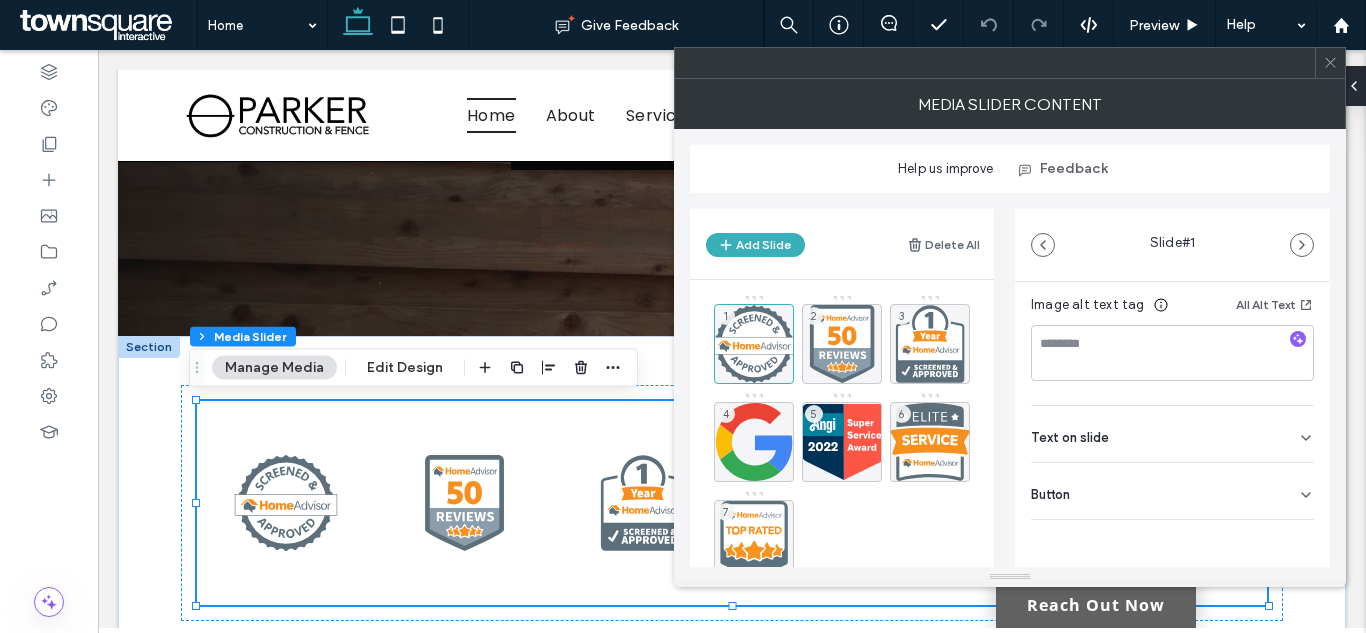 click on "Button" at bounding box center (1172, 491) 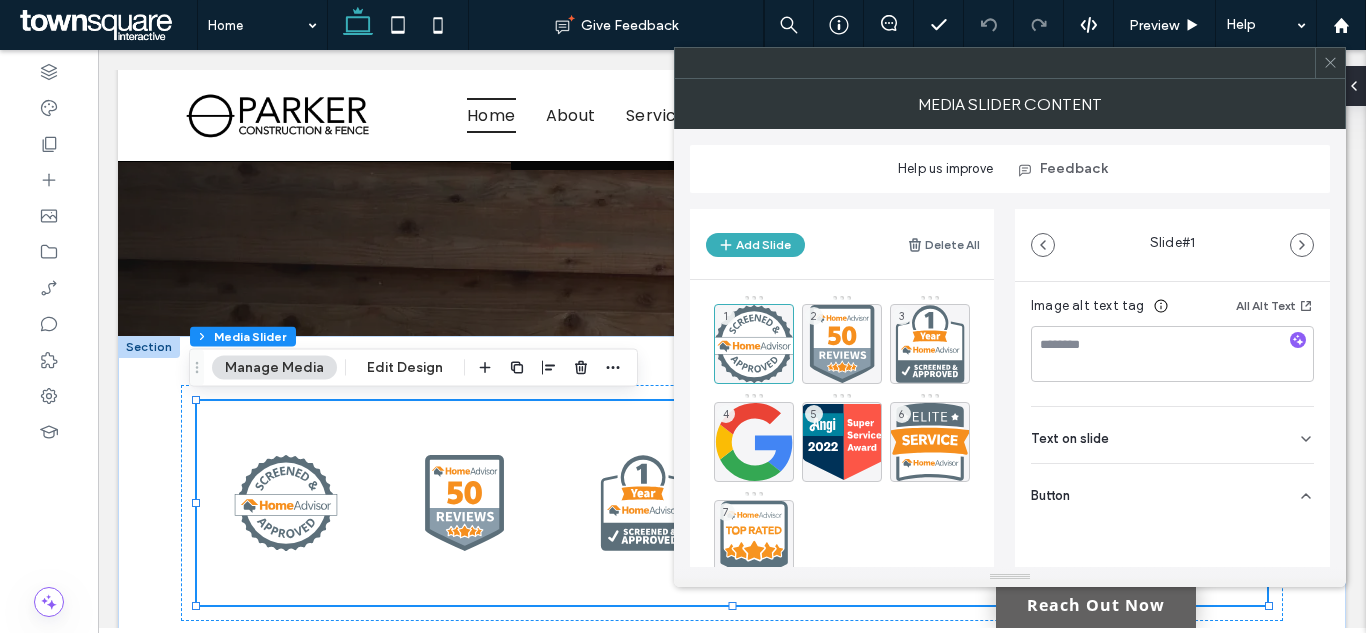 scroll, scrollTop: 362, scrollLeft: 0, axis: vertical 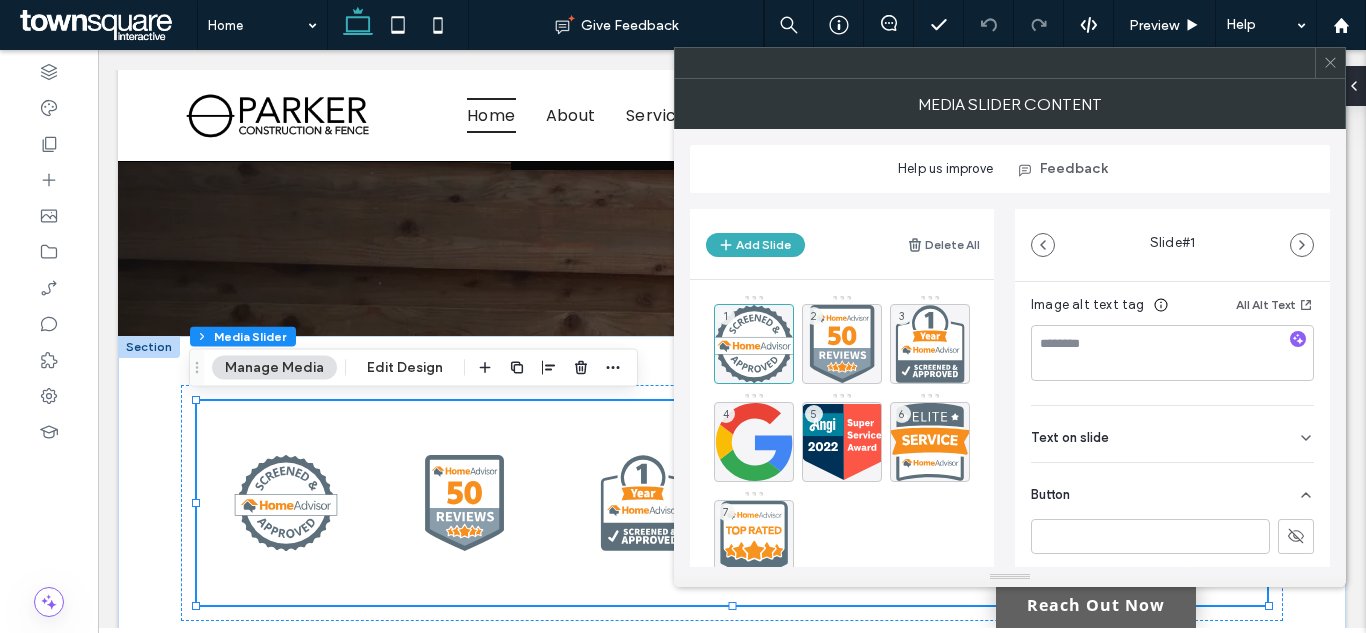 click on "Button" at bounding box center (1172, 491) 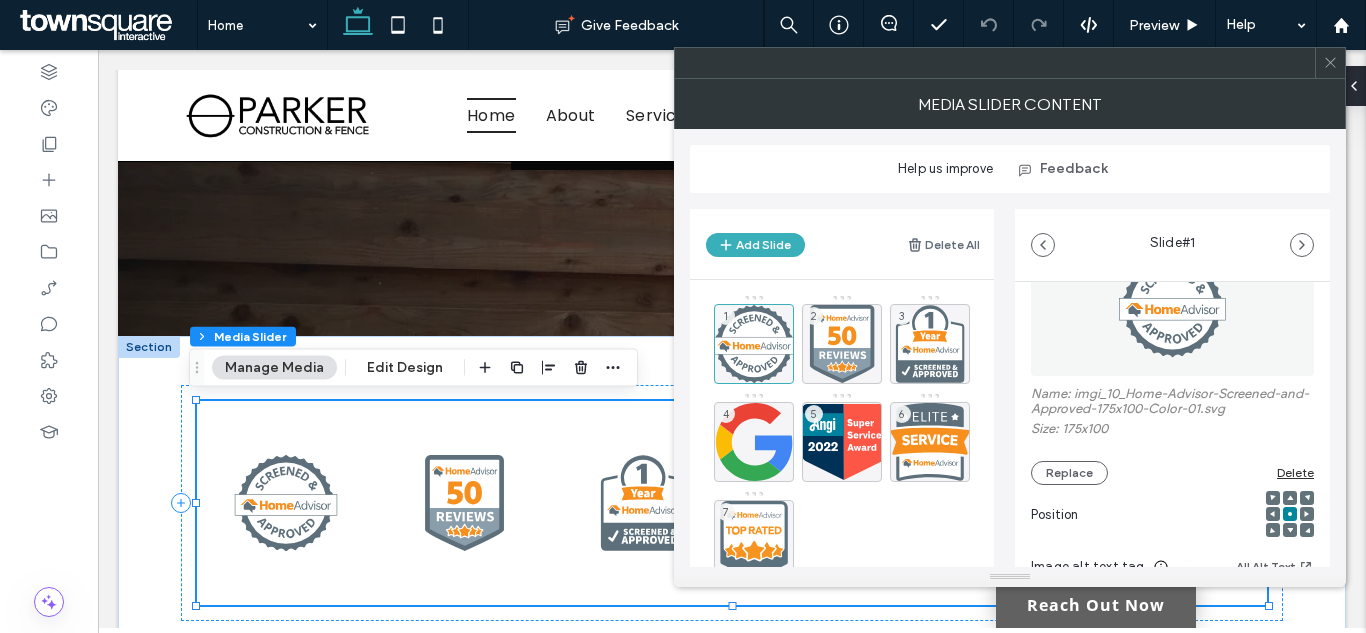scroll, scrollTop: 362, scrollLeft: 0, axis: vertical 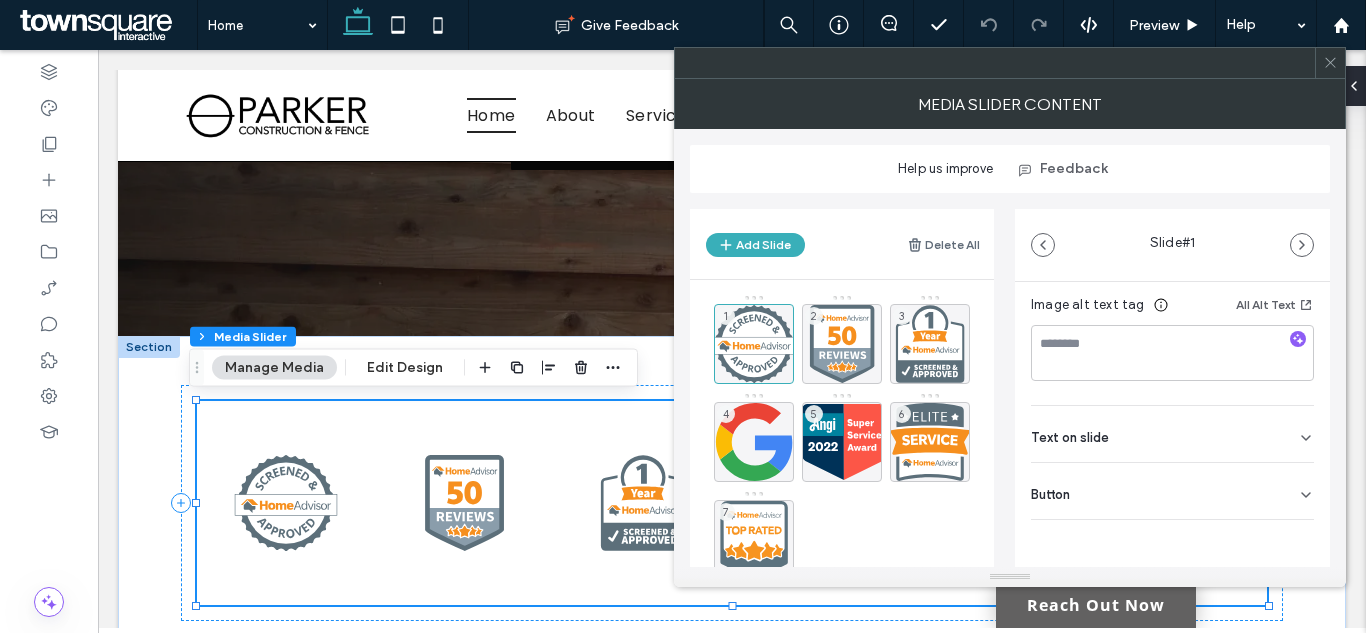 click 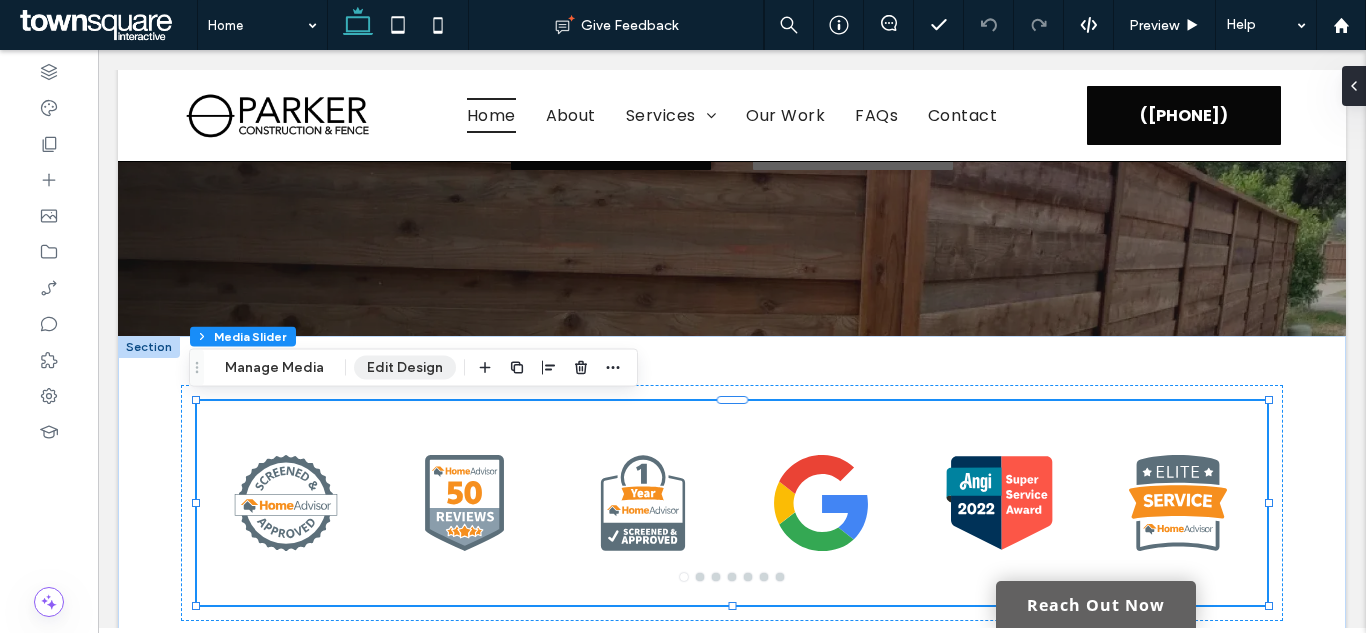 click on "Edit Design" at bounding box center (405, 368) 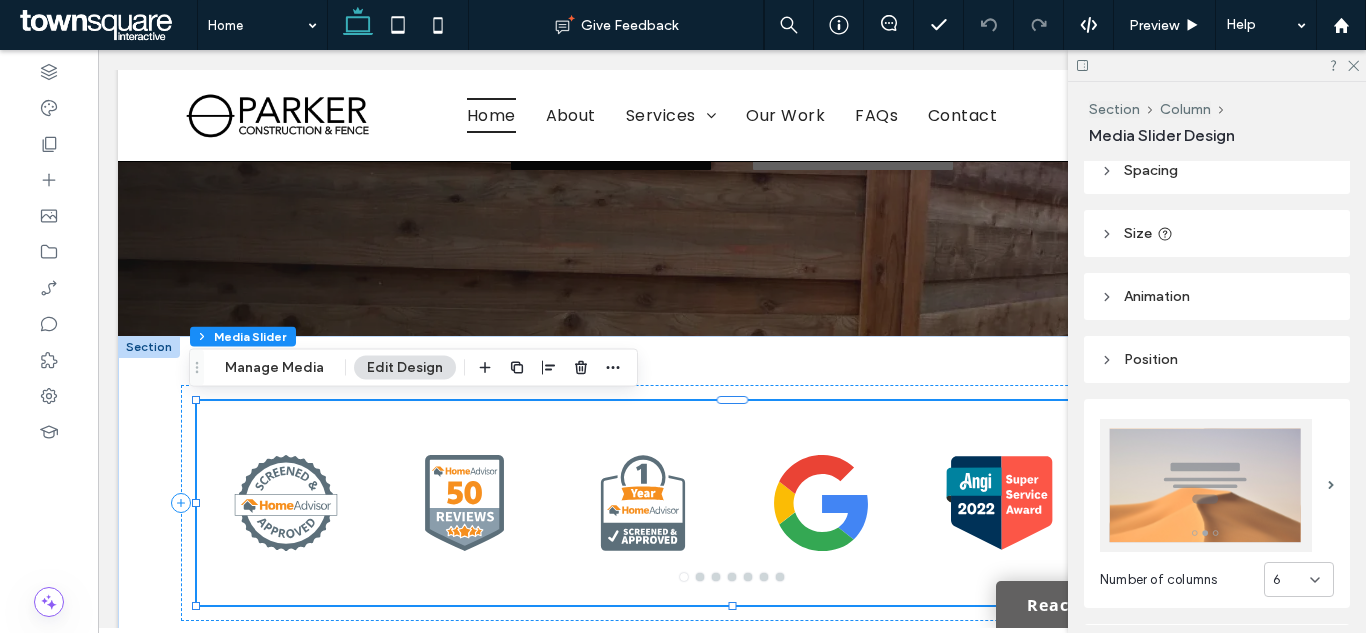 scroll, scrollTop: 300, scrollLeft: 0, axis: vertical 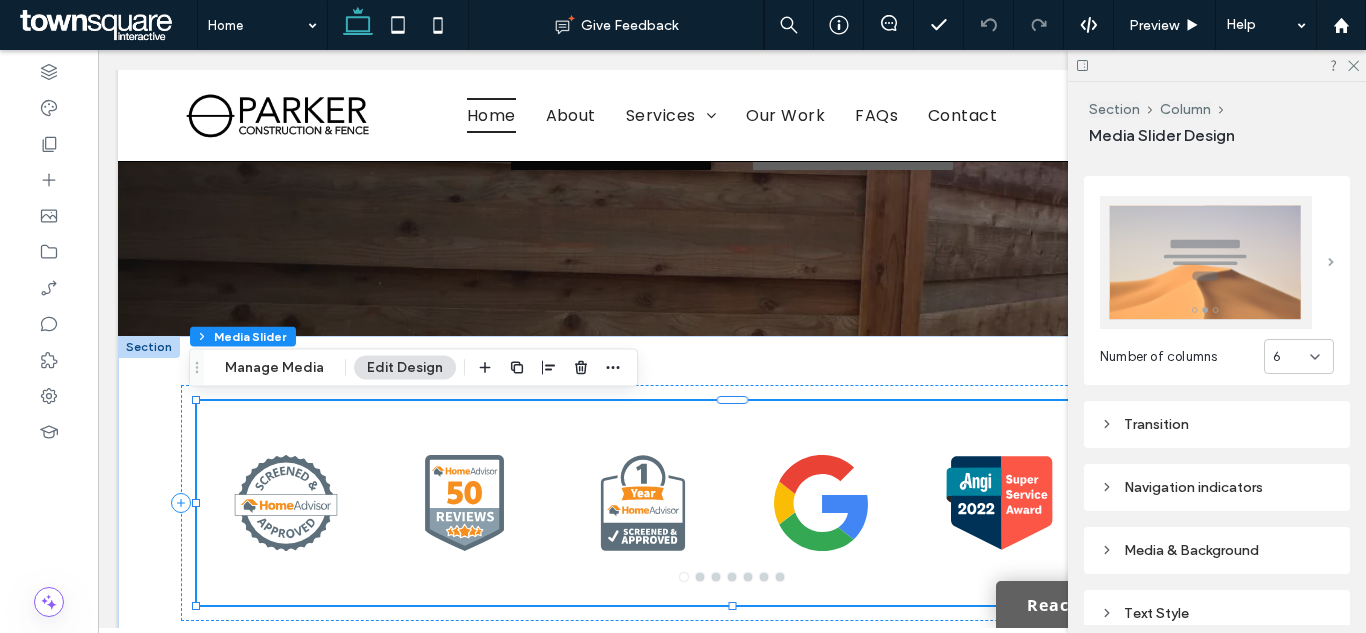 click at bounding box center (1331, 262) 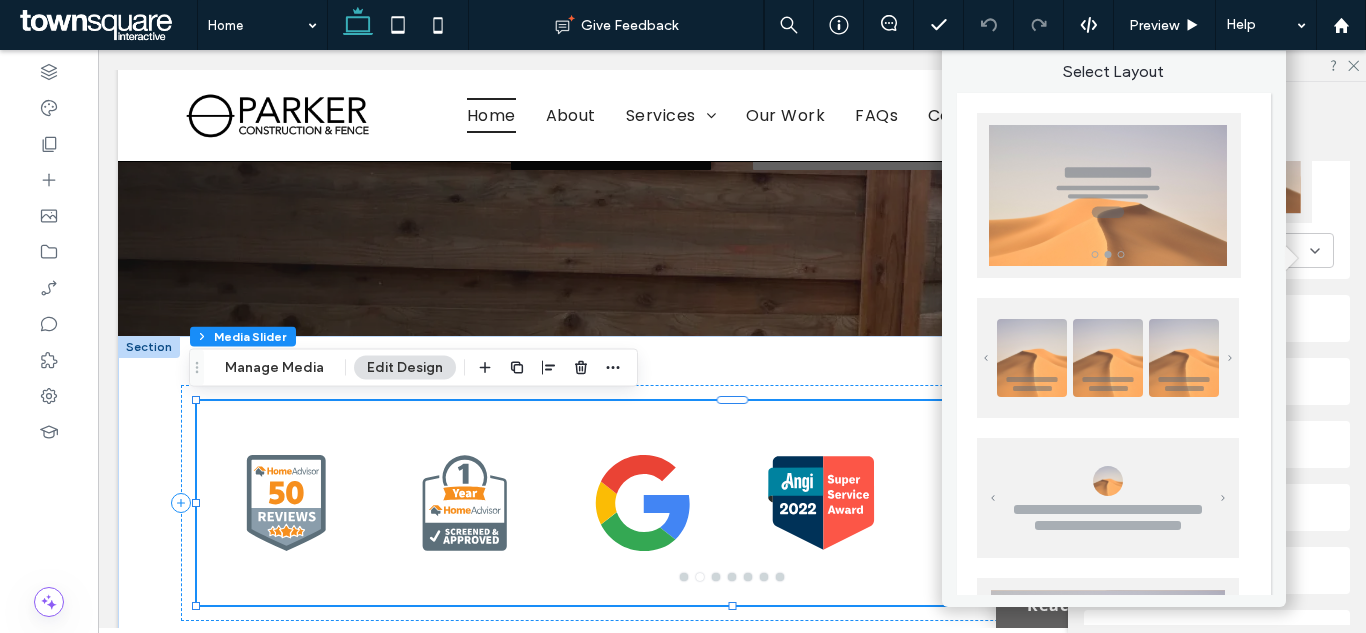 scroll, scrollTop: 500, scrollLeft: 0, axis: vertical 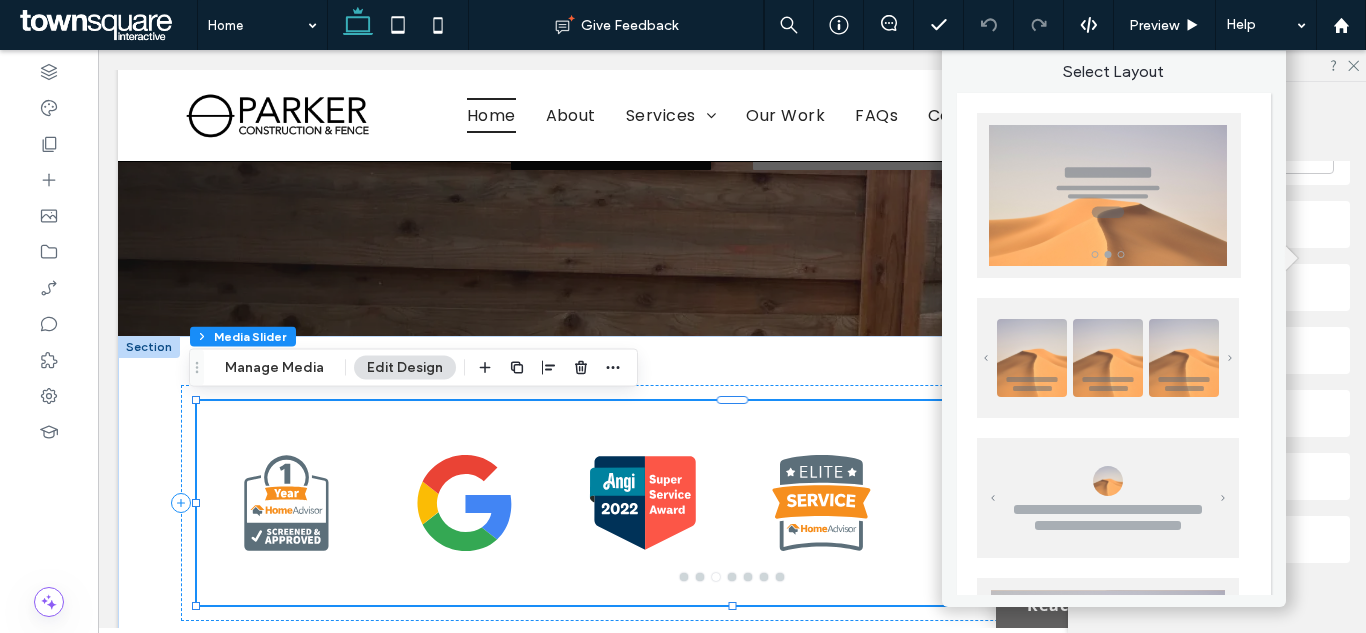 click on "Navigation indicators" at bounding box center (1217, 287) 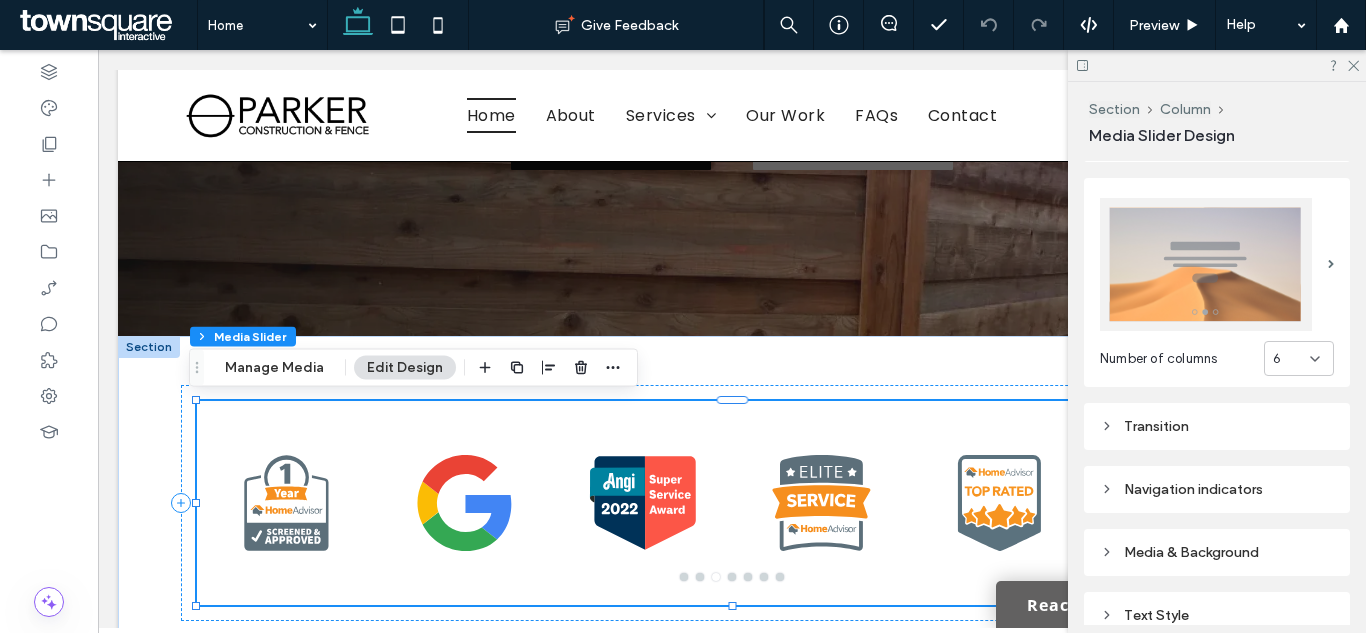 scroll, scrollTop: 0, scrollLeft: 0, axis: both 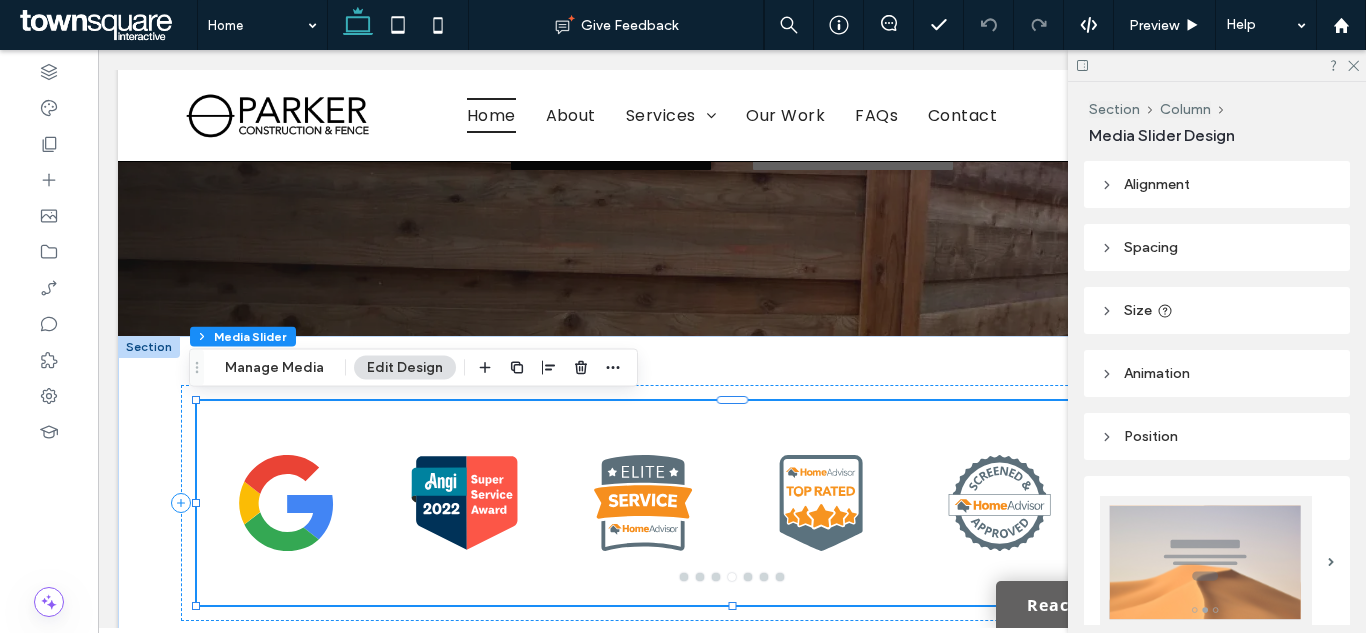 click at bounding box center (286, 515) 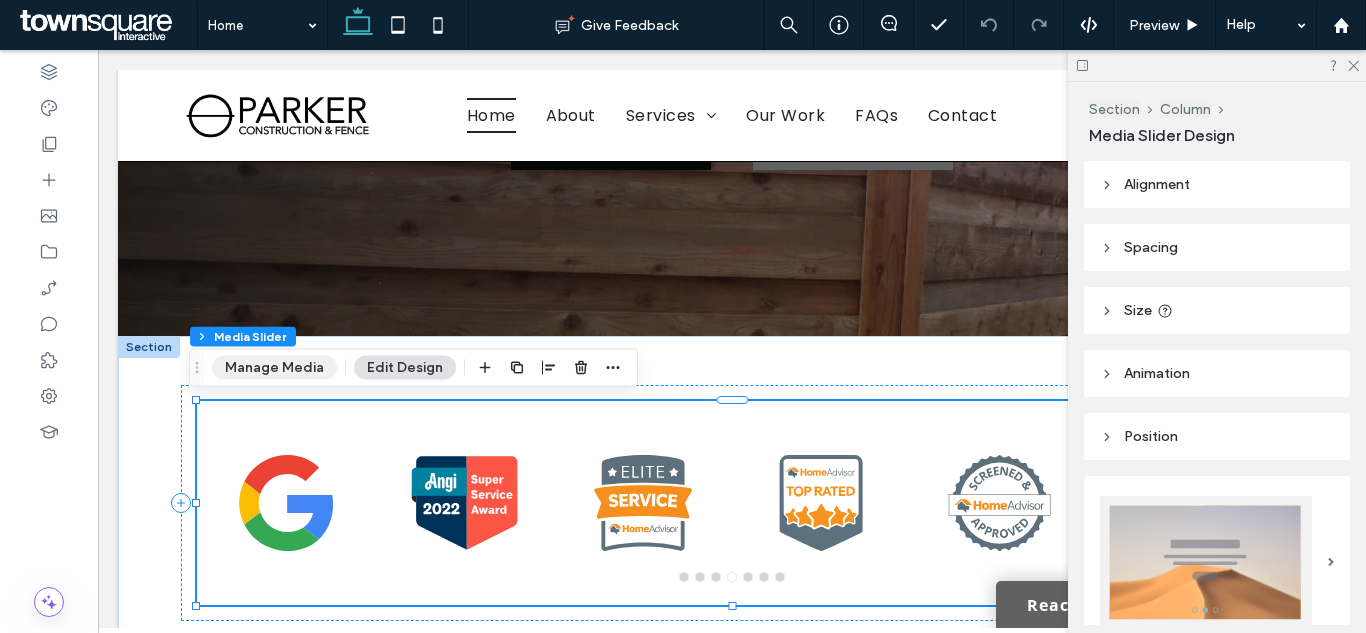 click on "Manage Media" at bounding box center (274, 368) 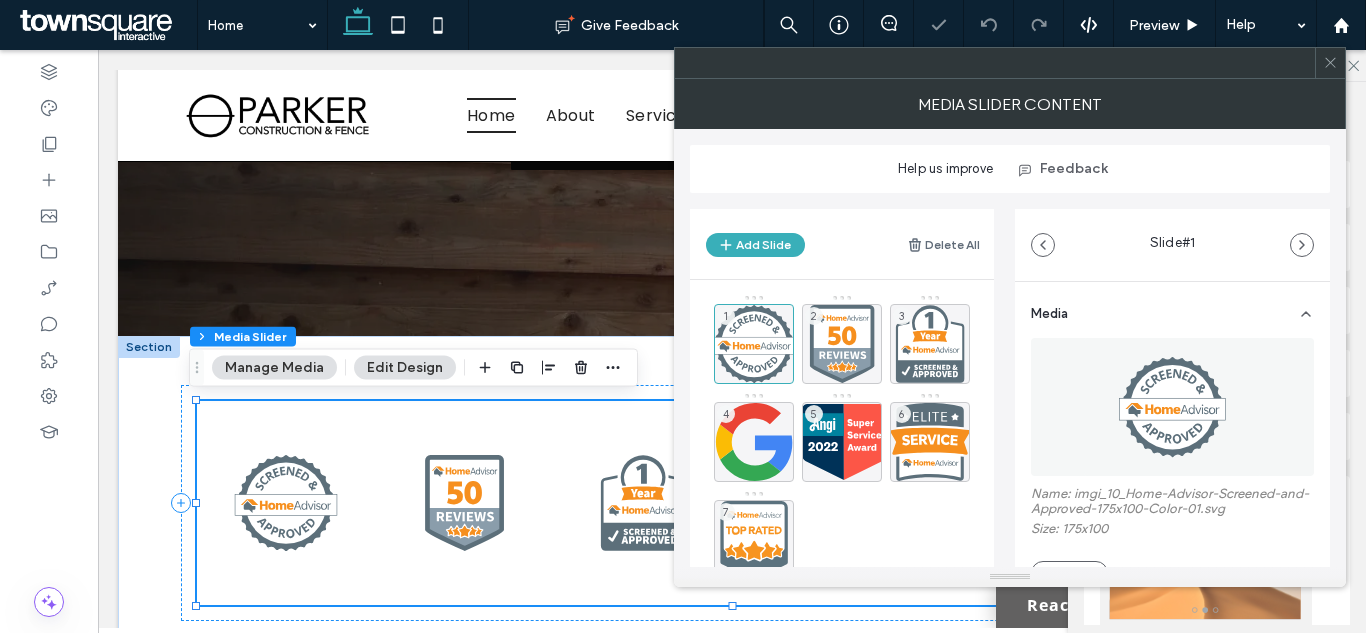 click at bounding box center (1172, 407) 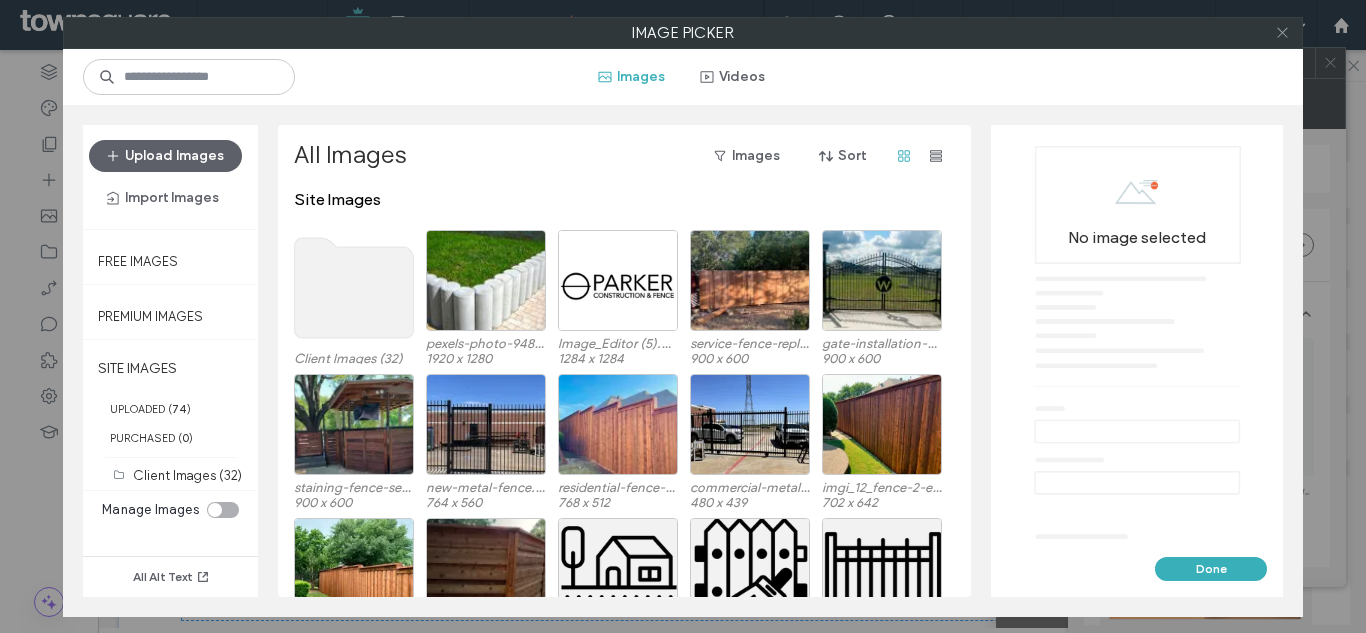 click 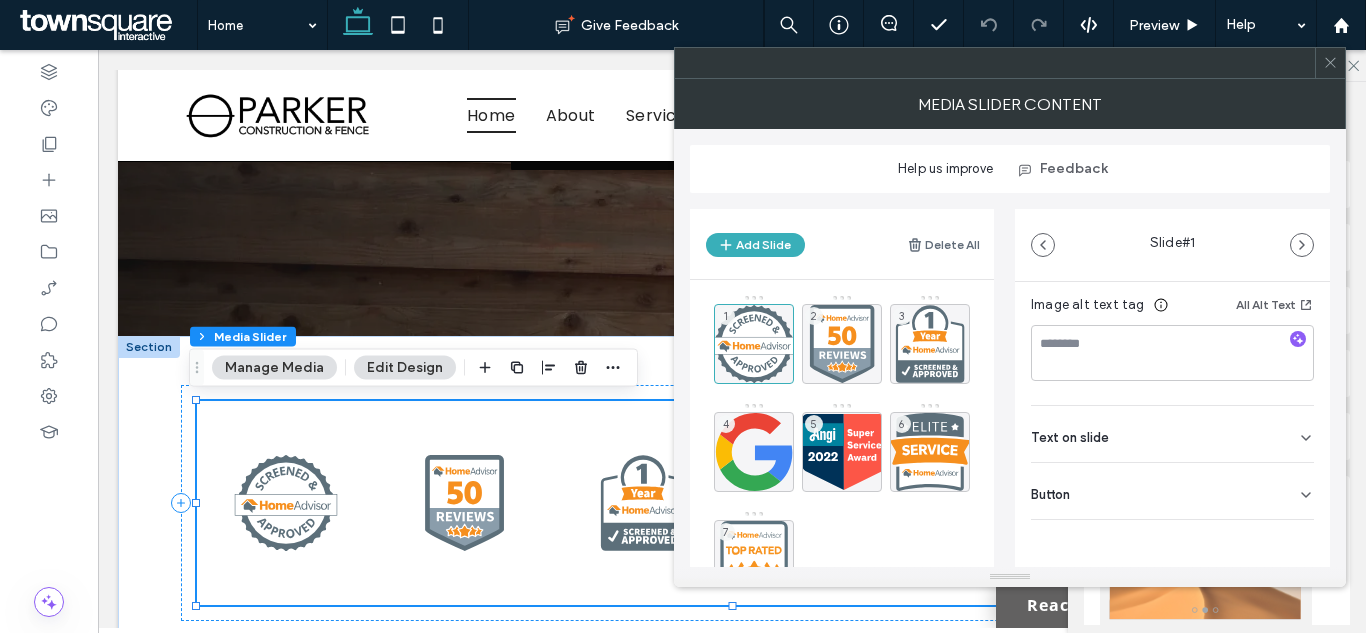 click on "Button" at bounding box center [1172, 491] 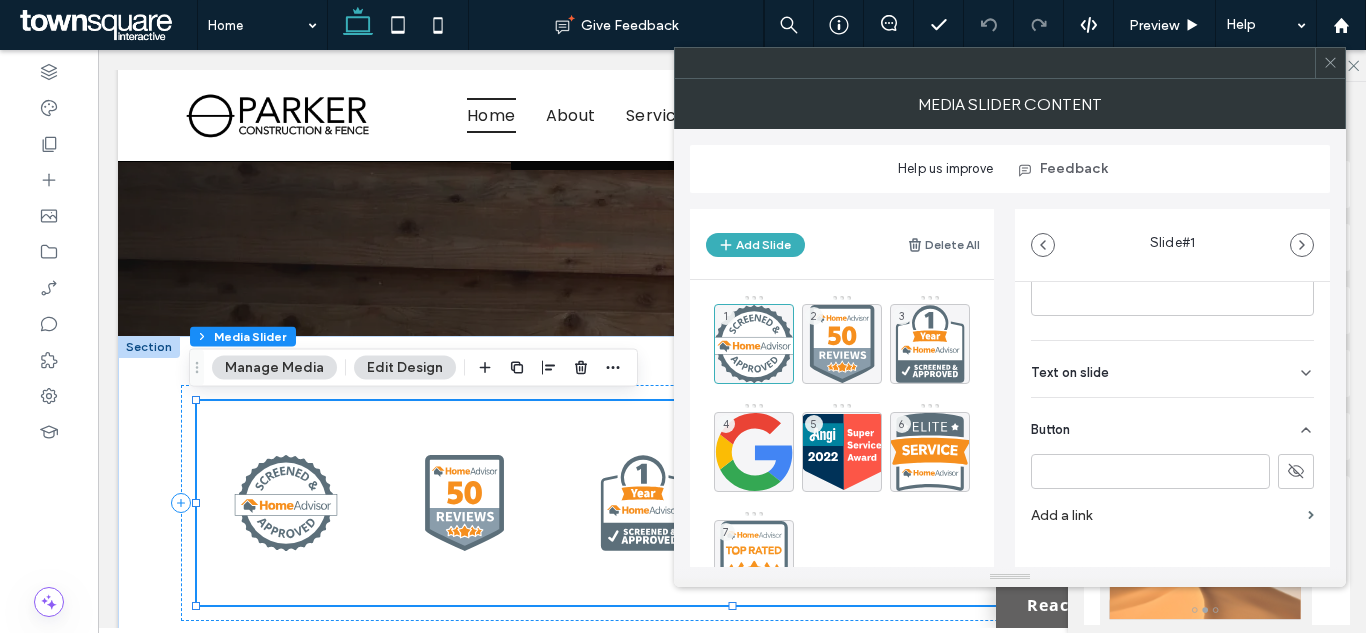 scroll, scrollTop: 457, scrollLeft: 0, axis: vertical 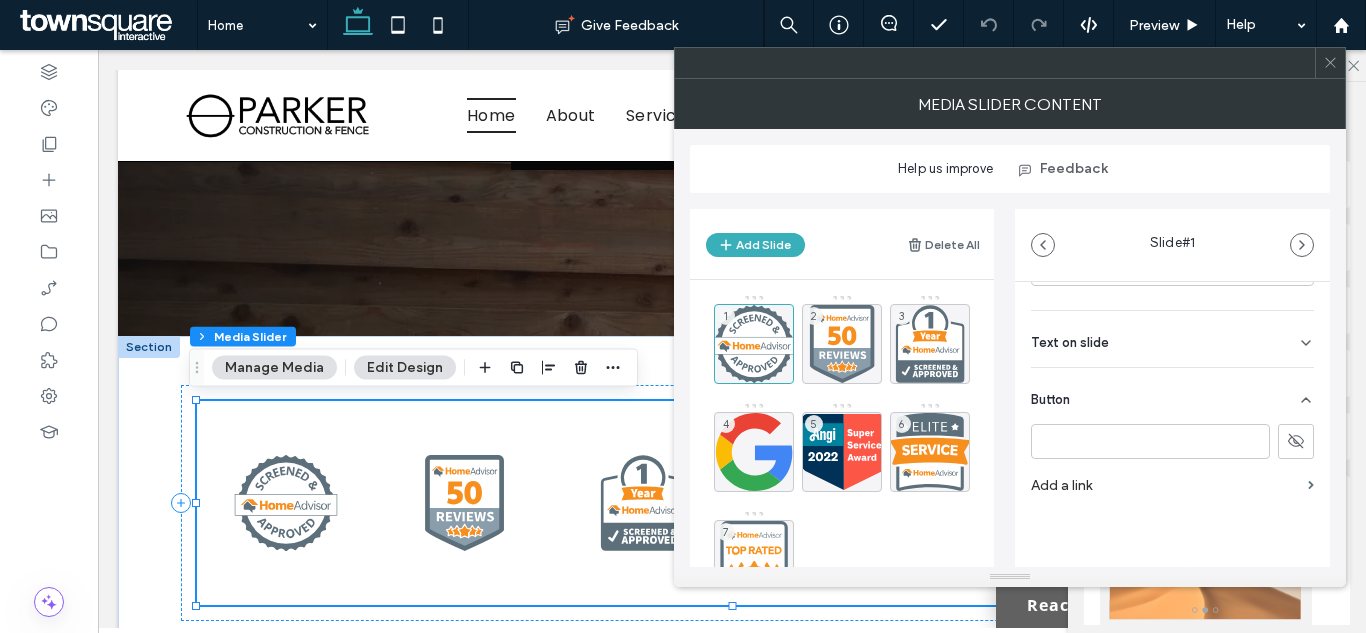 click 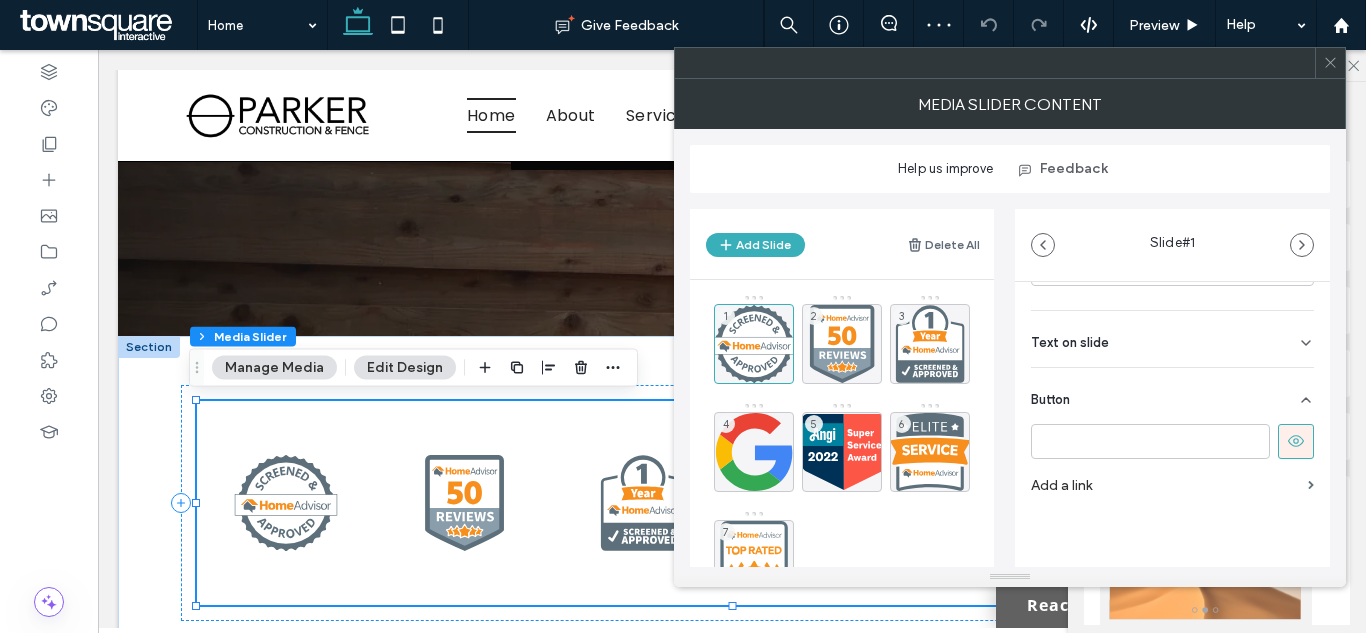 click on "Media Name: imgi_10_Home-Advisor-Screened-and-Approved-175x100-Color-01.svg Size: 175x100 Replace Delete Position Image alt text tag All Alt Text Text on slide Clear All Button Add a link" at bounding box center [1172, 232] 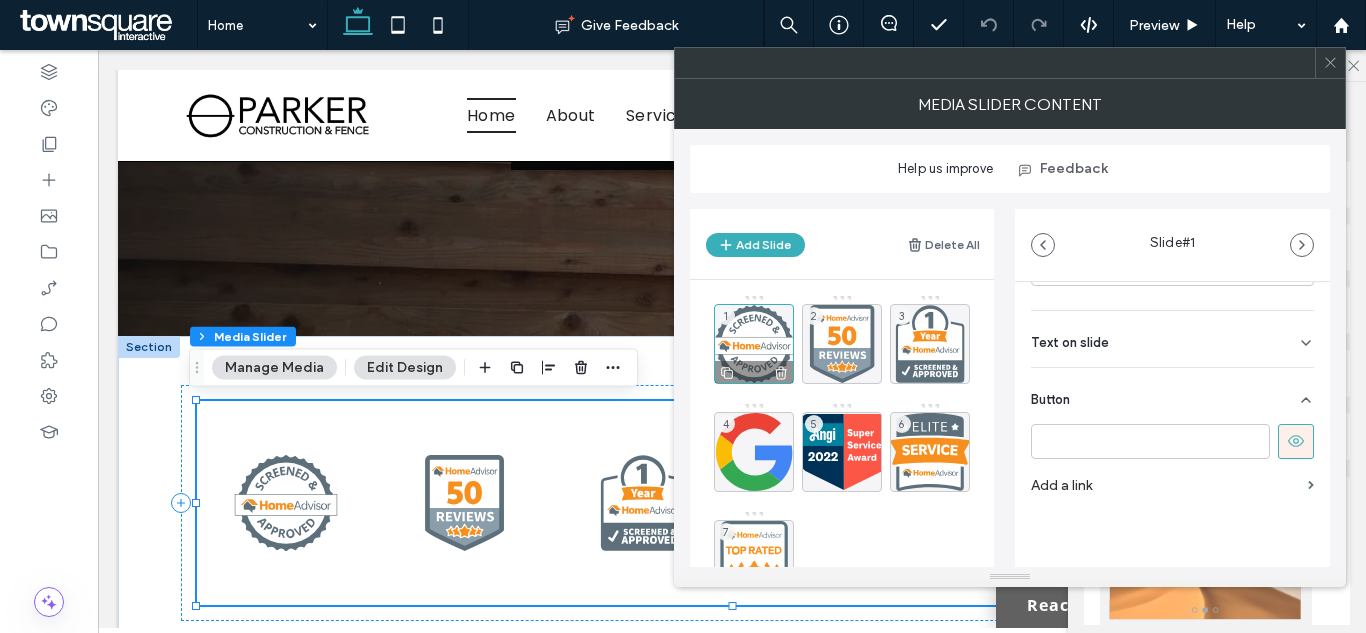 click on "1" at bounding box center (754, 344) 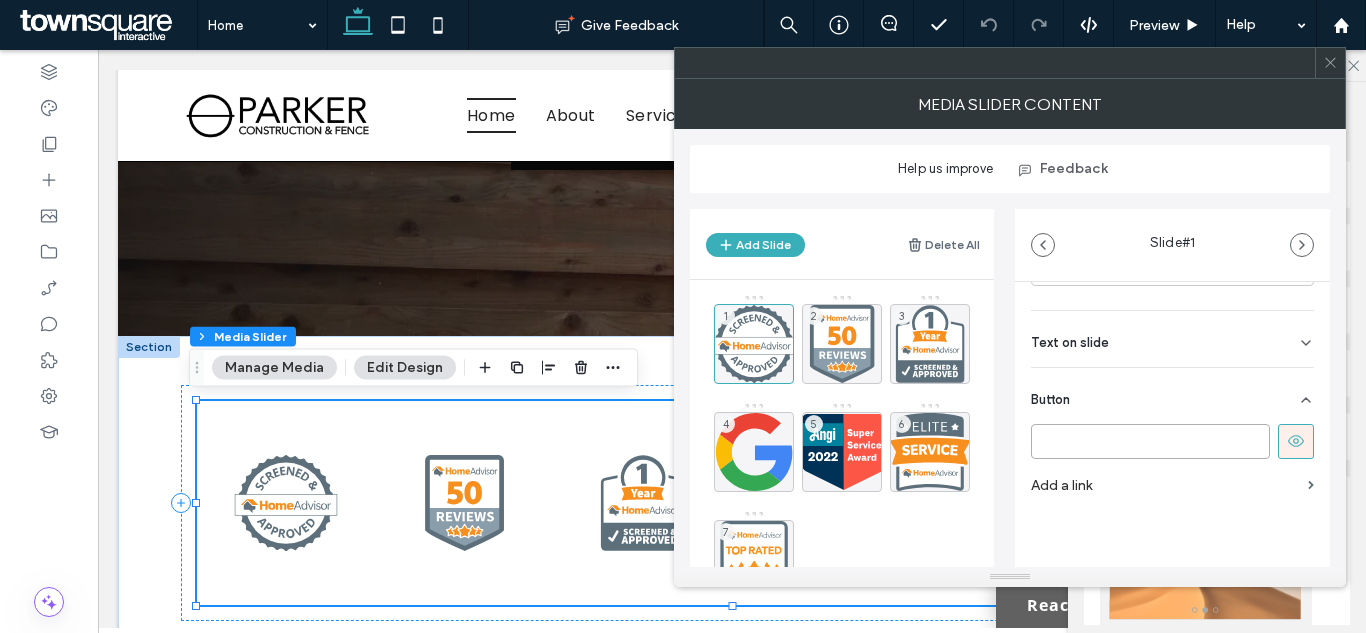 click at bounding box center (1150, 441) 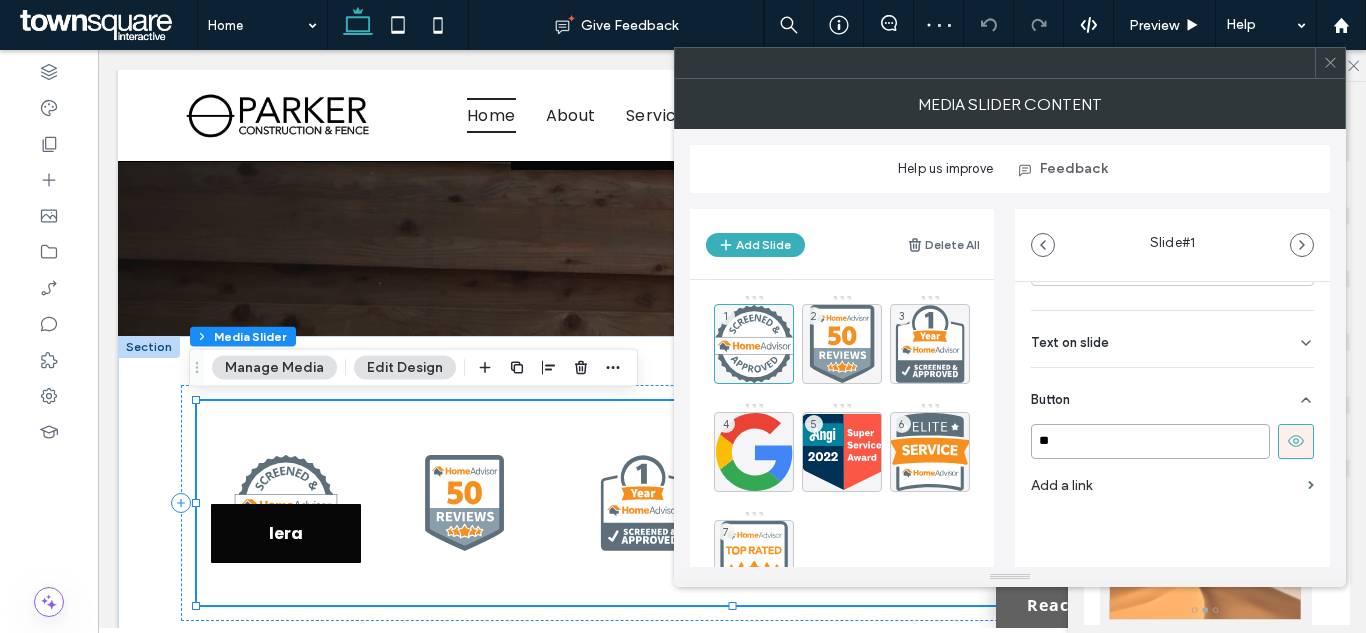 type on "*" 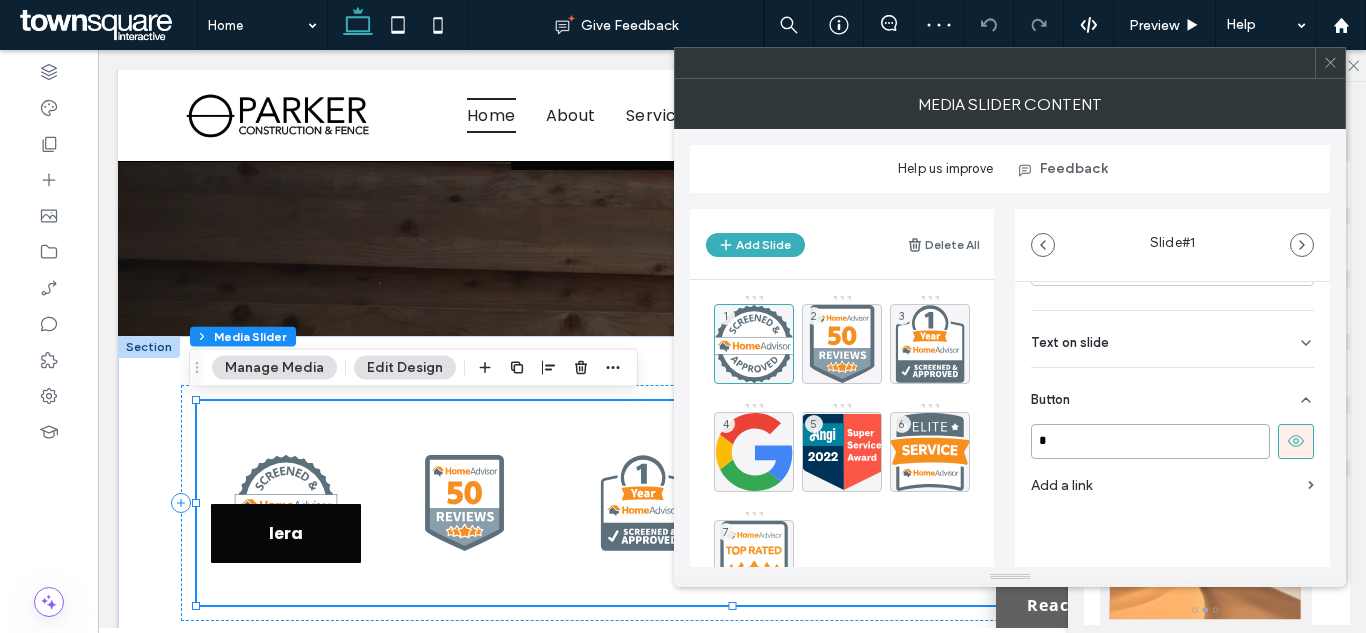 type 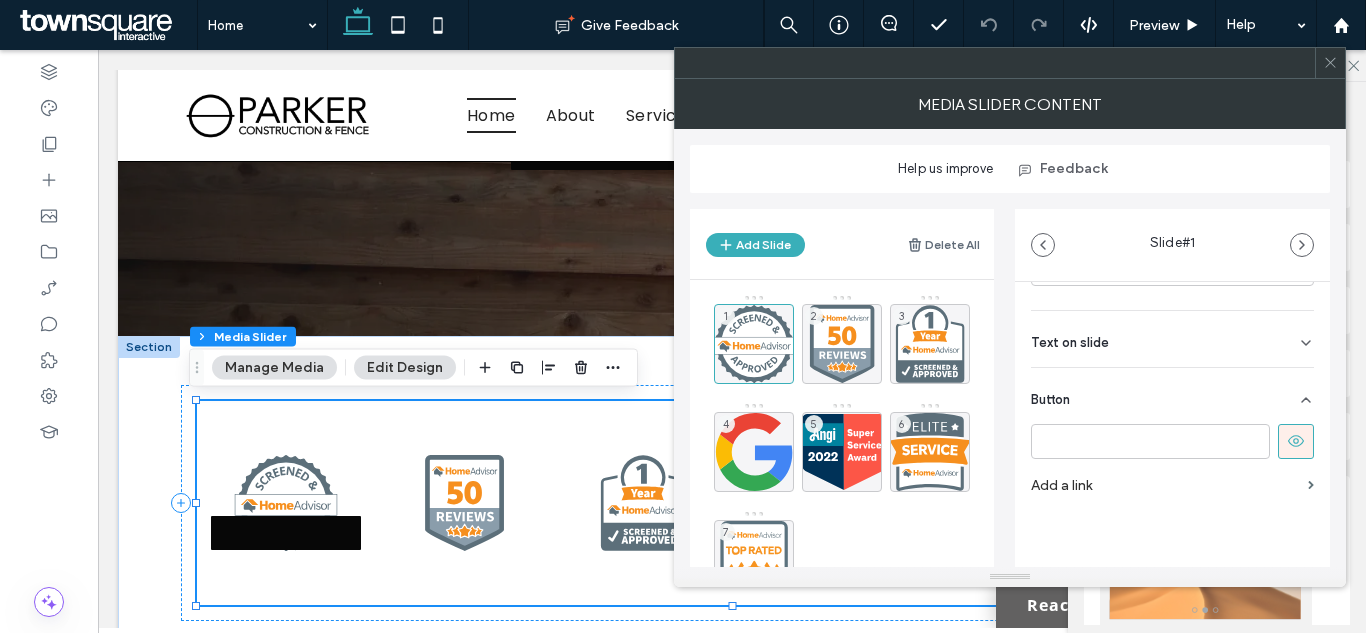 click 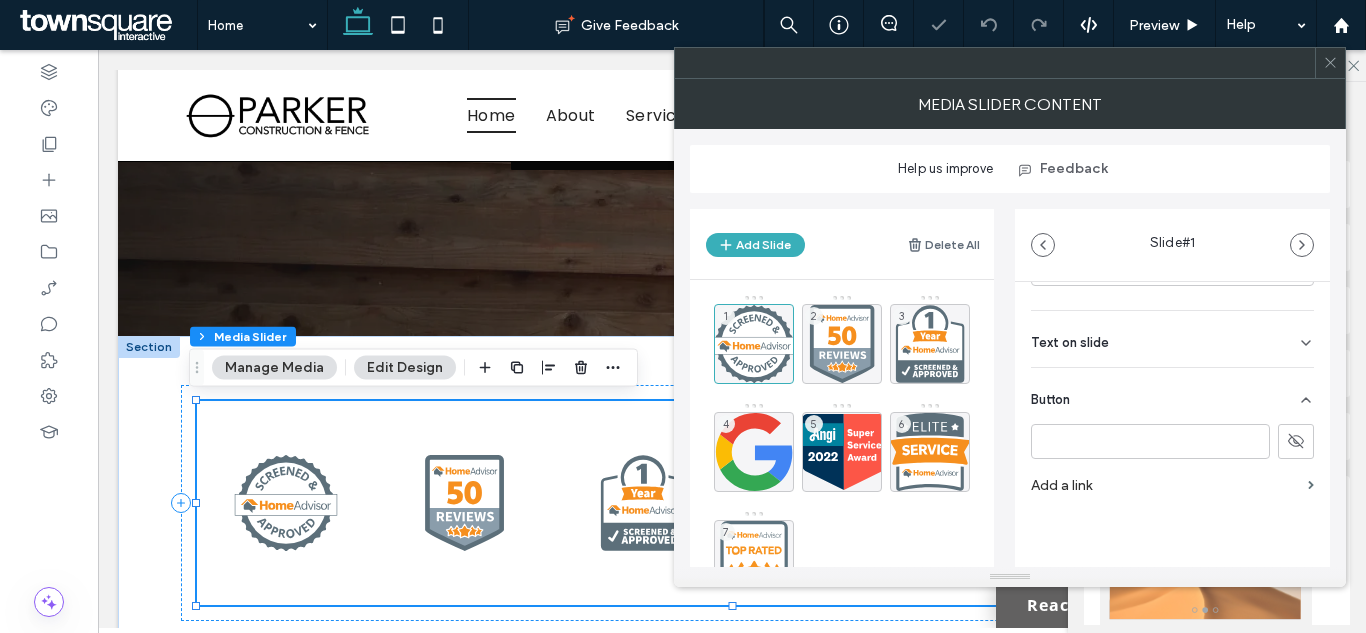 click on "Add a link" at bounding box center (1165, 485) 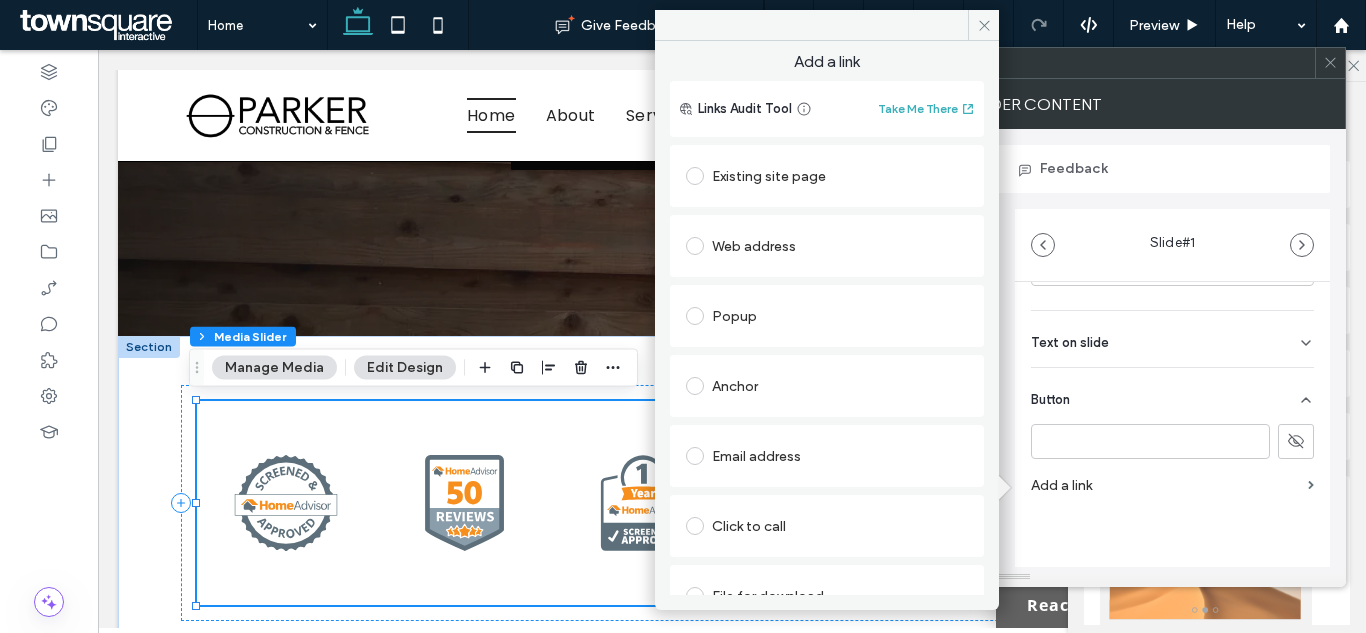 click on "Web address" at bounding box center (827, 246) 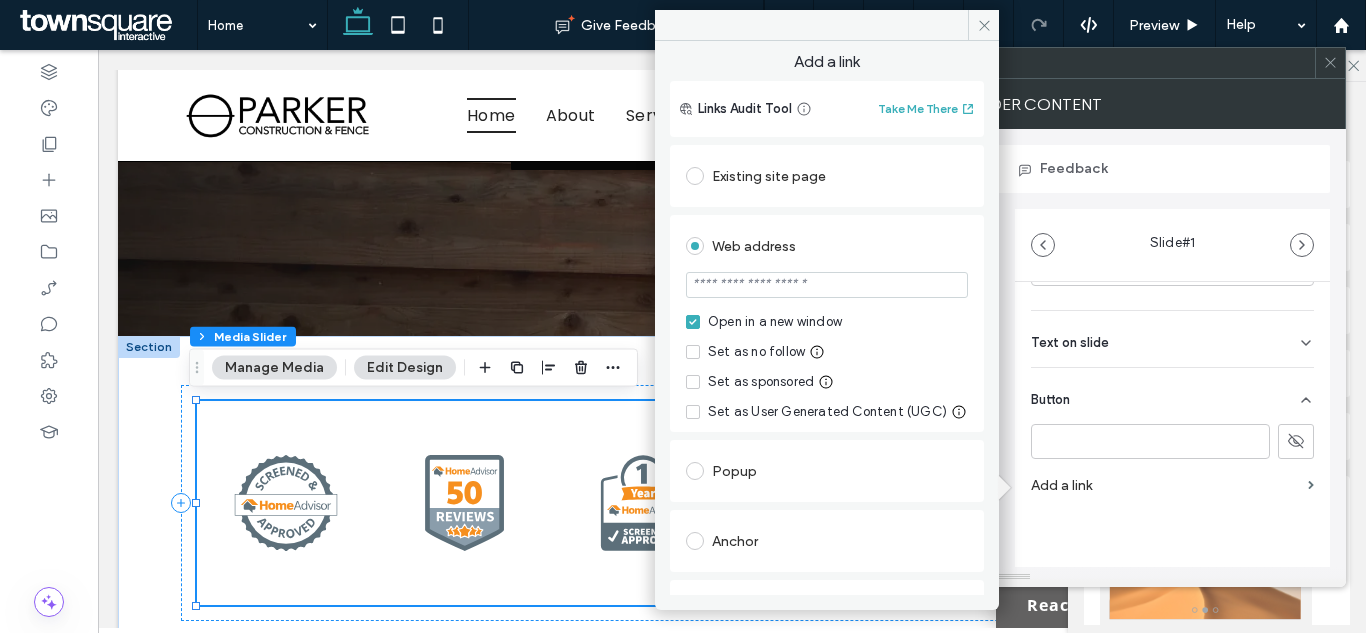 click at bounding box center [827, 285] 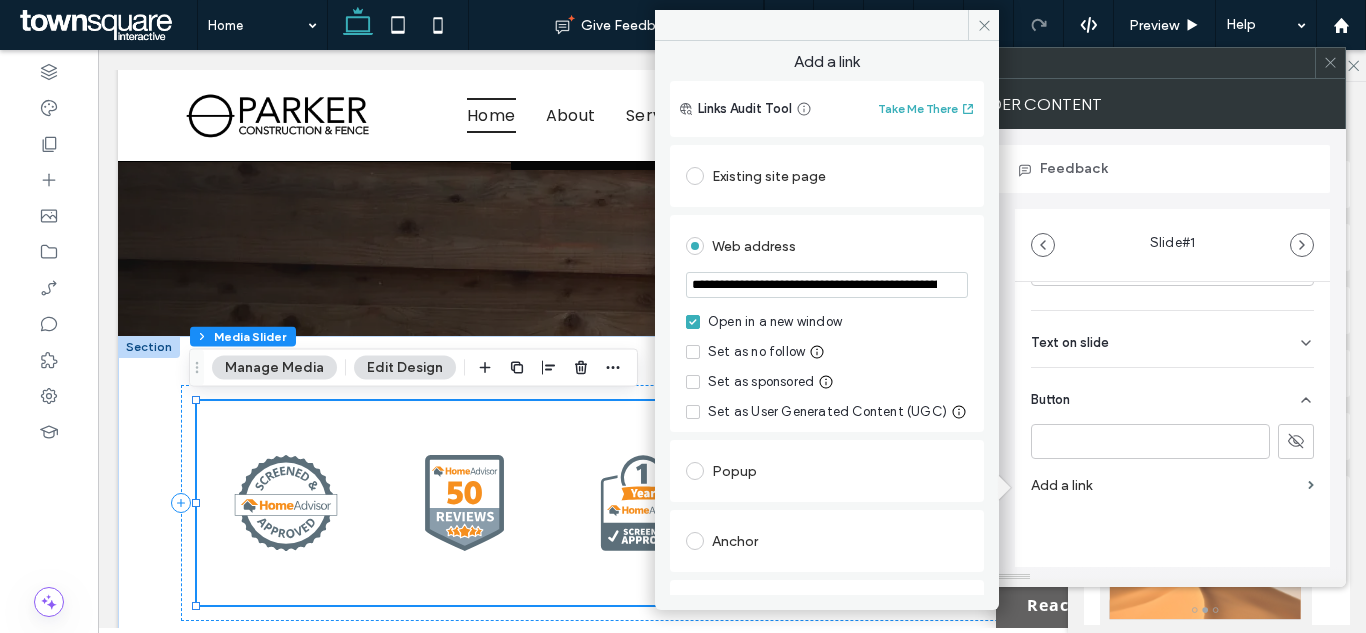 scroll, scrollTop: 0, scrollLeft: 206, axis: horizontal 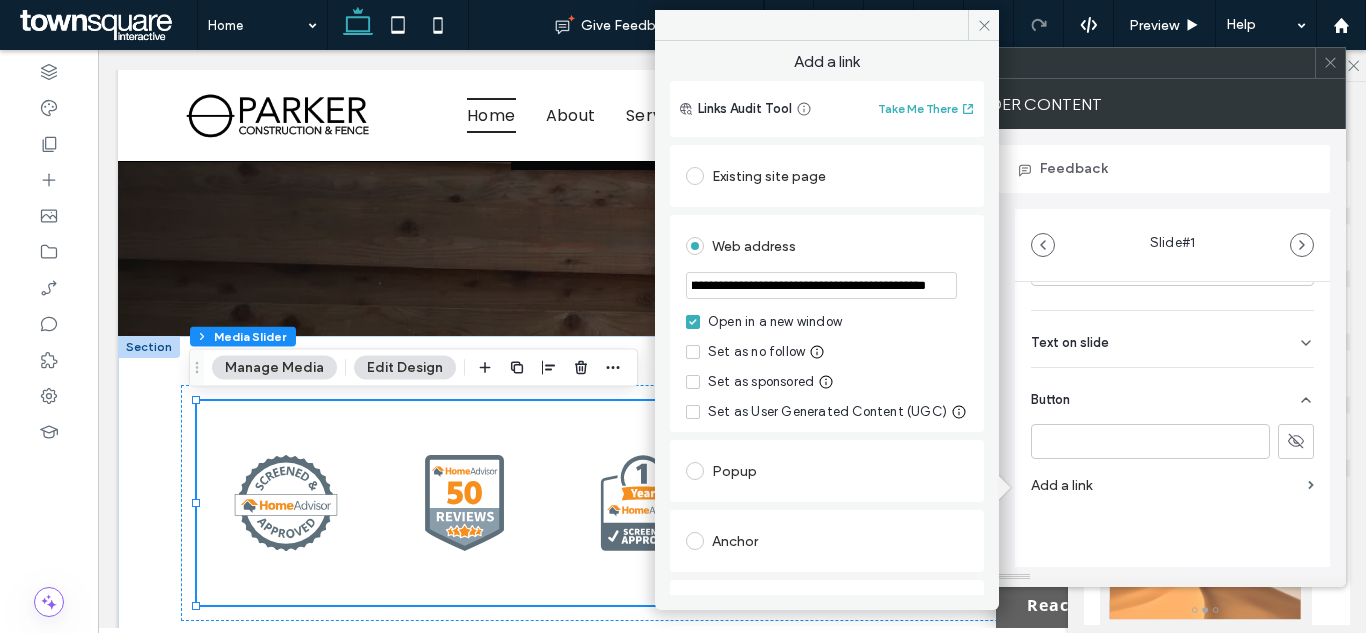 type on "**********" 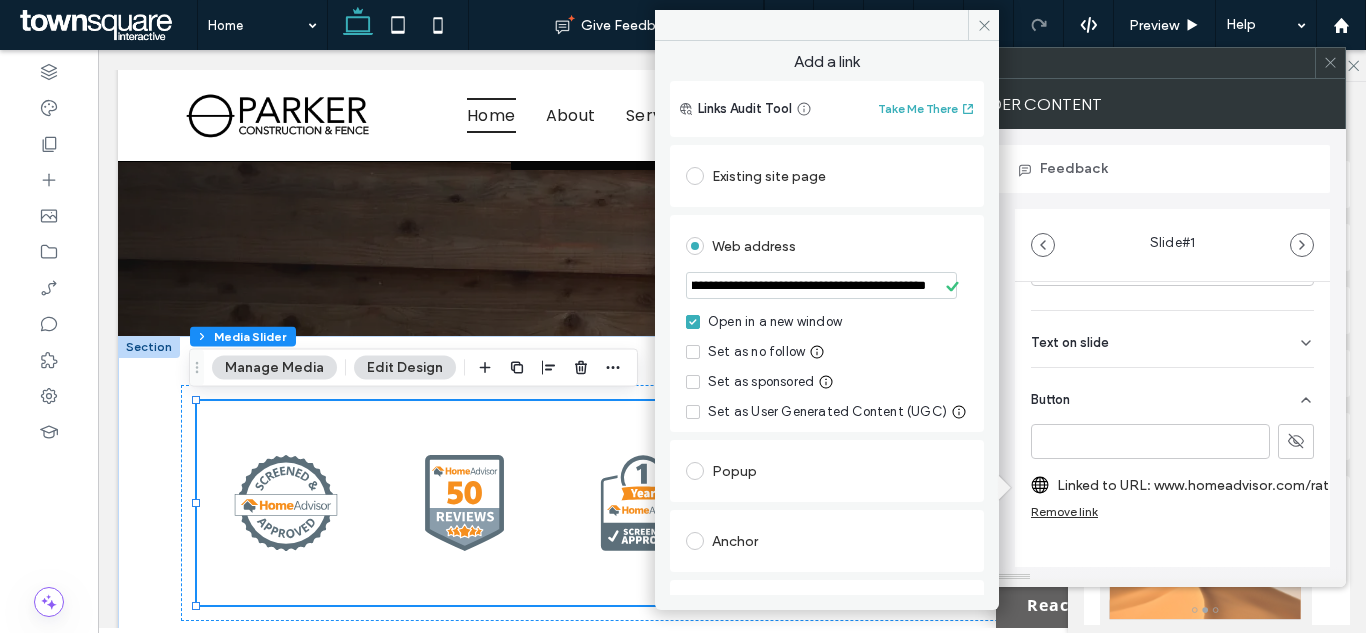 scroll, scrollTop: 0, scrollLeft: 0, axis: both 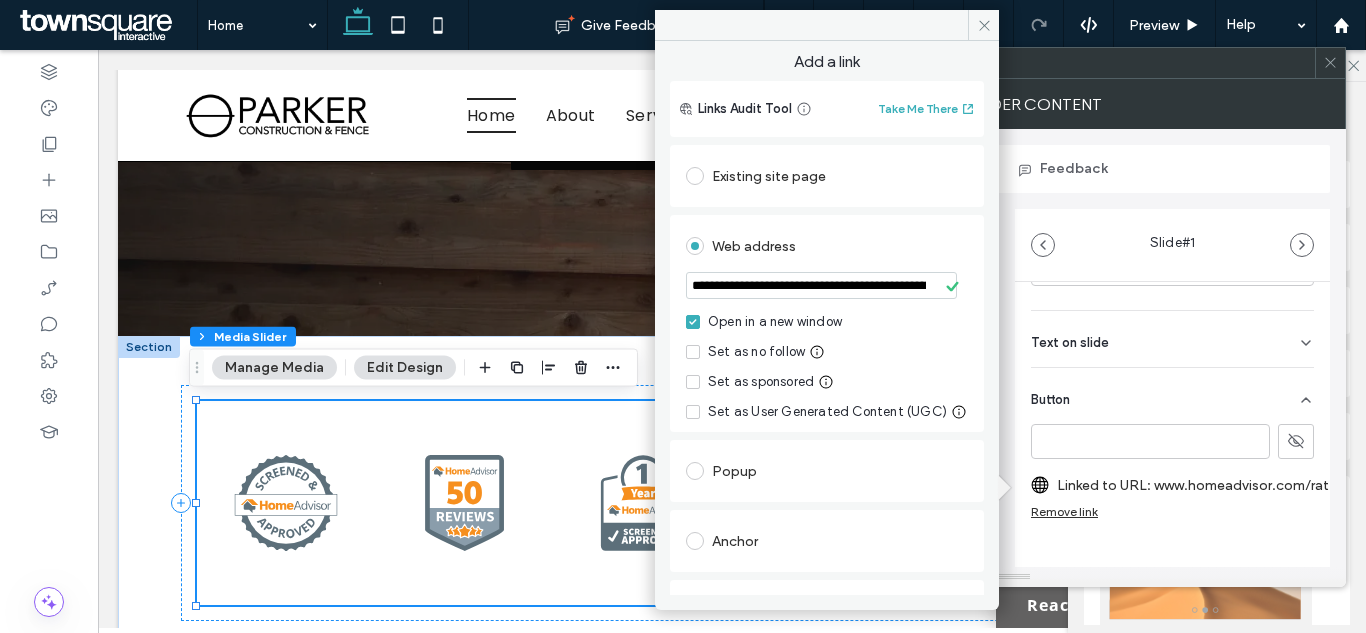 click on "Media Name: imgi_10_Home-Advisor-Screened-and-Approved-175x100-Color-01.svg Size: 175x100 Replace Delete Position Image alt text tag All Alt Text Text on slide Clear All Button Linked to URL: www.homeadvisor.com/rated.ParkerConstruction.128981185.html   Remove link" at bounding box center (1172, 245) 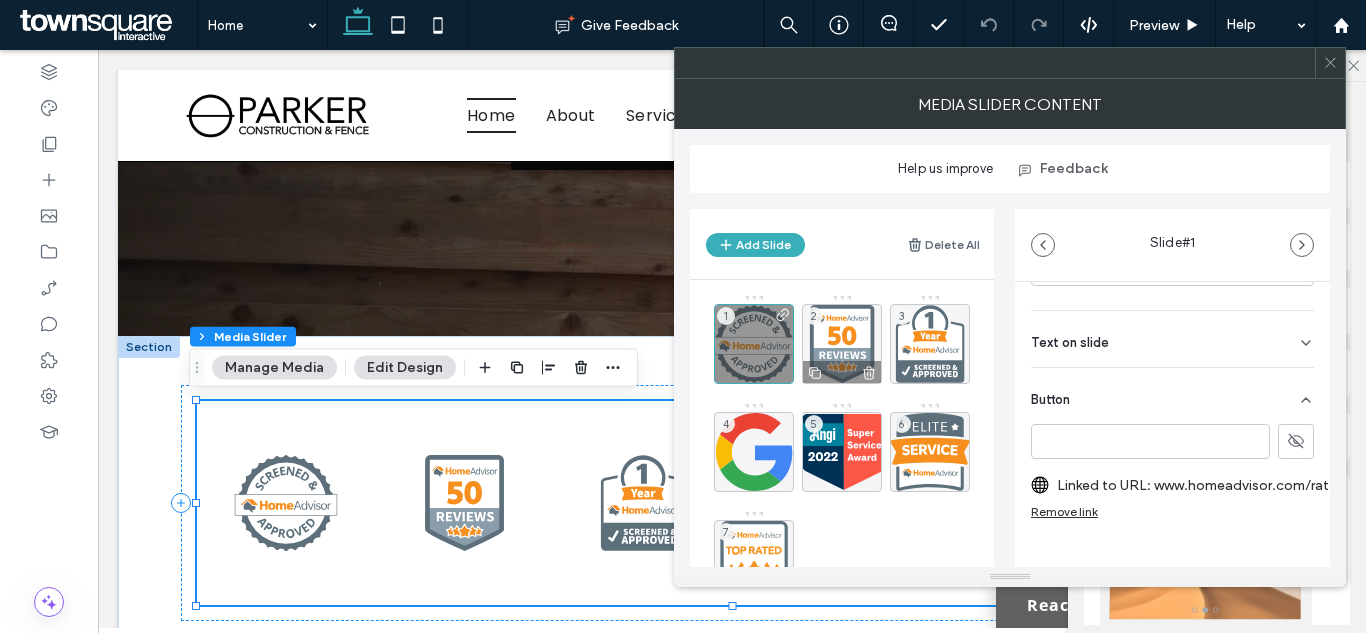 click on "2" at bounding box center [842, 344] 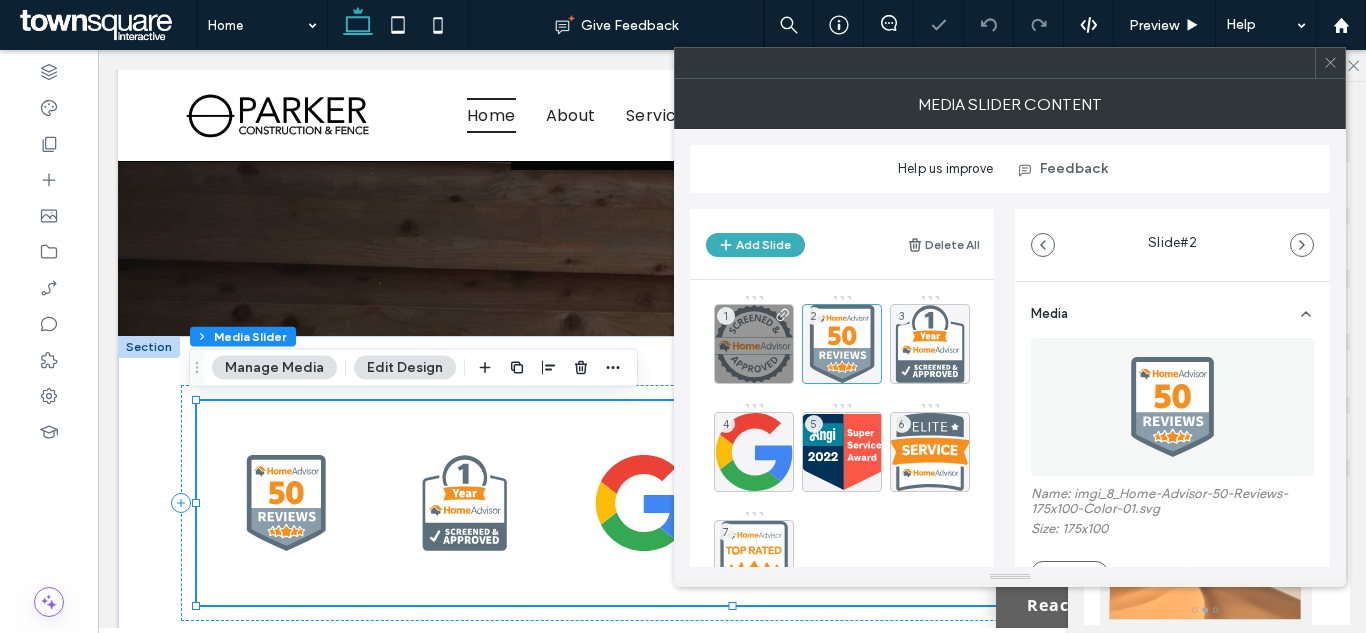 scroll, scrollTop: 511, scrollLeft: 0, axis: vertical 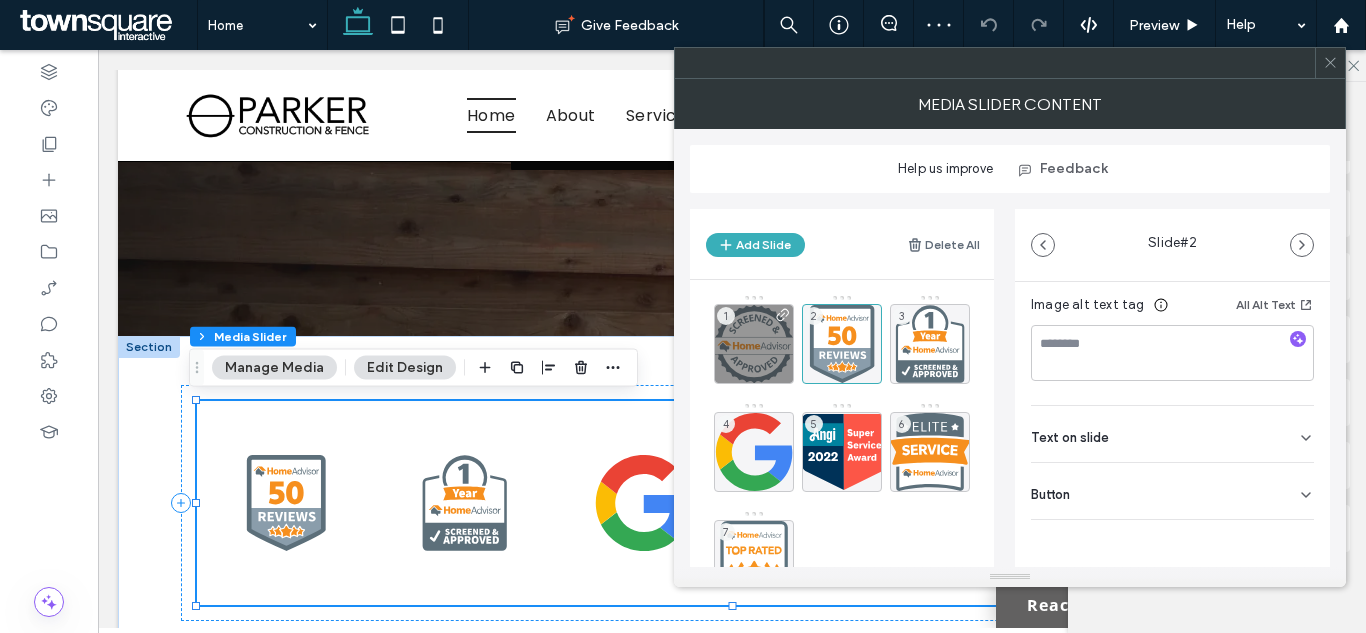 click on "Button" at bounding box center (1172, 491) 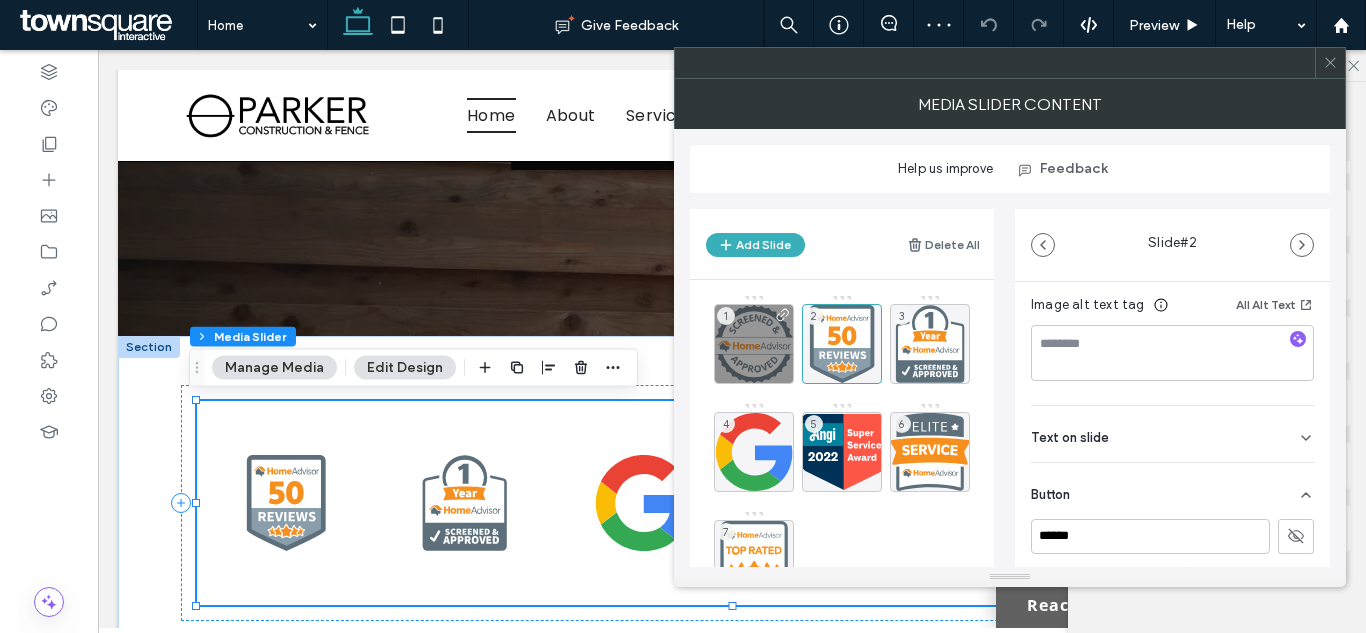 scroll, scrollTop: 454, scrollLeft: 0, axis: vertical 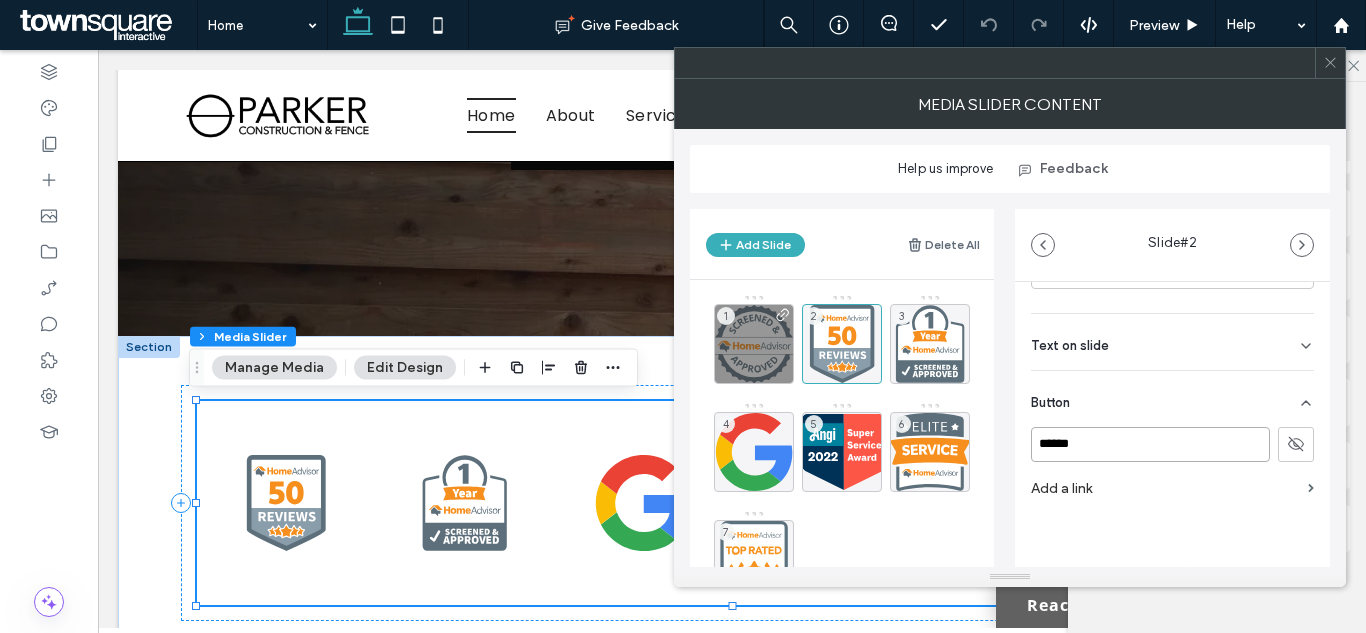 click on "******" at bounding box center [1150, 444] 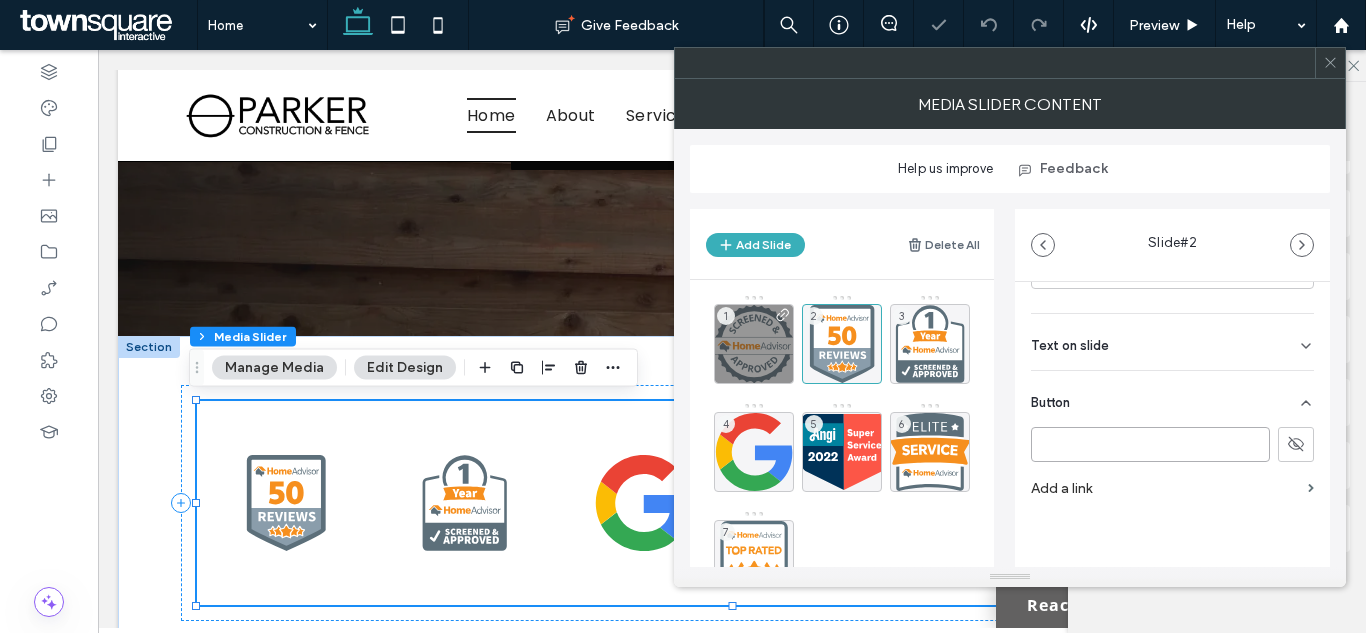 type 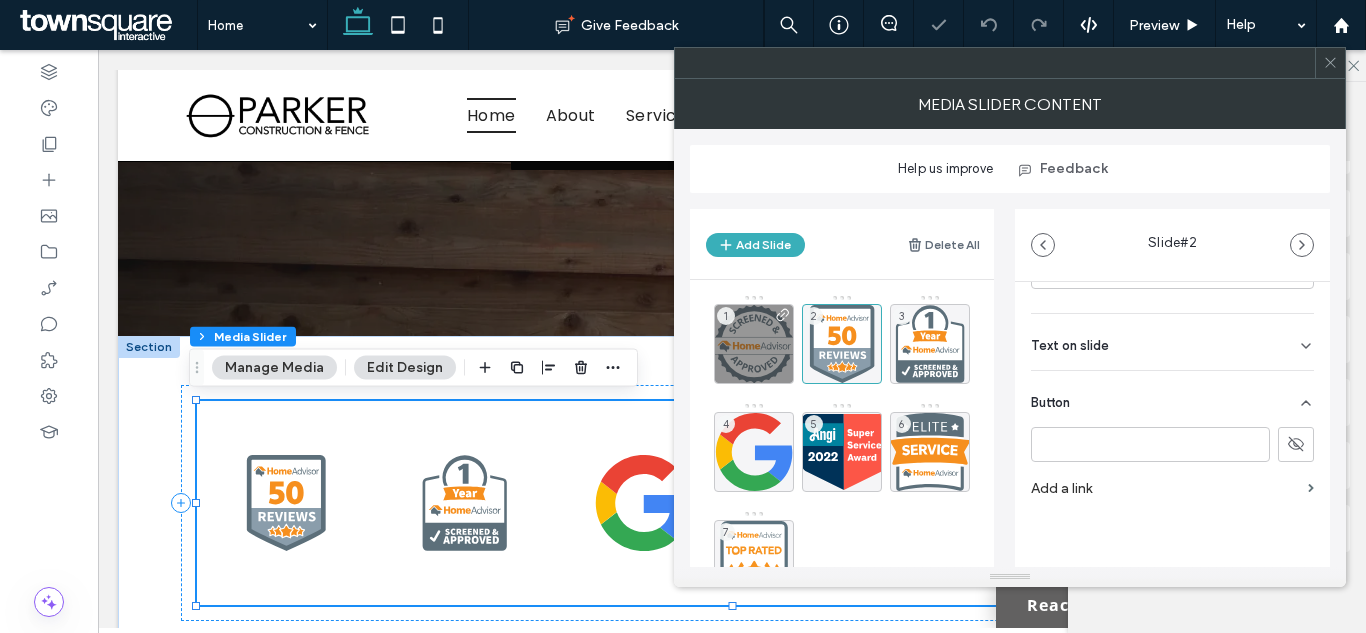 click 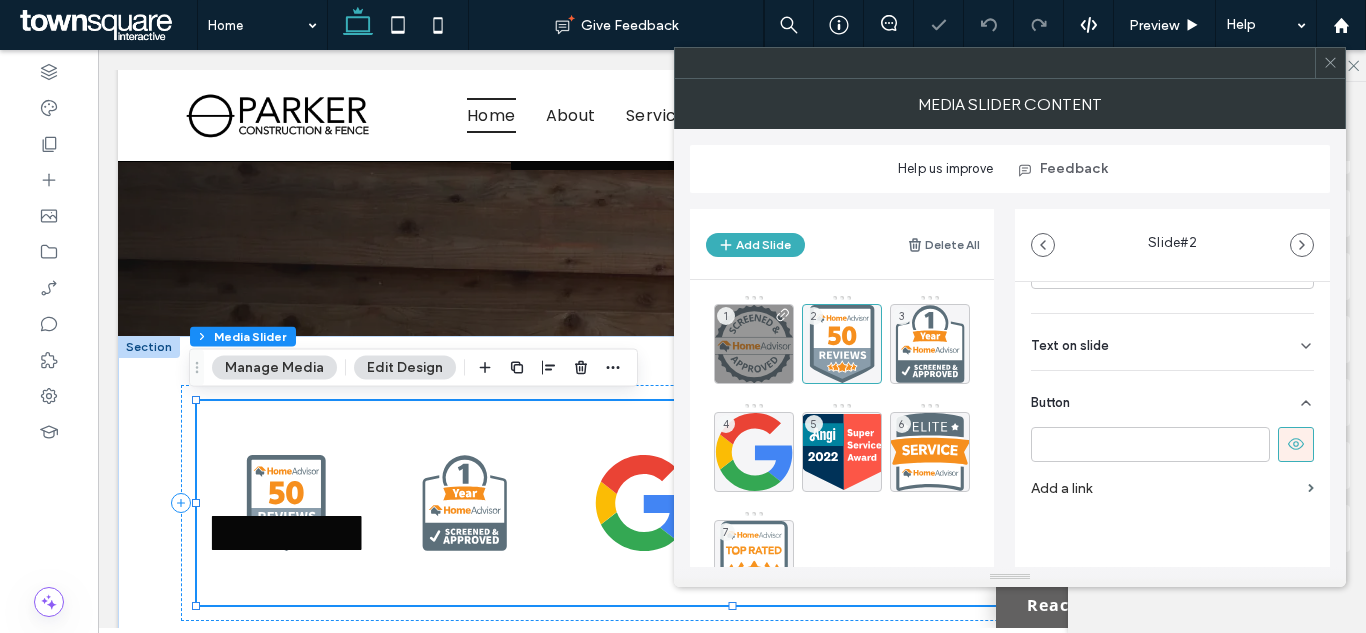 click 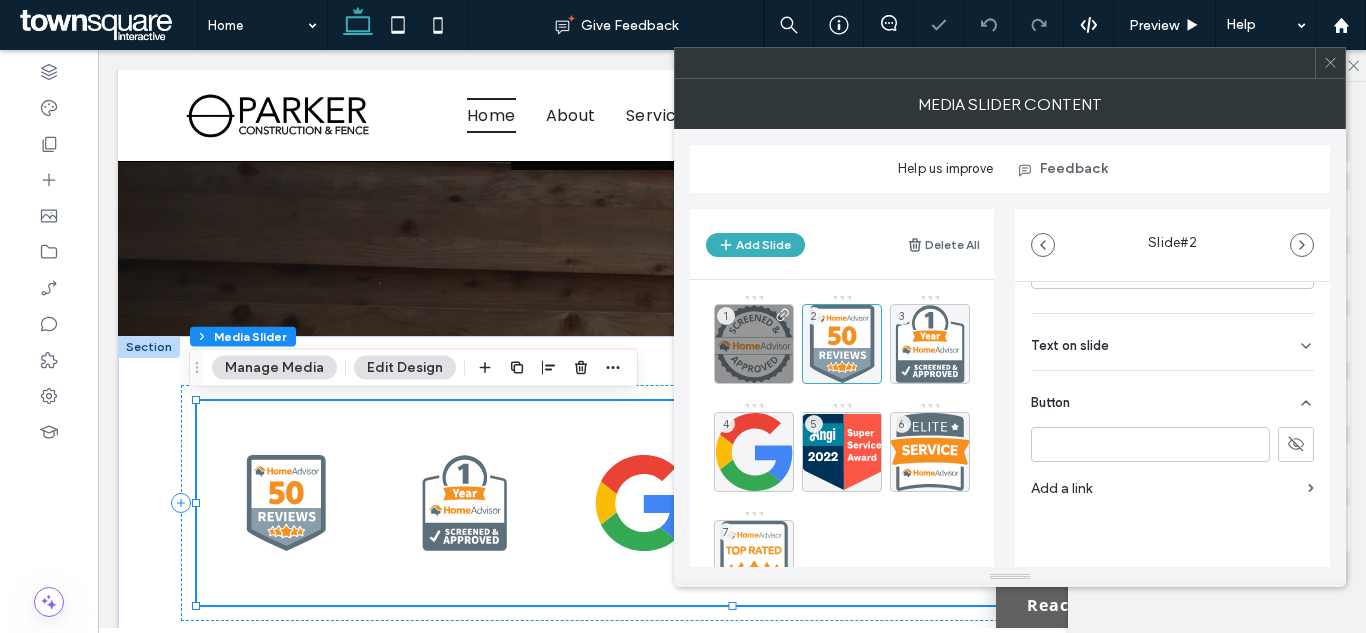 click on "Add a link" at bounding box center (1165, 488) 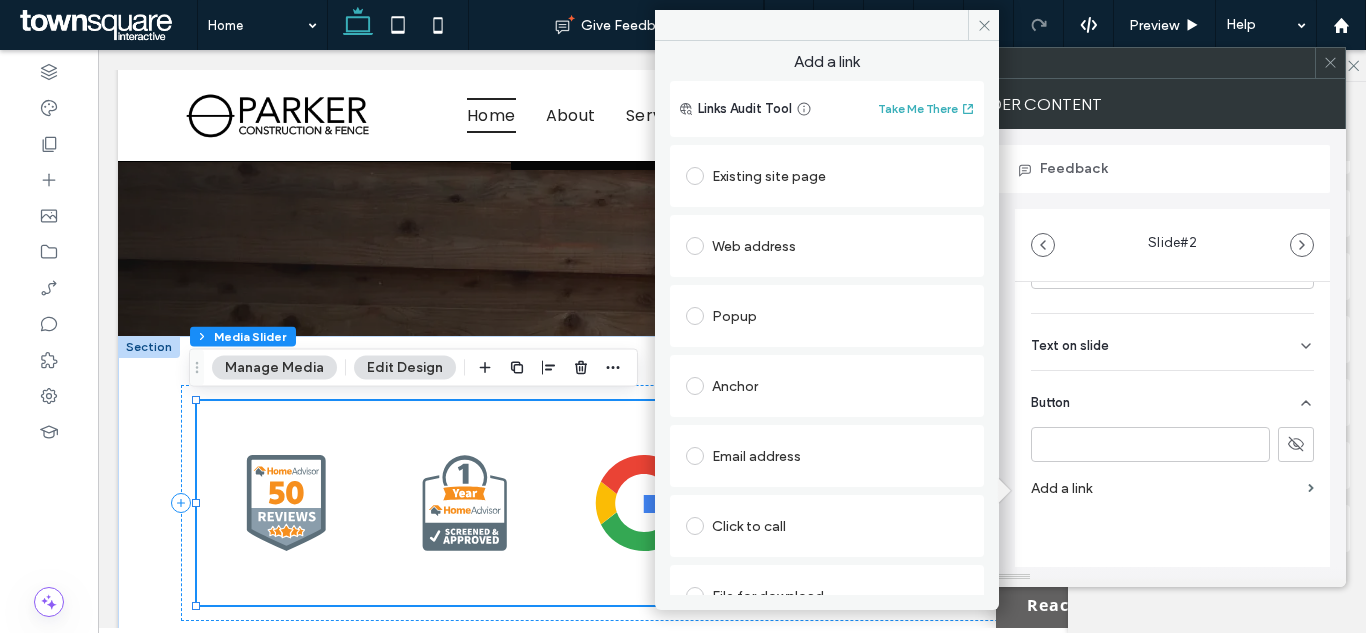 click at bounding box center [286, 515] 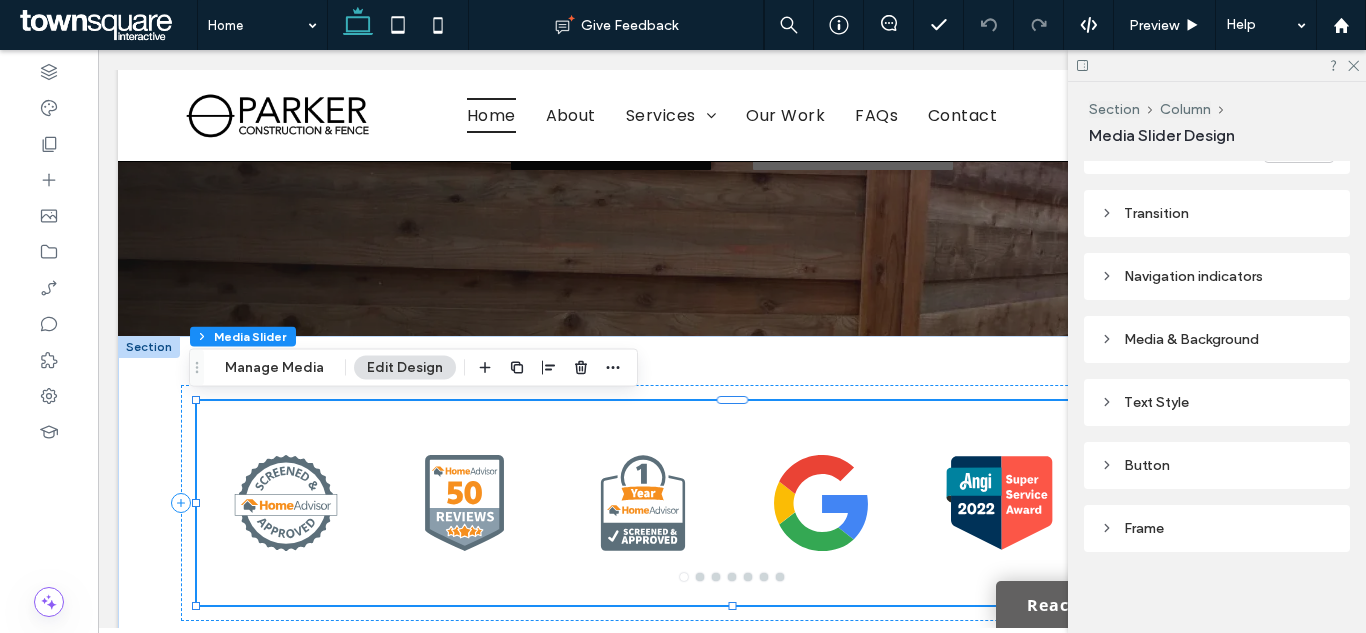 click at bounding box center [286, 503] 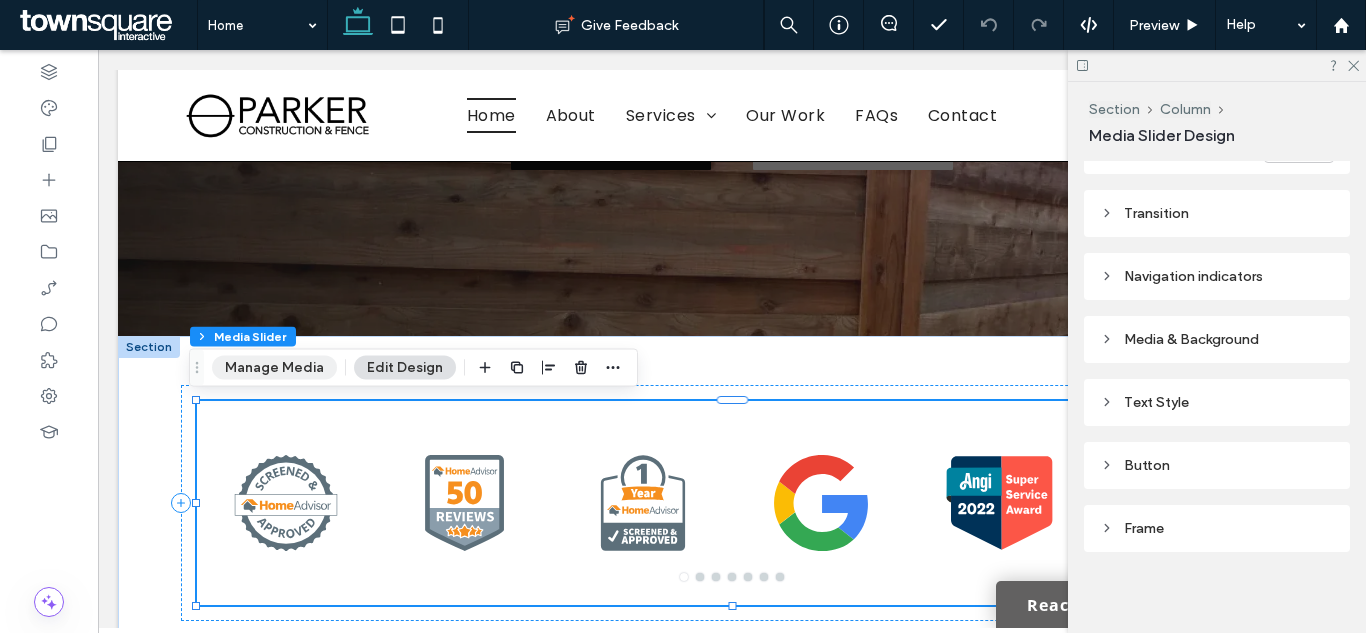 click on "Manage Media" at bounding box center (274, 368) 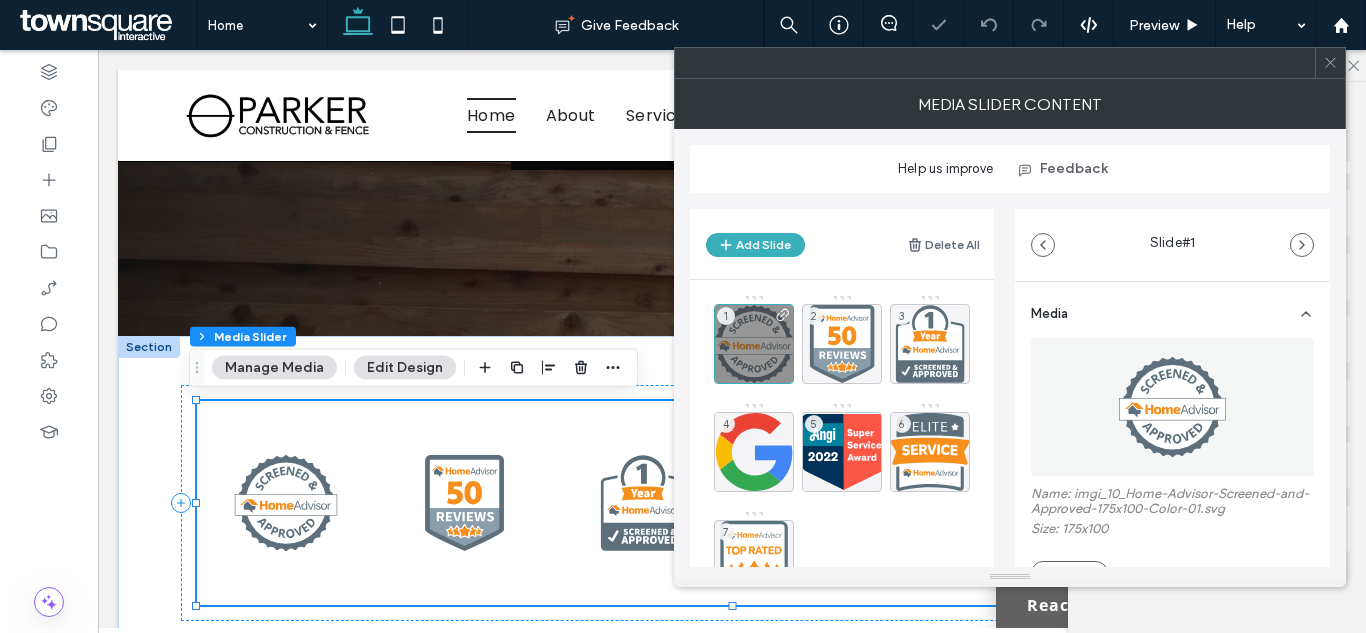 scroll, scrollTop: 497, scrollLeft: 0, axis: vertical 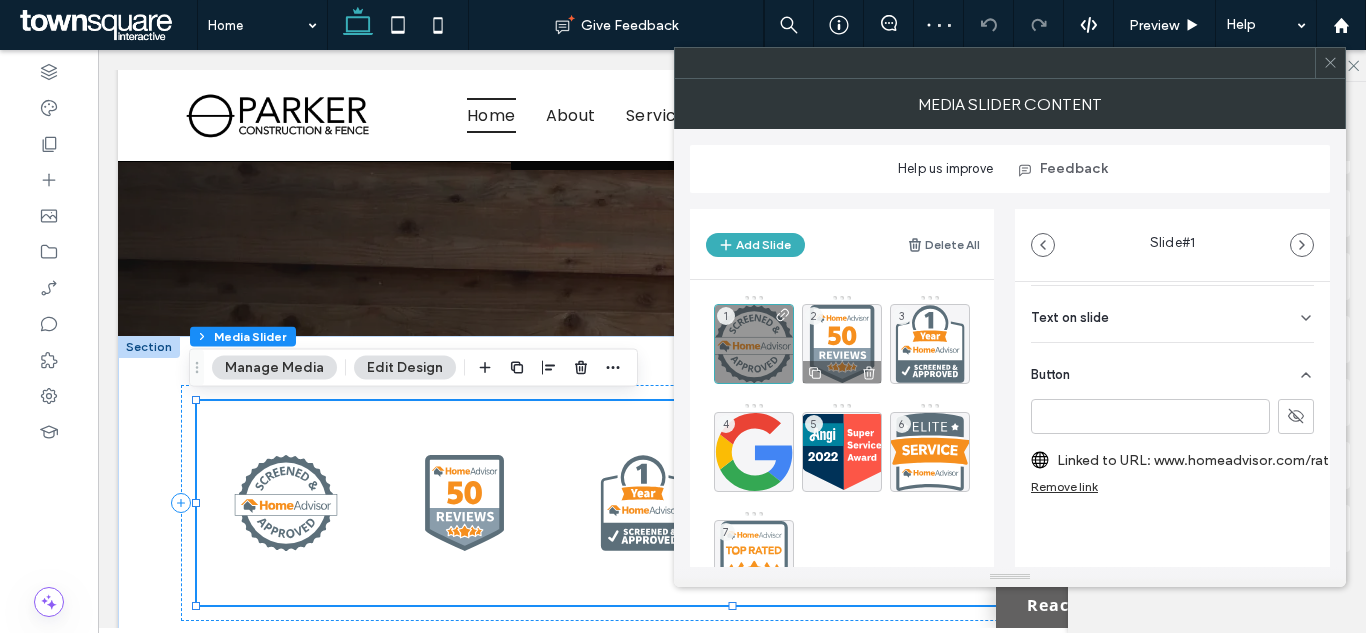 click on "2" at bounding box center (842, 344) 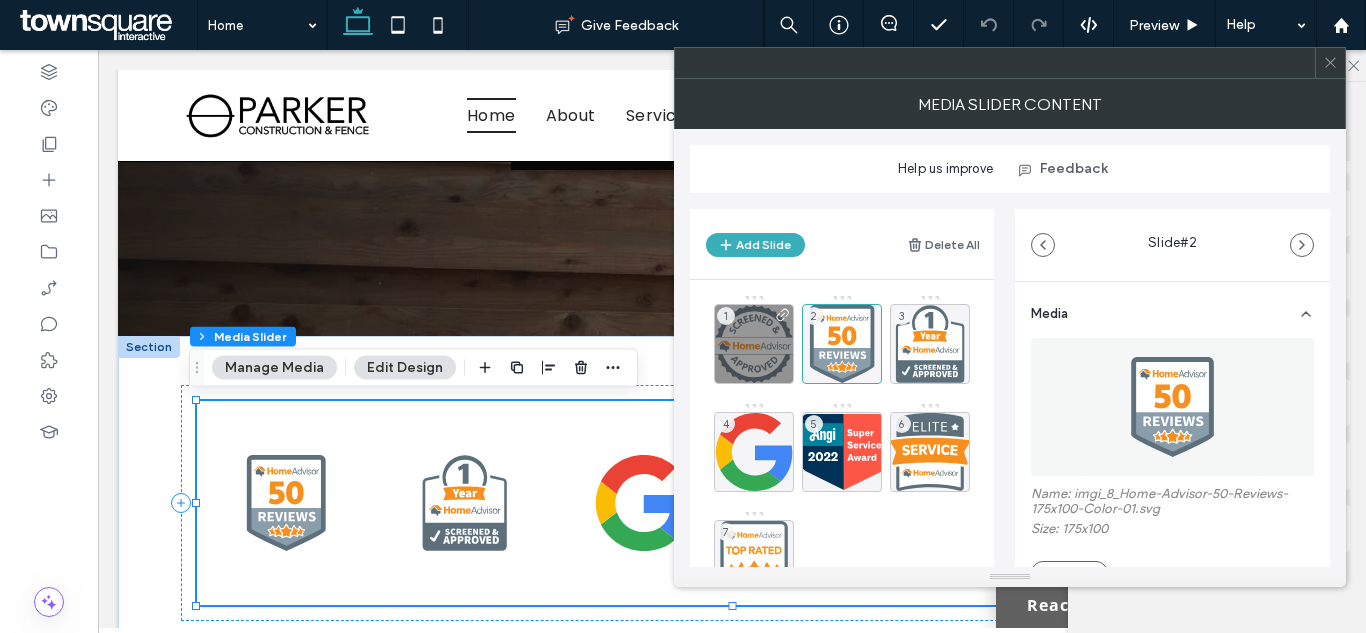 scroll, scrollTop: 362, scrollLeft: 0, axis: vertical 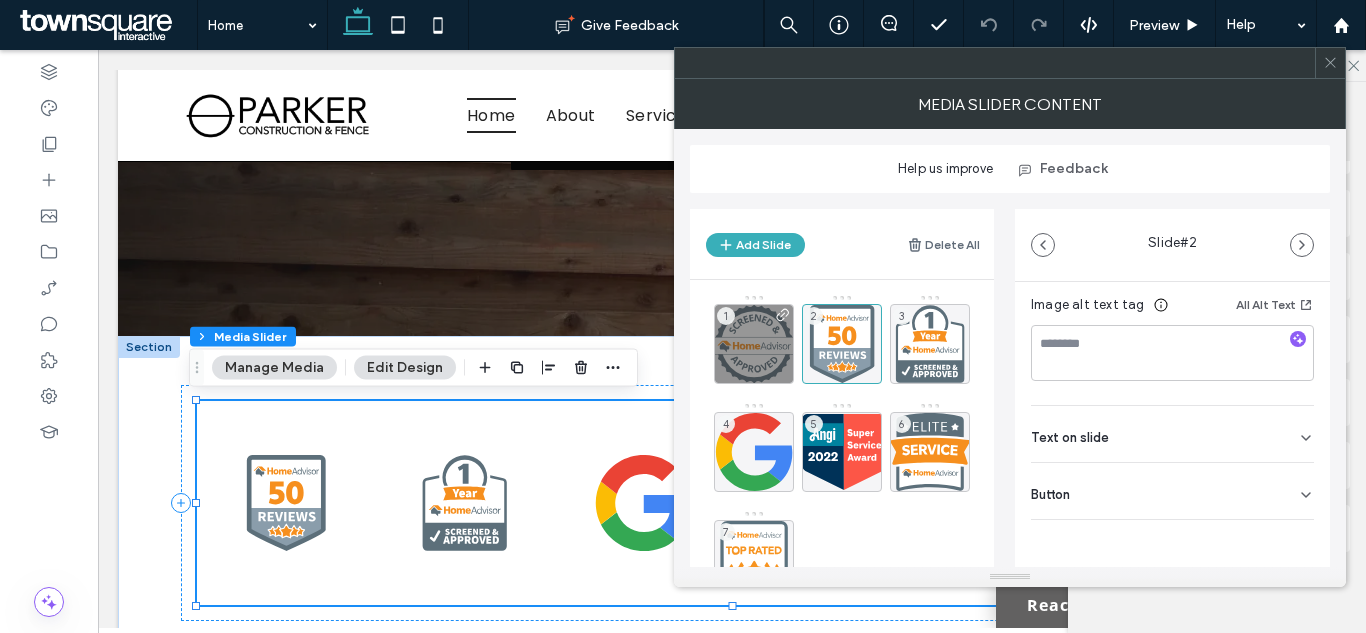 click on "Button" at bounding box center [1172, 491] 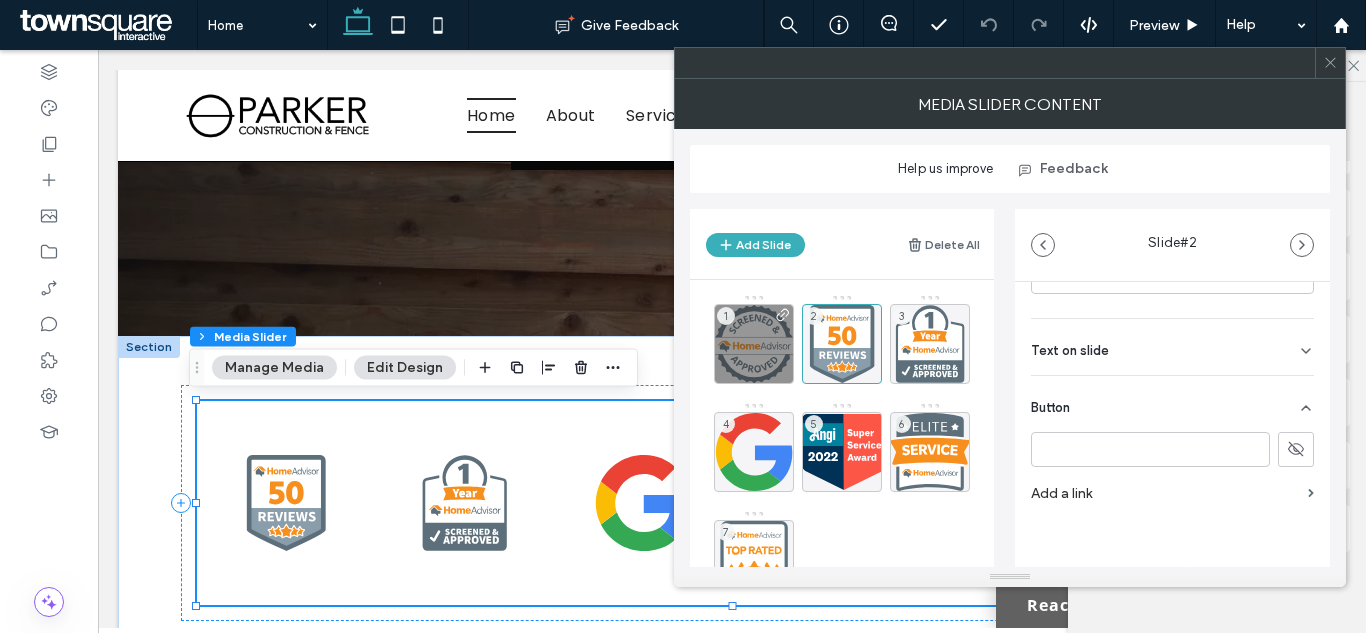 scroll, scrollTop: 456, scrollLeft: 0, axis: vertical 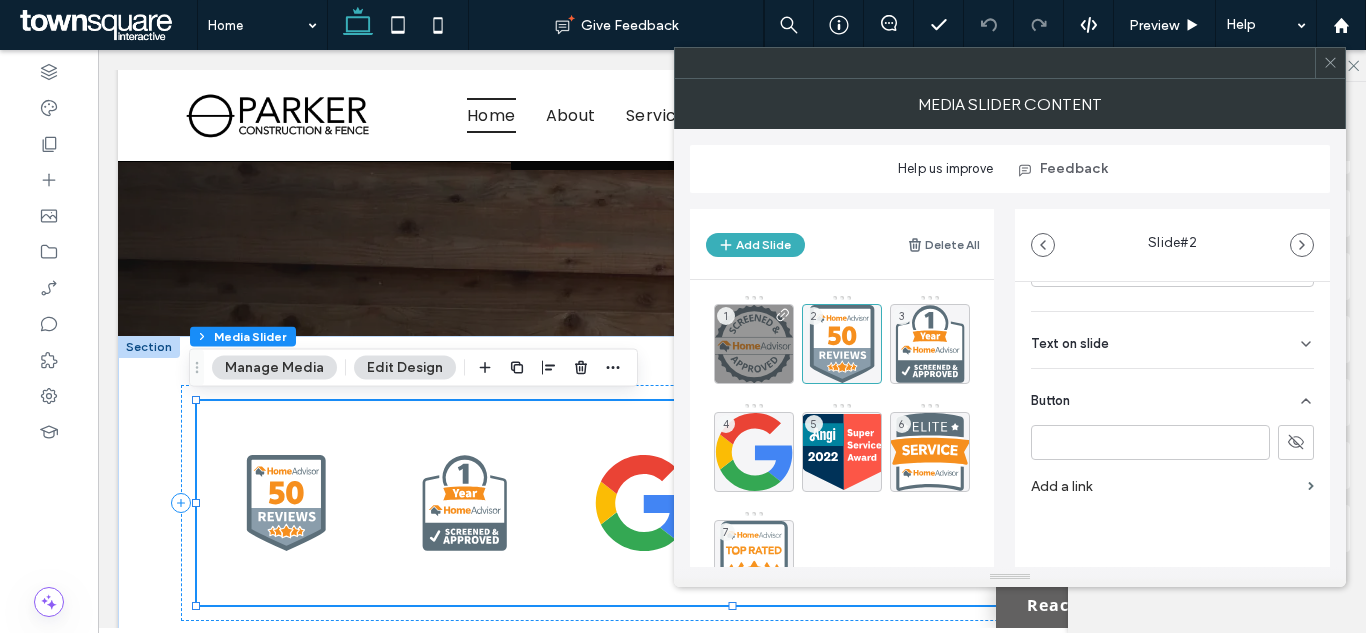 click on "Text on slide" at bounding box center (1172, 340) 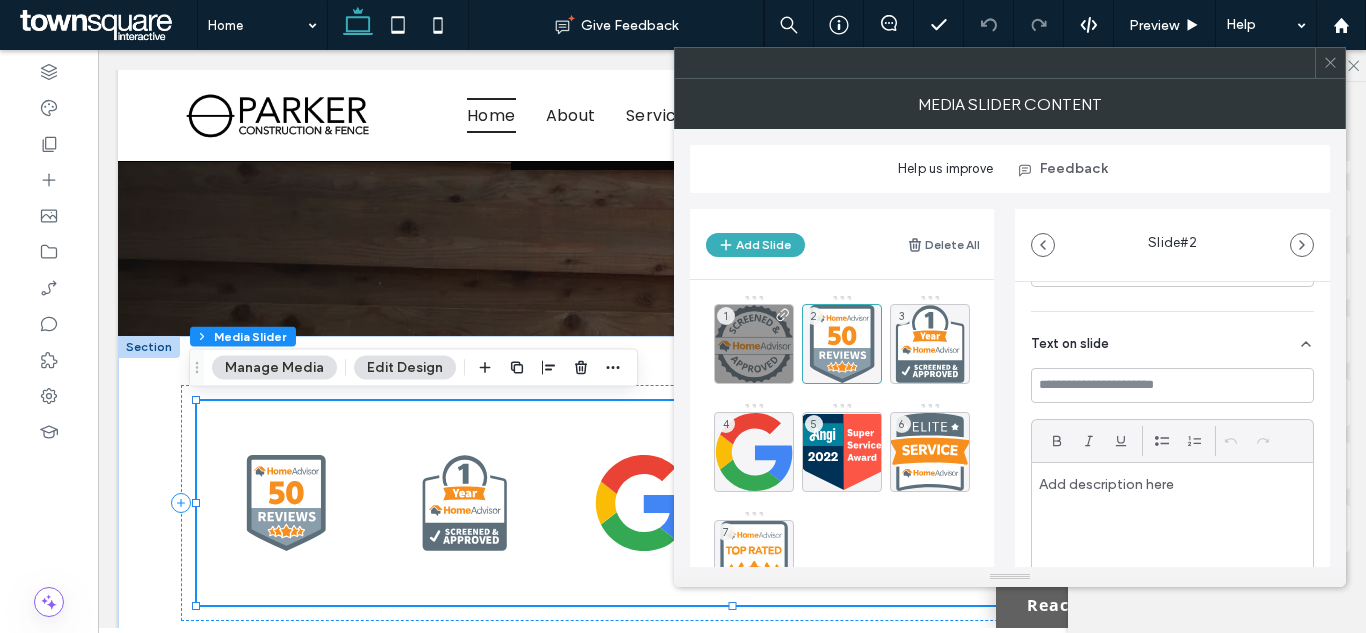 click on "Text on slide" at bounding box center (1172, 340) 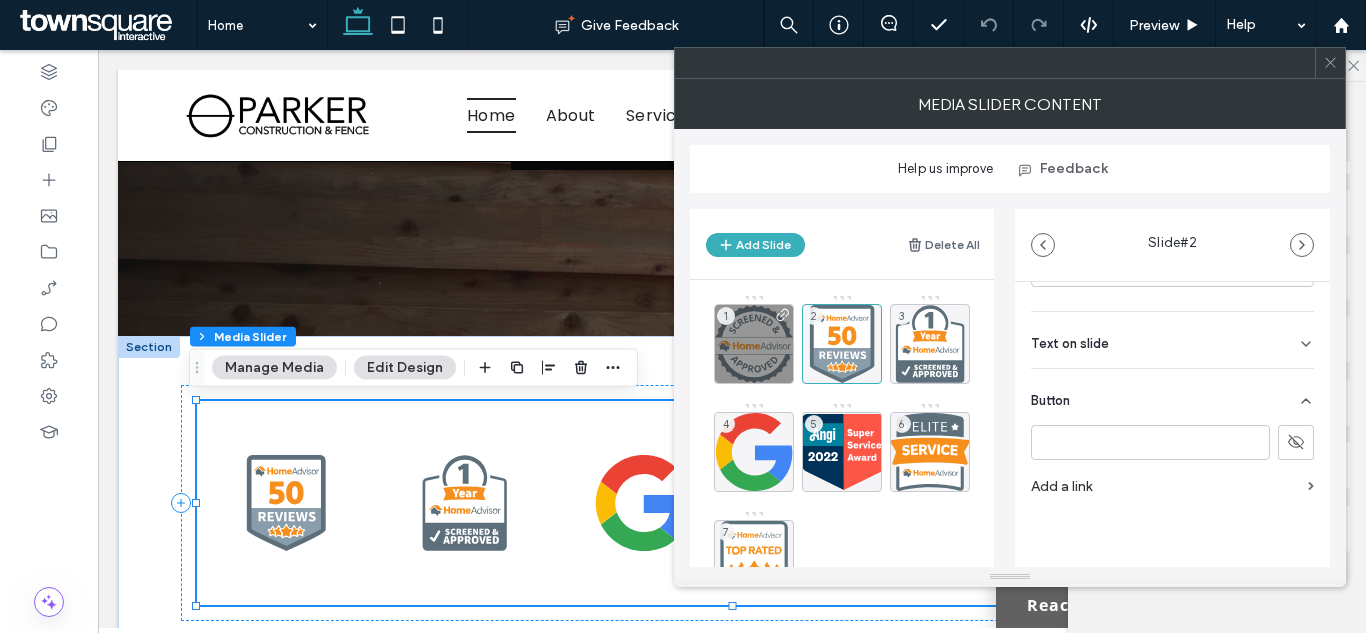 click on "Button" at bounding box center (1172, 397) 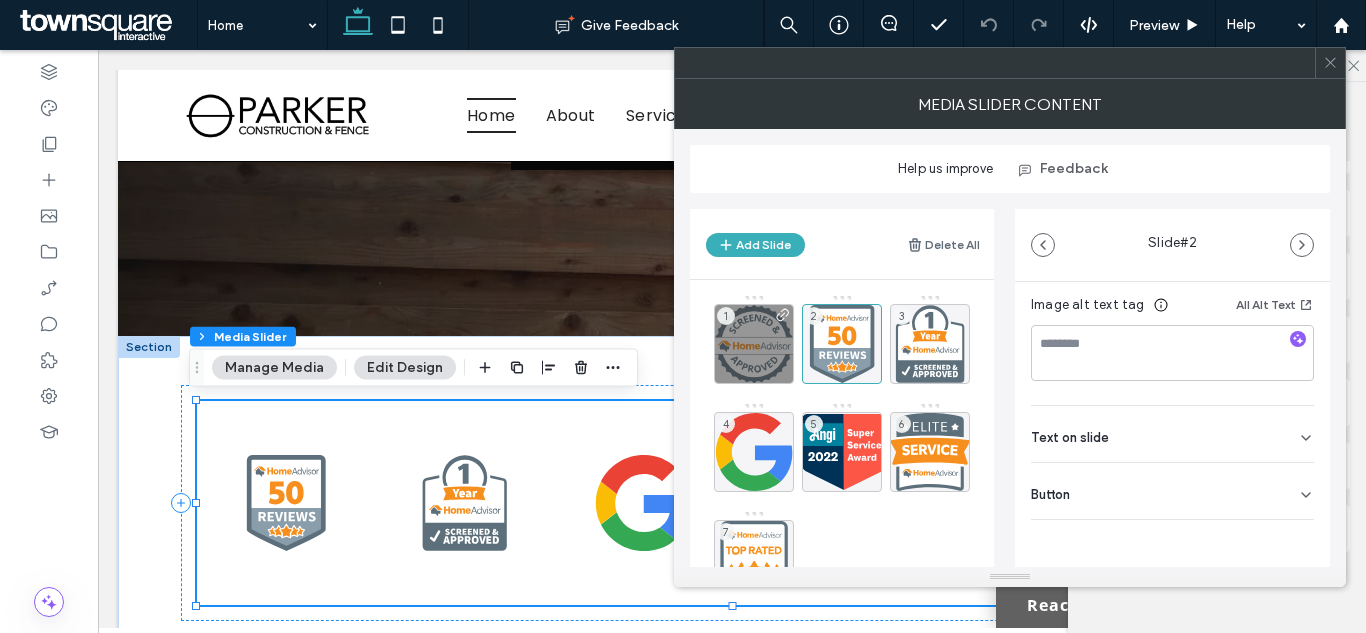 click on "Button" at bounding box center [1172, 491] 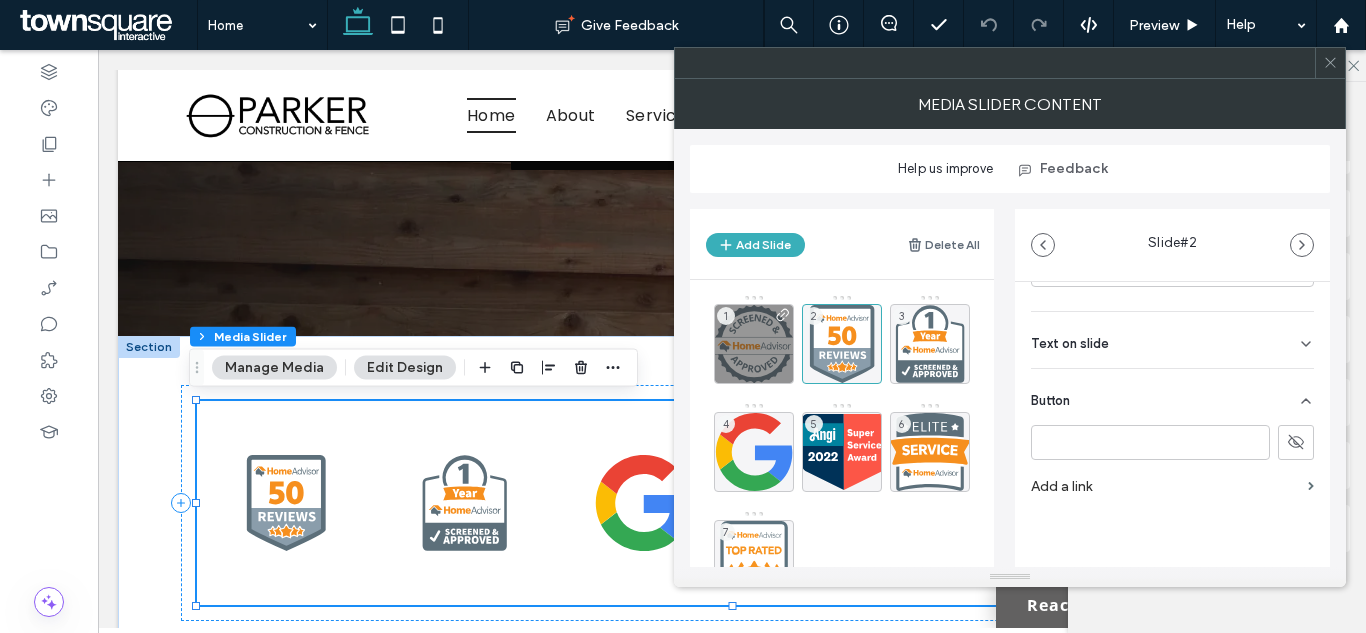 click on "Button" at bounding box center [1172, 397] 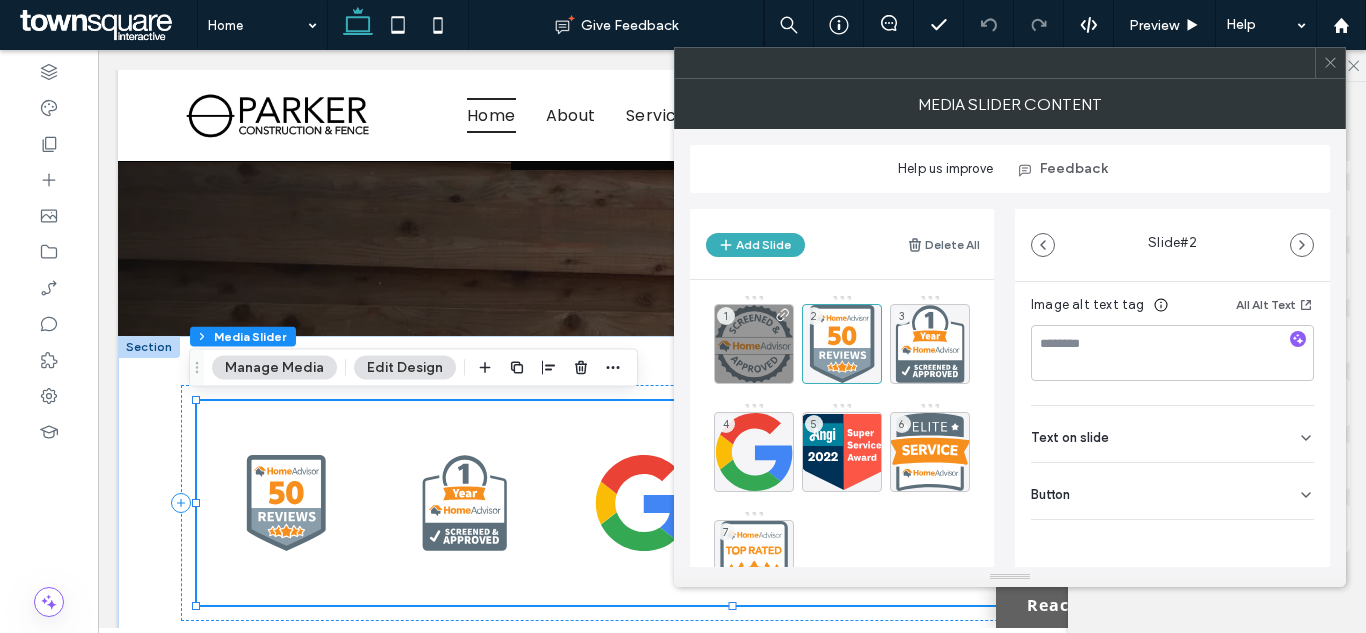scroll, scrollTop: 362, scrollLeft: 0, axis: vertical 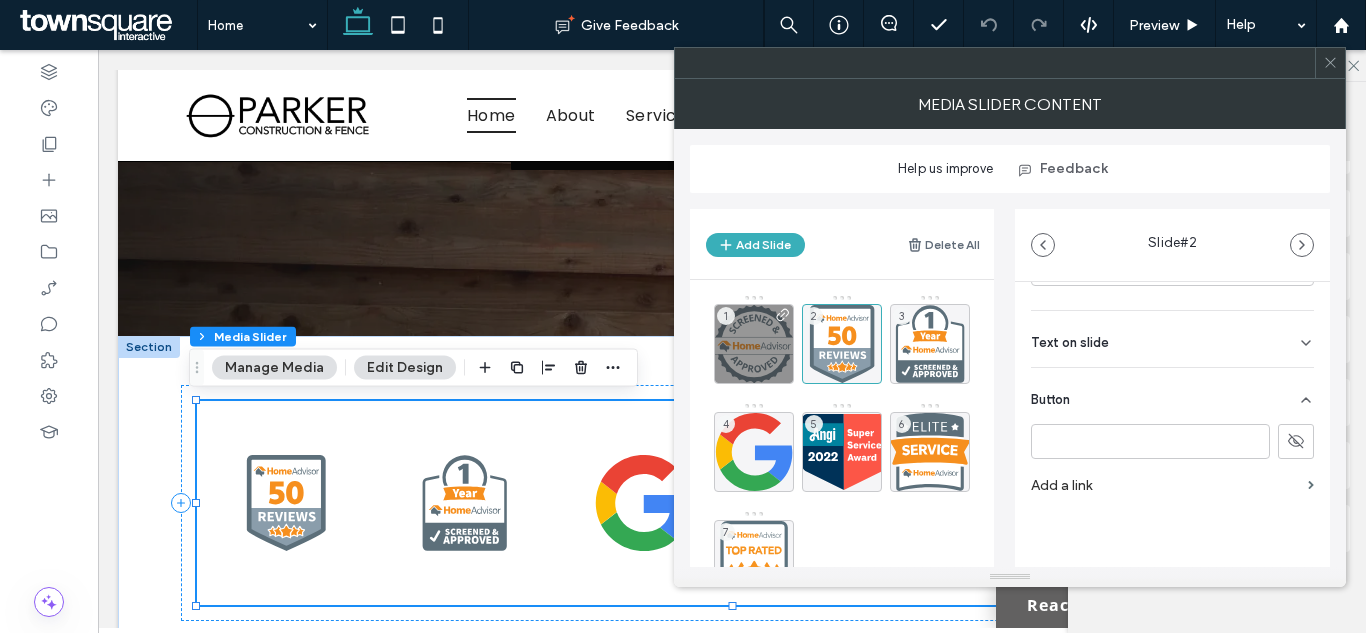 click on "Add a link" at bounding box center [1165, 485] 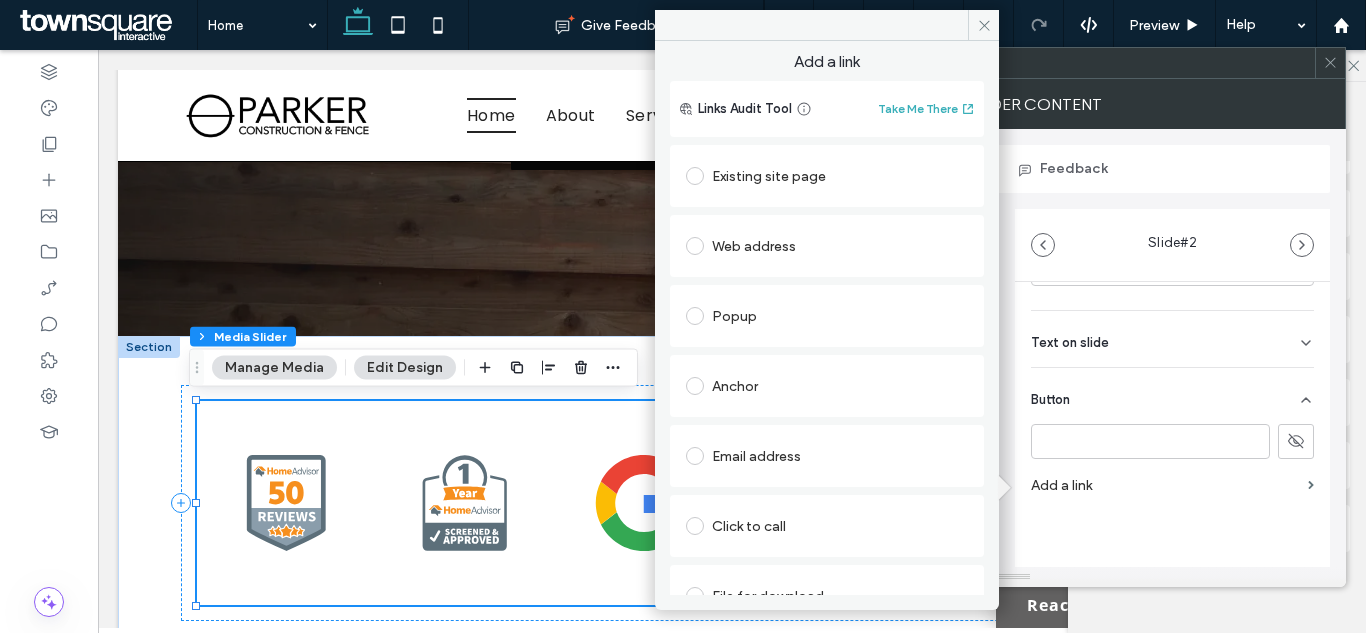 click on "Web address" at bounding box center [827, 246] 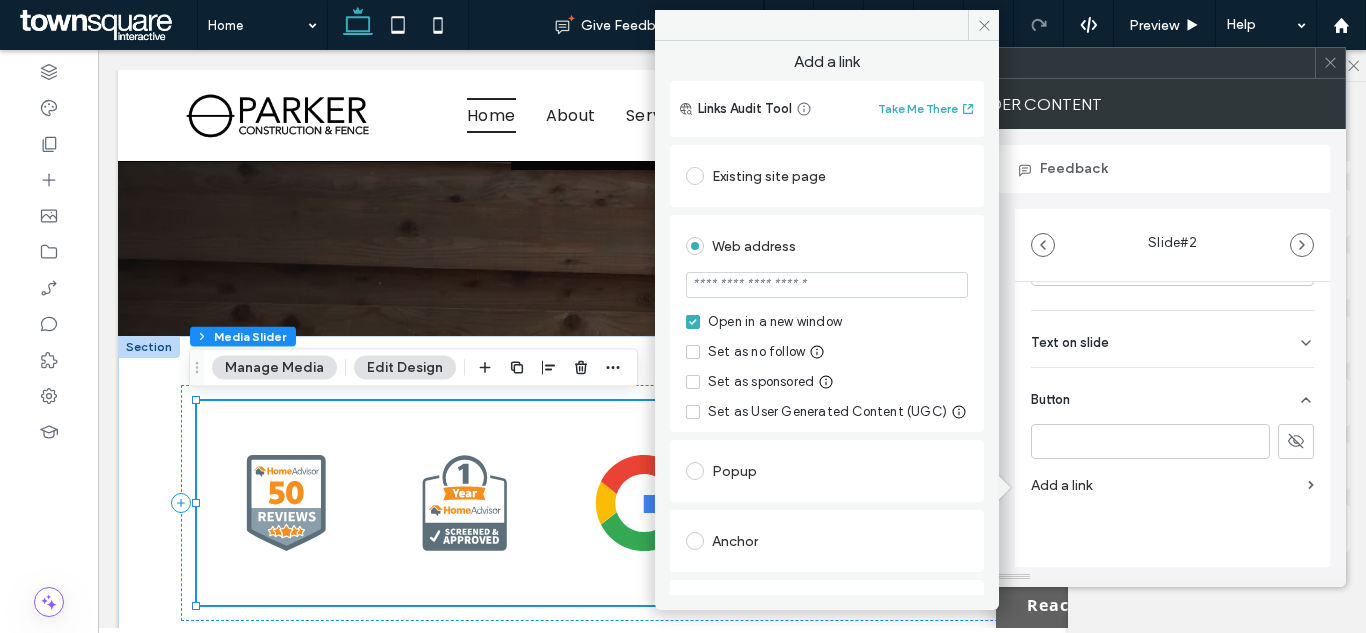 click at bounding box center (827, 287) 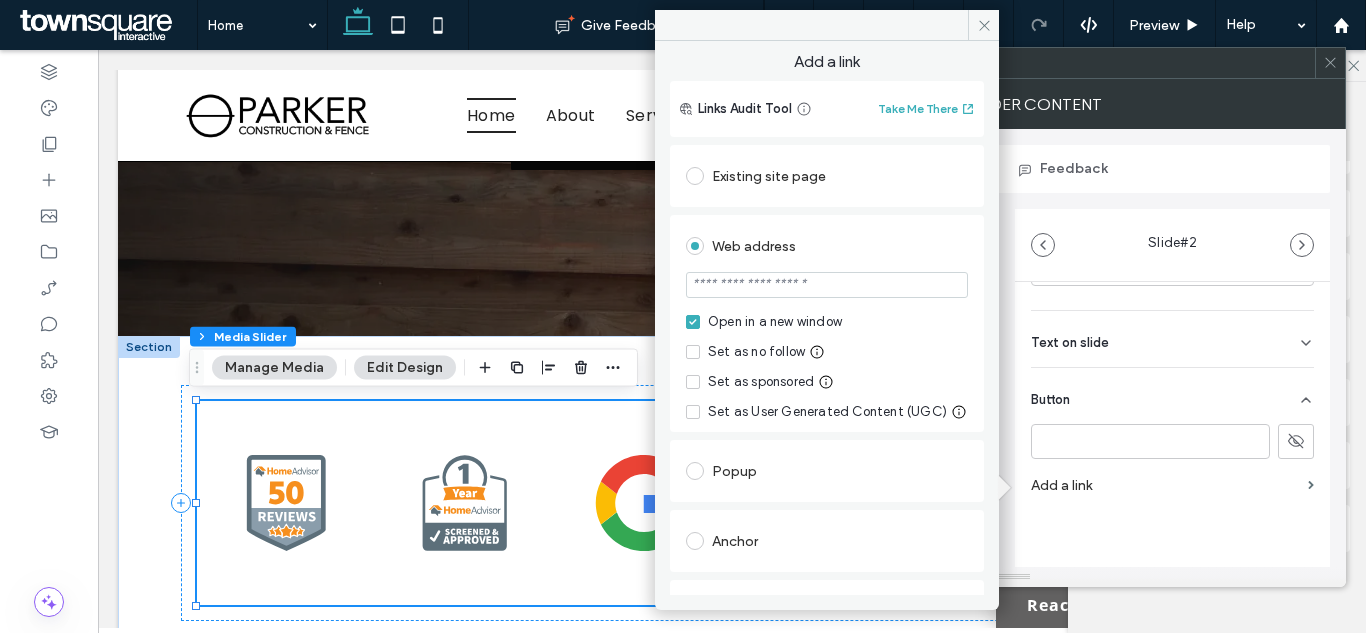 paste on "**********" 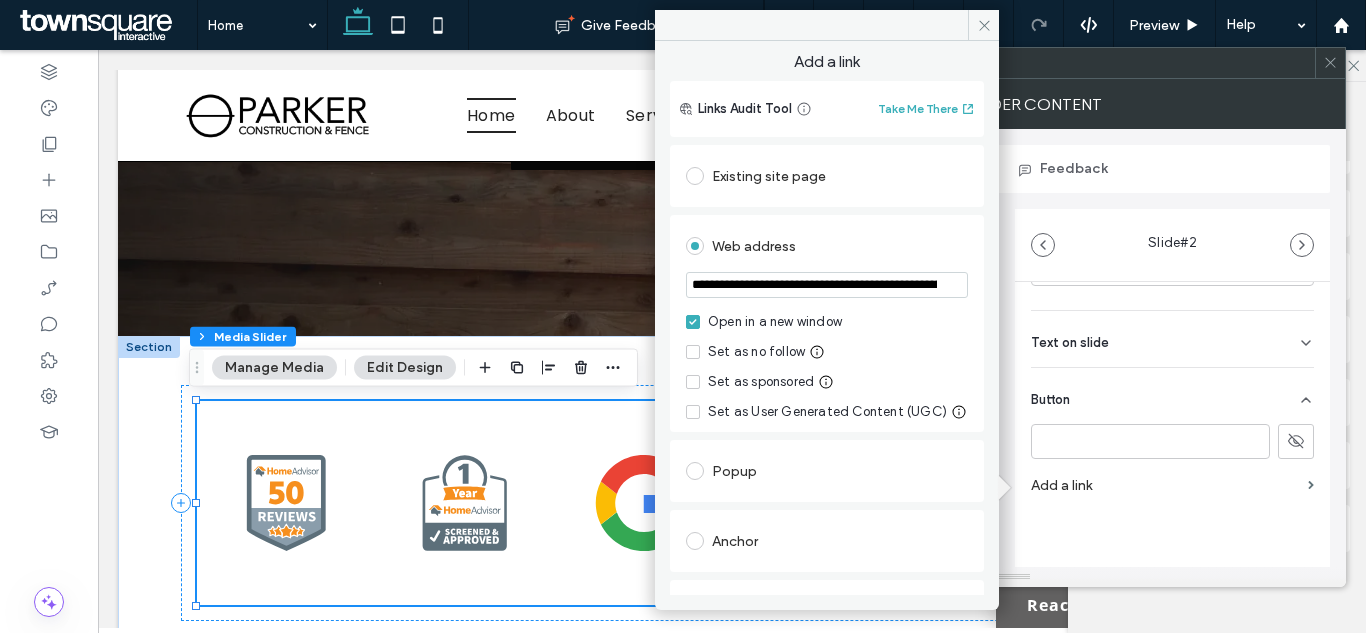scroll, scrollTop: 0, scrollLeft: 206, axis: horizontal 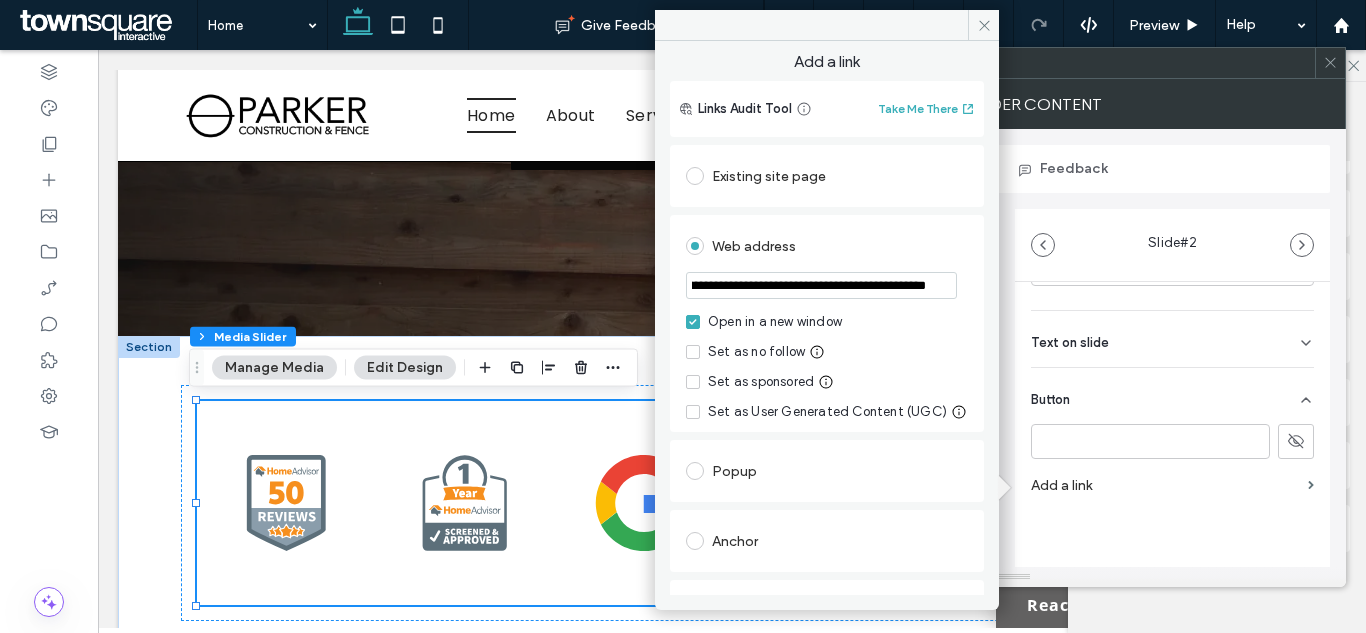type on "**********" 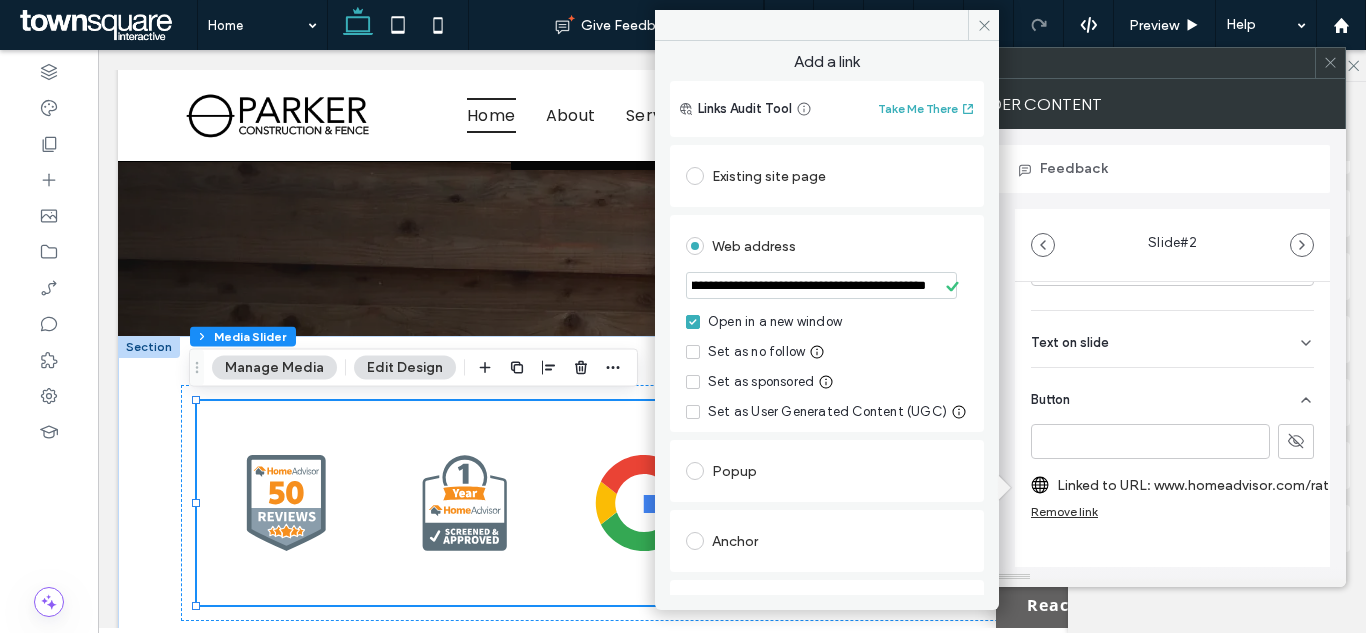 scroll, scrollTop: 0, scrollLeft: 0, axis: both 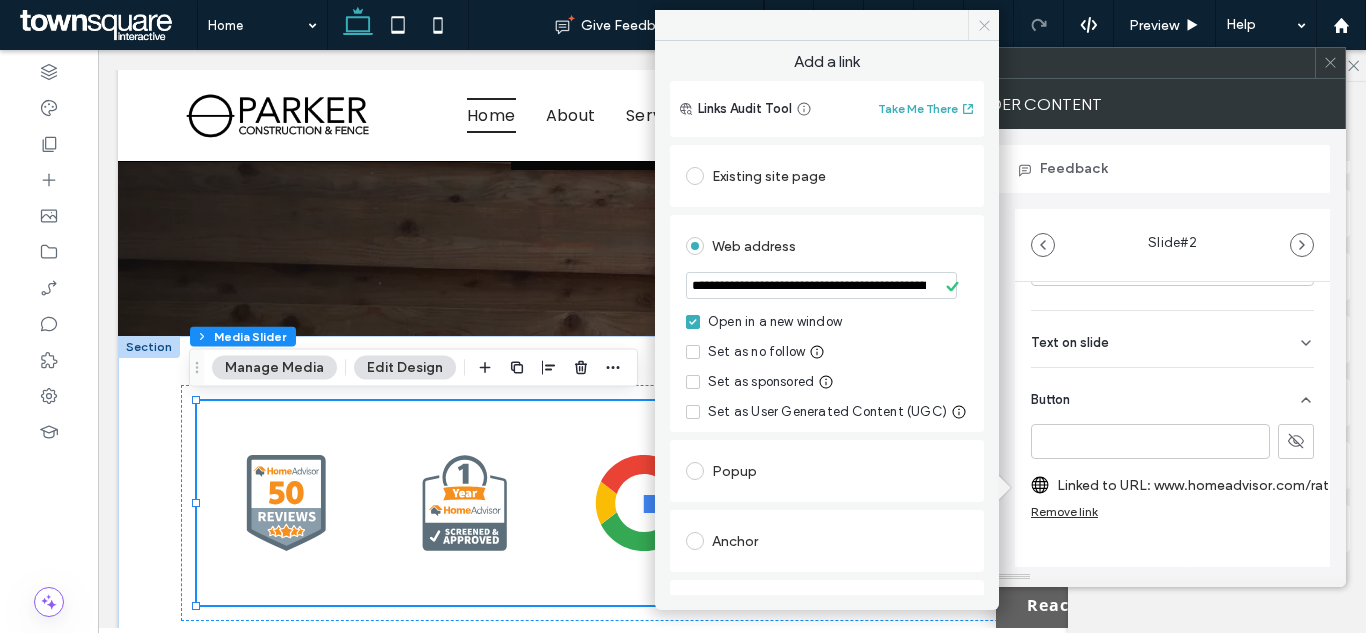 click 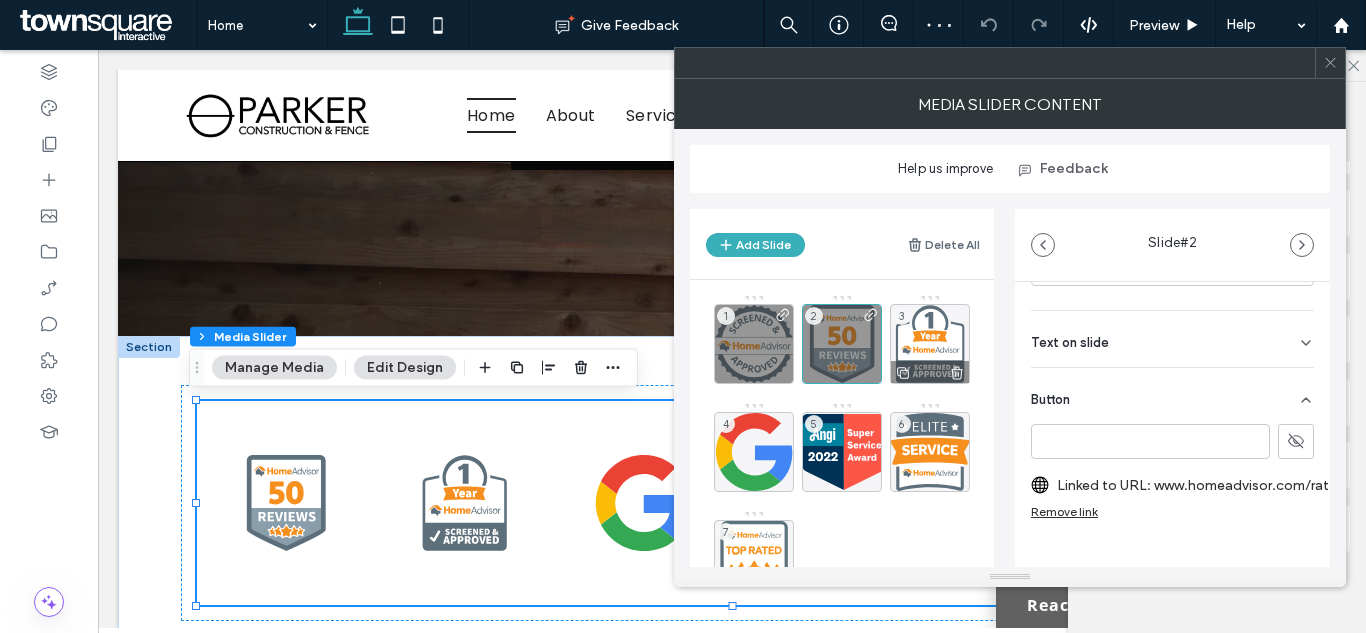 click on "3" at bounding box center [930, 344] 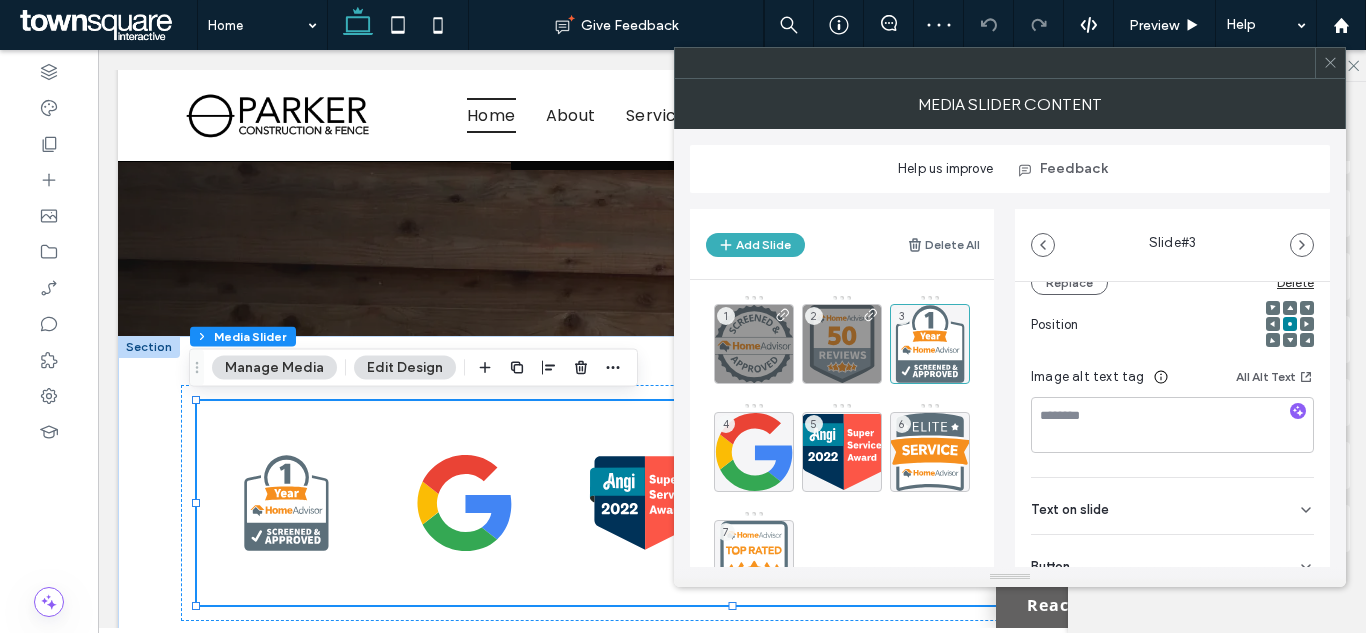 scroll, scrollTop: 300, scrollLeft: 0, axis: vertical 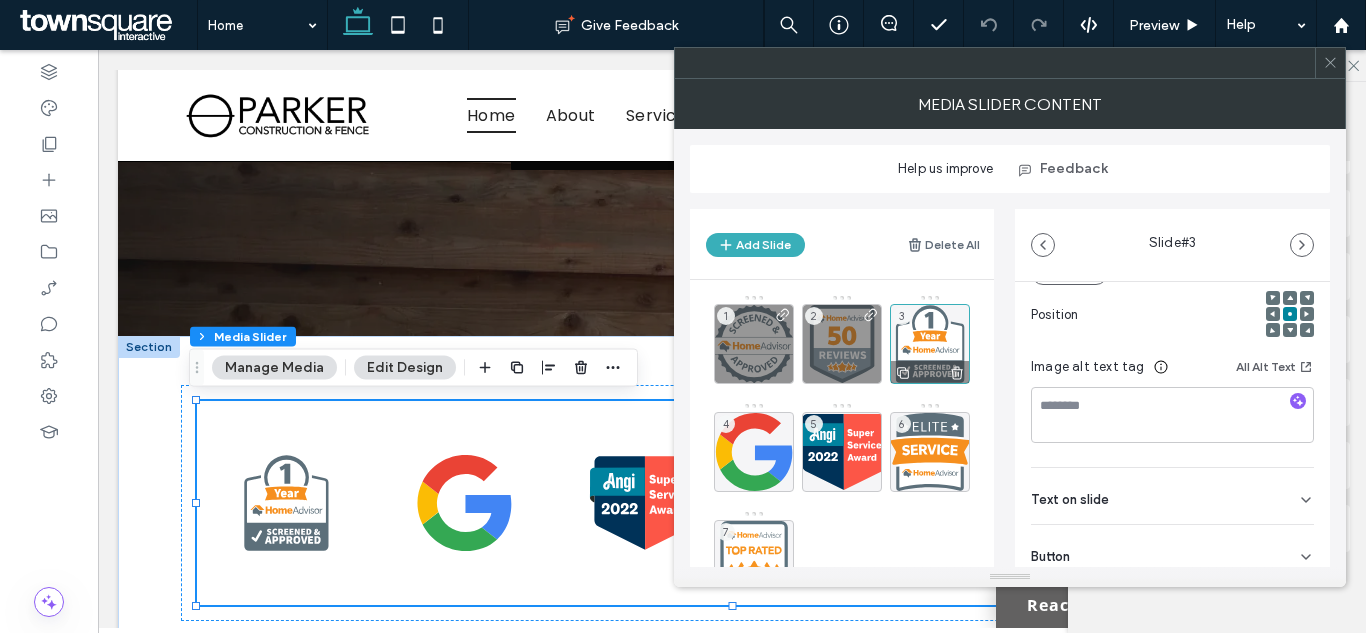 click on "3" at bounding box center (930, 344) 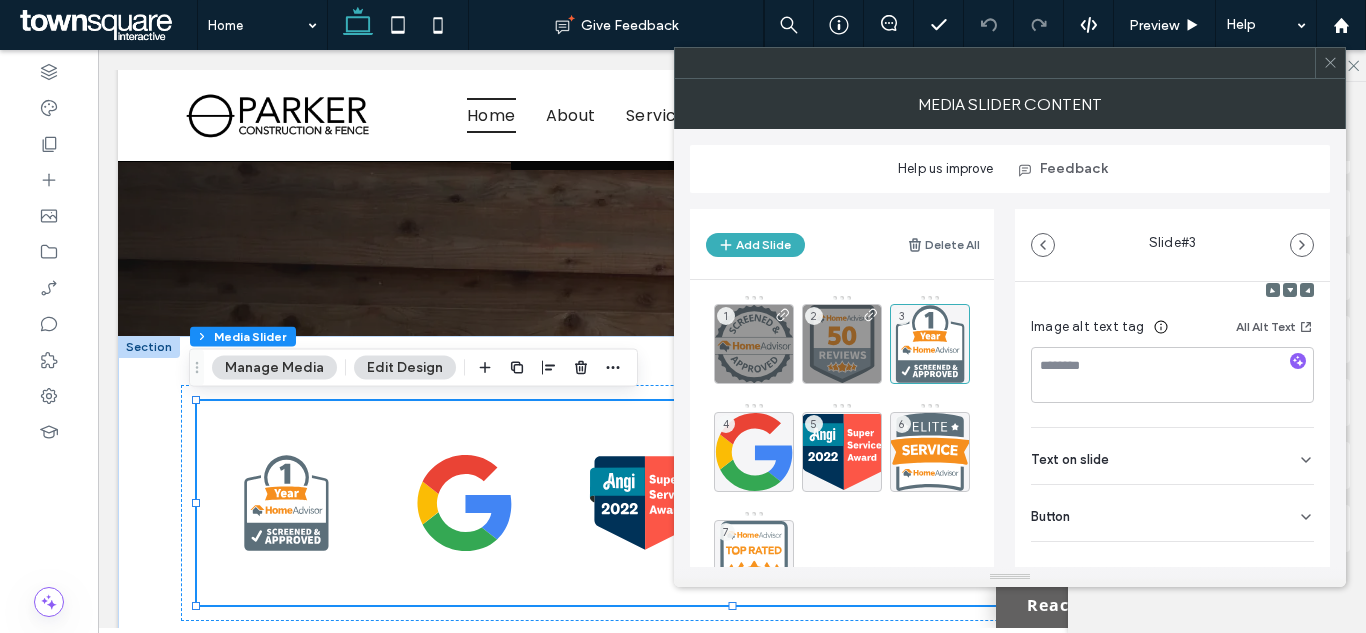 scroll, scrollTop: 362, scrollLeft: 0, axis: vertical 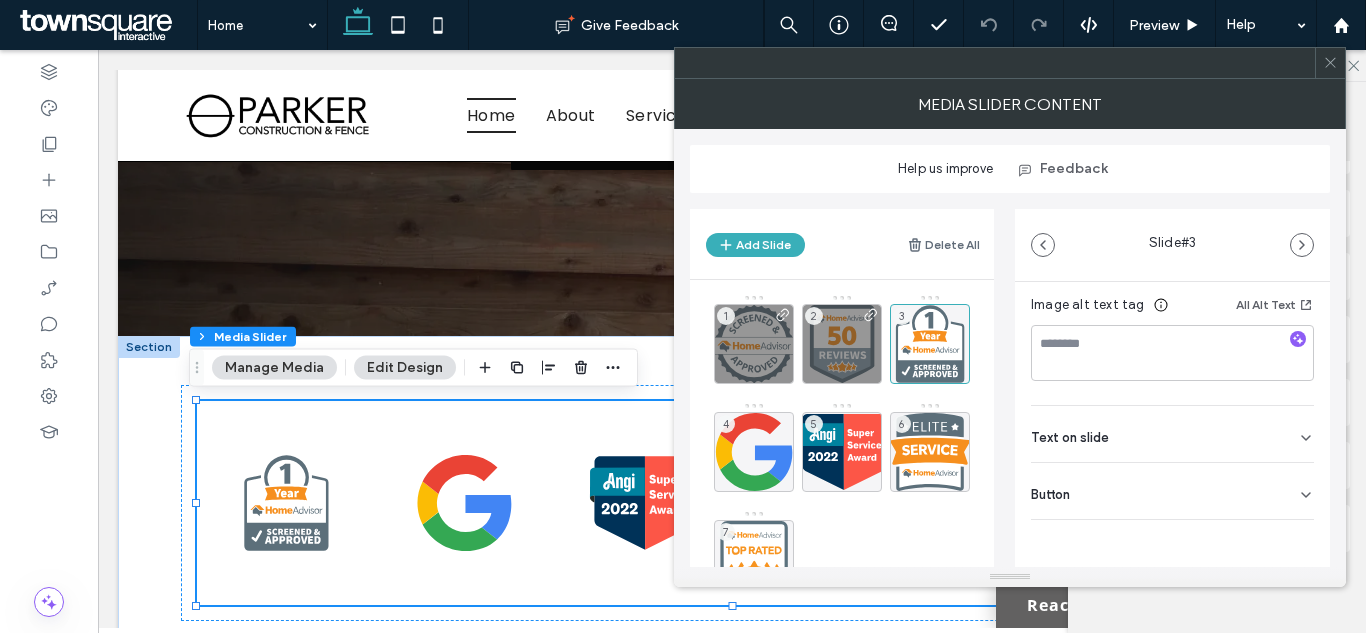 click on "Button" at bounding box center (1172, 491) 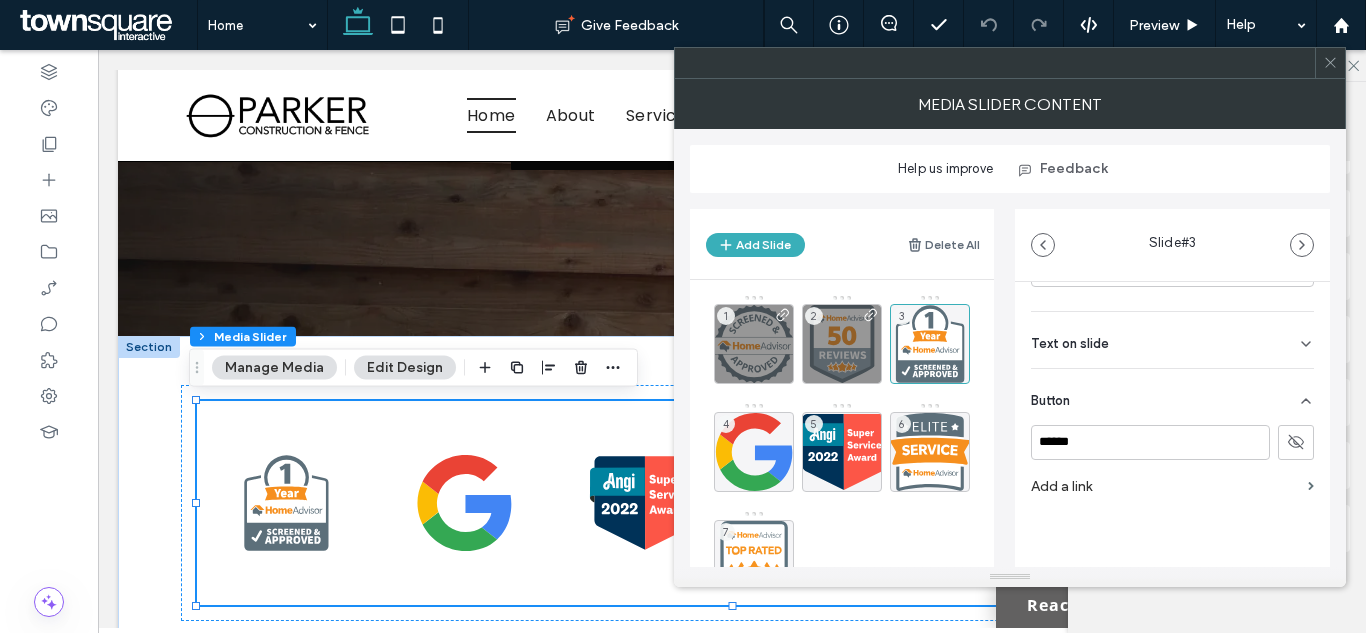 scroll, scrollTop: 457, scrollLeft: 0, axis: vertical 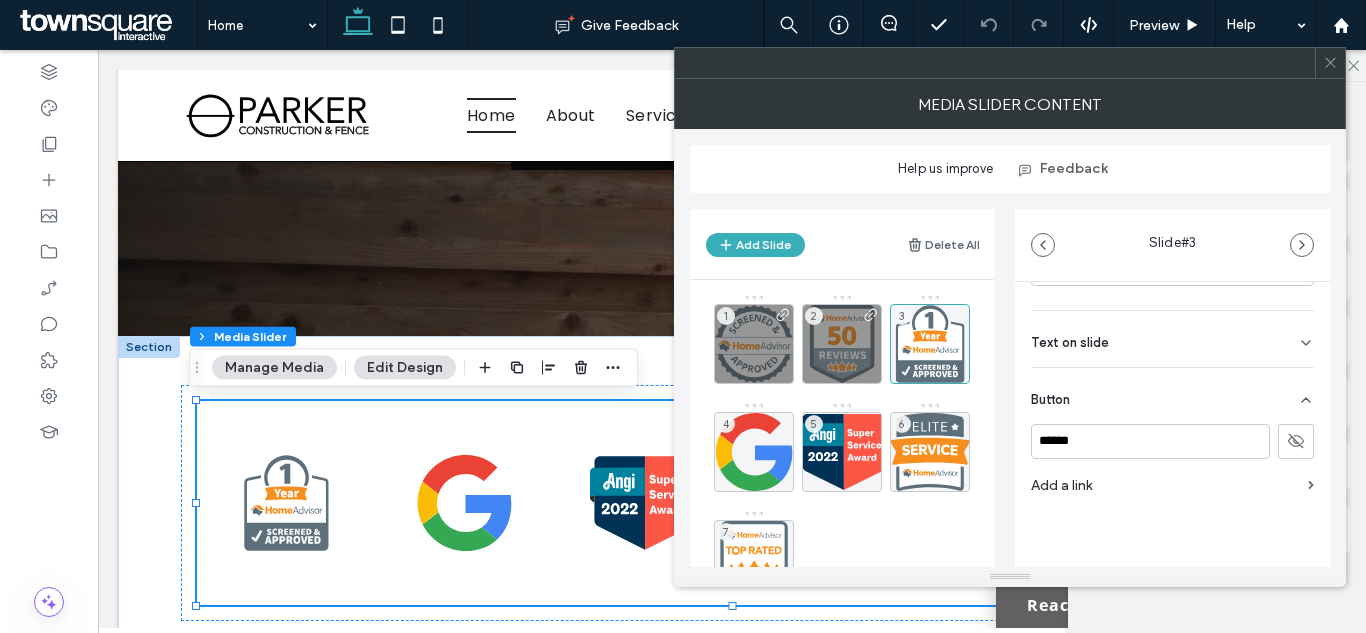 click on "Add a link" at bounding box center (1165, 485) 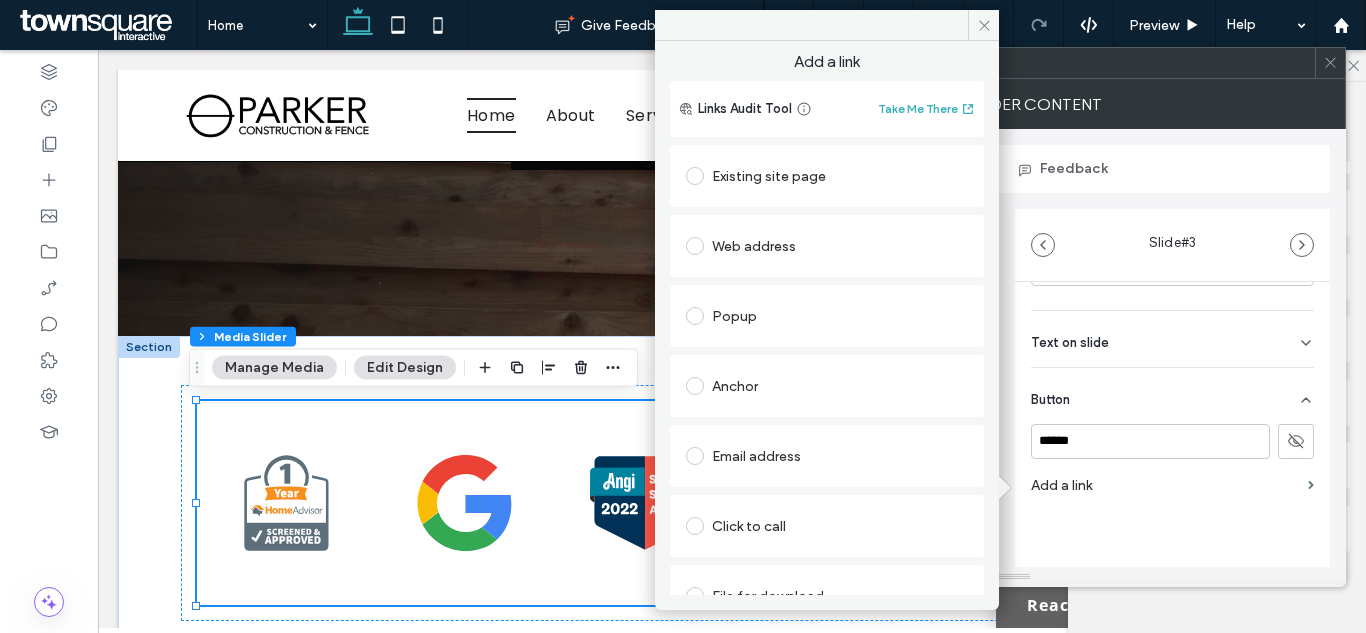 click on "Web address" at bounding box center (827, 246) 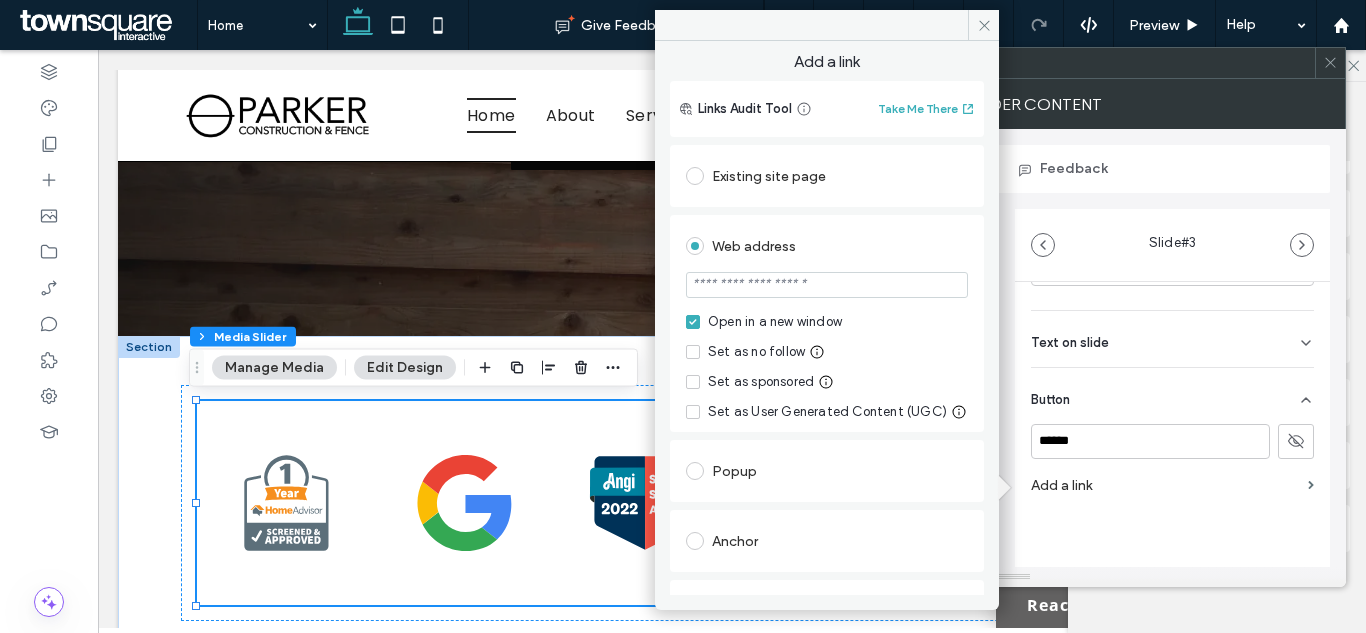 click at bounding box center [827, 285] 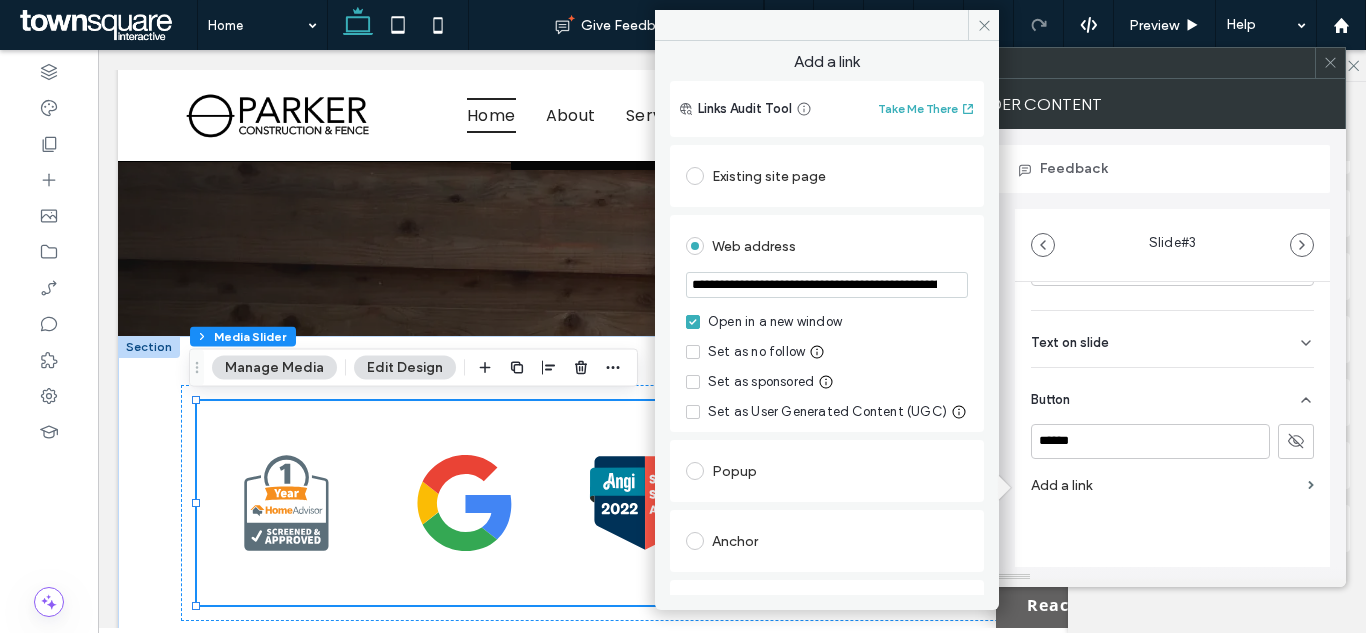 scroll, scrollTop: 0, scrollLeft: 206, axis: horizontal 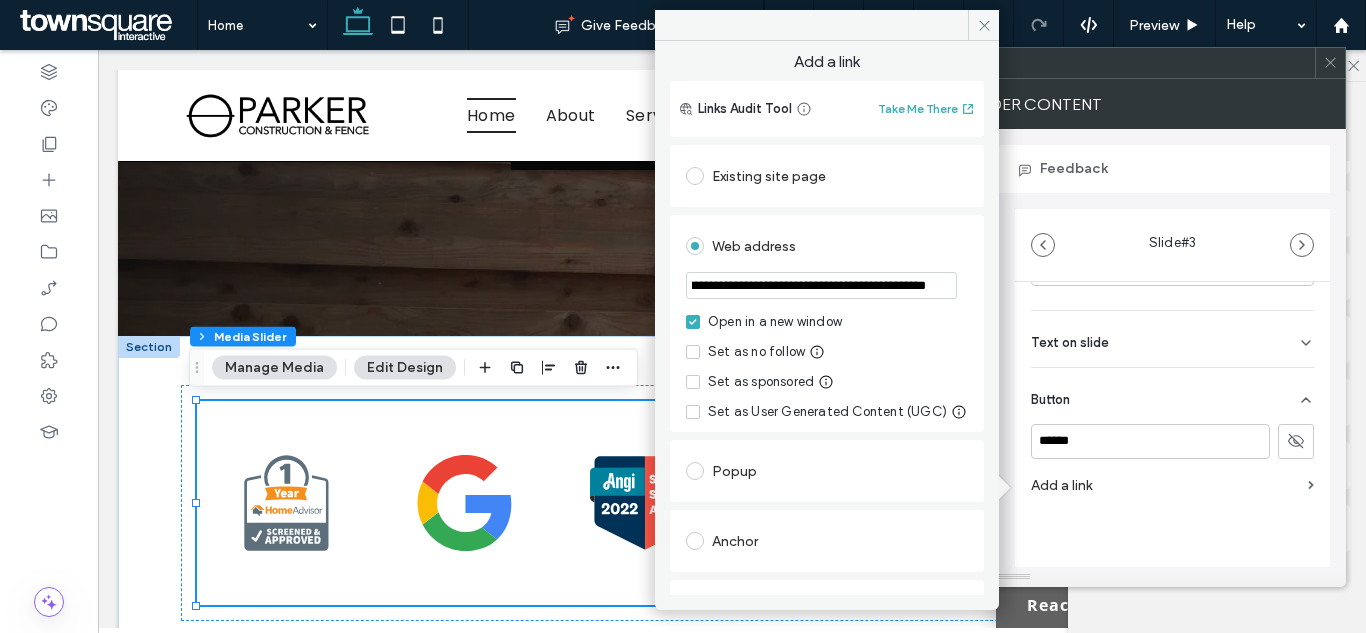 type on "**********" 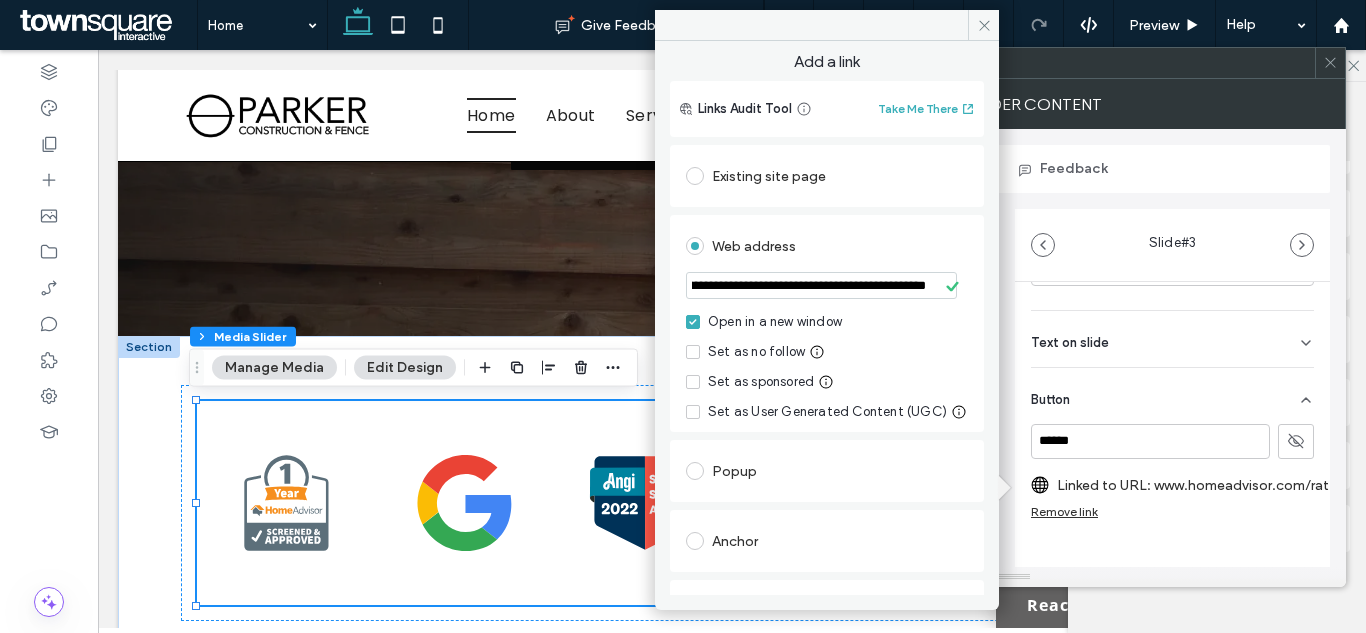 click on "**********" at bounding box center (827, 318) 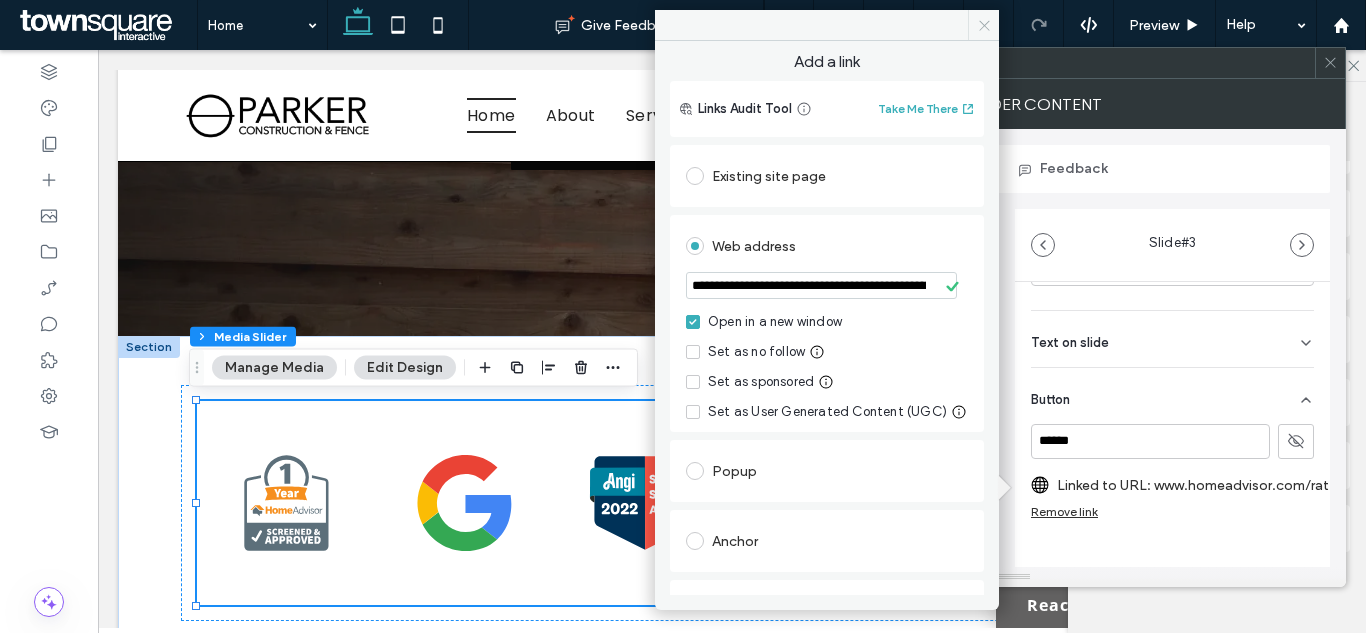 click at bounding box center [983, 25] 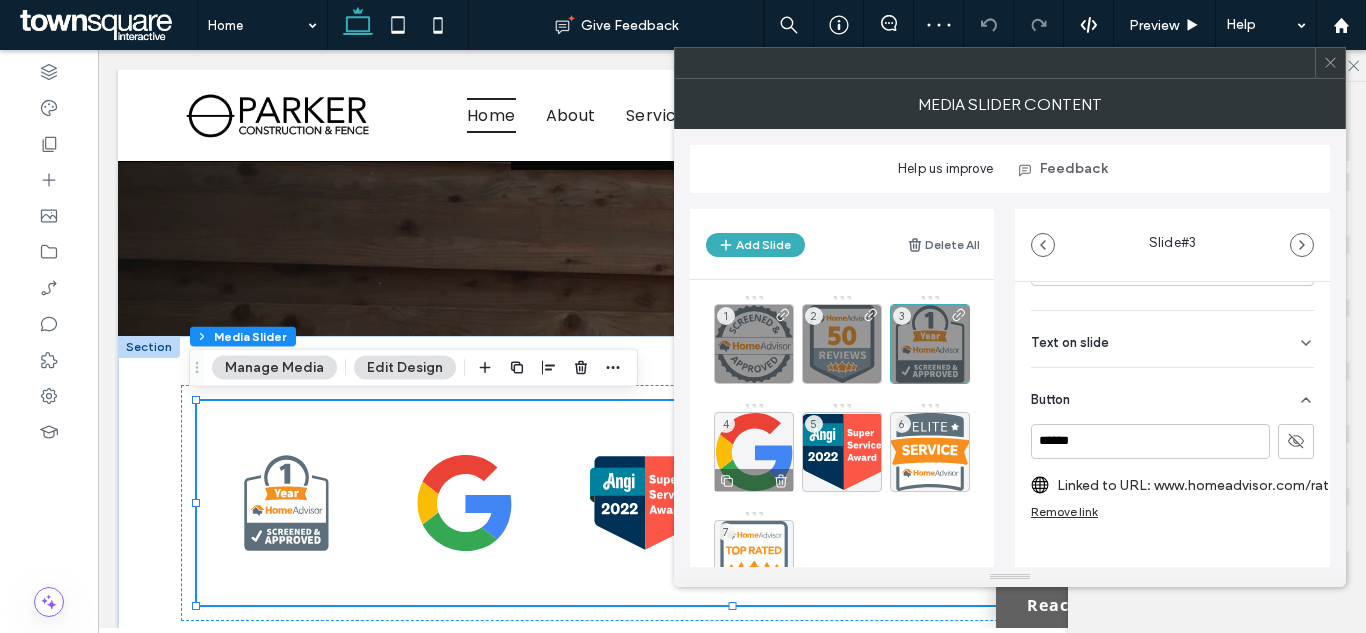 click on "4" at bounding box center [754, 452] 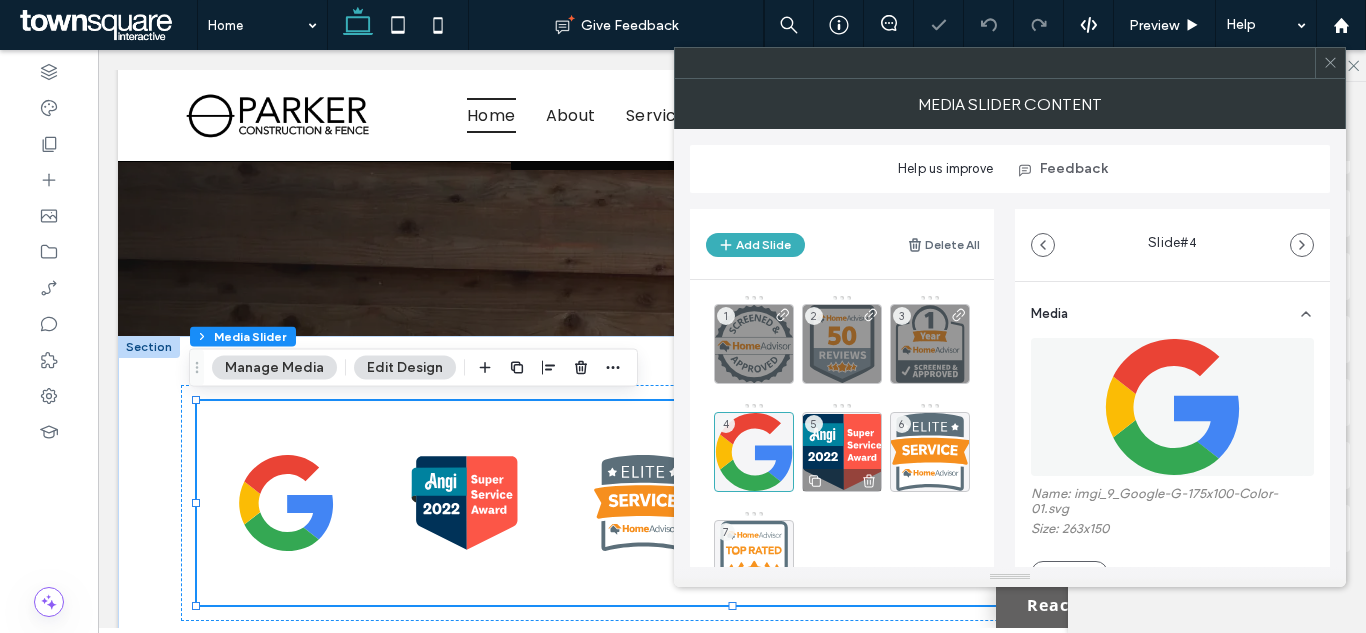 click on "5" at bounding box center (842, 452) 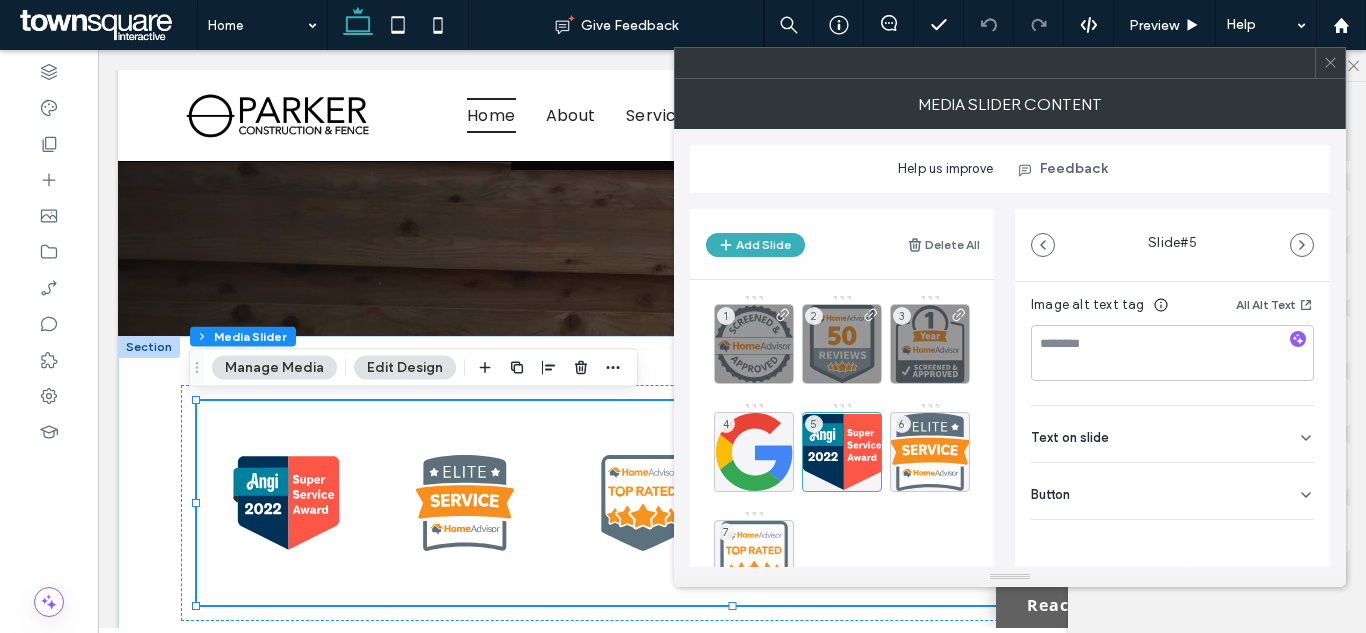 click on "Button" at bounding box center (1172, 491) 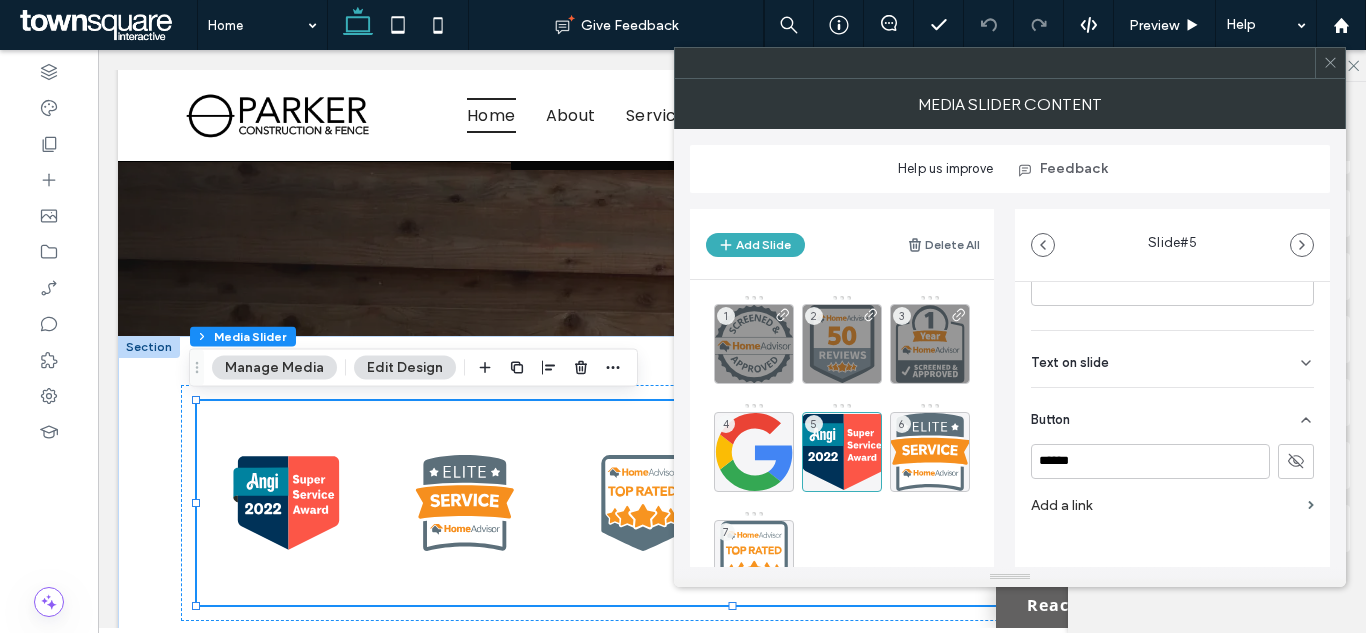 scroll, scrollTop: 441, scrollLeft: 0, axis: vertical 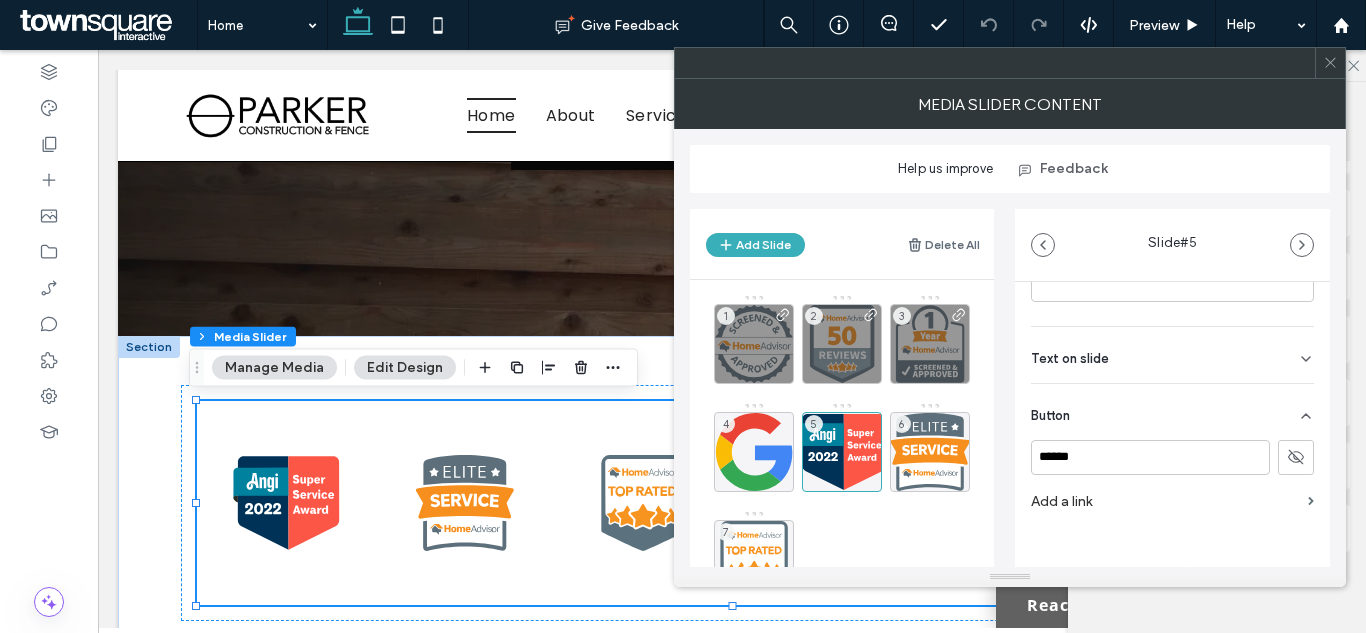 click on "Add a link" at bounding box center (1165, 501) 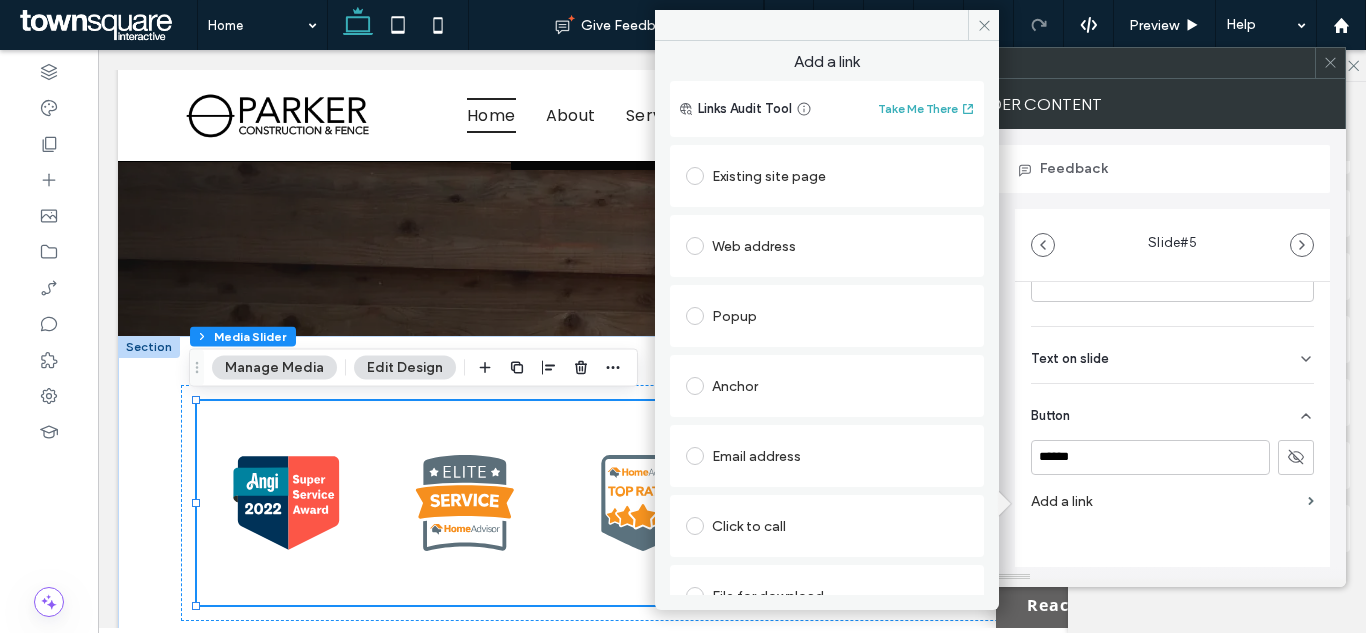 click on "Existing site page" at bounding box center [827, 176] 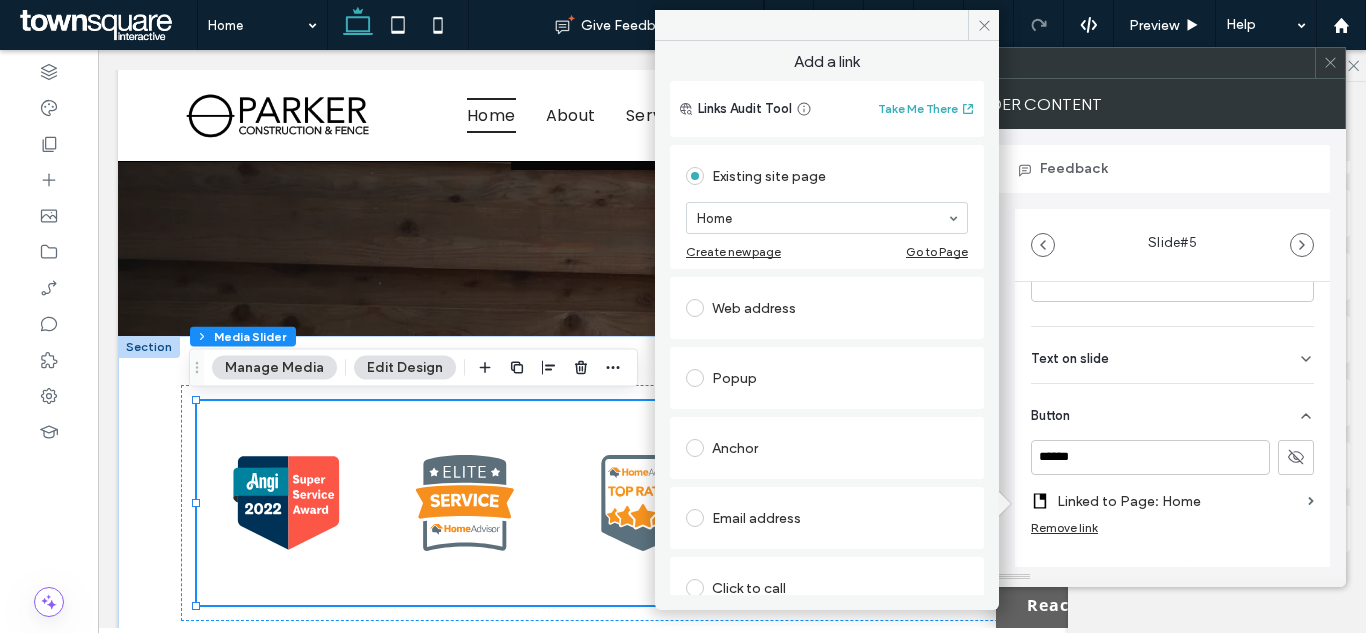 click on "Web address" at bounding box center (827, 308) 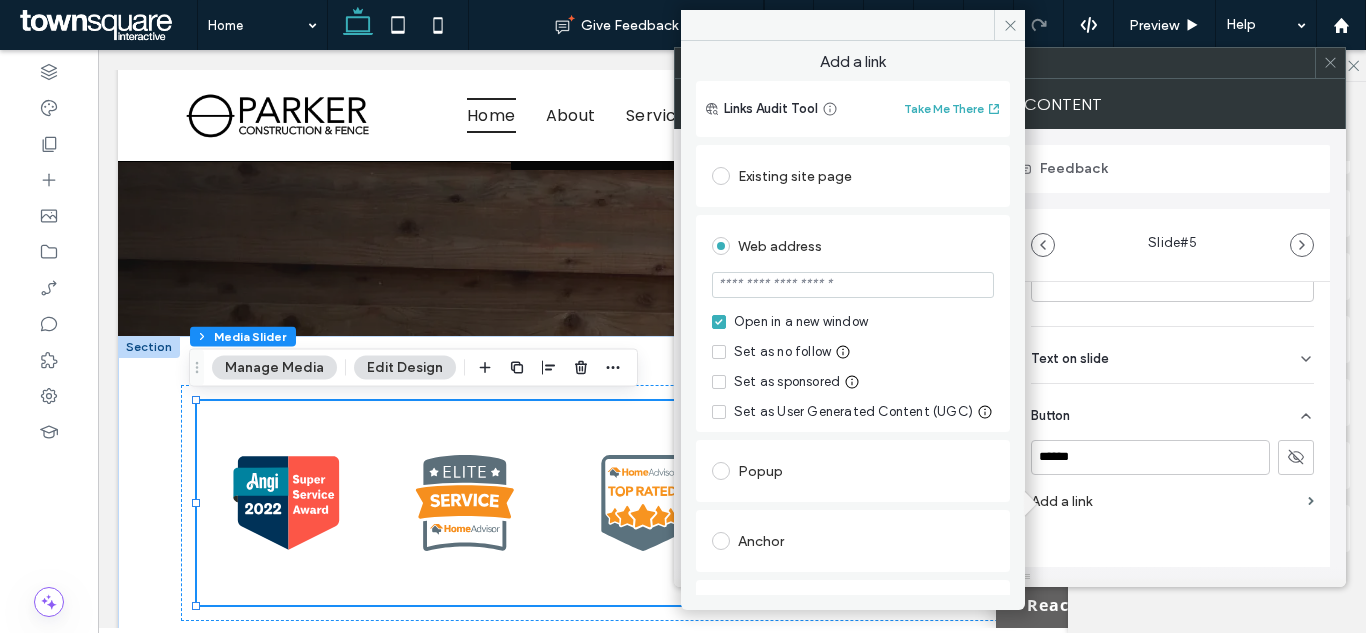 click at bounding box center (853, 285) 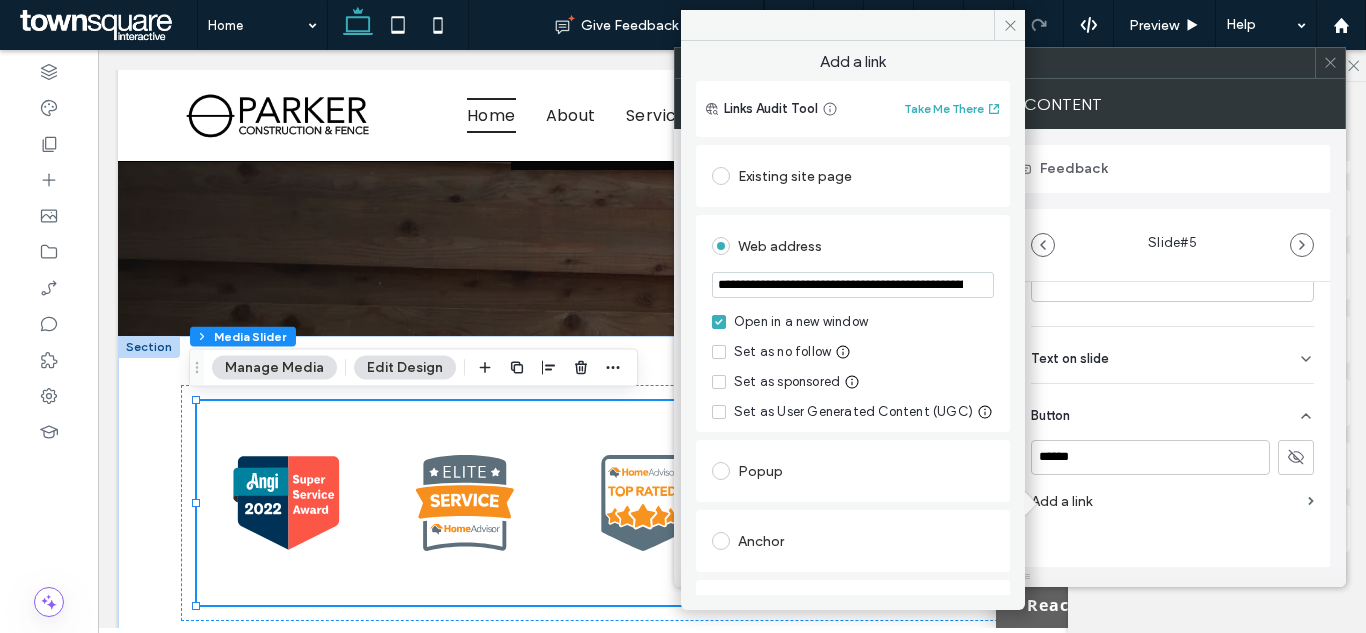 scroll, scrollTop: 0, scrollLeft: 206, axis: horizontal 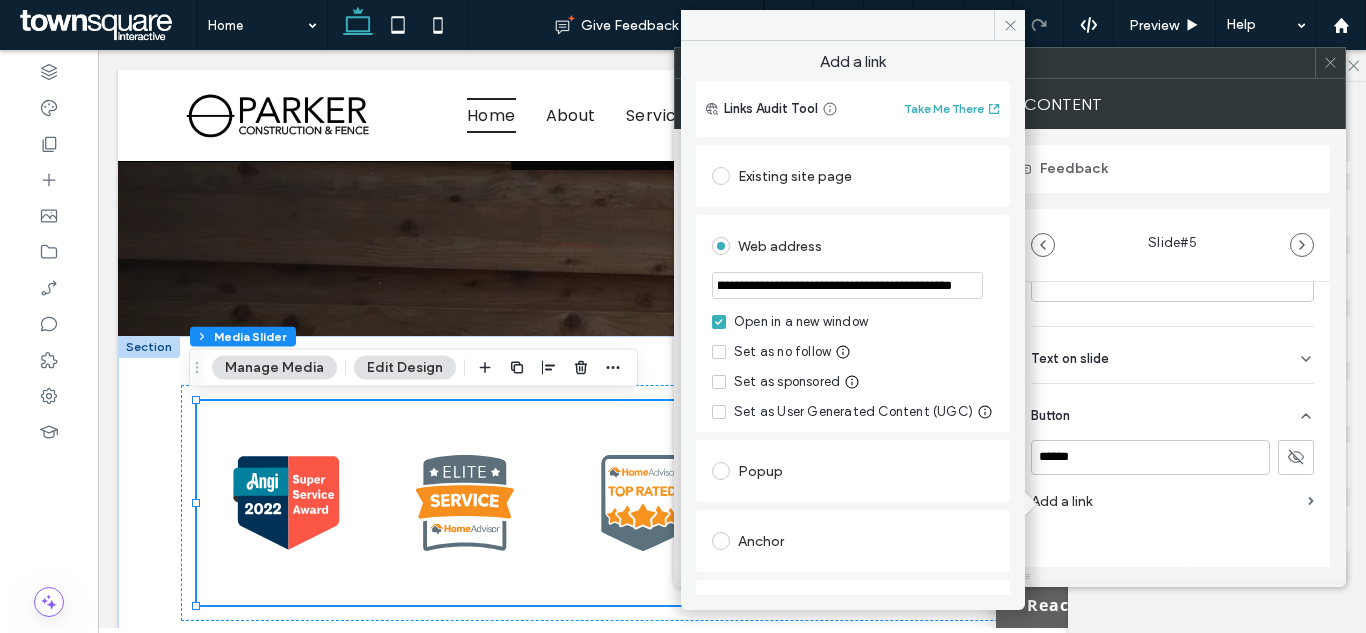 type on "**********" 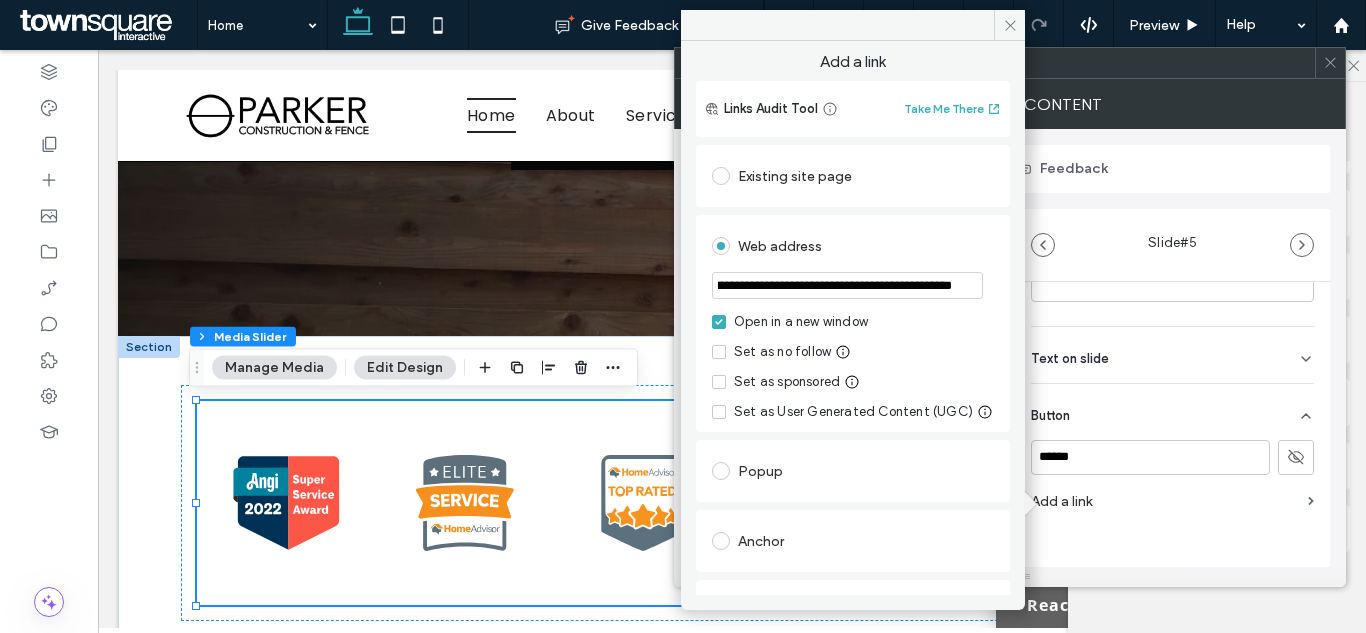 click on "**********" at bounding box center [853, 318] 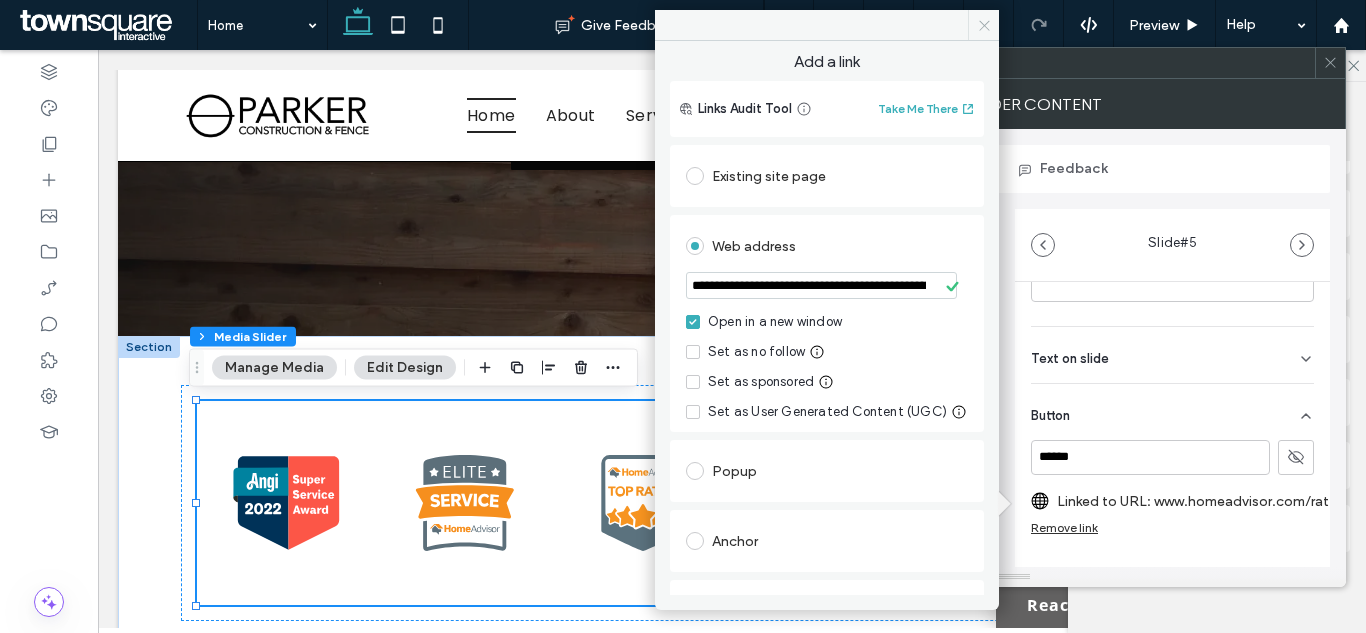 click 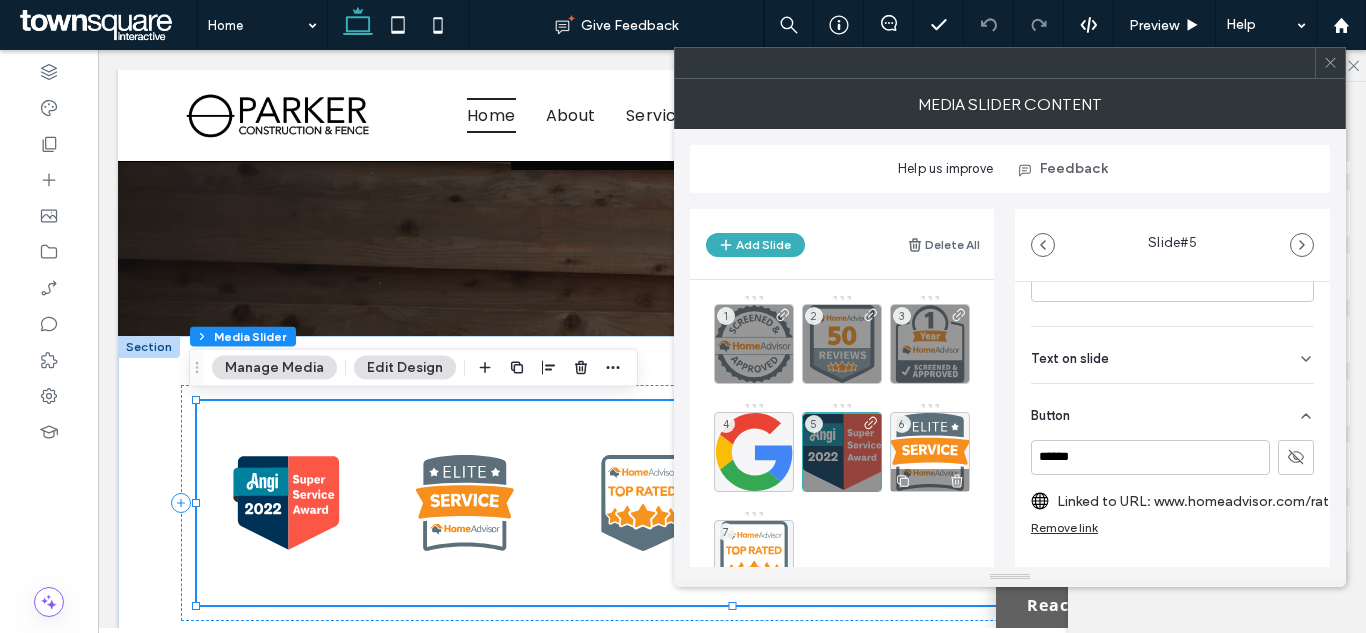 drag, startPoint x: 937, startPoint y: 428, endPoint x: 917, endPoint y: 423, distance: 20.615528 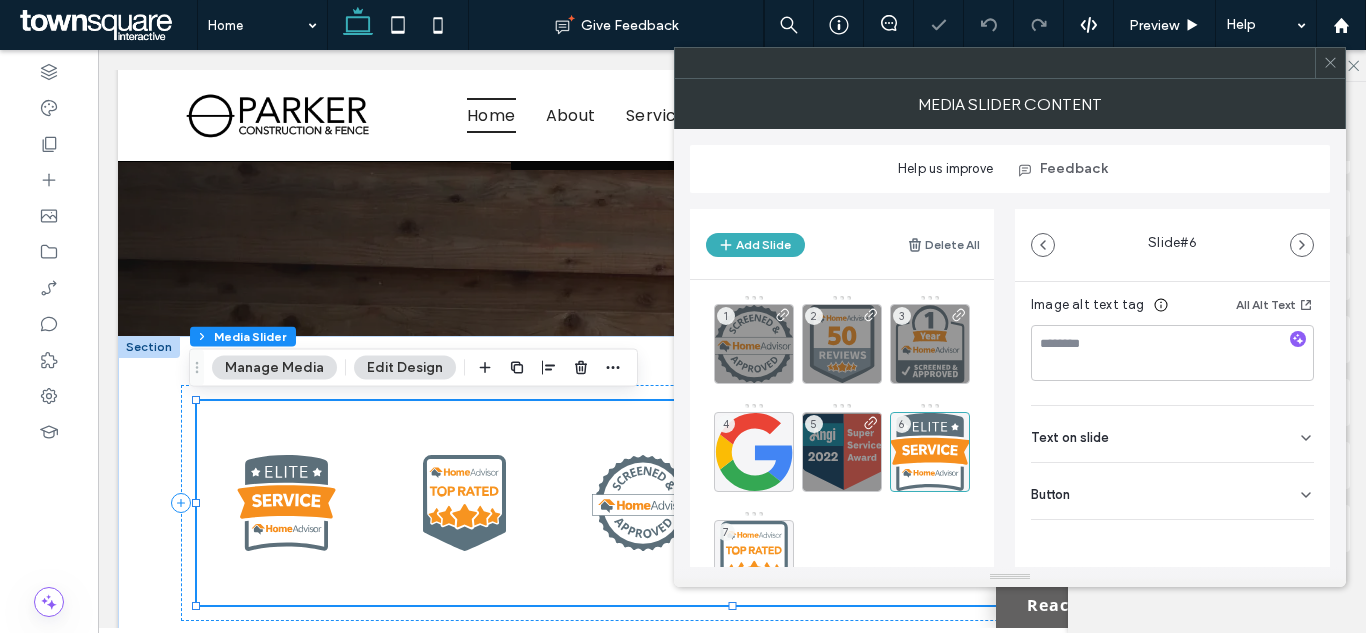 click on "Button" at bounding box center (1172, 491) 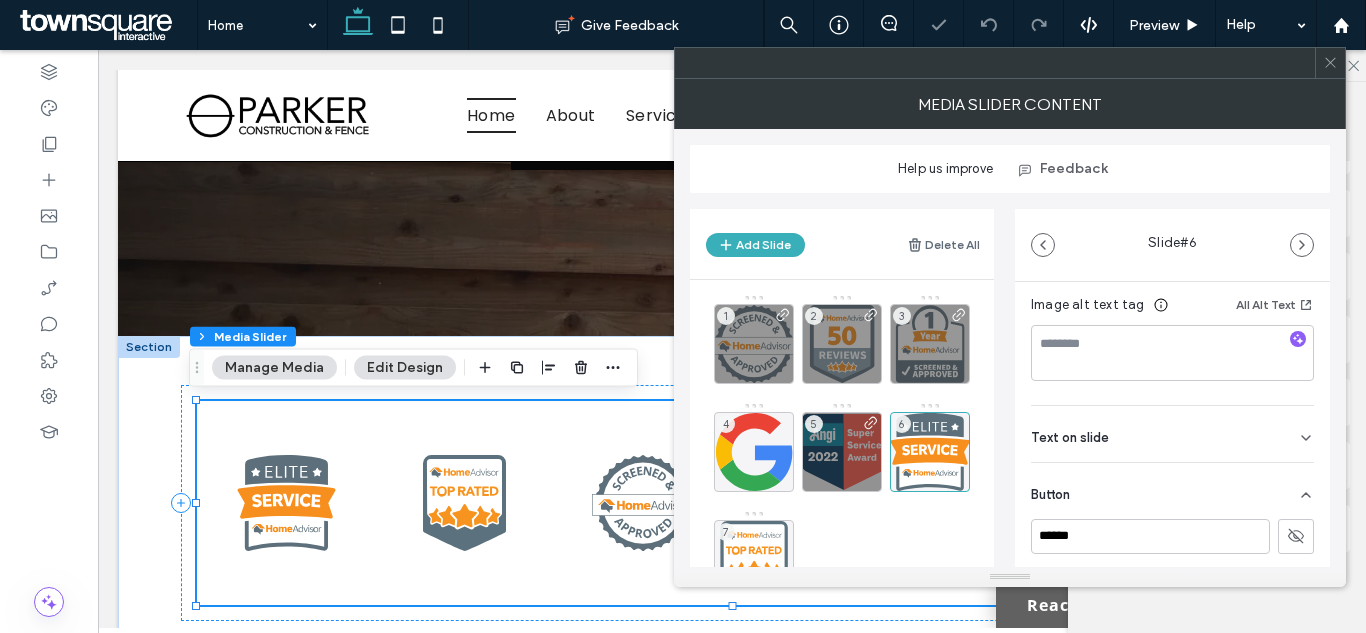 scroll, scrollTop: 399, scrollLeft: 0, axis: vertical 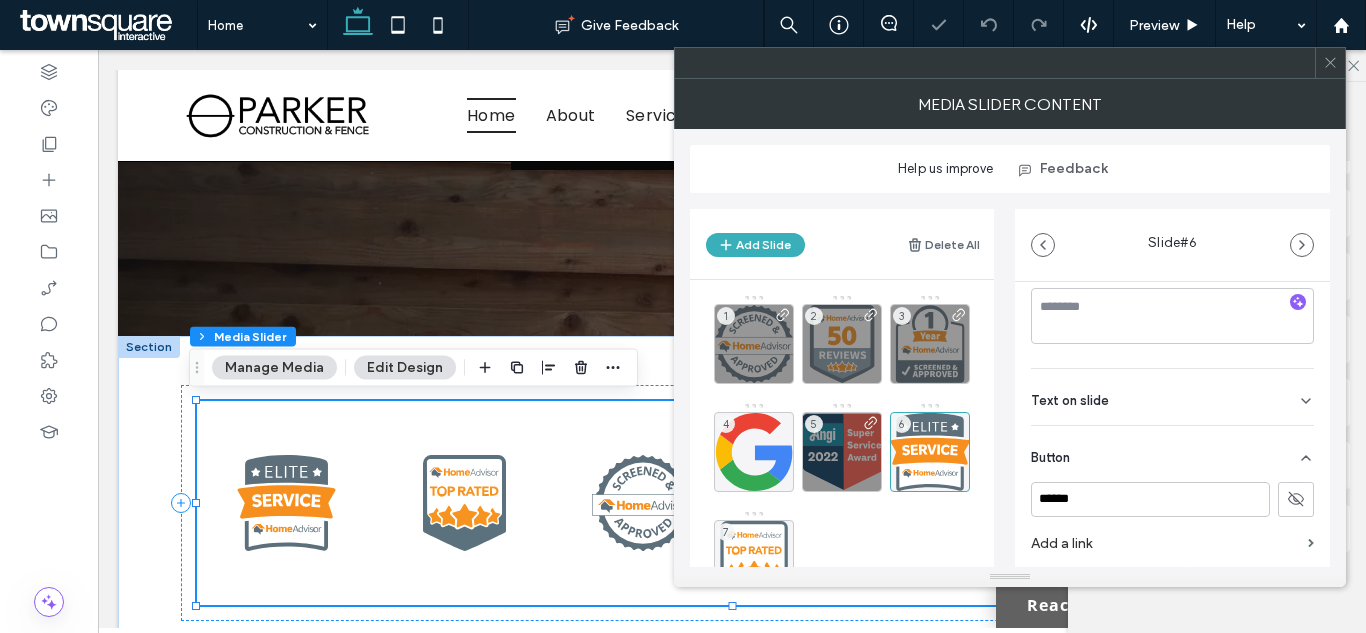 click on "Add a link" at bounding box center (1165, 543) 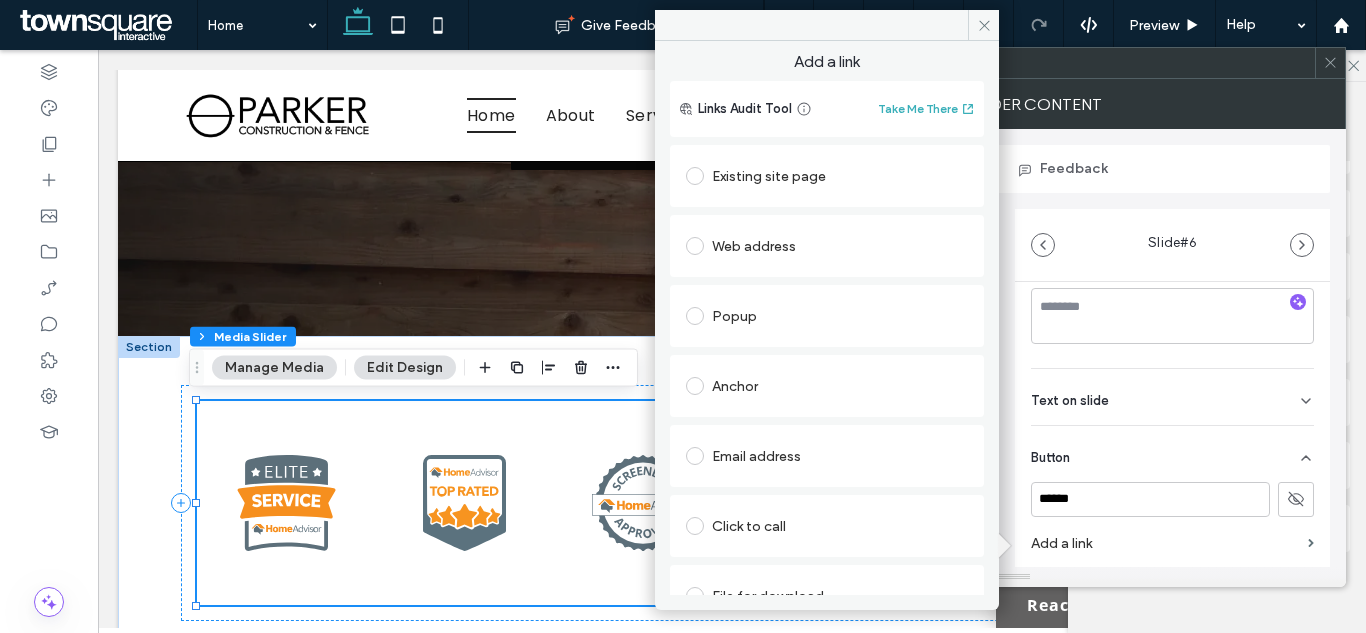 click on "Existing site page" at bounding box center [827, 176] 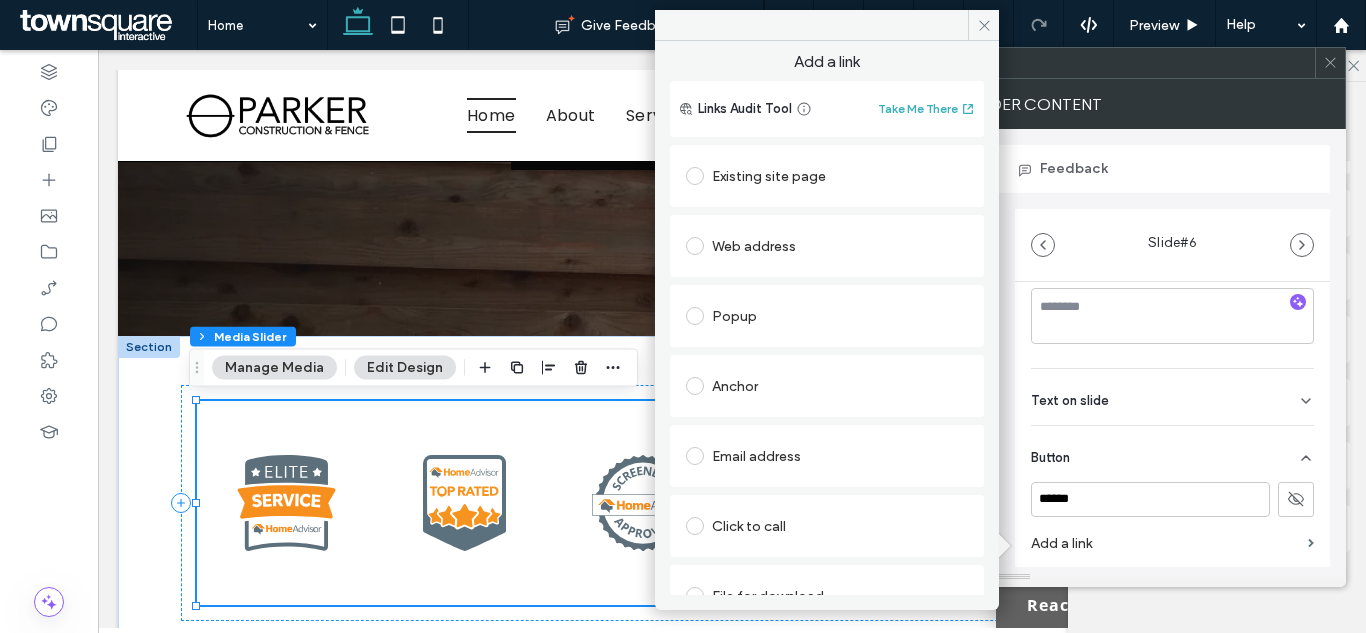 click on "Existing site page" at bounding box center [827, 176] 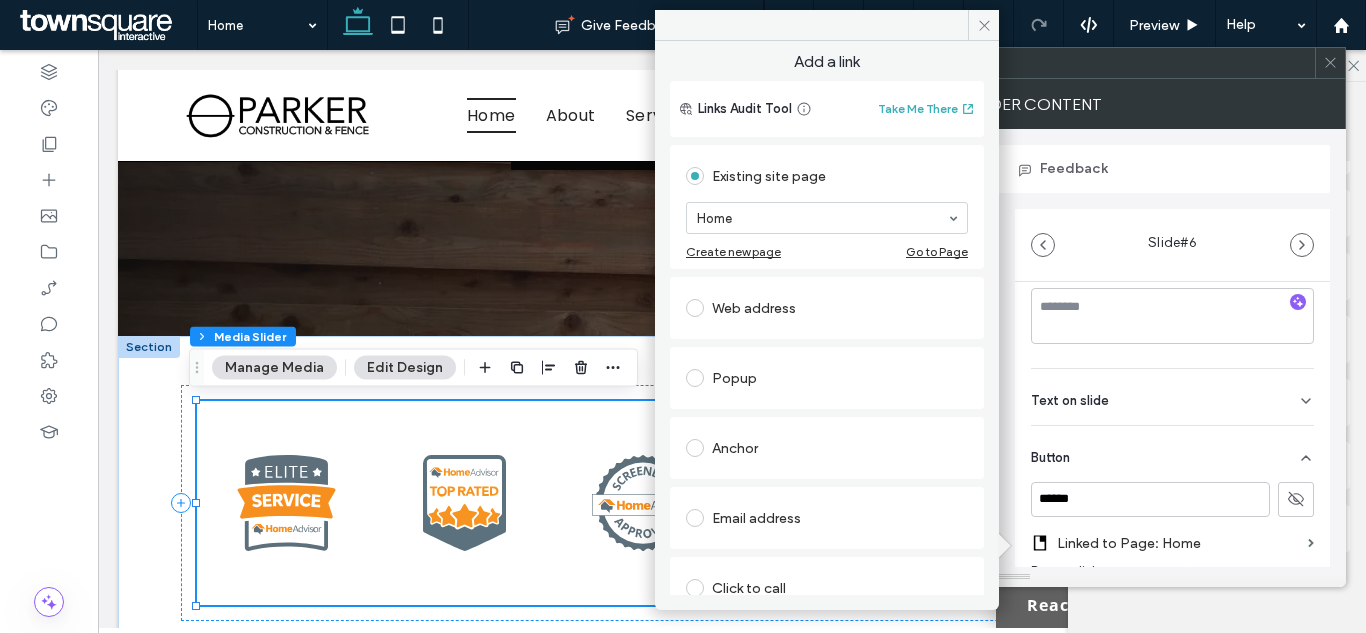 click on "Web address" at bounding box center [827, 308] 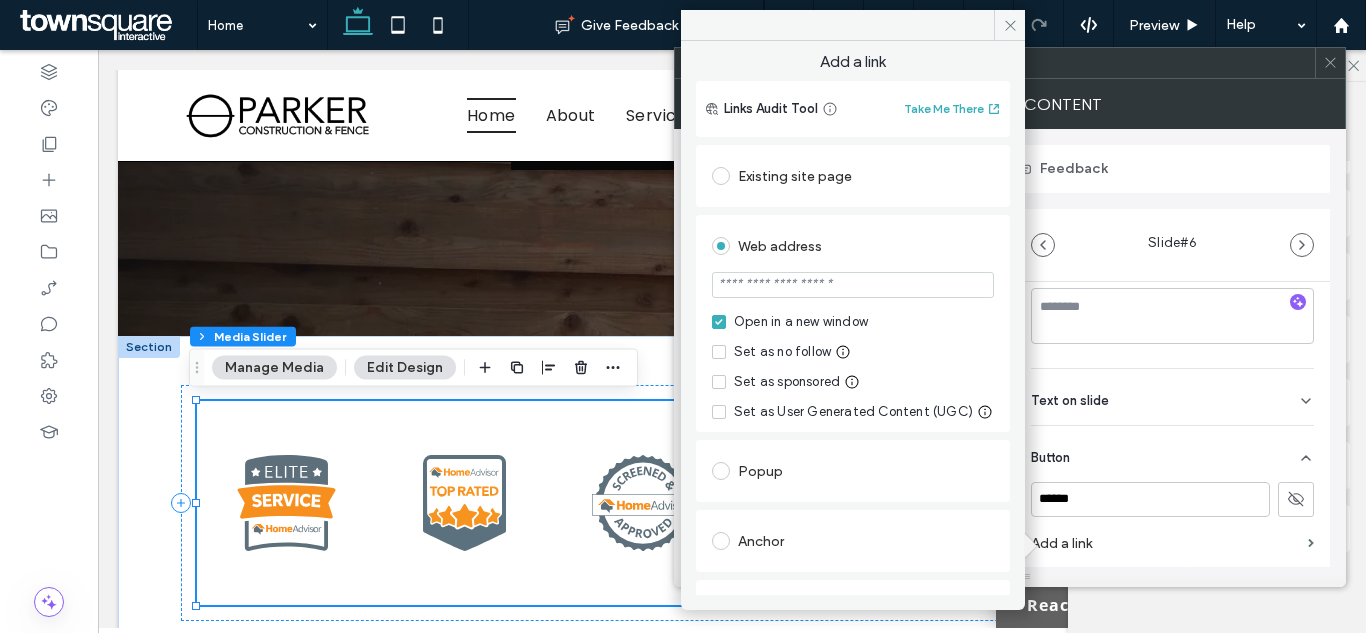 click at bounding box center [853, 285] 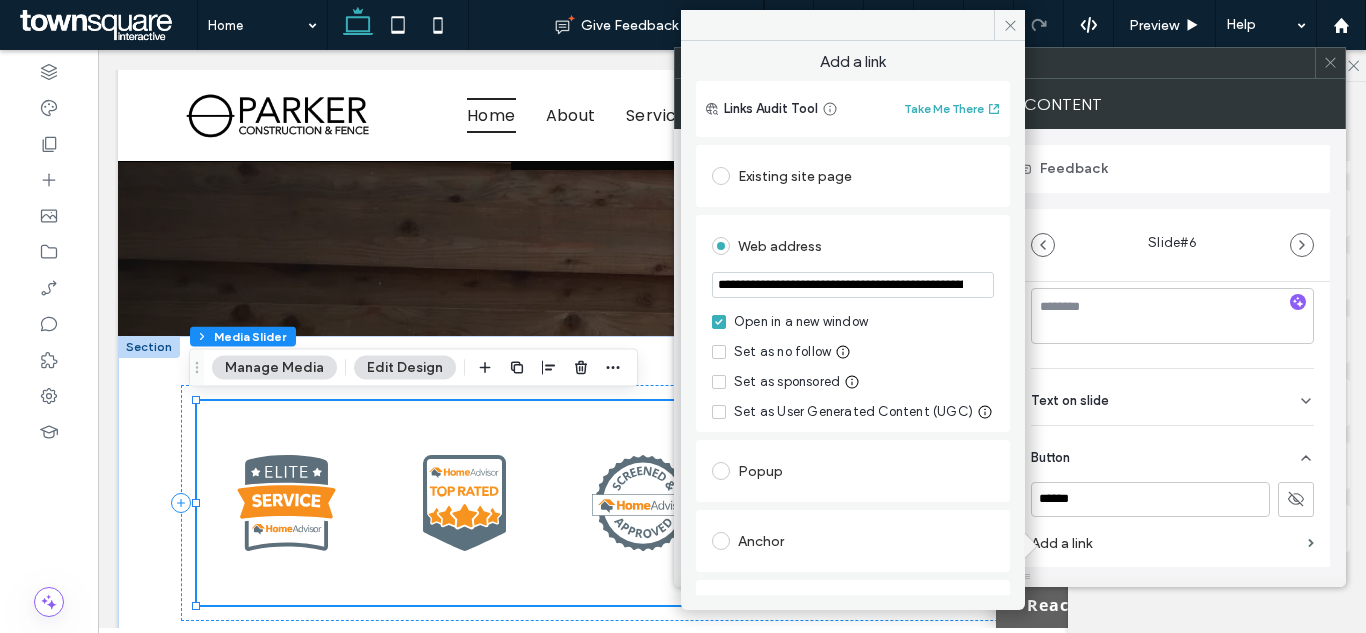 scroll, scrollTop: 0, scrollLeft: 206, axis: horizontal 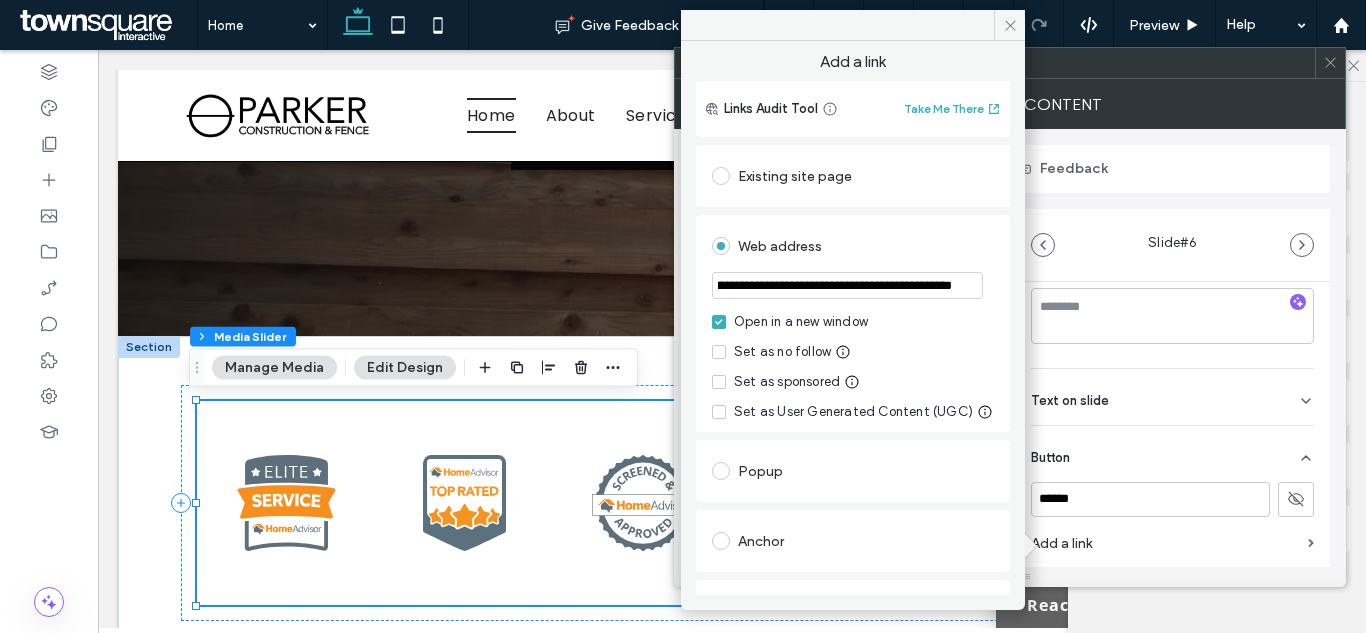 type on "**********" 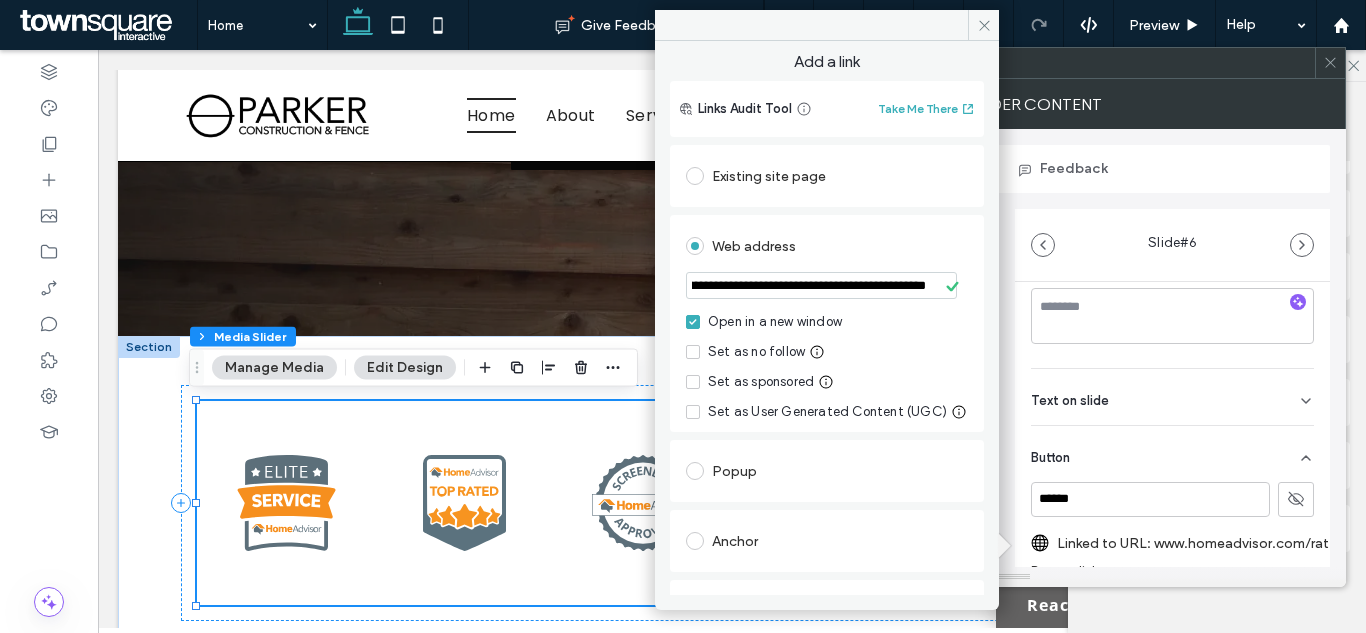 click on "**********" at bounding box center (827, 318) 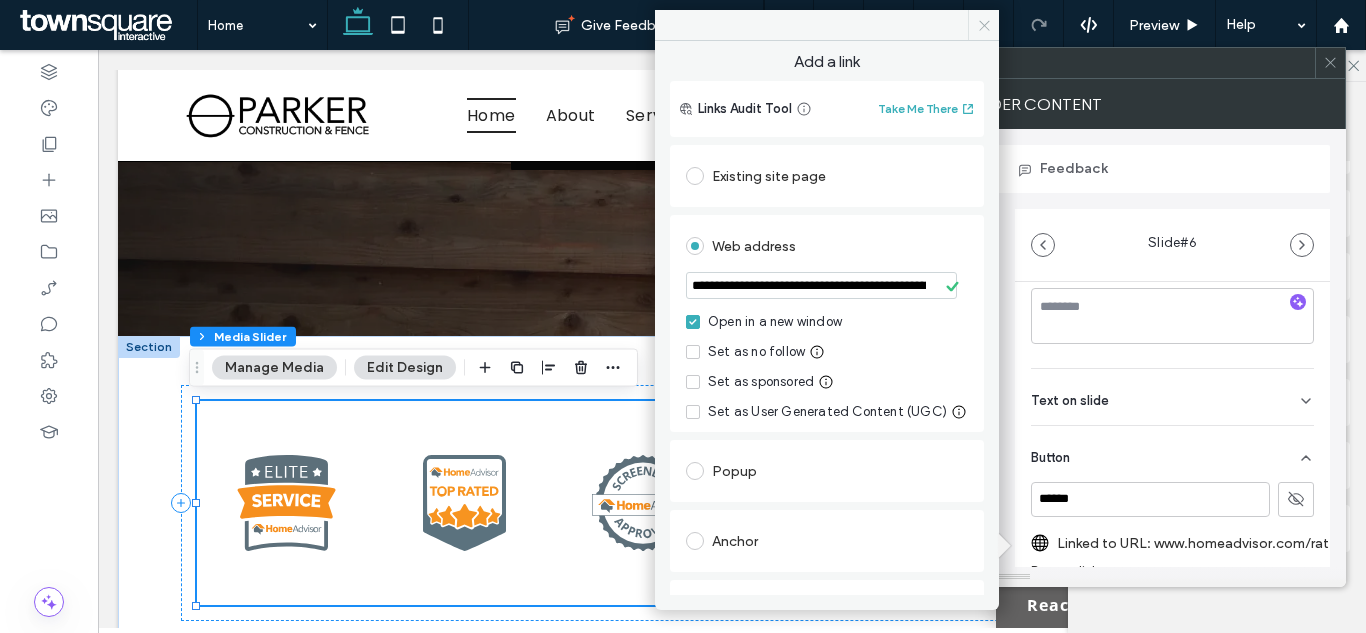 click 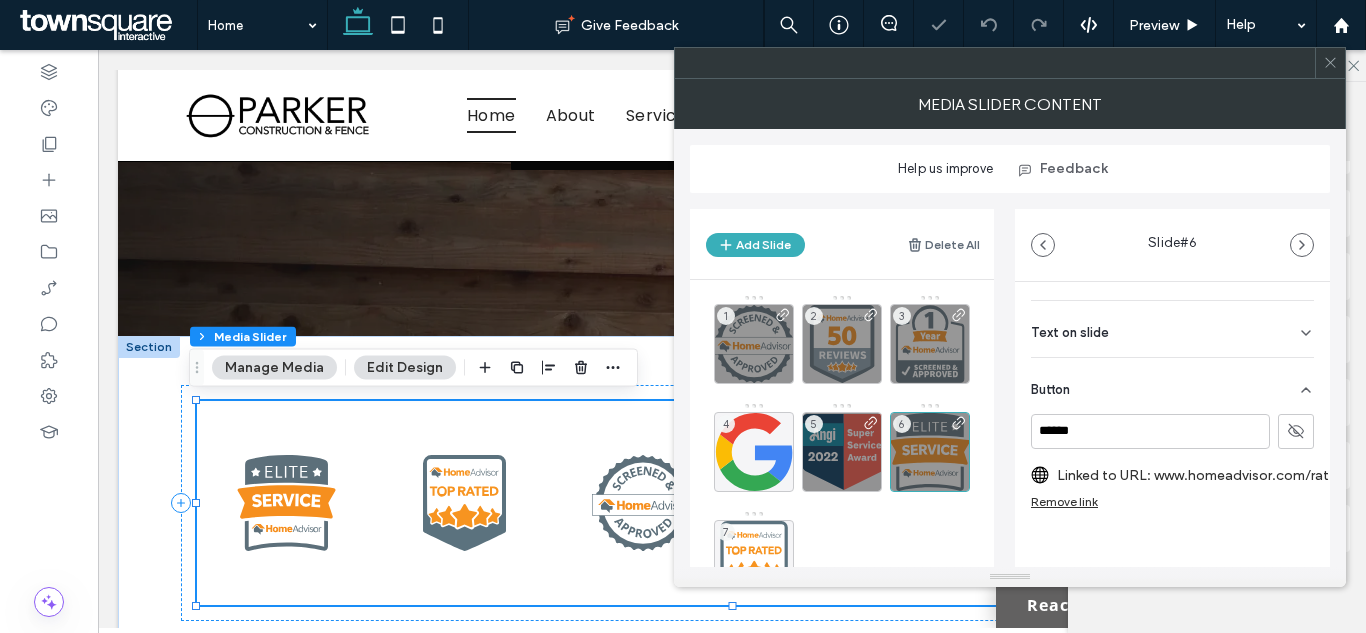 scroll, scrollTop: 497, scrollLeft: 0, axis: vertical 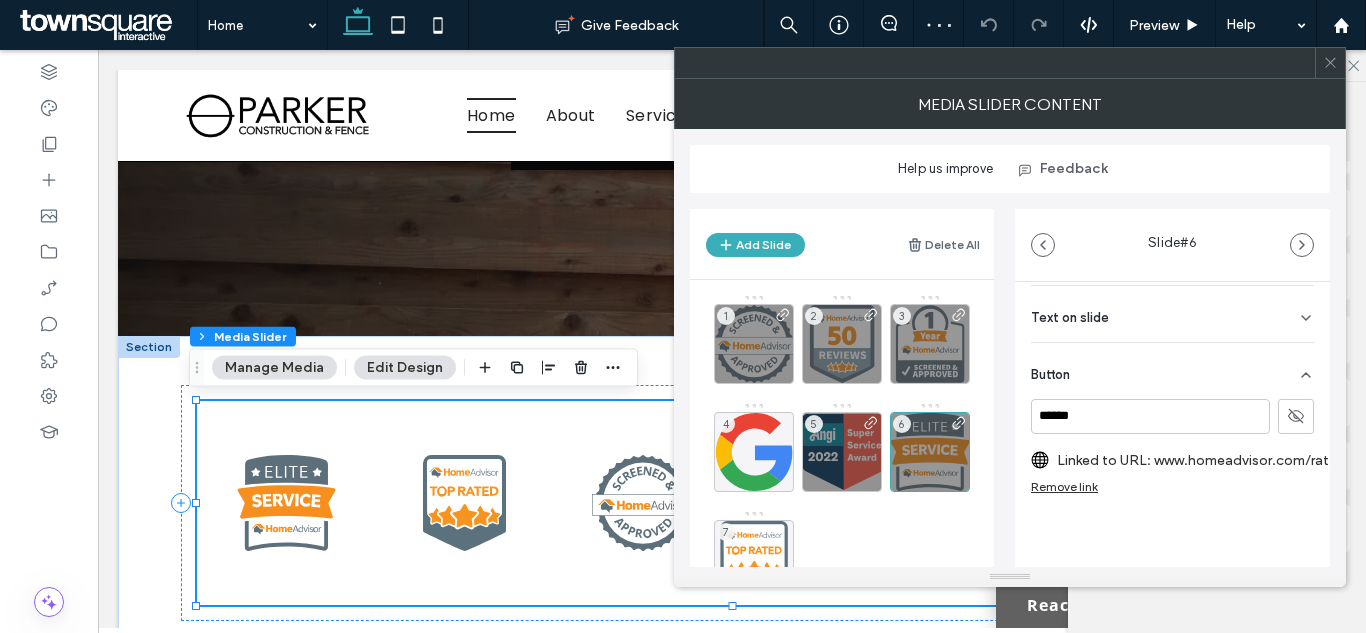 click on "7" at bounding box center [754, 560] 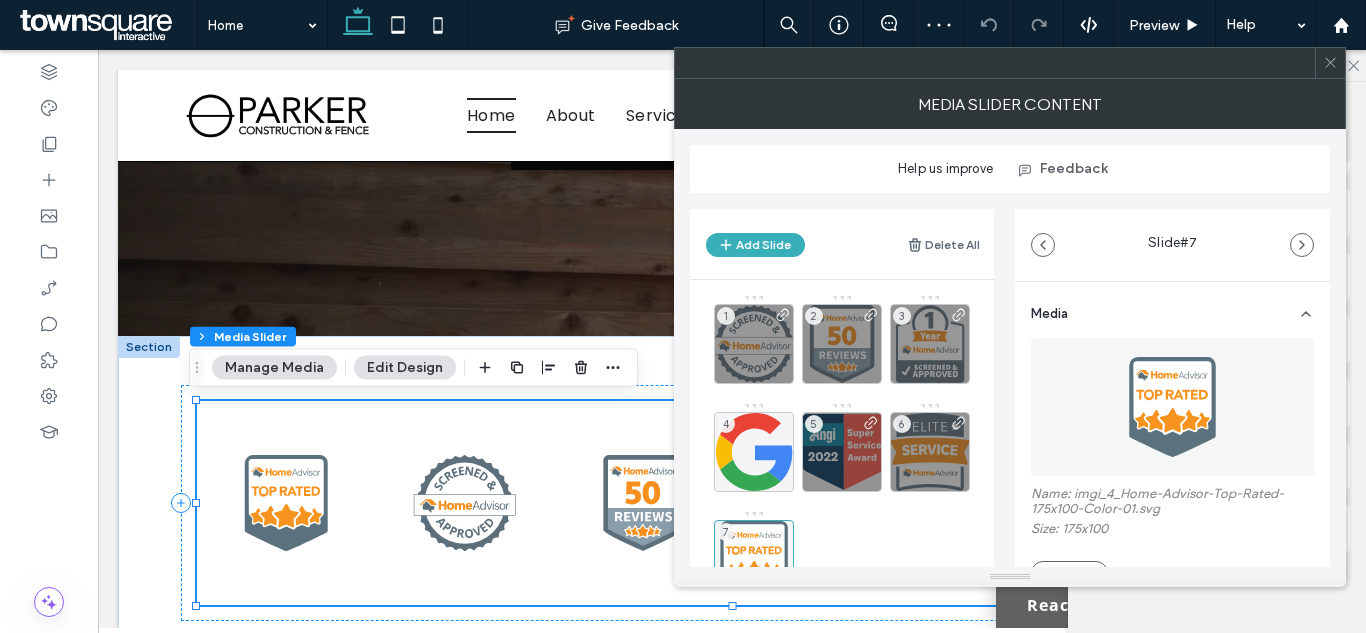scroll, scrollTop: 362, scrollLeft: 0, axis: vertical 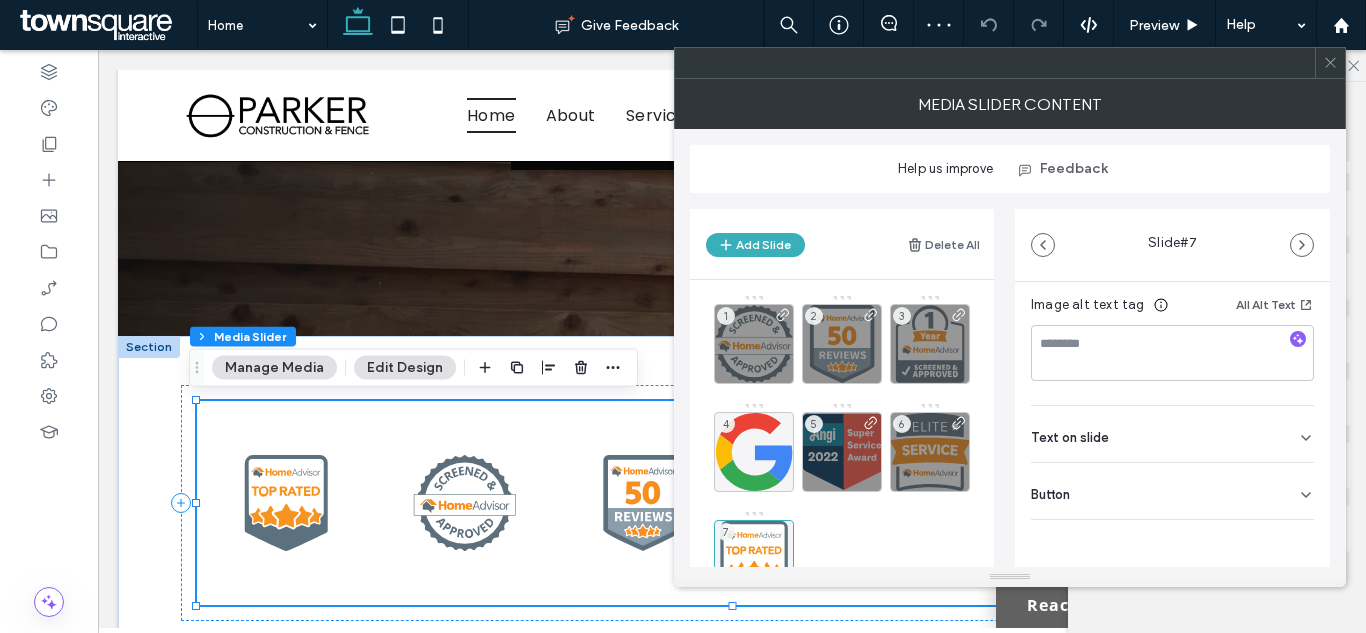 click on "Button" at bounding box center (1172, 491) 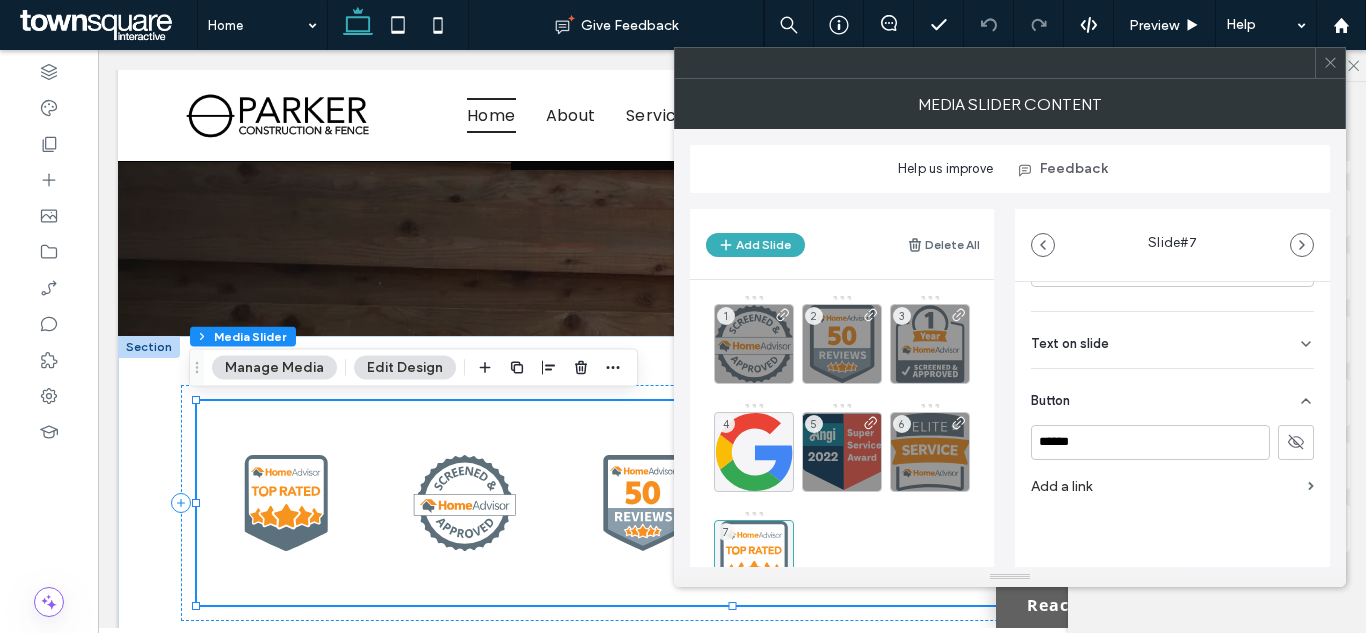 scroll, scrollTop: 457, scrollLeft: 0, axis: vertical 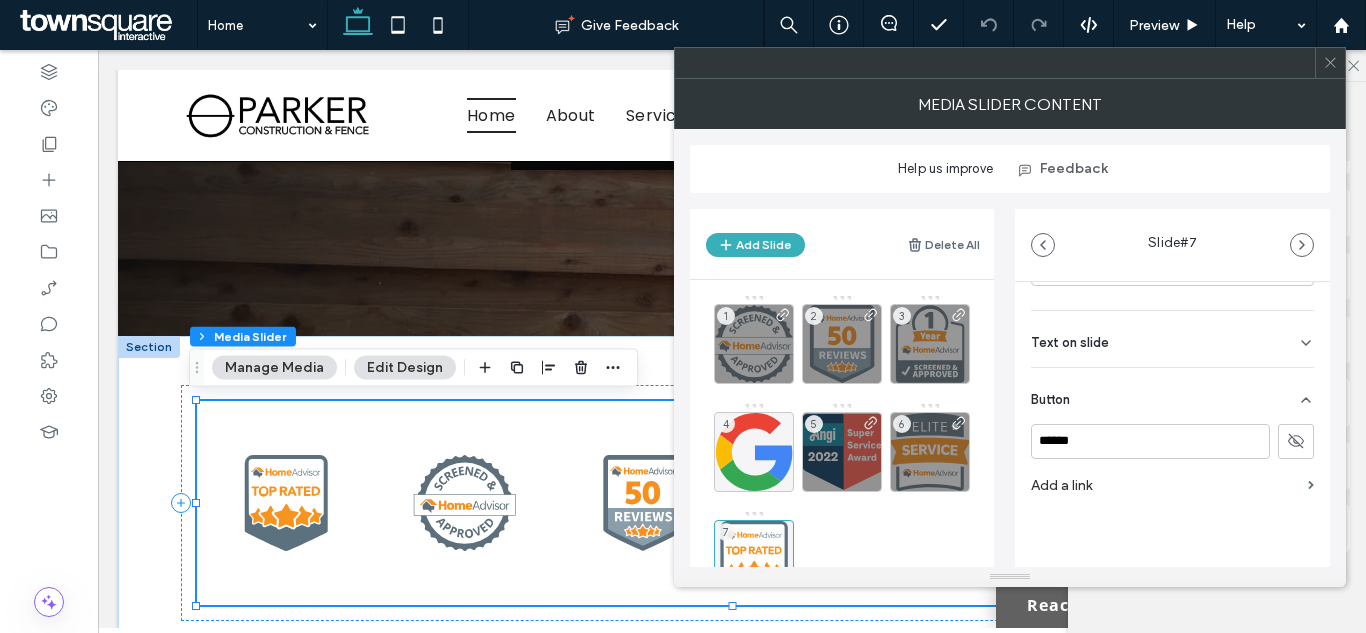 click on "Add a link" at bounding box center (1165, 485) 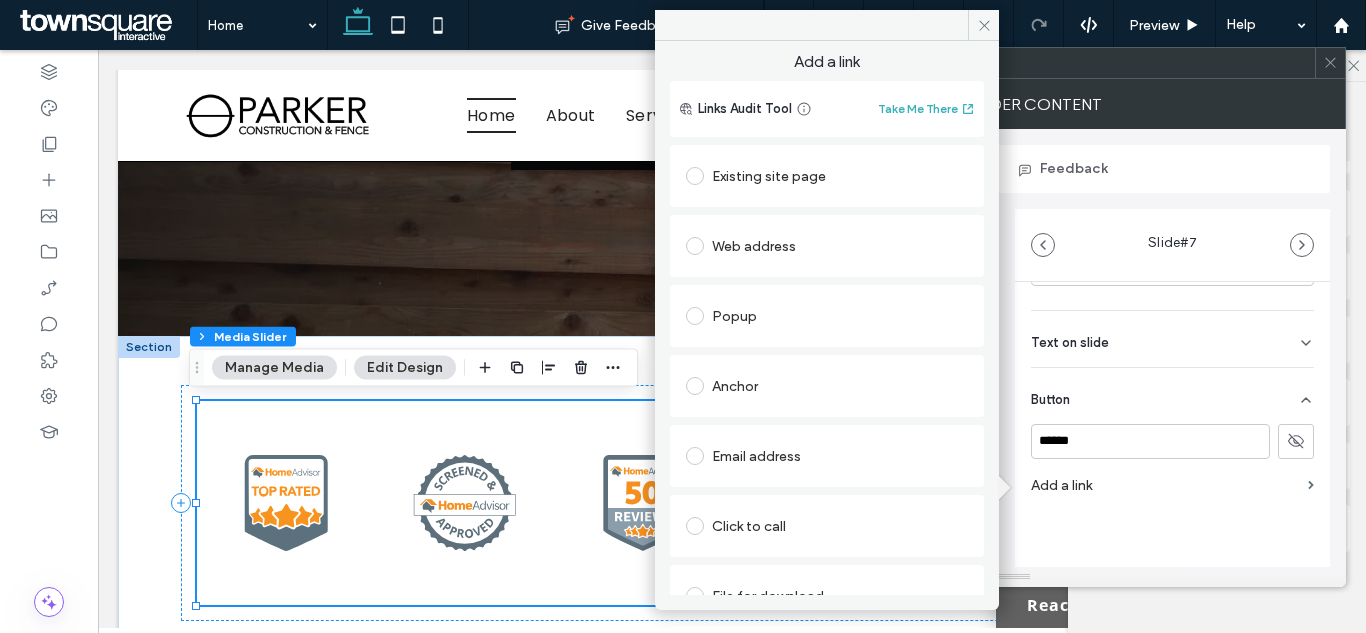 click on "Web address" at bounding box center (827, 246) 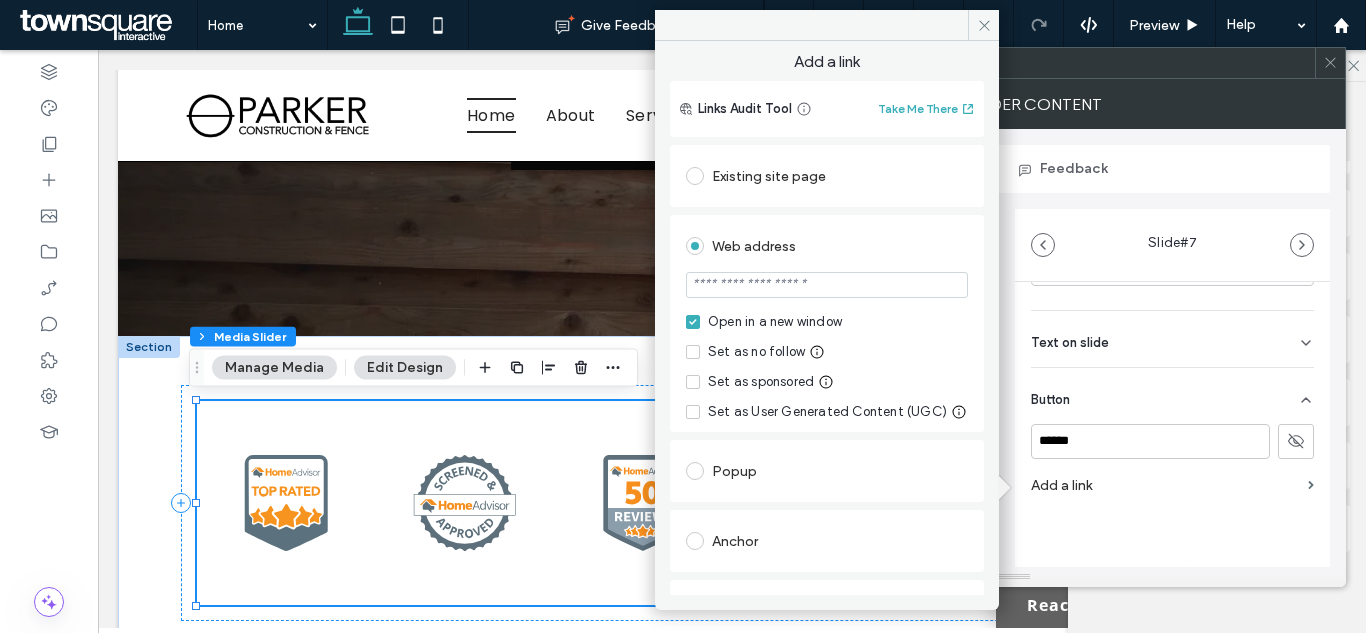 click at bounding box center [827, 285] 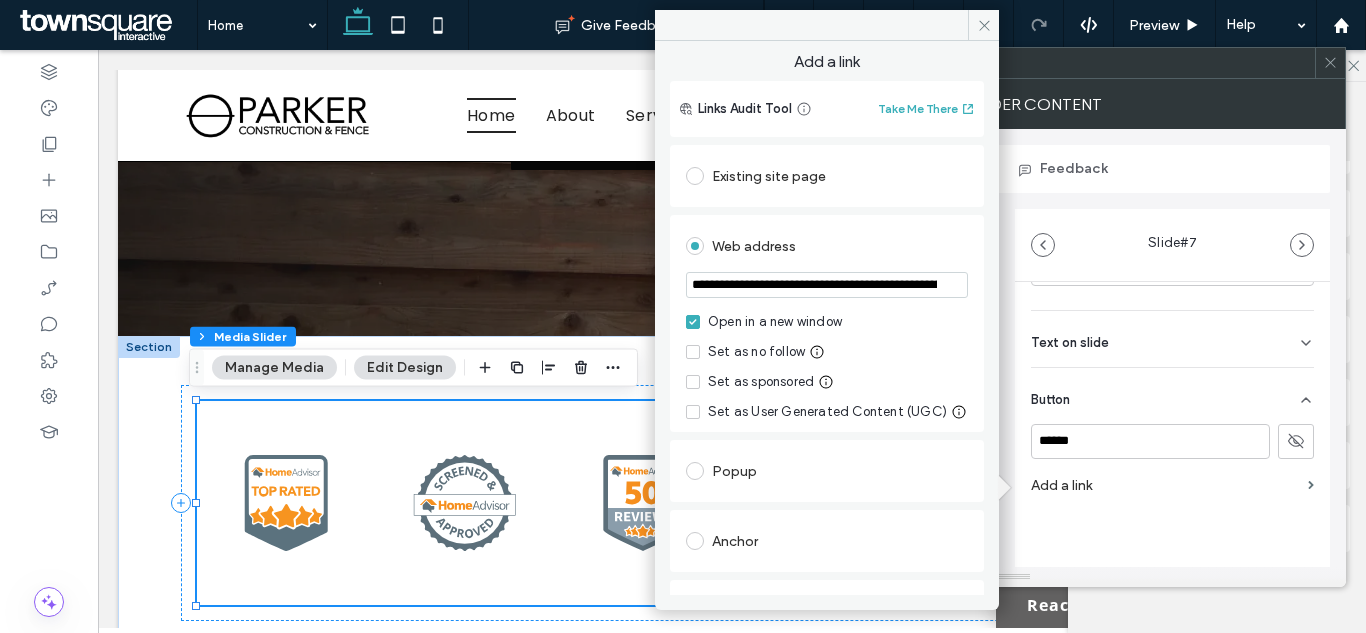 scroll, scrollTop: 0, scrollLeft: 206, axis: horizontal 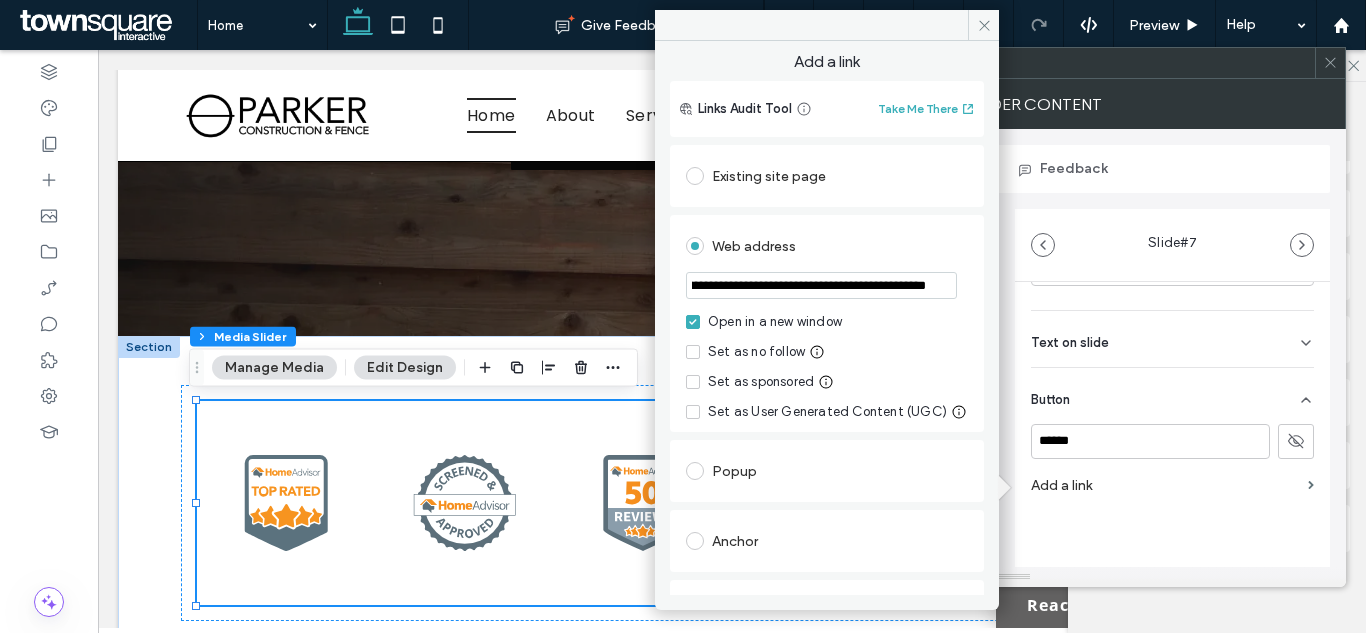 type on "**********" 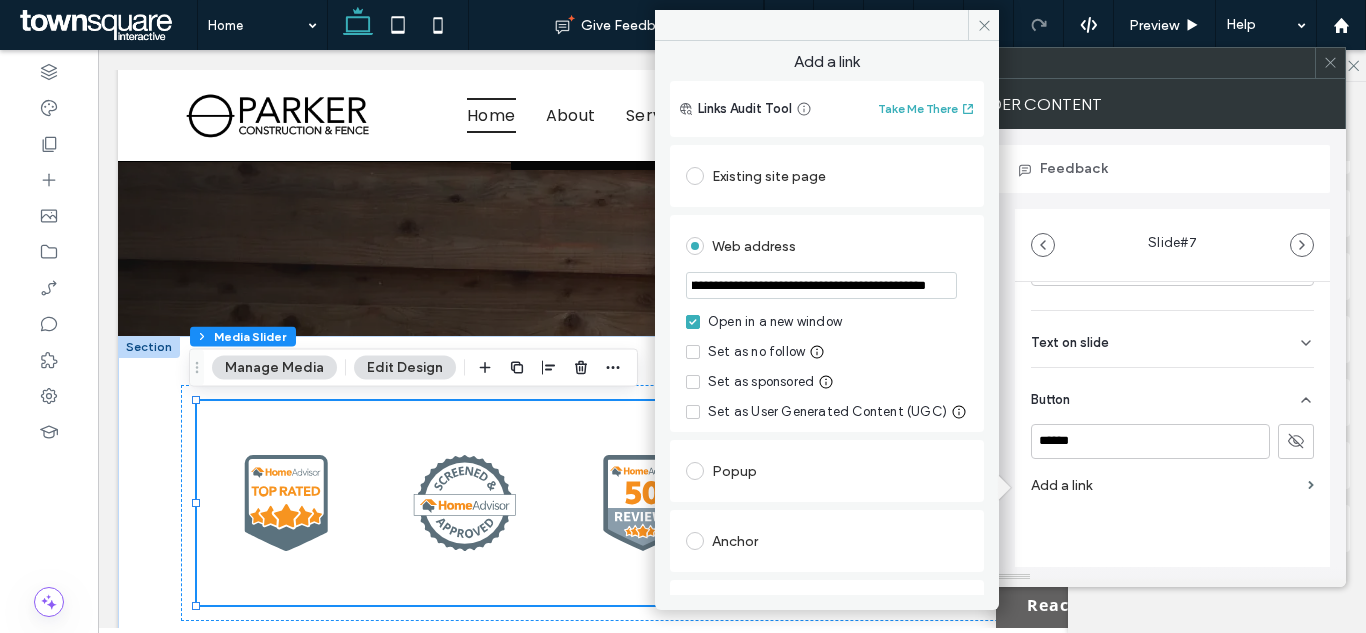 click on "**********" at bounding box center [827, 318] 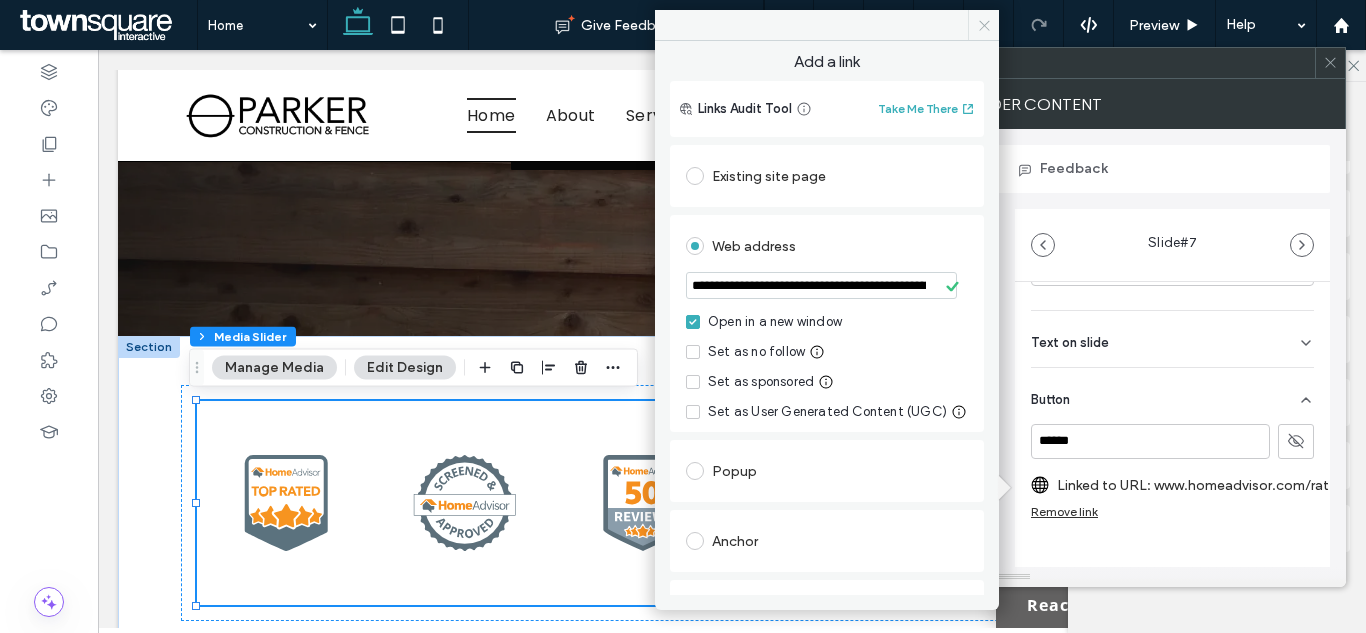 click 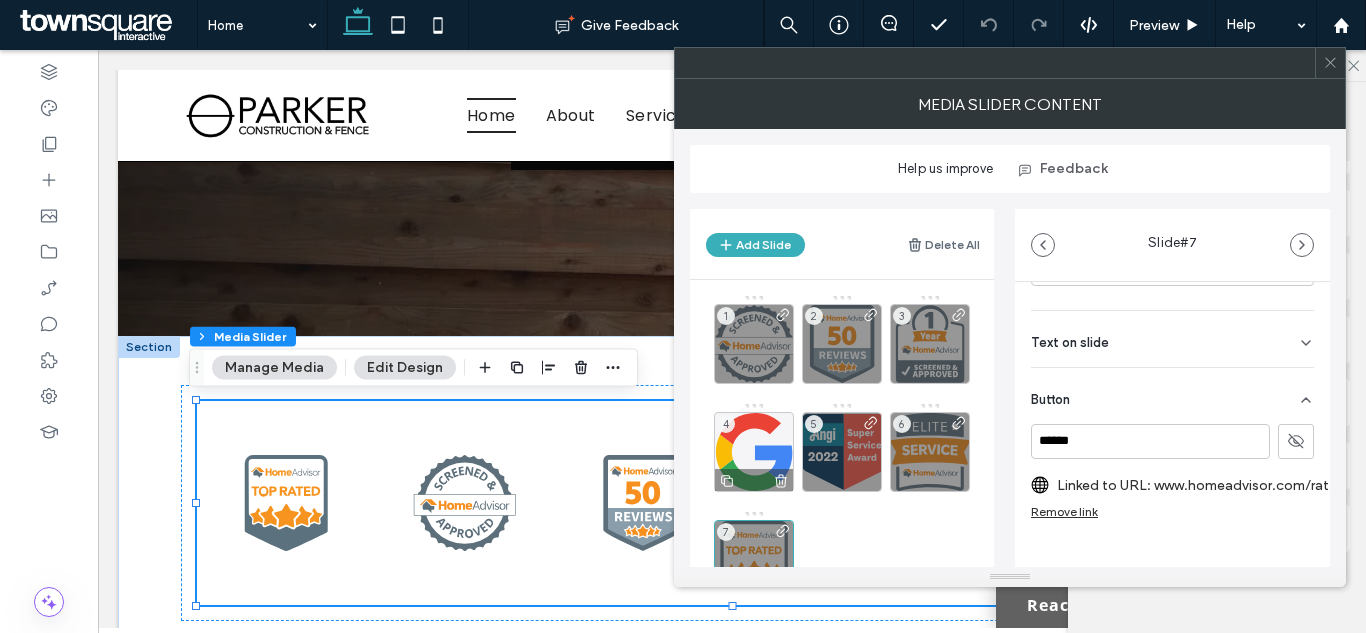click on "4" at bounding box center [754, 452] 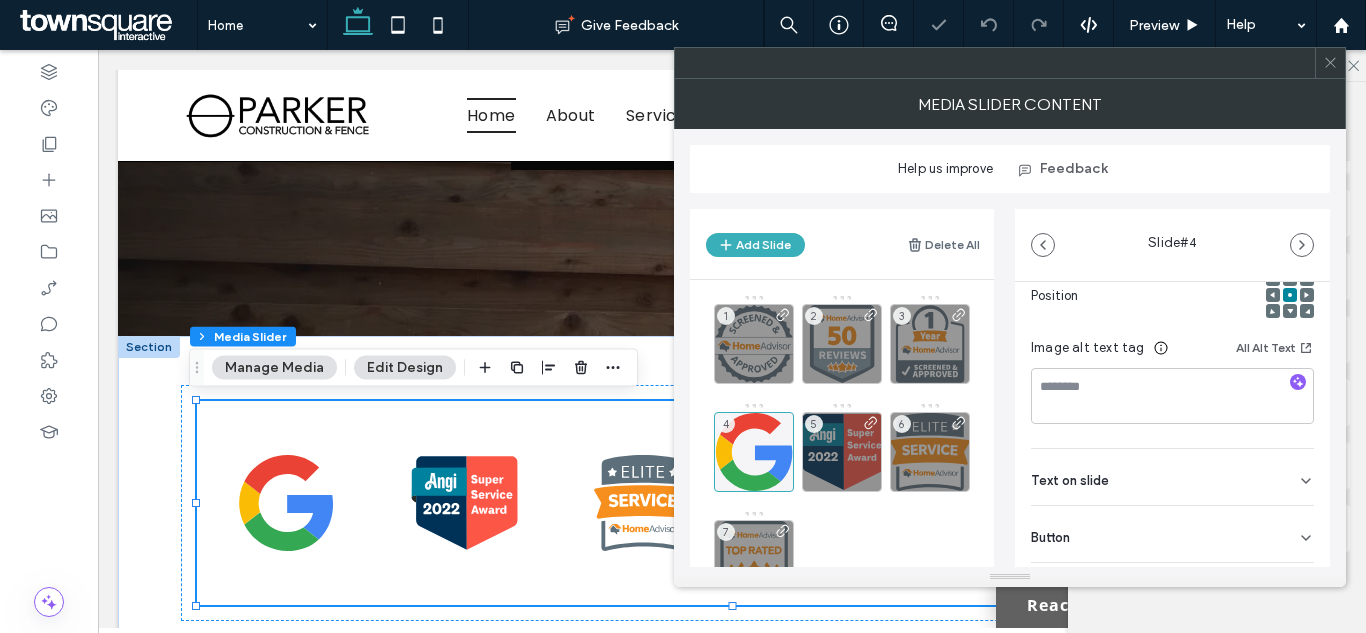 scroll, scrollTop: 362, scrollLeft: 0, axis: vertical 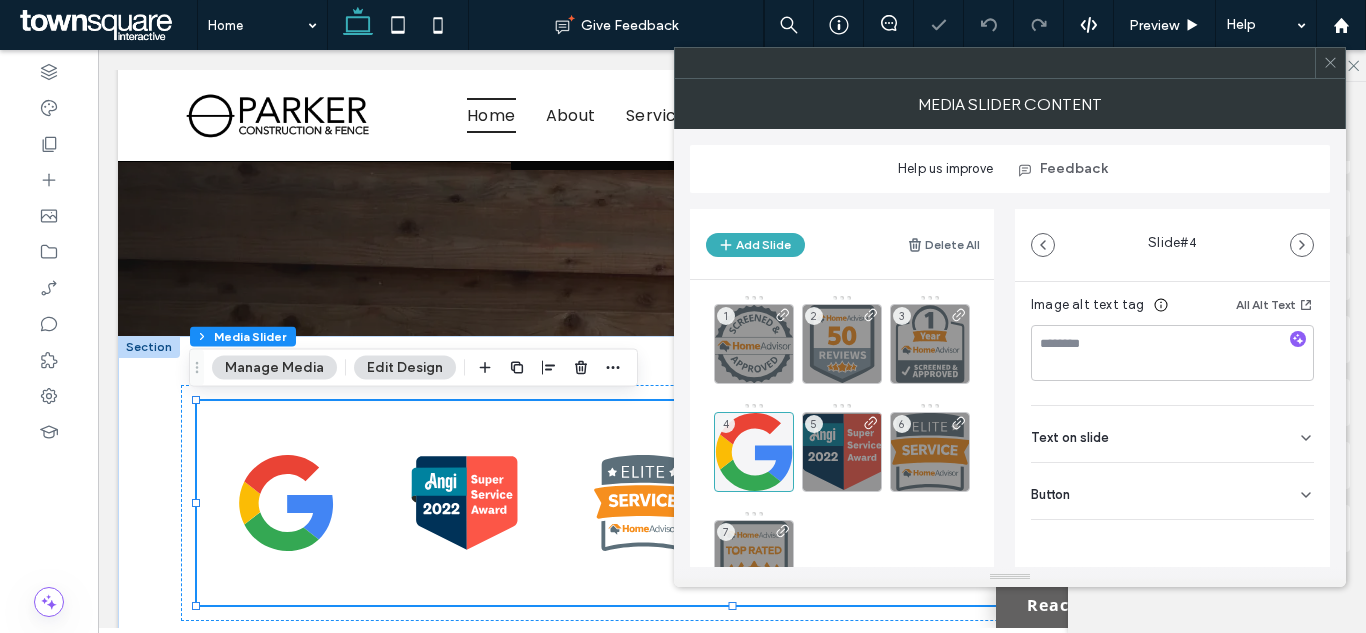click on "Button" at bounding box center (1172, 491) 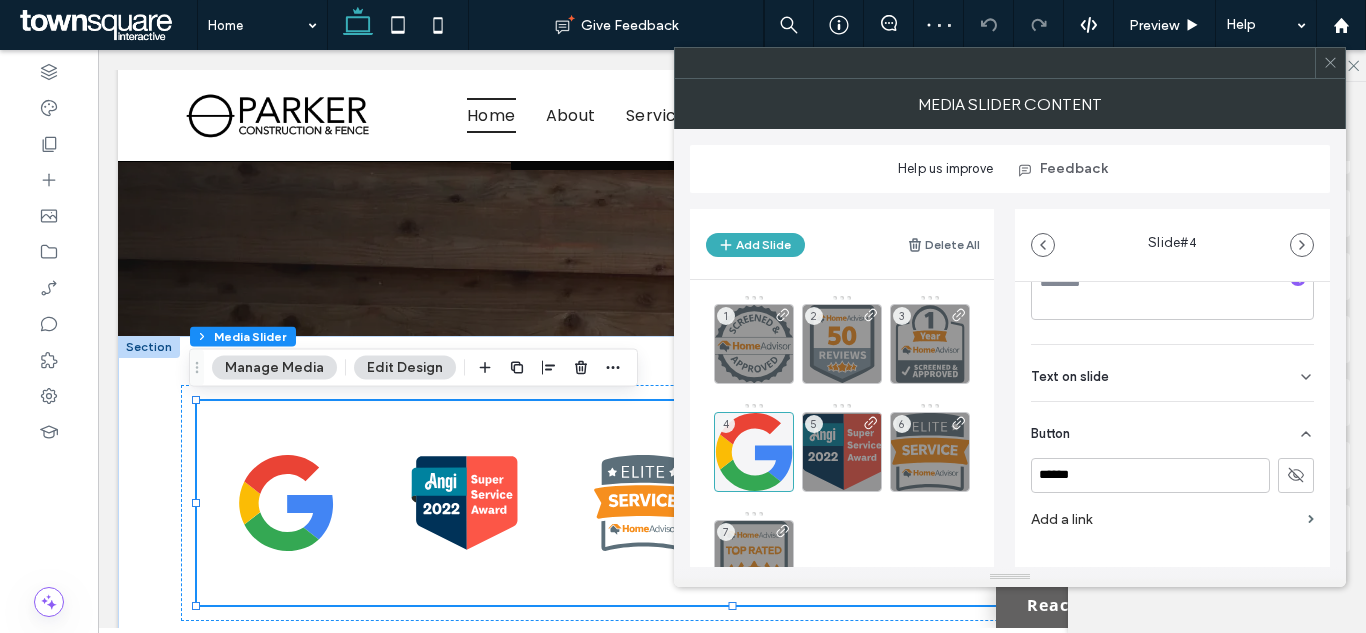 scroll, scrollTop: 457, scrollLeft: 0, axis: vertical 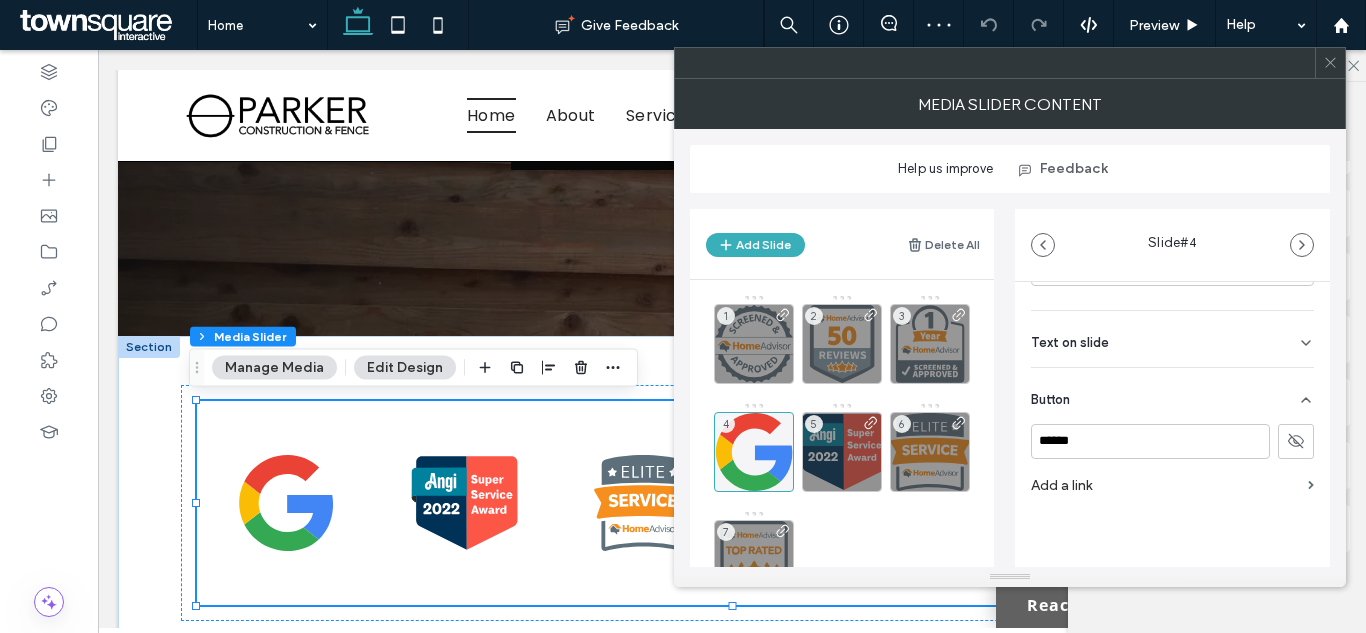 click on "Add a link" at bounding box center [1165, 485] 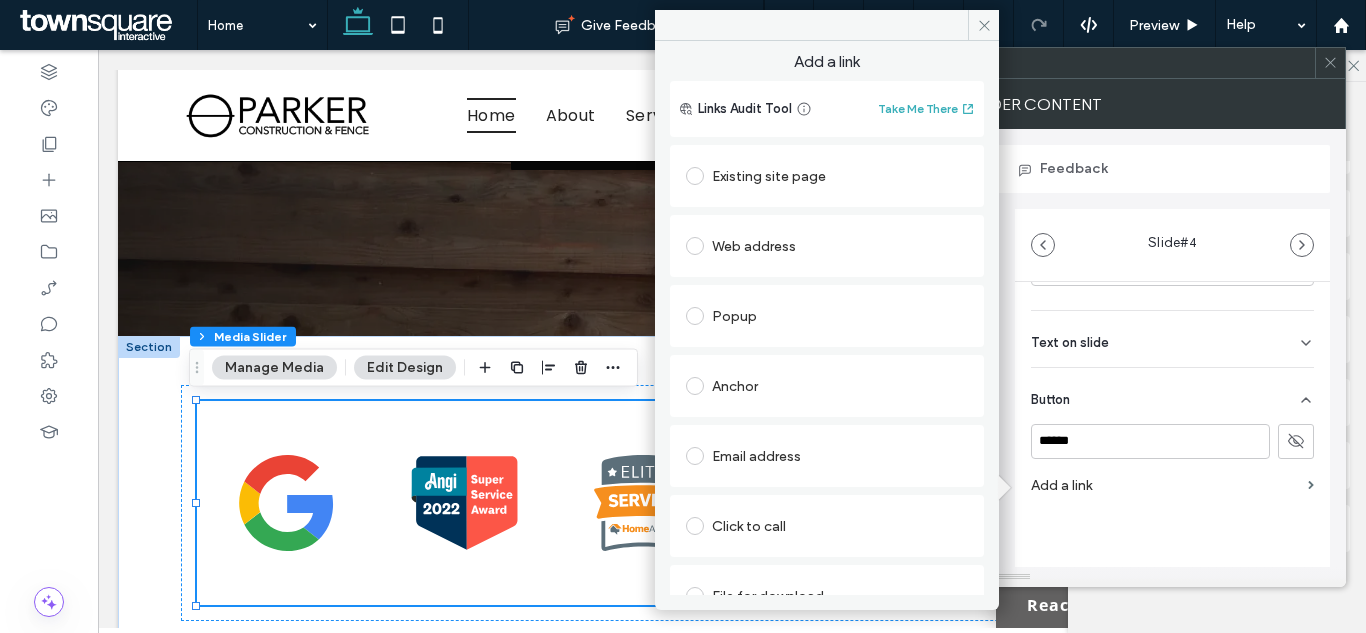 click on "Web address" at bounding box center [827, 246] 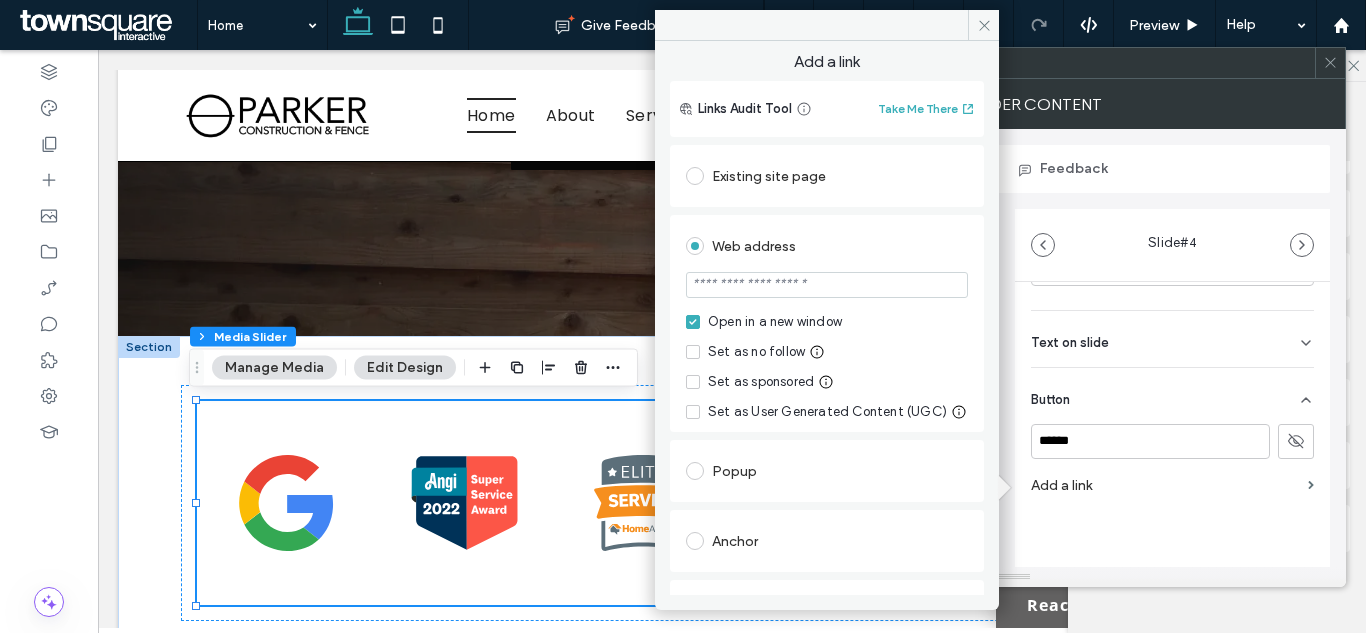 click at bounding box center (827, 285) 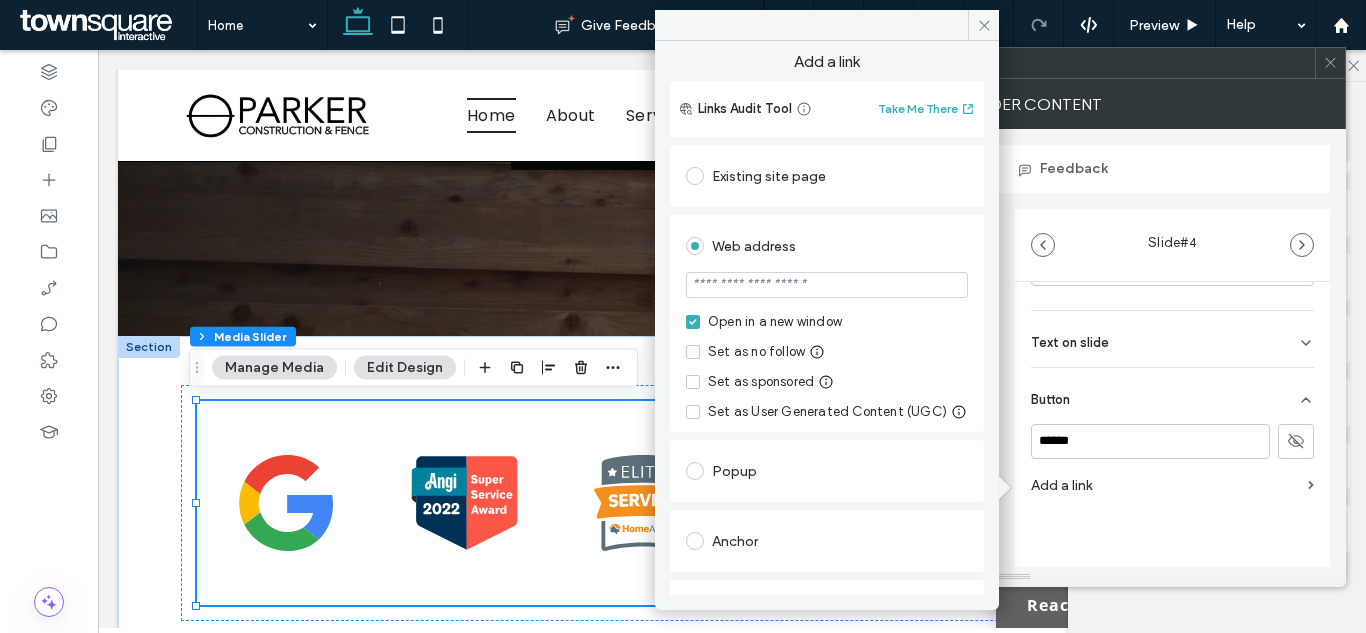 paste on "**********" 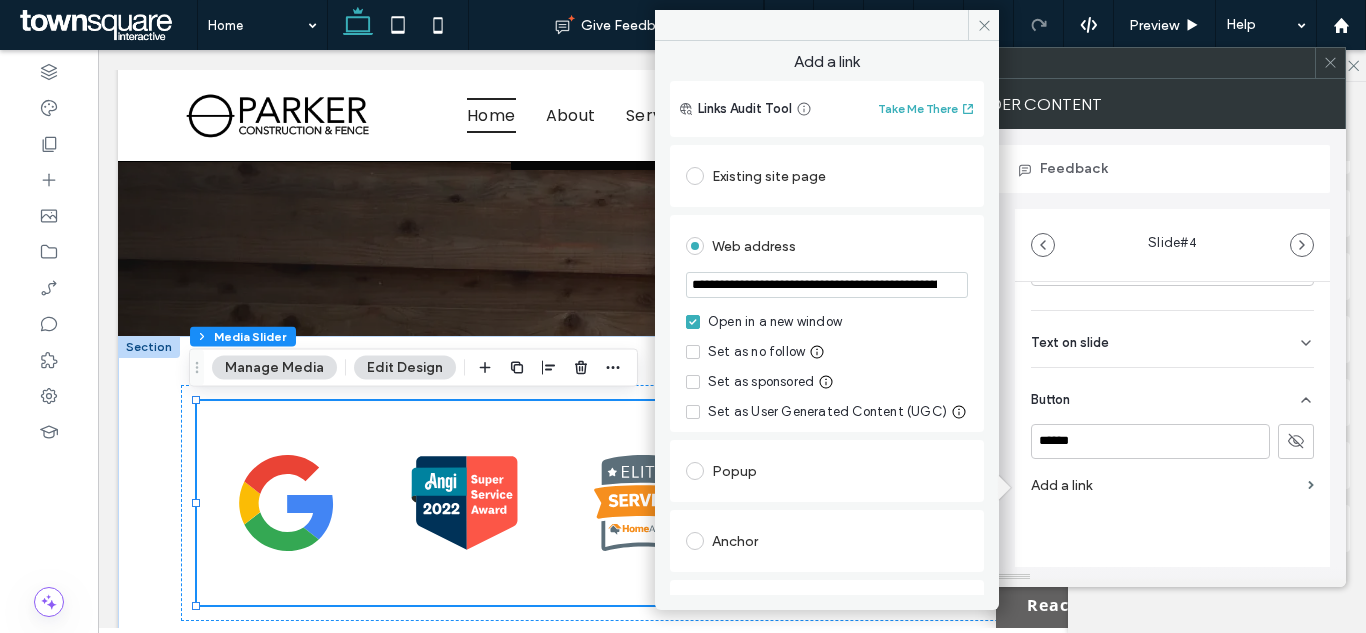 scroll, scrollTop: 0, scrollLeft: 1615, axis: horizontal 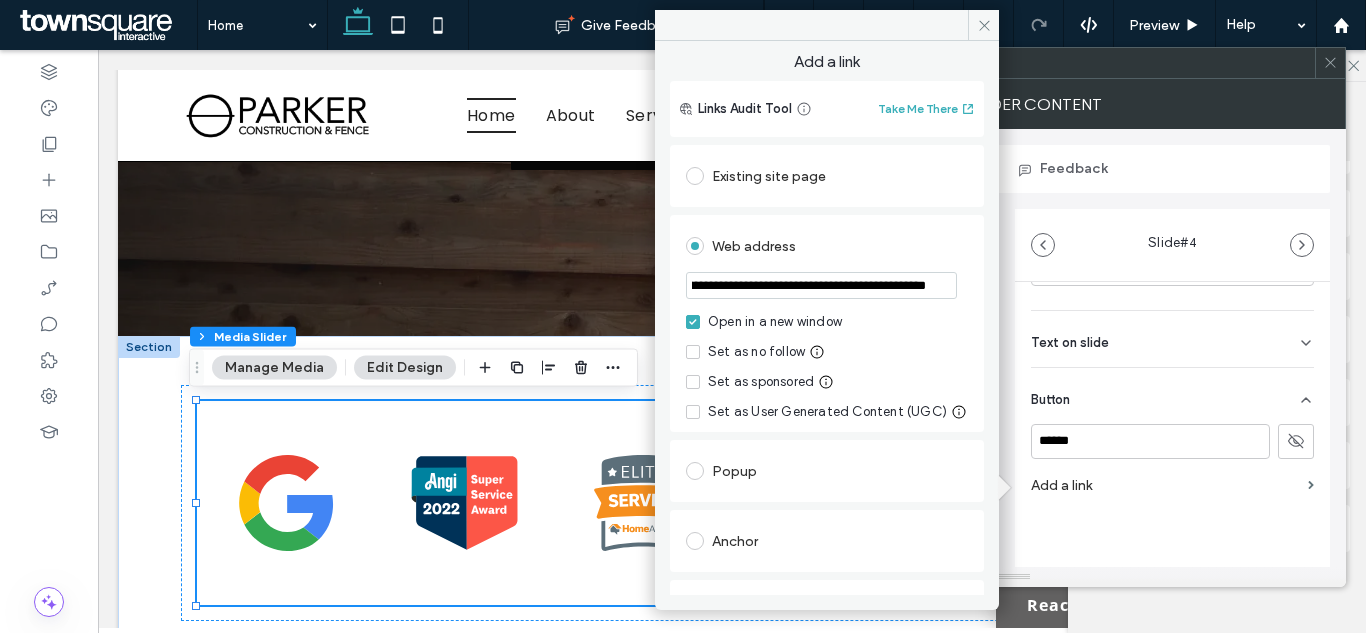 type on "**********" 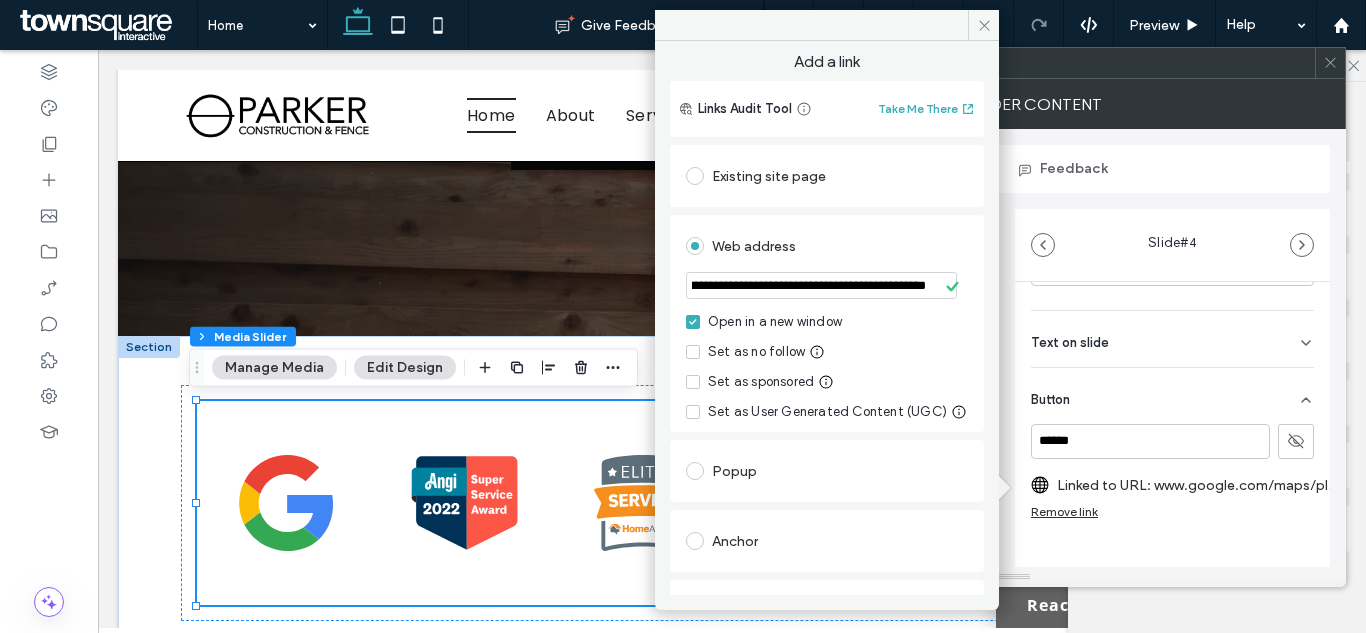 click on "**********" at bounding box center (827, 318) 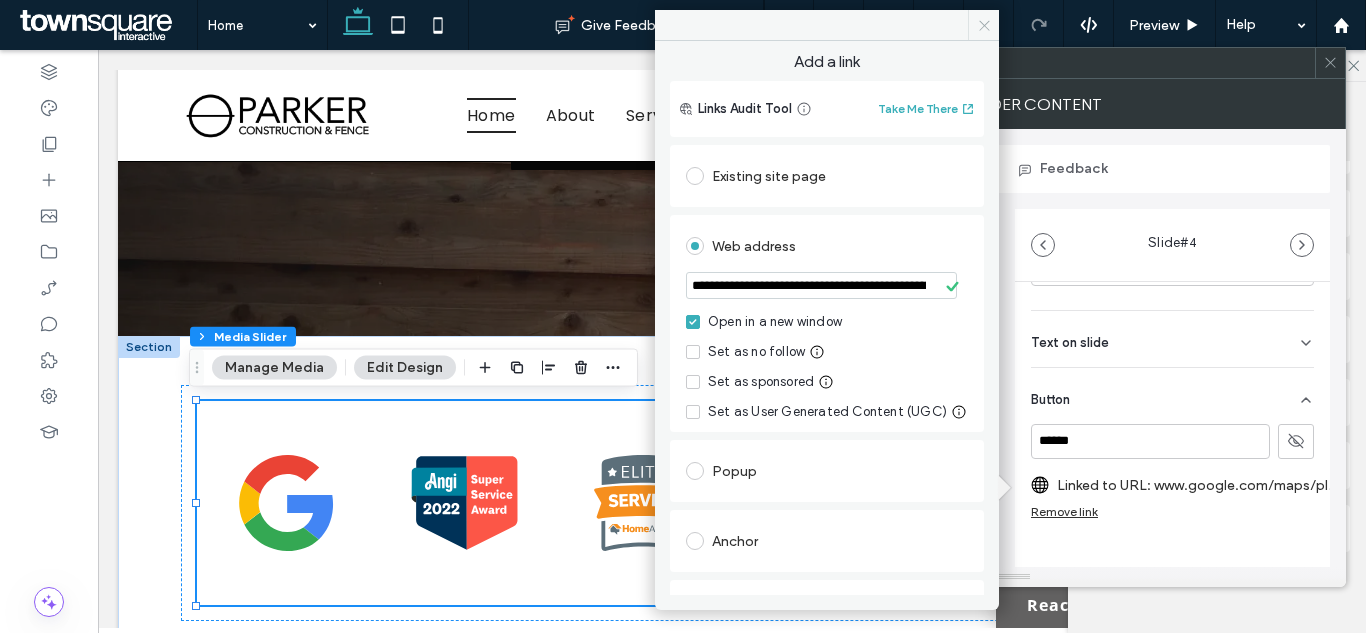 click 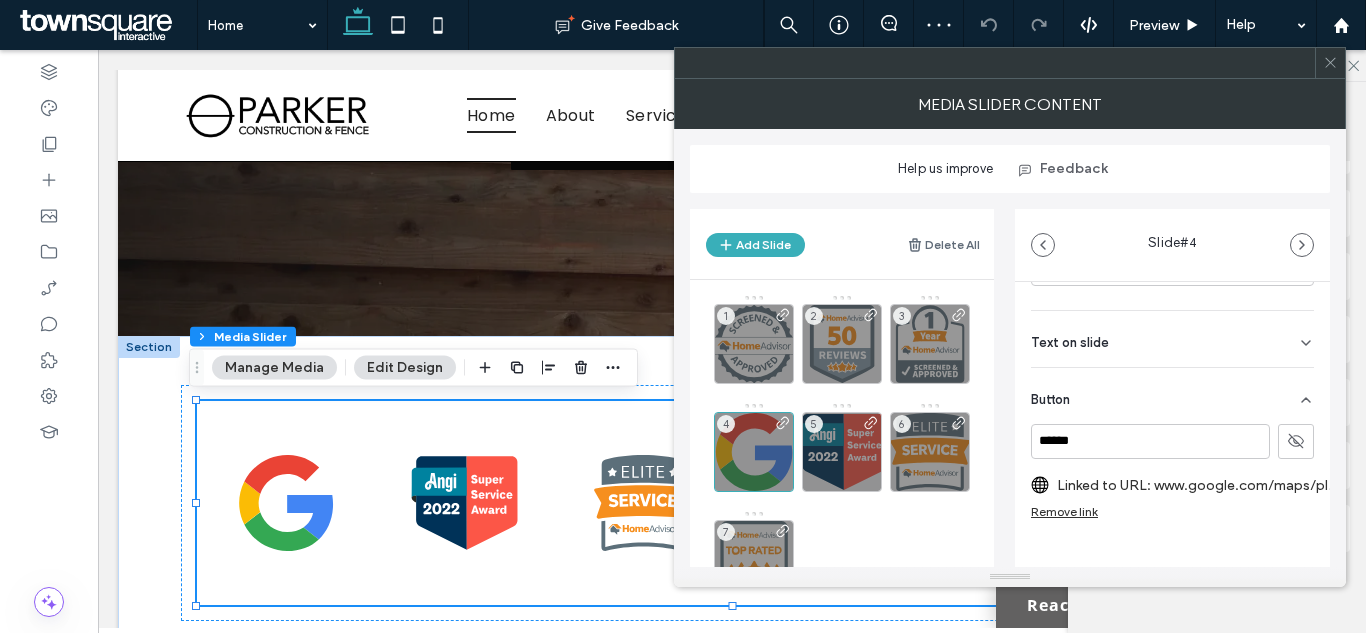 click 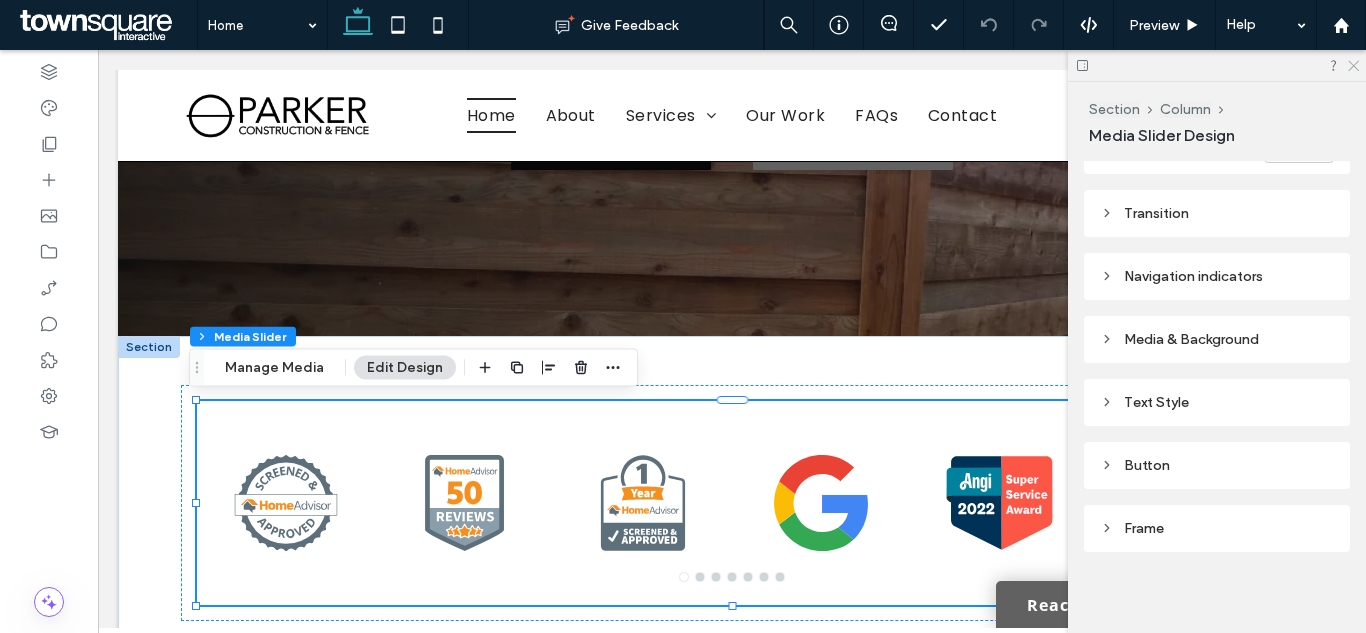 click 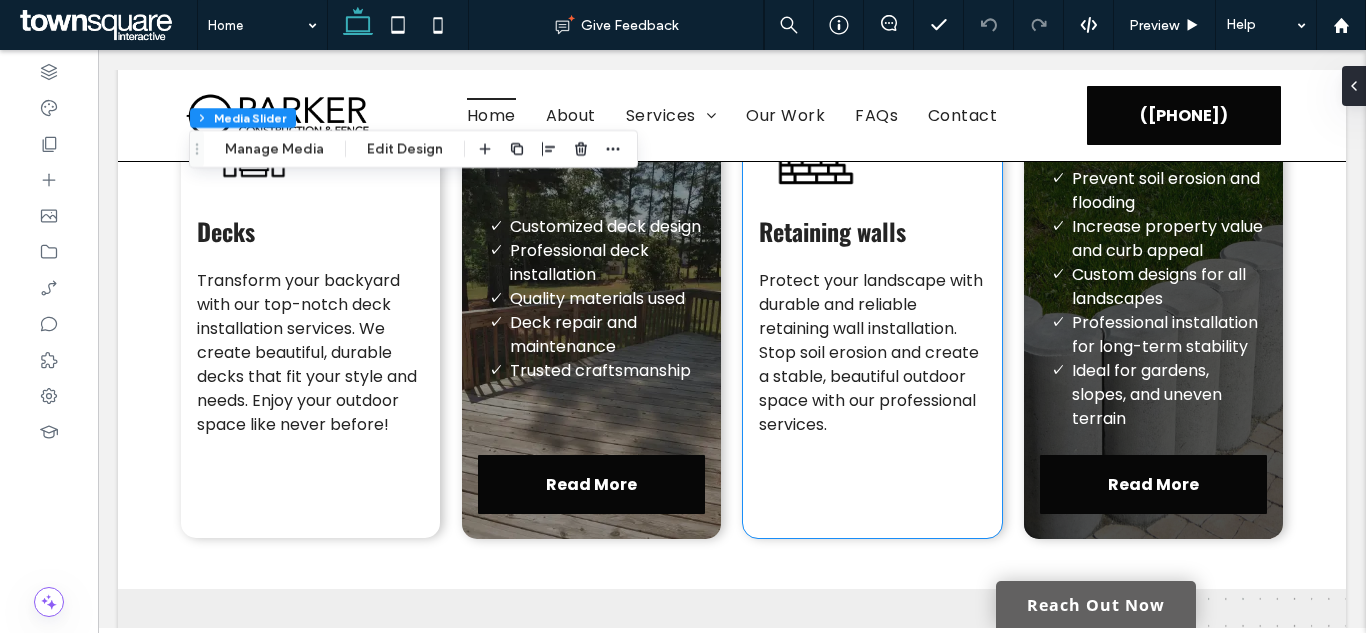 scroll, scrollTop: 4300, scrollLeft: 0, axis: vertical 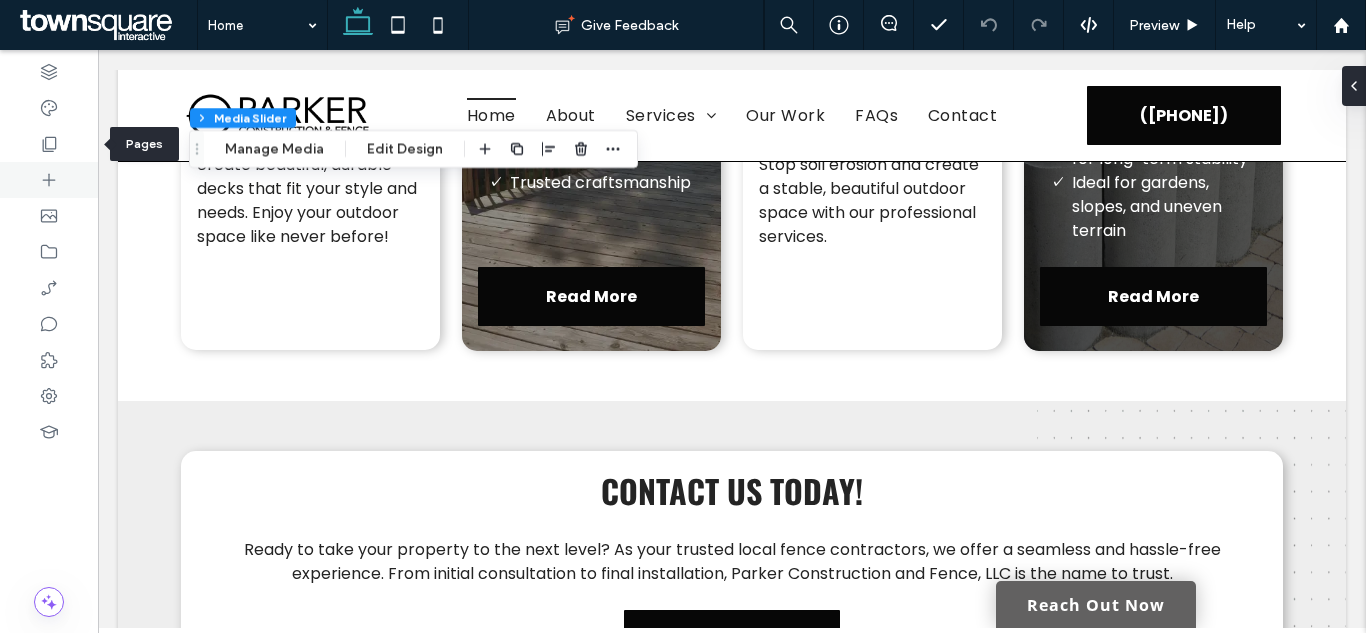 click at bounding box center (49, 180) 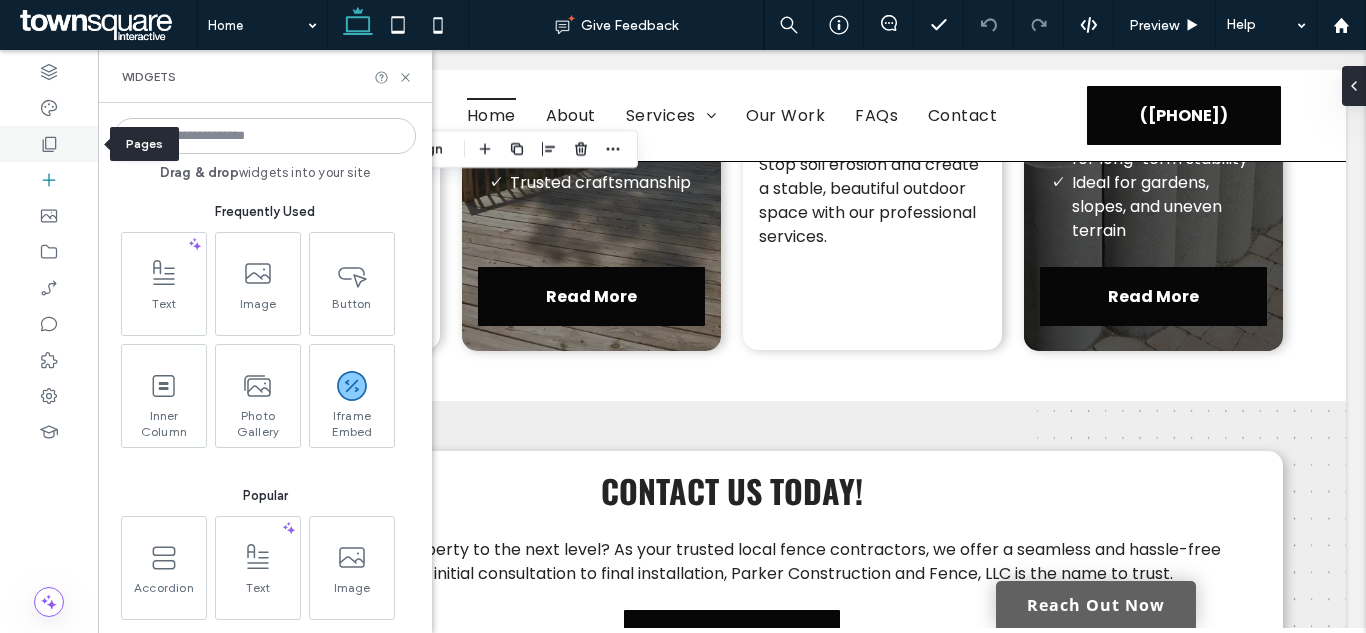 click 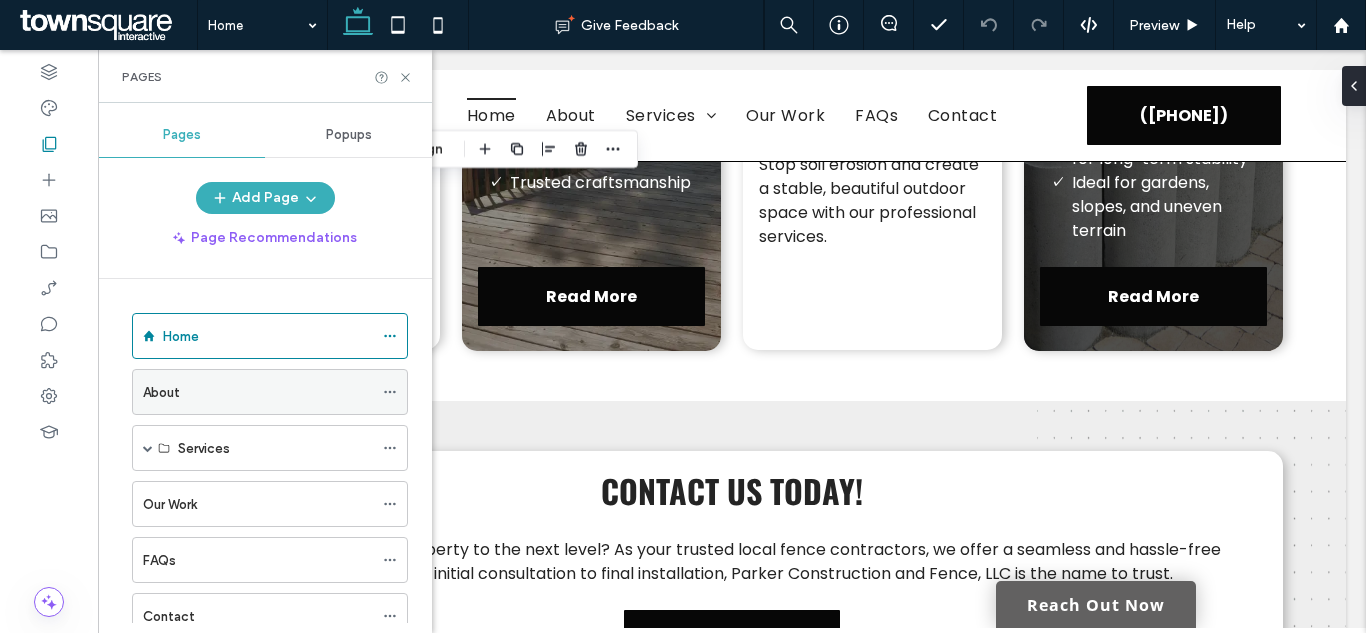 drag, startPoint x: 391, startPoint y: 393, endPoint x: 380, endPoint y: 397, distance: 11.7046995 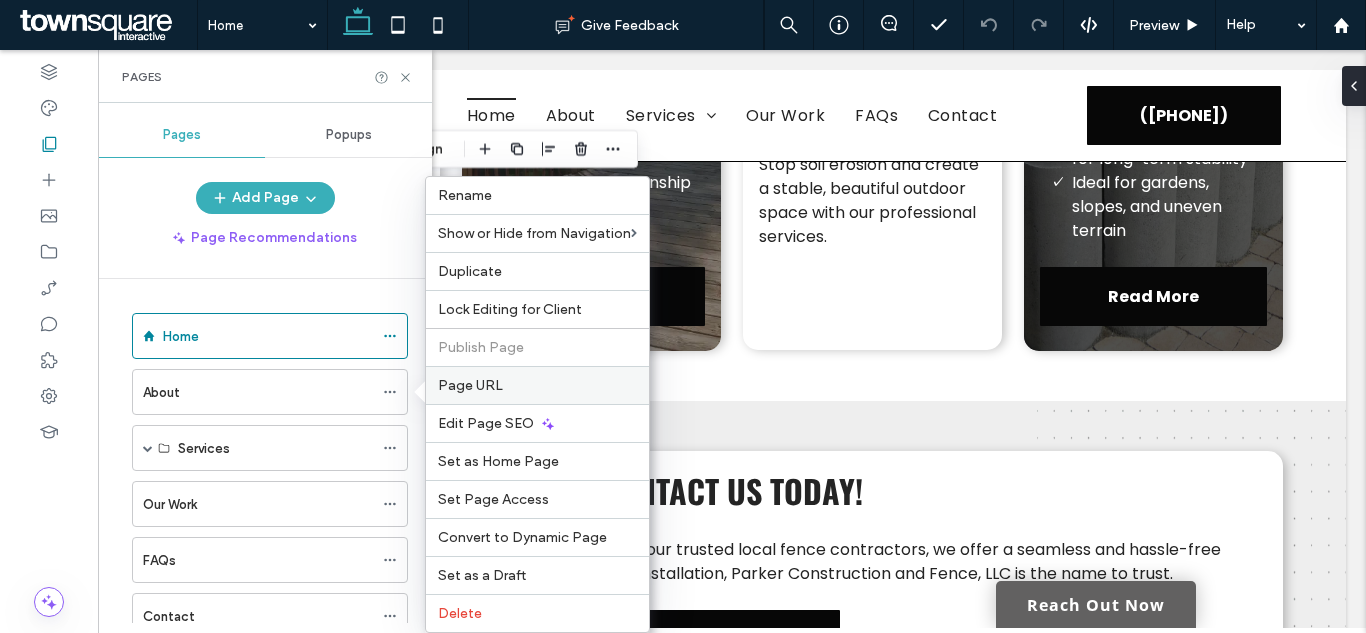 click on "Page URL" at bounding box center (470, 385) 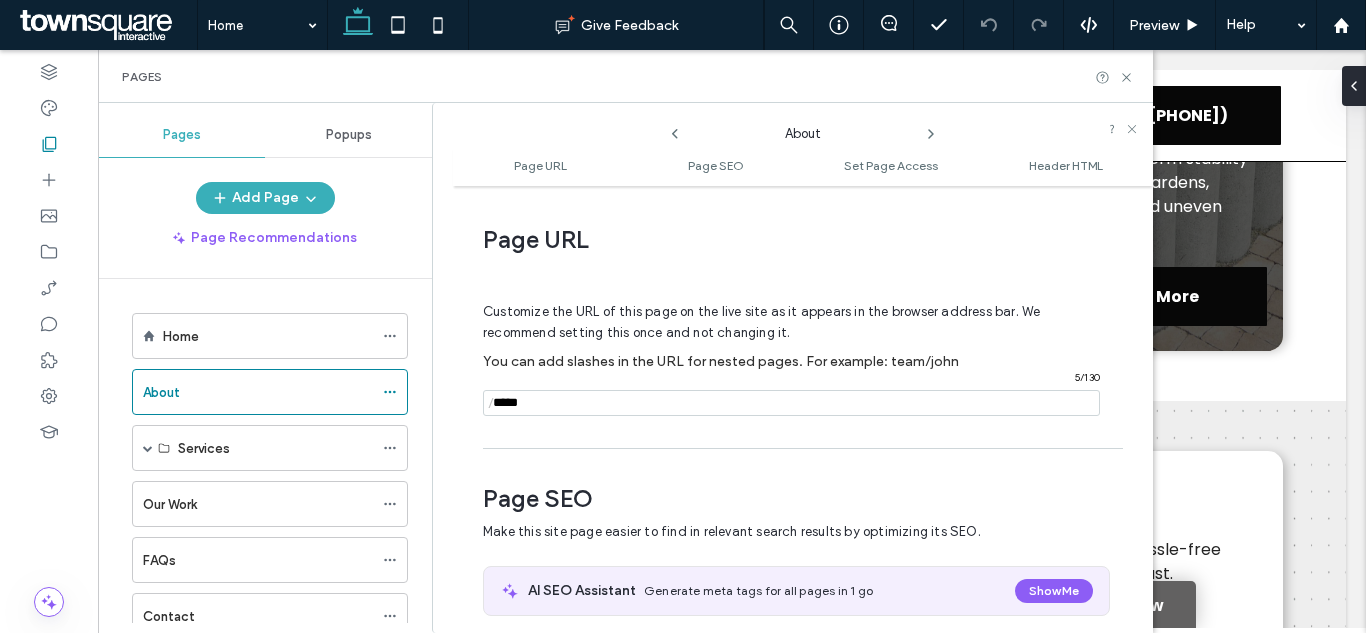 scroll, scrollTop: 10, scrollLeft: 0, axis: vertical 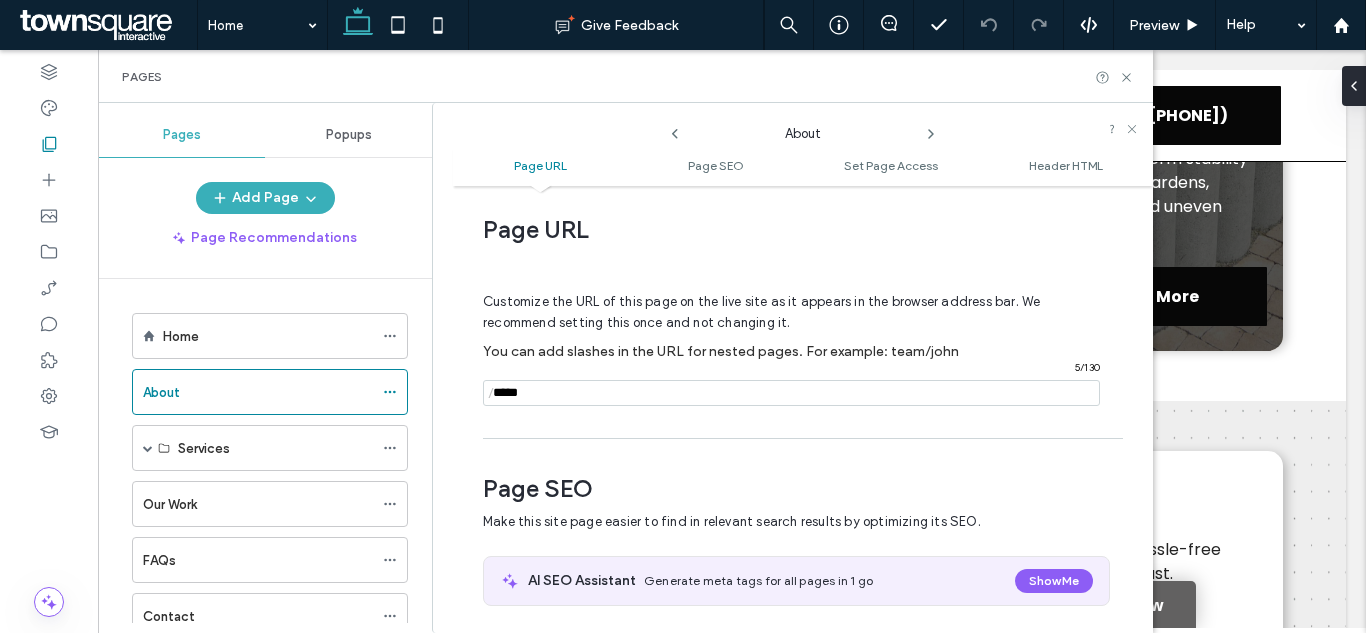 click 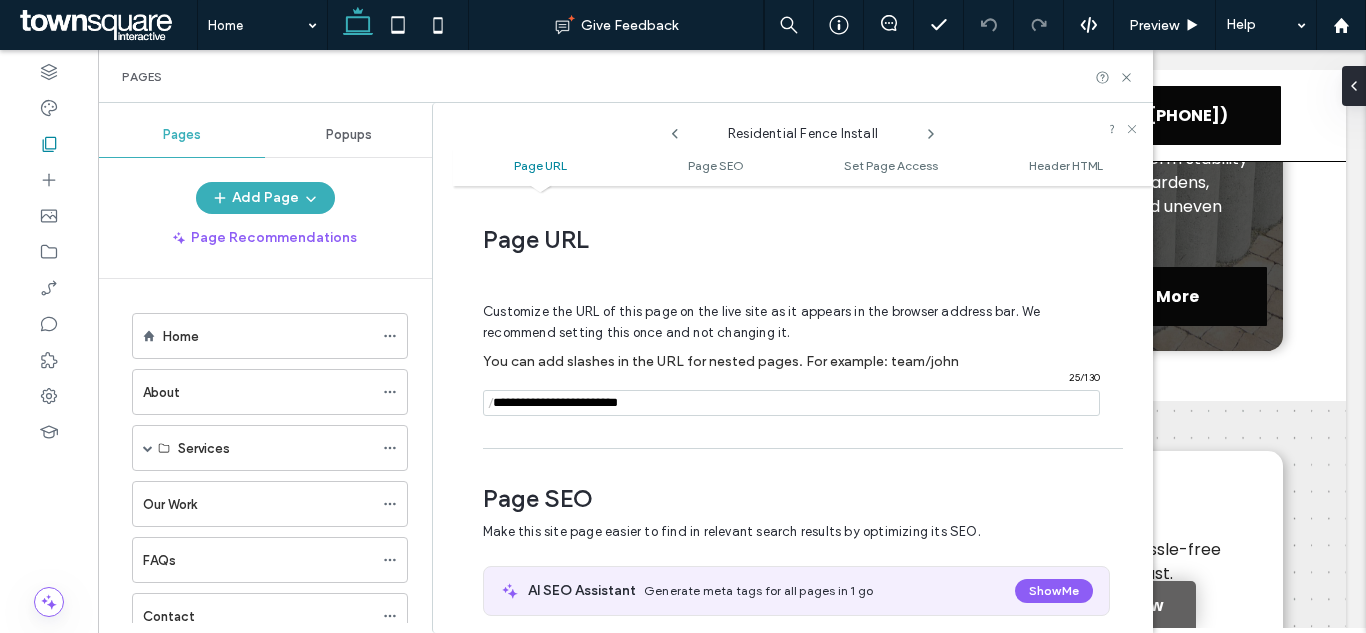 scroll, scrollTop: 10, scrollLeft: 0, axis: vertical 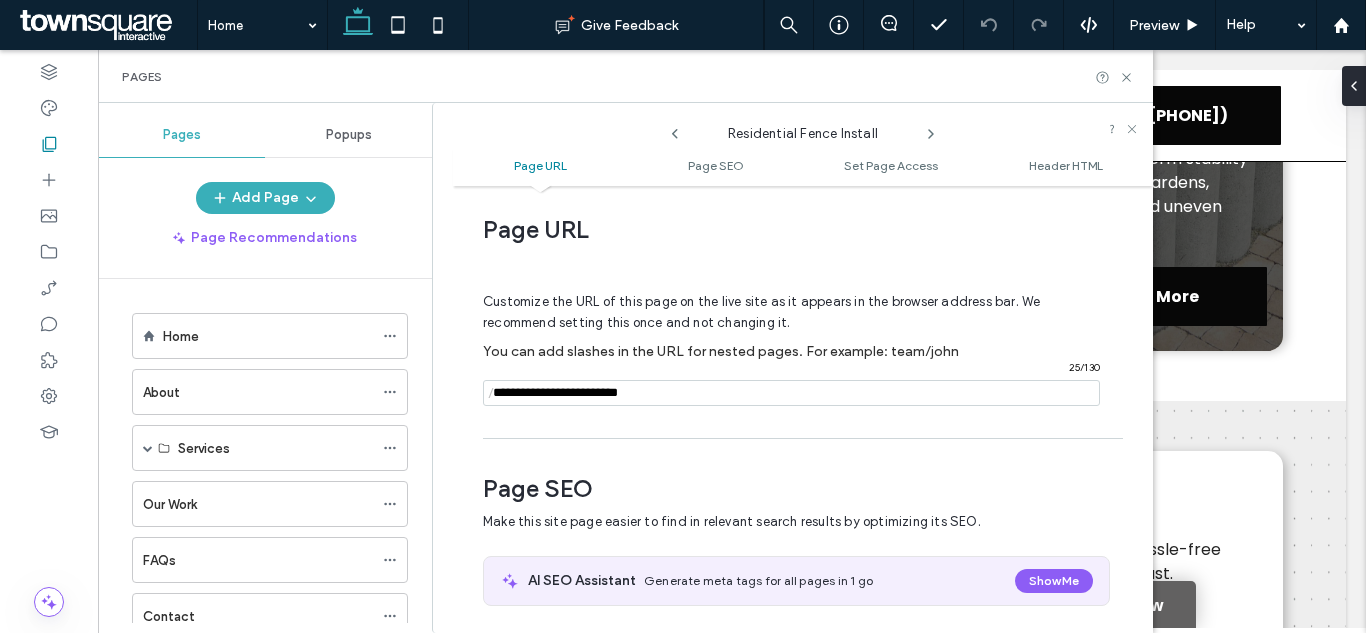 click 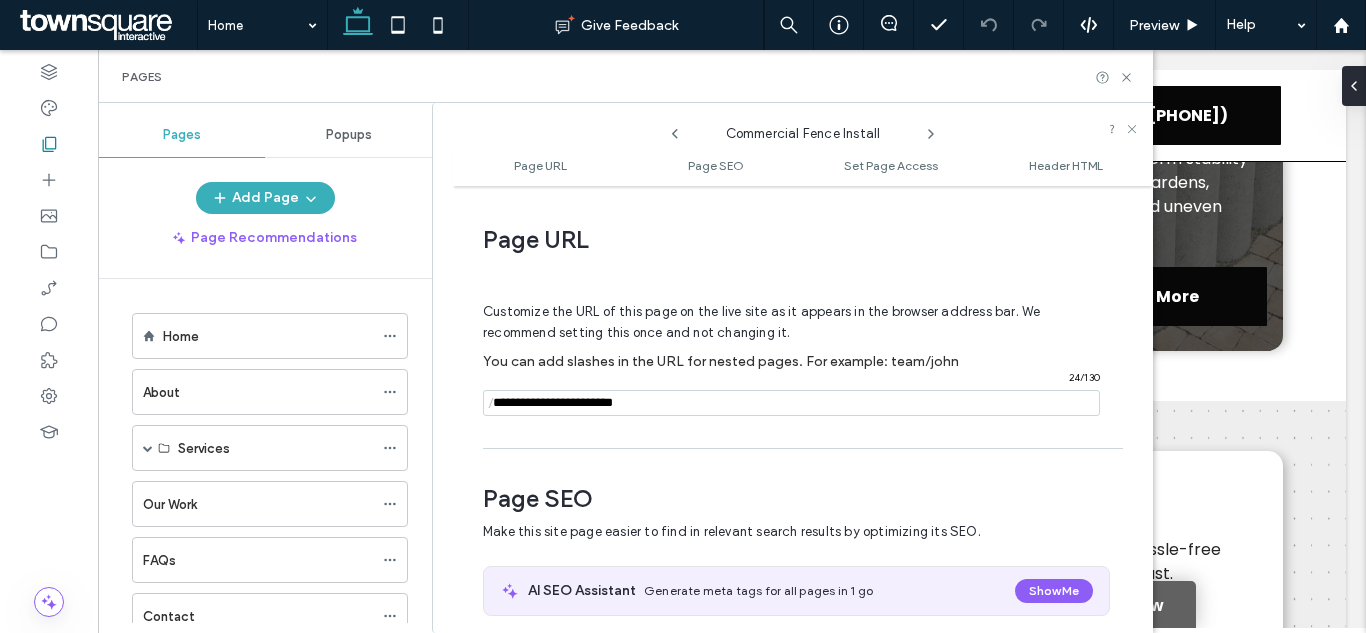 scroll, scrollTop: 10, scrollLeft: 0, axis: vertical 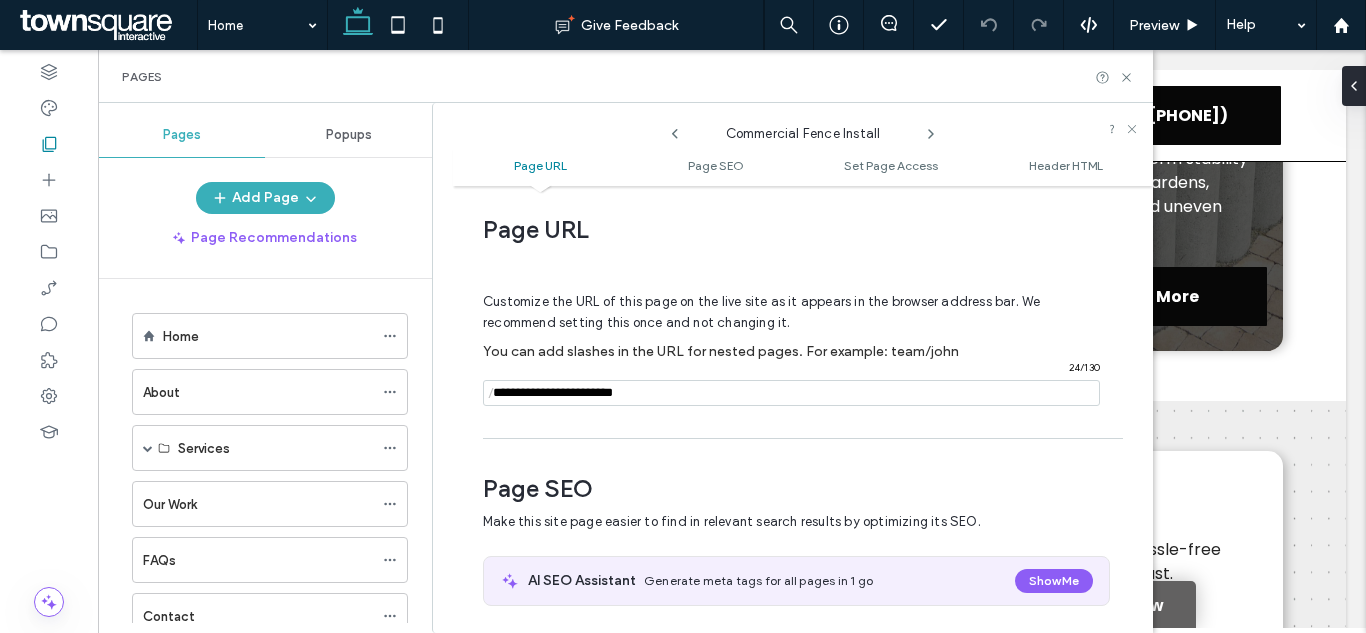 click 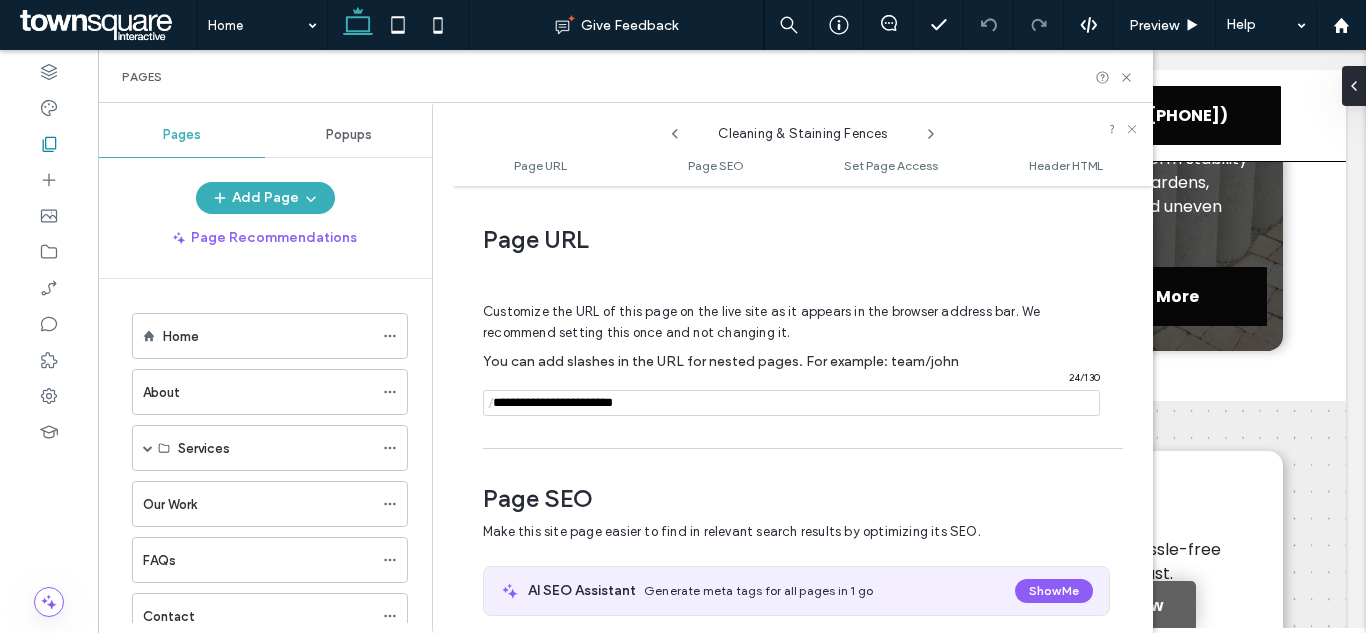 scroll, scrollTop: 10, scrollLeft: 0, axis: vertical 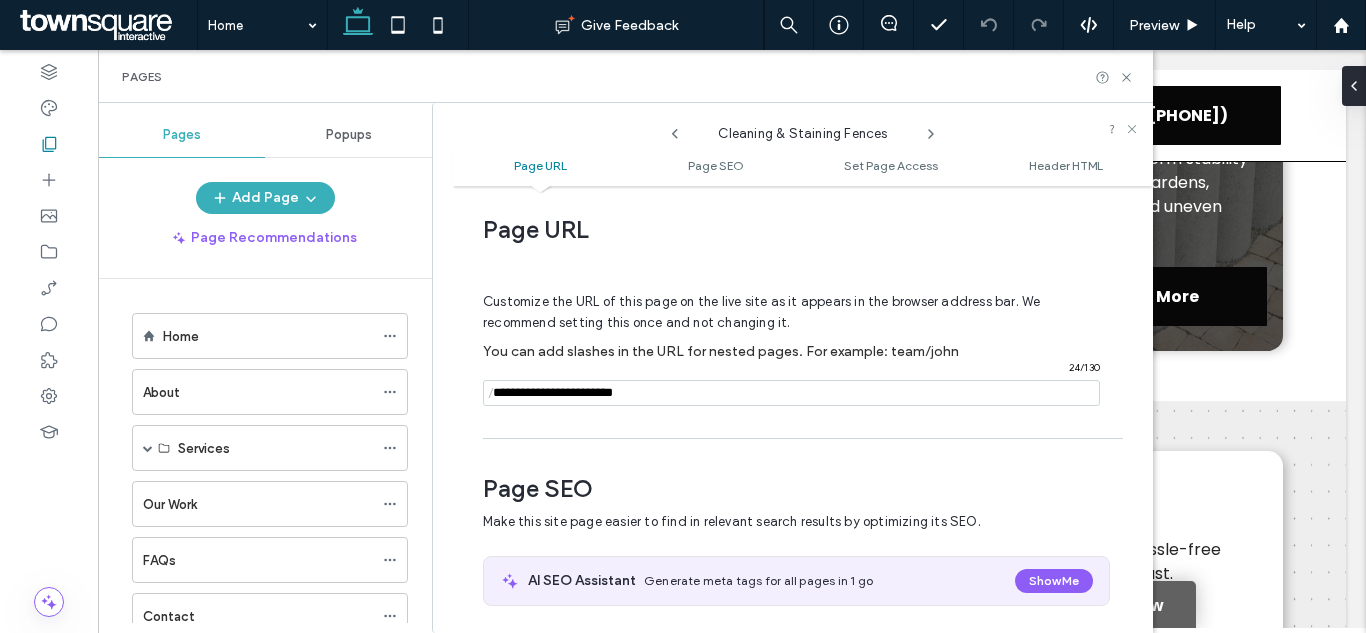 click 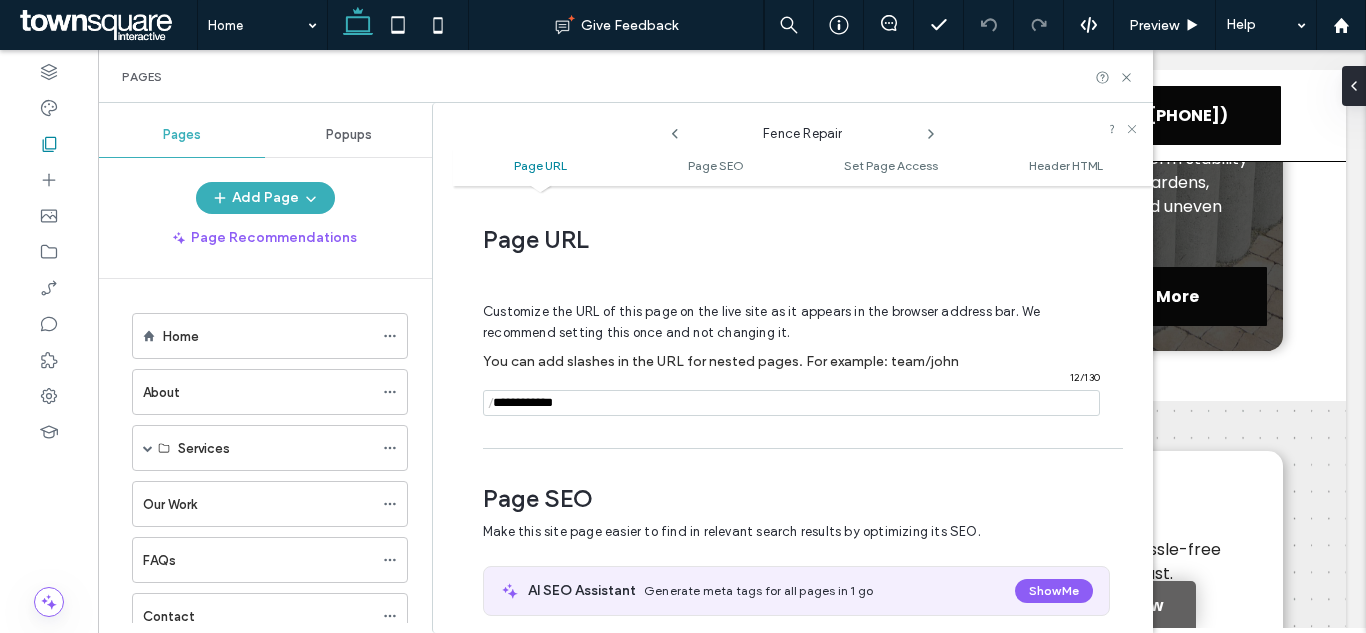 scroll, scrollTop: 10, scrollLeft: 0, axis: vertical 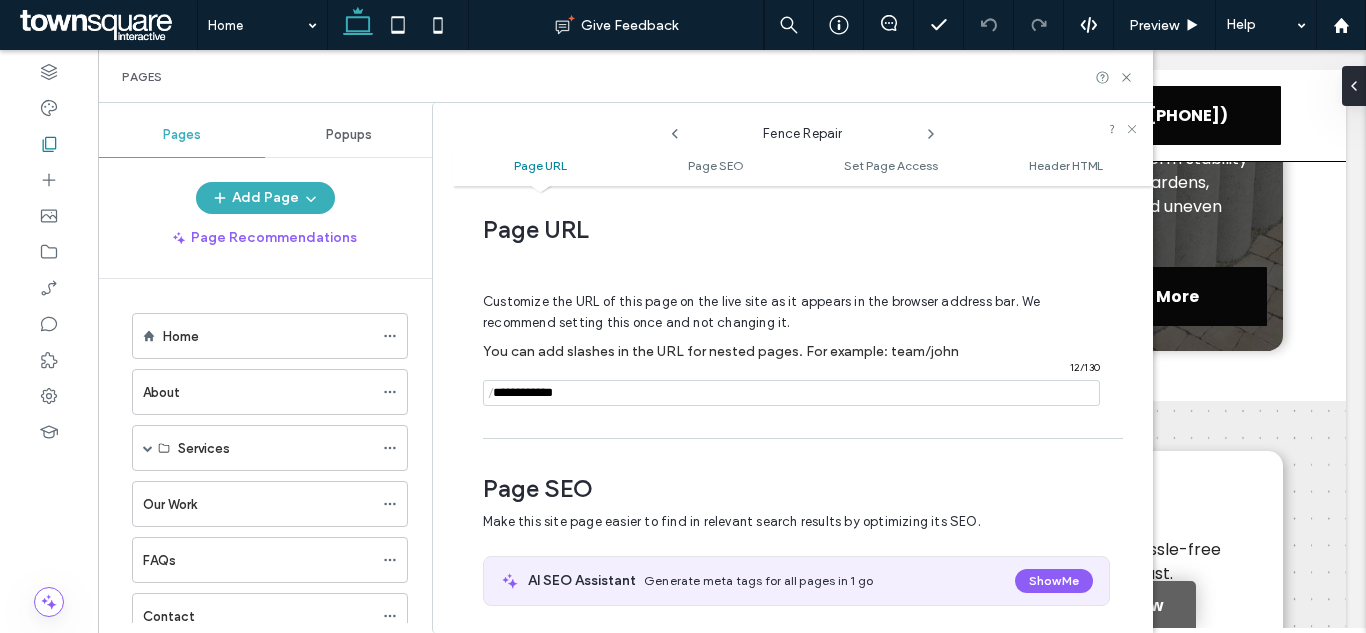 click 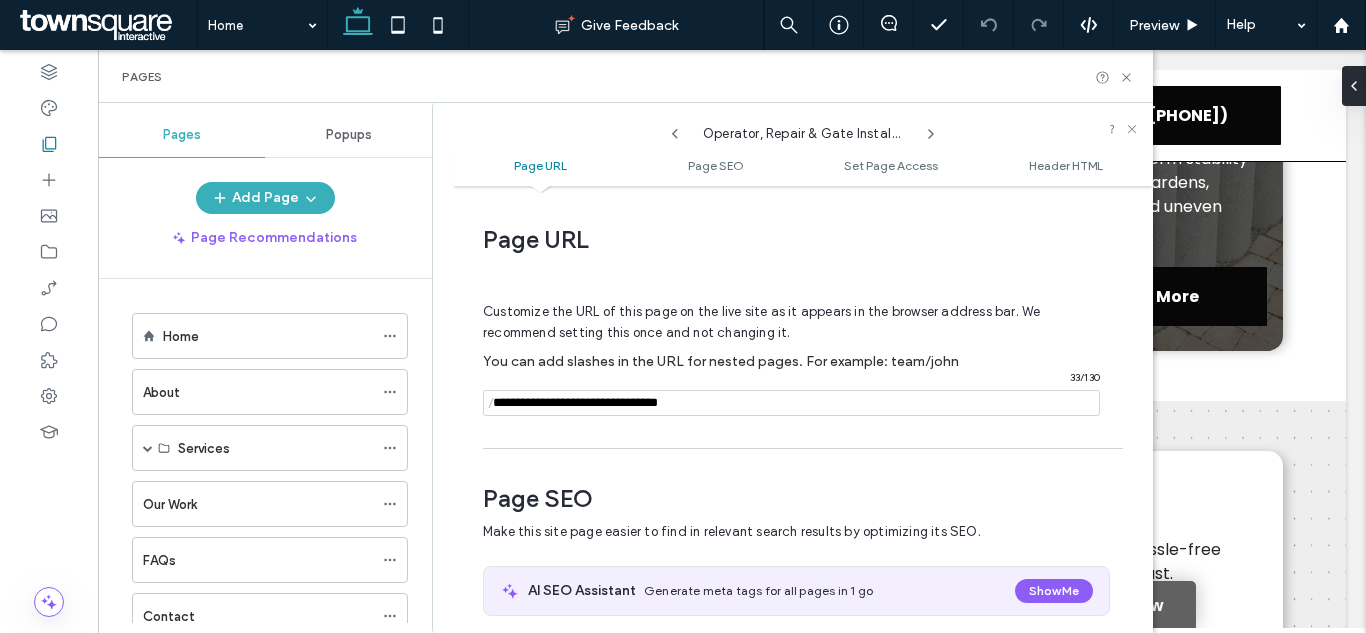 scroll, scrollTop: 10, scrollLeft: 0, axis: vertical 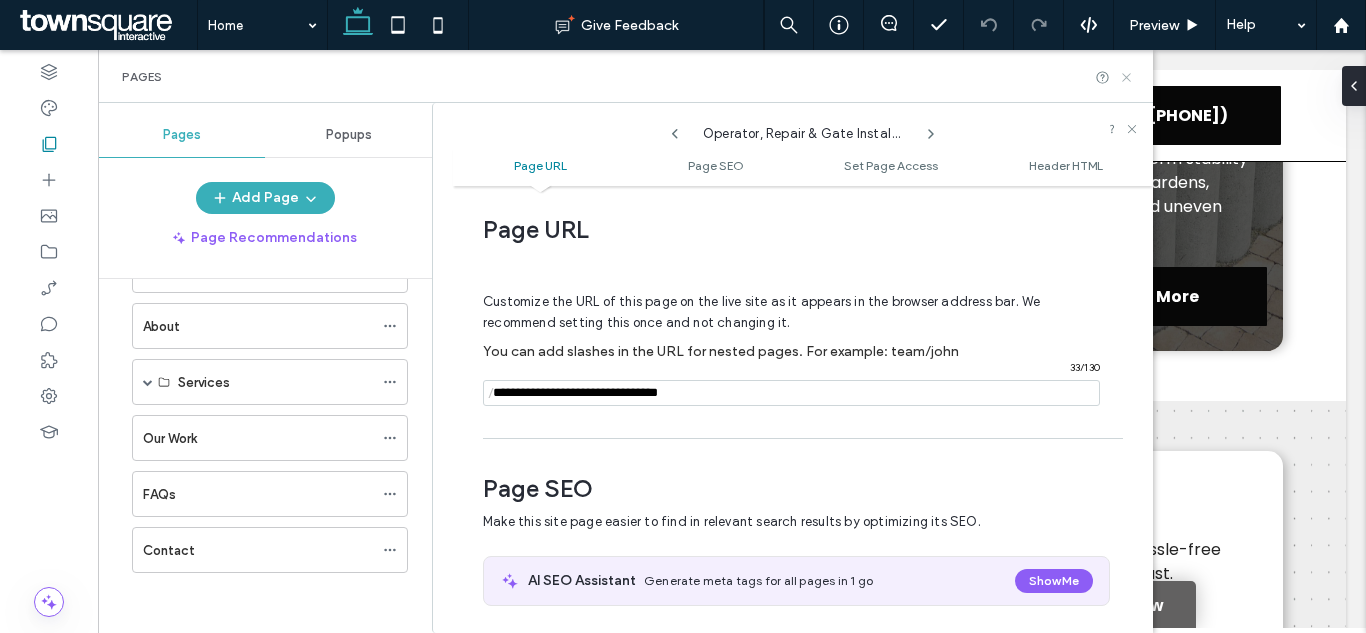 click 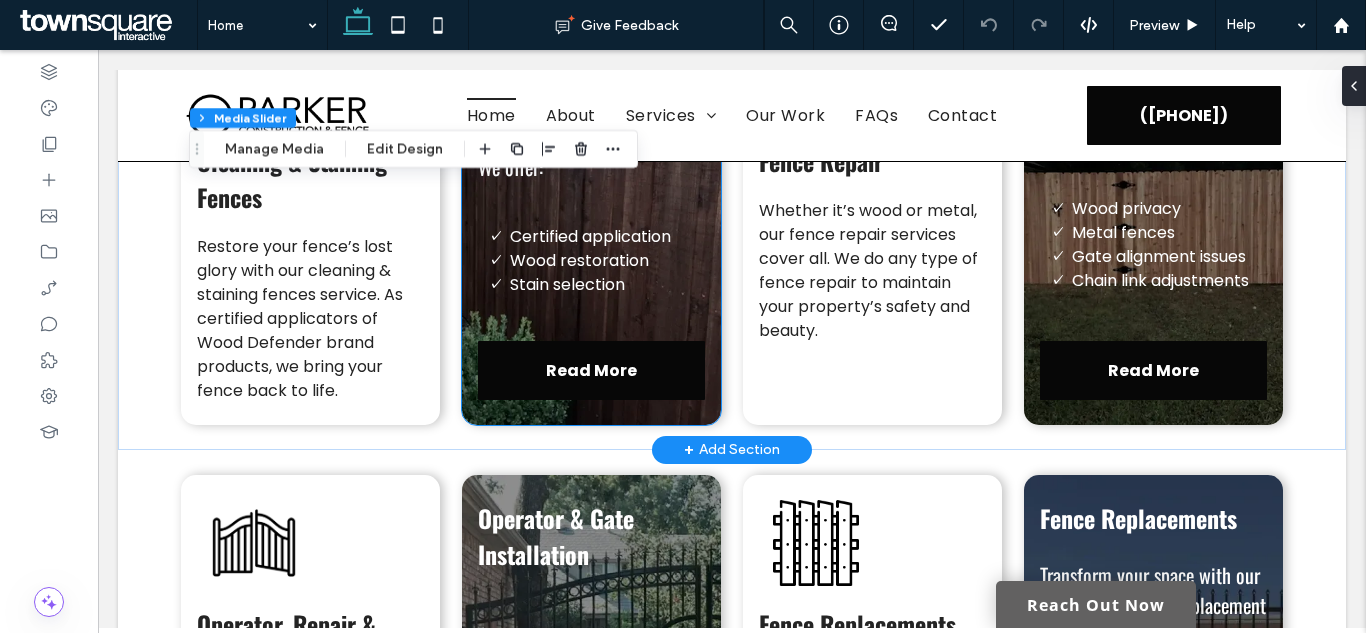 scroll, scrollTop: 3300, scrollLeft: 0, axis: vertical 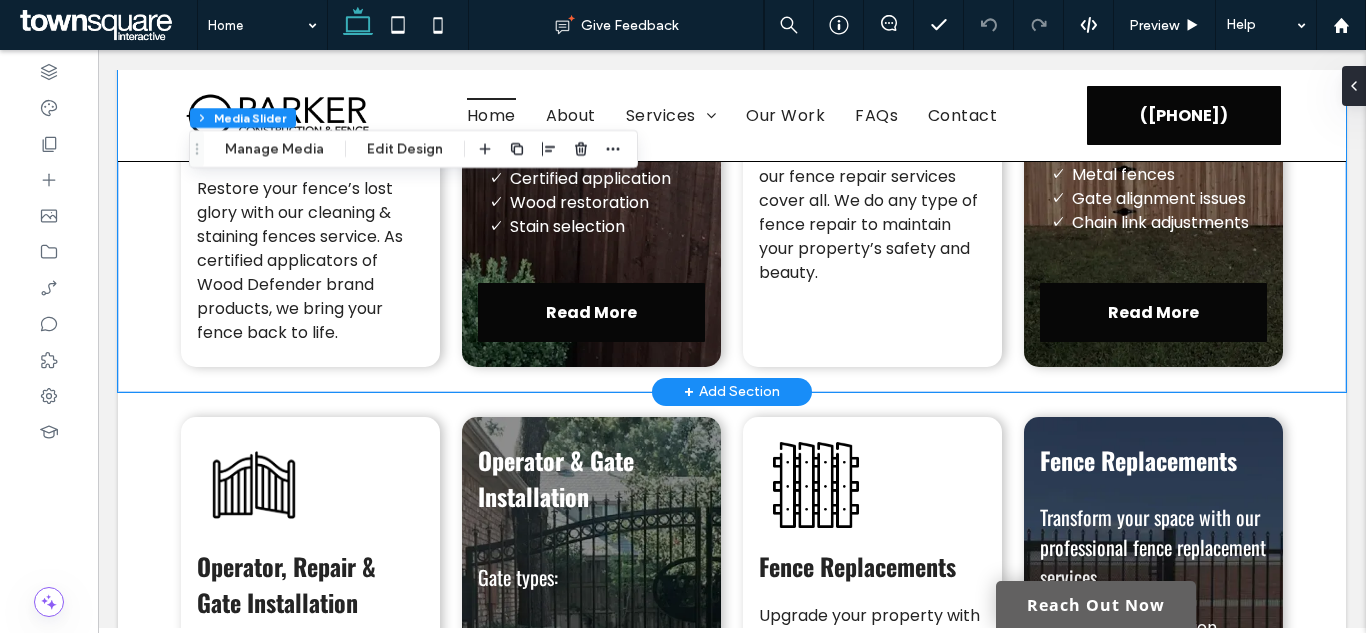 click on "Cleaning & Staining Fences
Restore your fence’s lost glory with our cleaning & staining fences service. As certified applicators of Wood Defender brand products, we bring your fence back to life.
Cleaning & Staining Fences
We offer:
Certified application Wood restoration ﻿ Stain selection
Read More
Fence Repair
Whether it’s wood or metal, our fence repair services cover all. We do any type of fence repair to maintain your property’s safety and beauty.
Fence Repair
We repair:
Wood privacy Metal fences Gate alignment issues ﻿ Chain link adjustments
Read More" at bounding box center (732, 160) 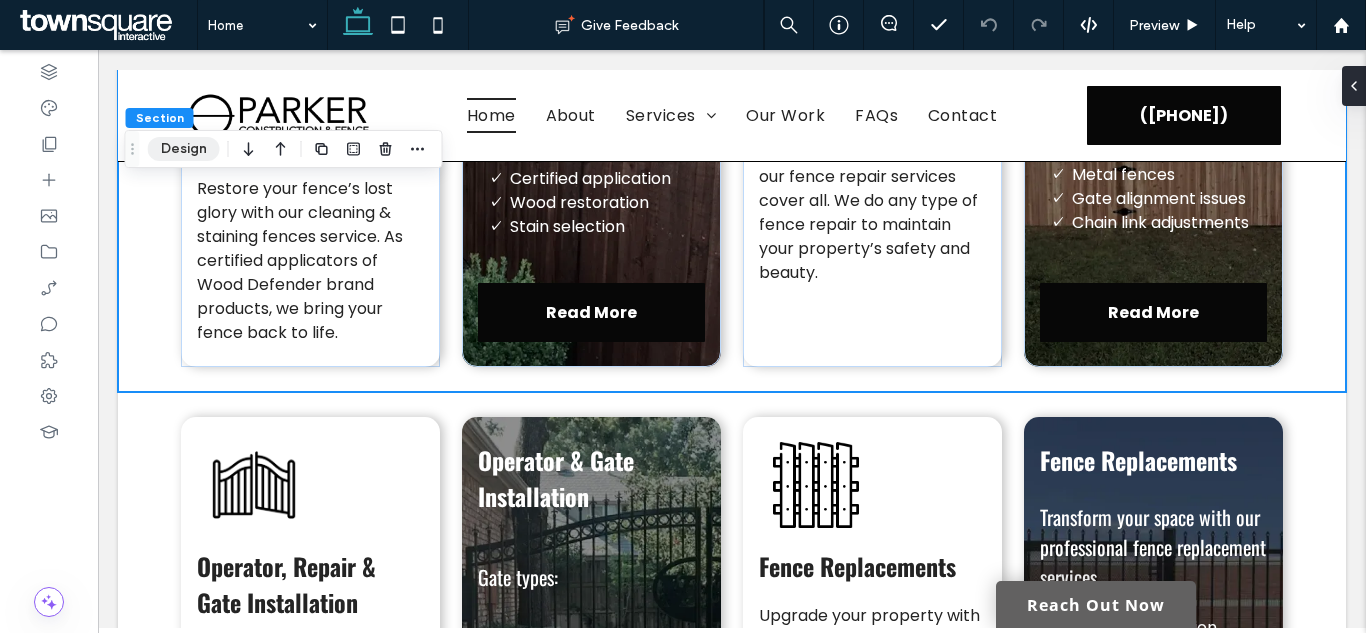 click on "Design" at bounding box center (184, 149) 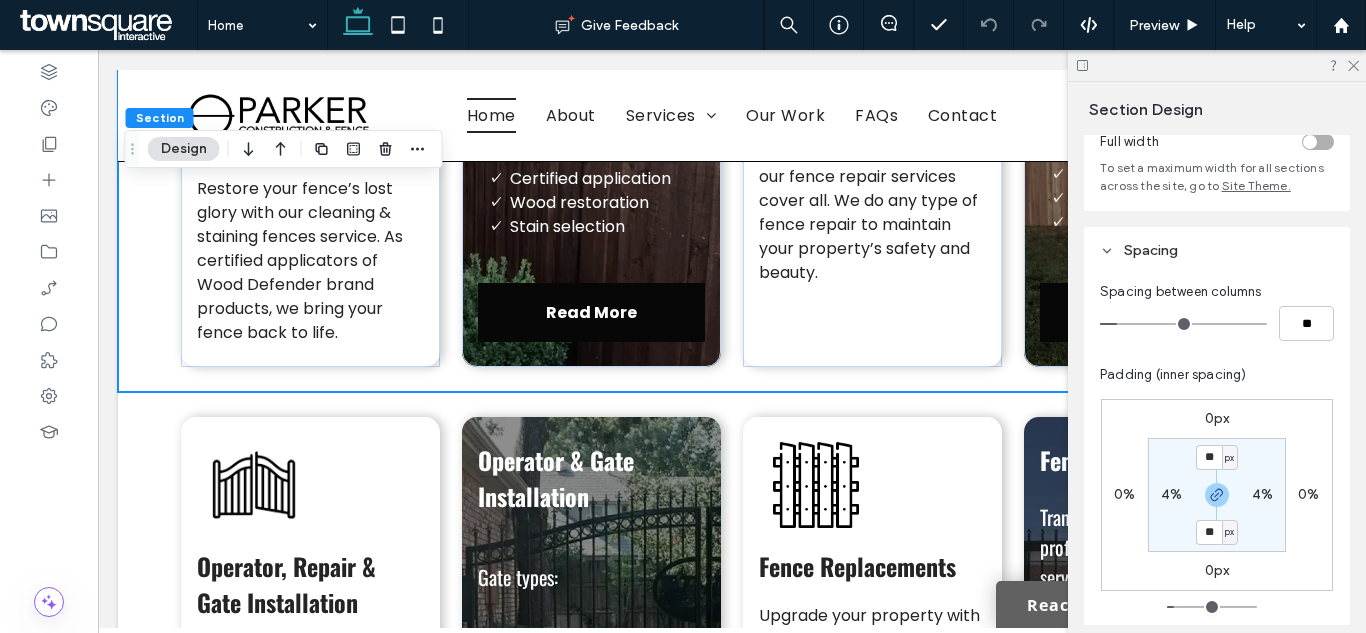 scroll, scrollTop: 400, scrollLeft: 0, axis: vertical 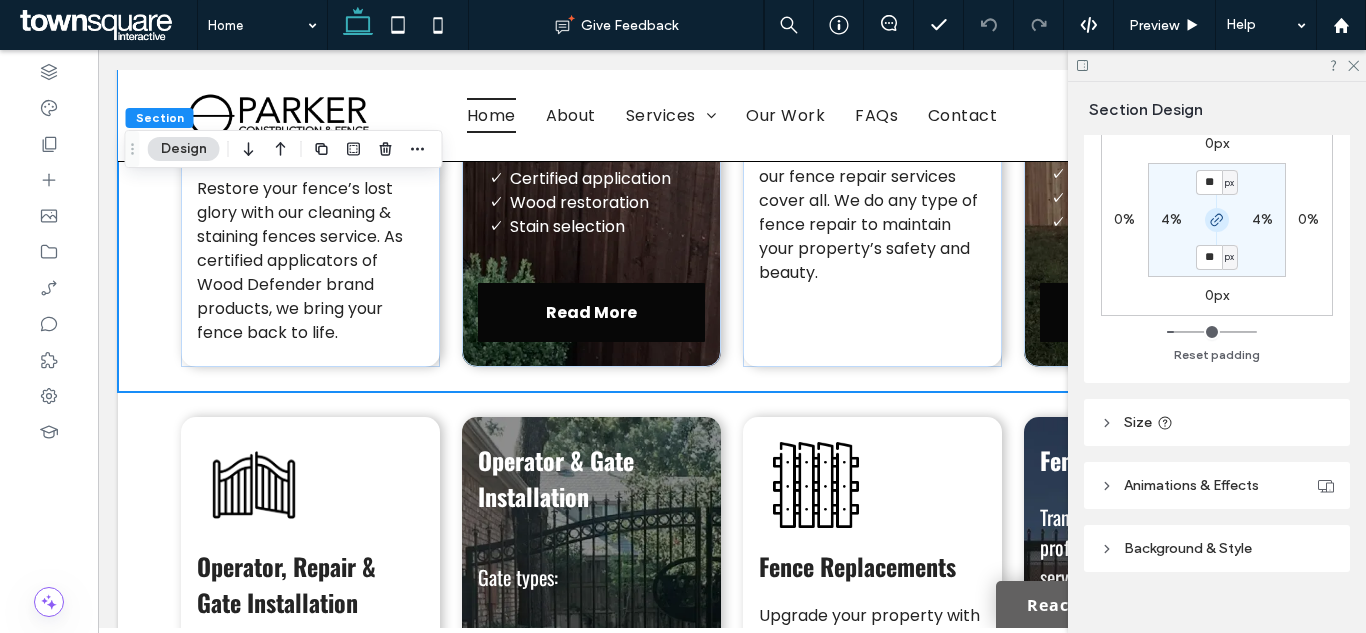 click at bounding box center [1217, 220] 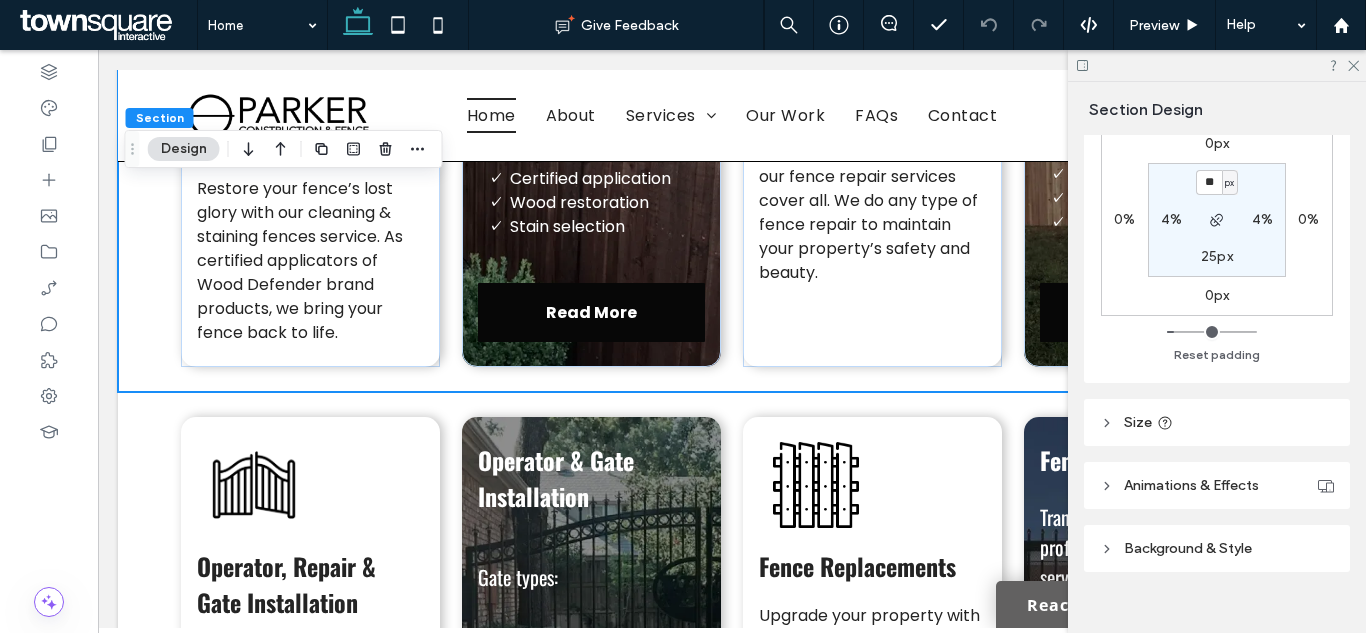 click on "25px" at bounding box center [1217, 256] 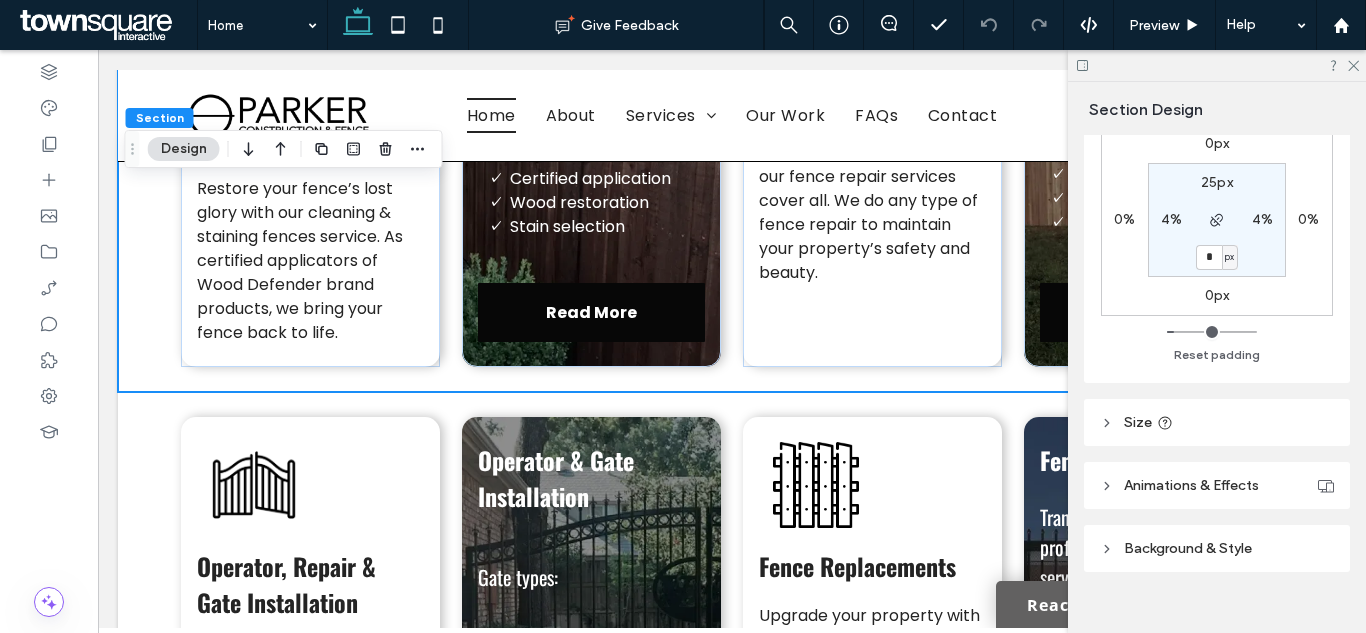 type on "*" 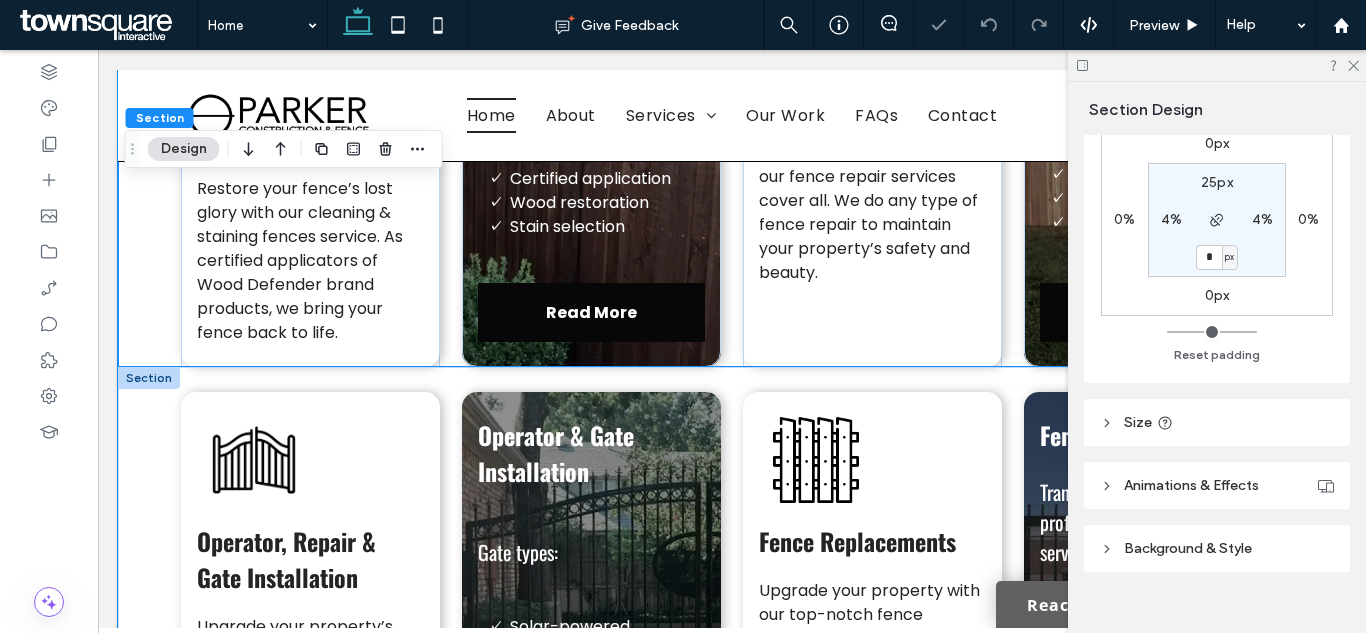 click on "Operator, Repair & Gate Installation
Upgrade your property’s entryway with our operator & gate installation services. From solar-powered automatic gates to manual sliding gates, we’ve got you covered.
Operator & Gate Installation
Gate types:
Solar-powered Custom gates ﻿ Manual sliding
Read More
Fence Replacements
Upgrade your property with our top-notch fence replacement services. We handle everything from removing the old fence to installing a brand-new one with precision and care.
Fence Replacements
Transform your space with our professional fence replacement services.
Initial Consultation Material Selection Old Fence Removal Installation ﻿ Final Inspection
Read More" at bounding box center [732, 605] 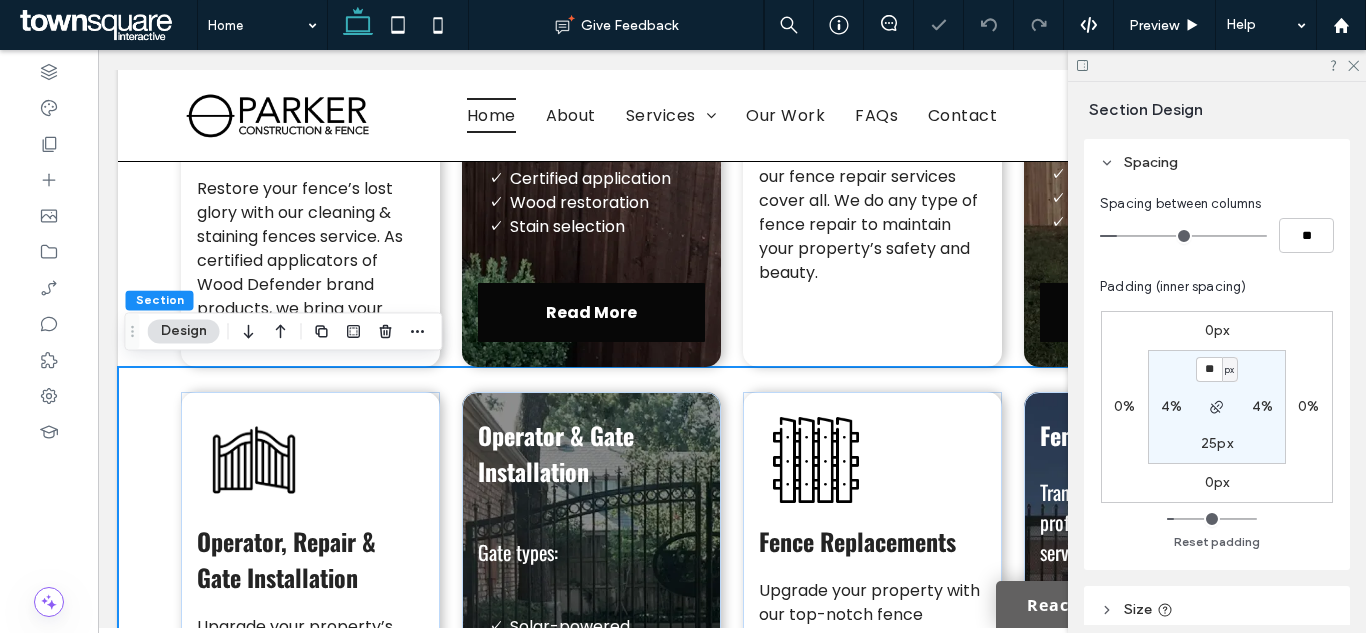 scroll, scrollTop: 400, scrollLeft: 0, axis: vertical 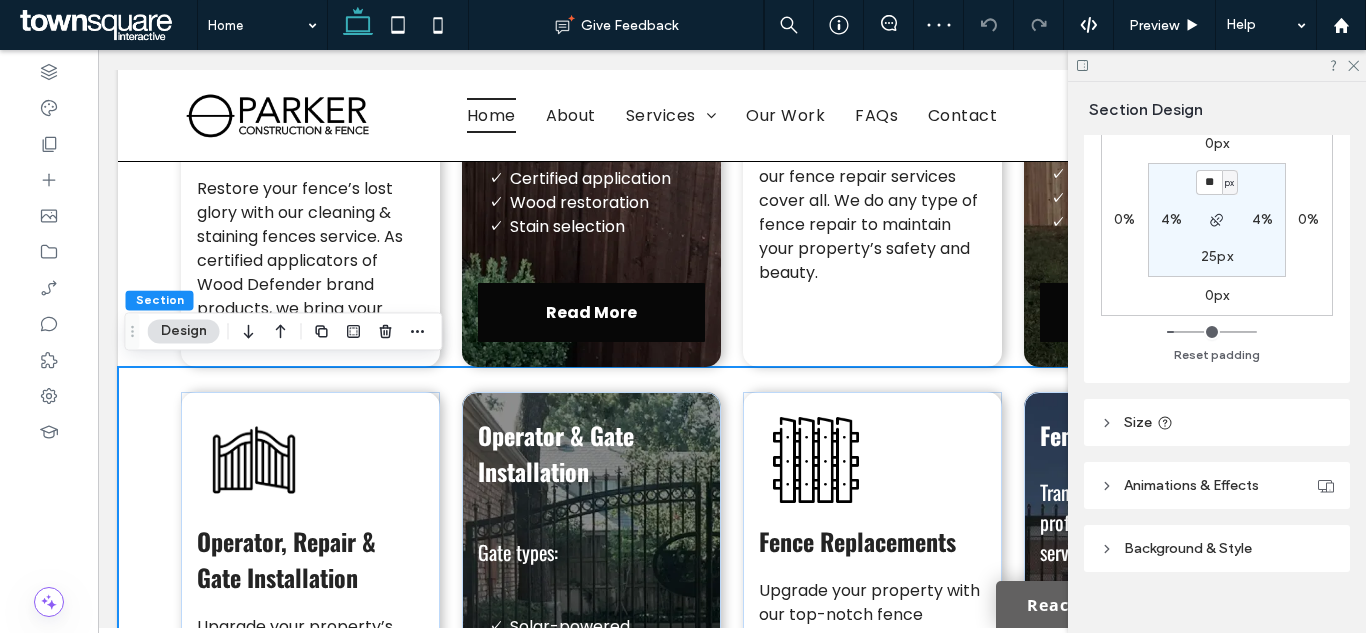 click on "25px" at bounding box center (1217, 256) 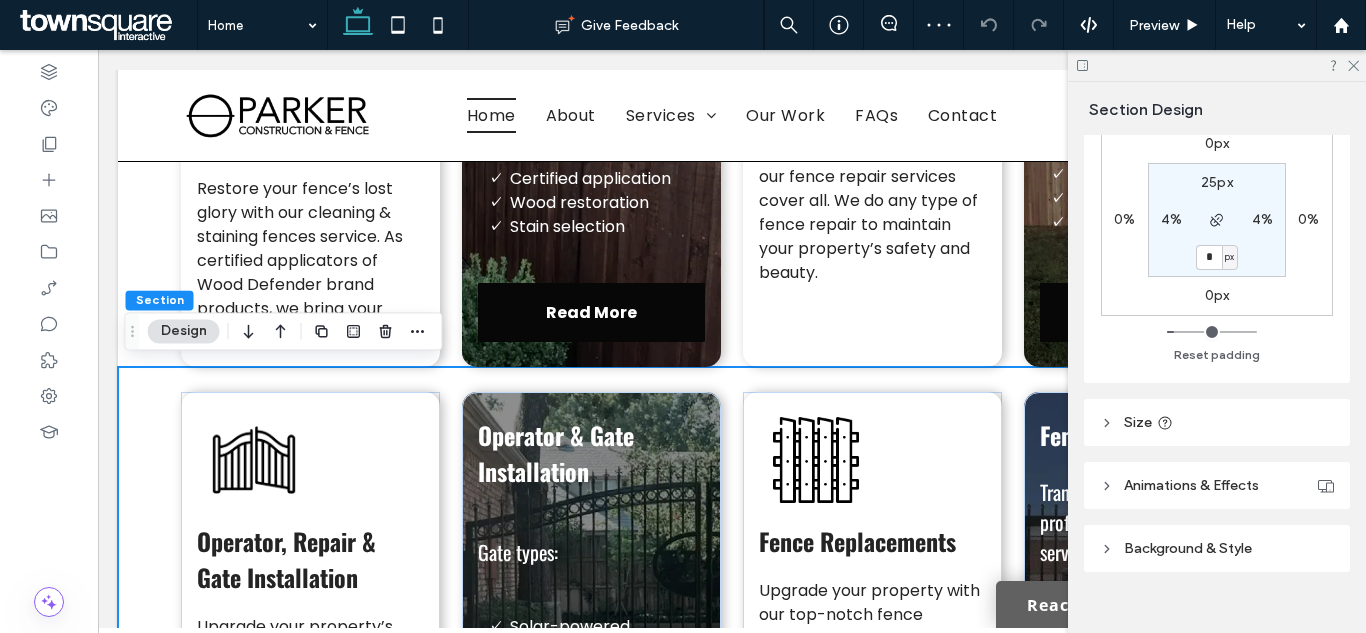 type on "*" 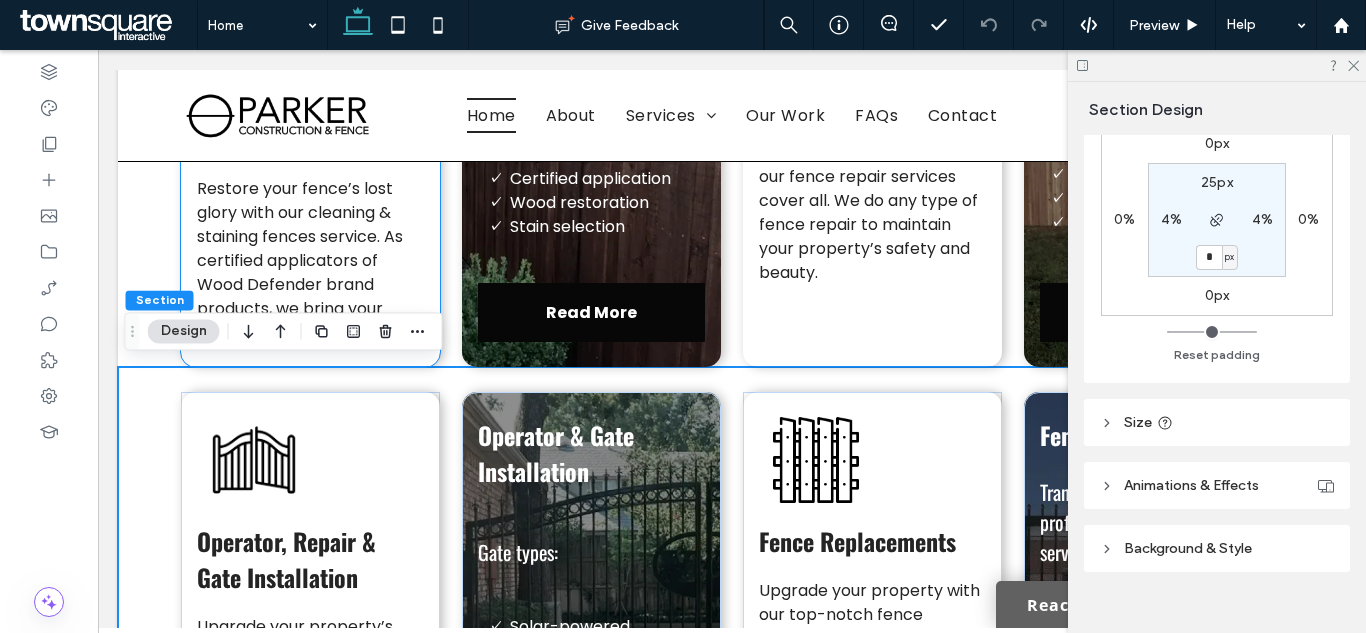scroll, scrollTop: 3100, scrollLeft: 0, axis: vertical 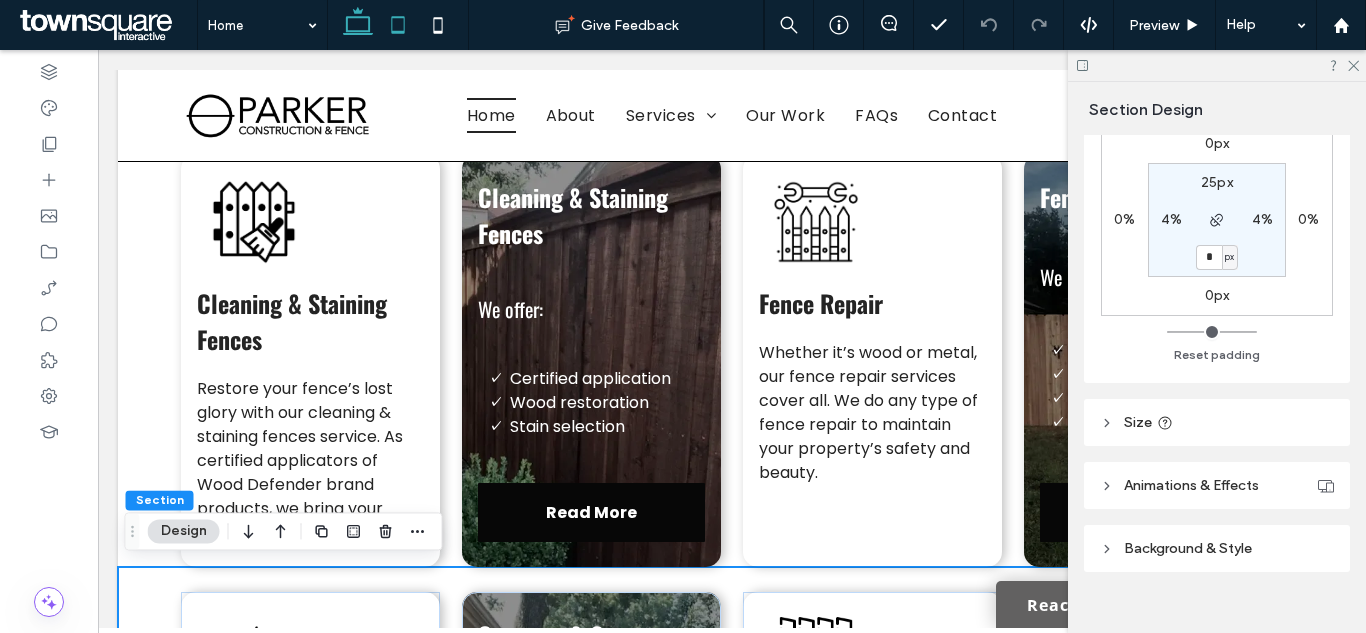 click 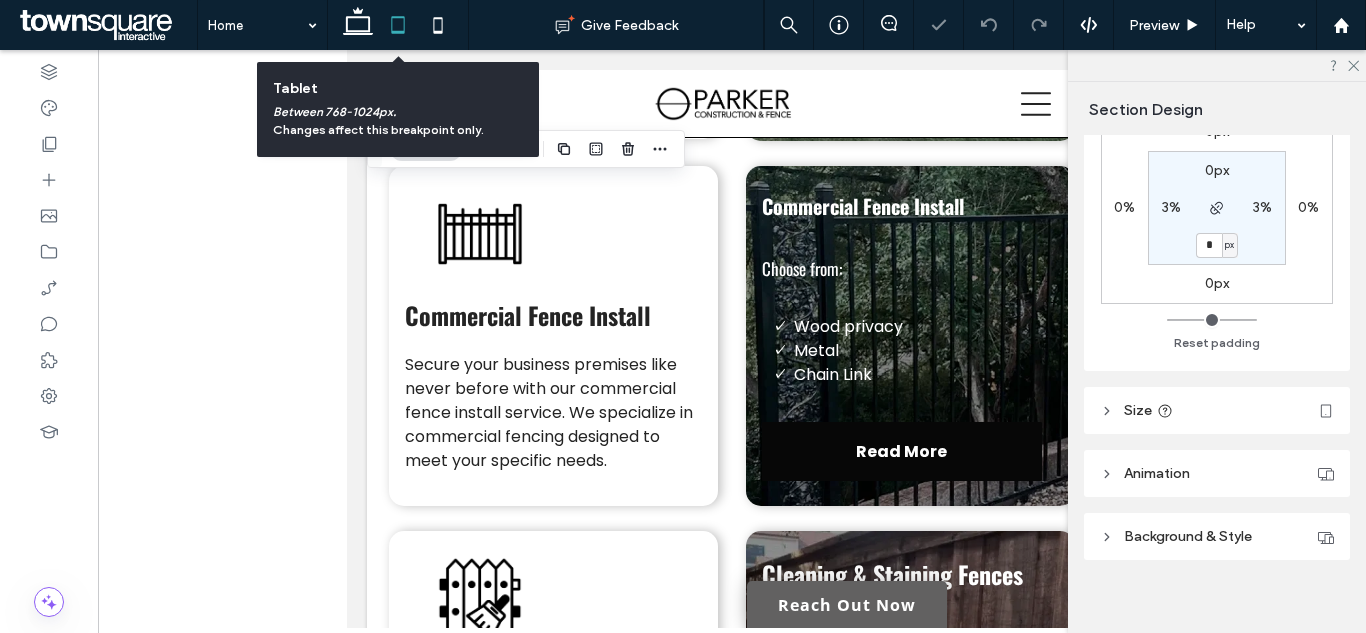 scroll, scrollTop: 4378, scrollLeft: 0, axis: vertical 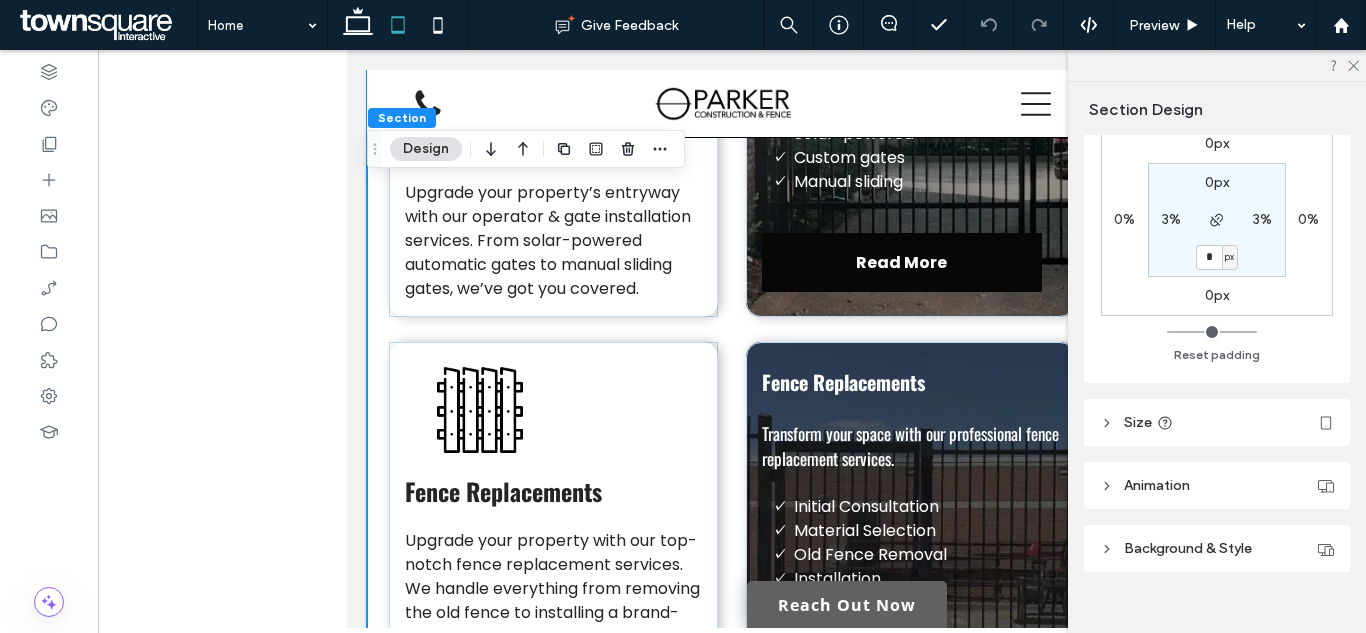 click on "Operator, Repair & Gate Installation
Upgrade your property’s entryway with our operator & gate installation services. From solar-powered automatic gates to manual sliding gates, we’ve got you covered.
Operator & Gate Installation
Gate types:
Solar-powered Custom gates ﻿ Manual sliding
Read More
Fence Replacements
Upgrade your property with our top-notch fence replacement services. We handle everything from removing the old fence to installing a brand-new one with precision and care.
Fence Replacements
Transform your space with our professional fence replacement services.
Initial Consultation Material Selection Old Fence Removal Installation ﻿ Final Inspection
Read More" at bounding box center [732, 340] 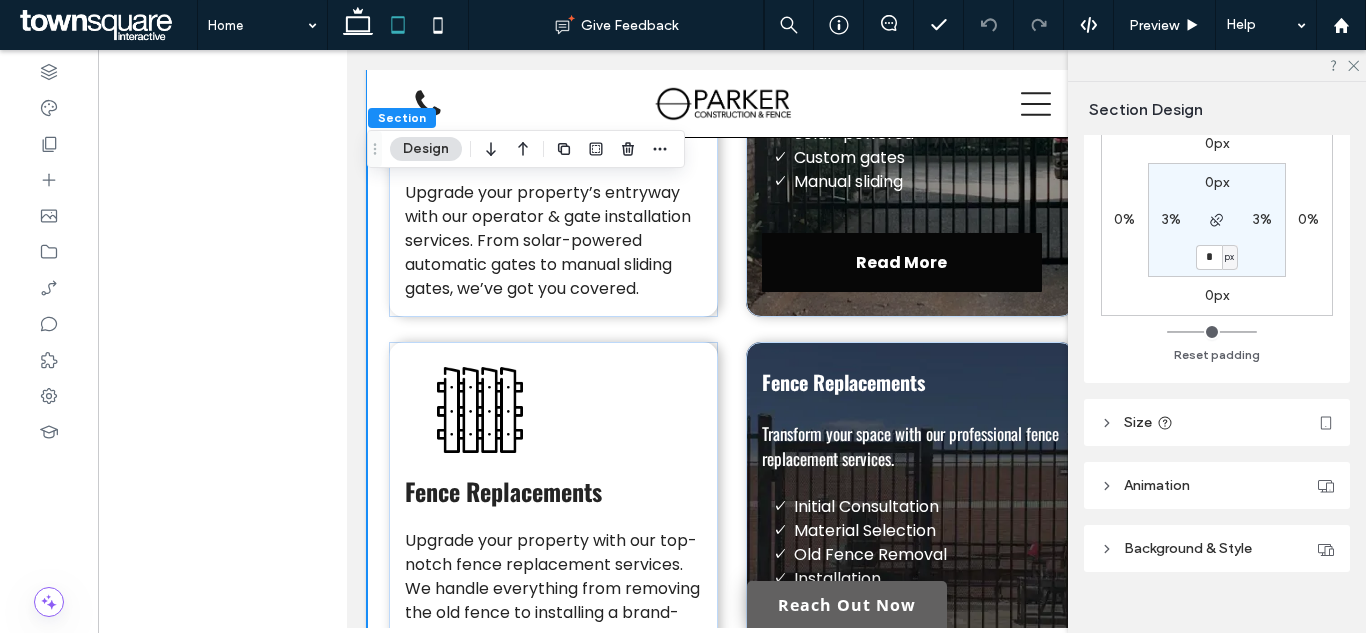 click on "0px" at bounding box center (1217, 182) 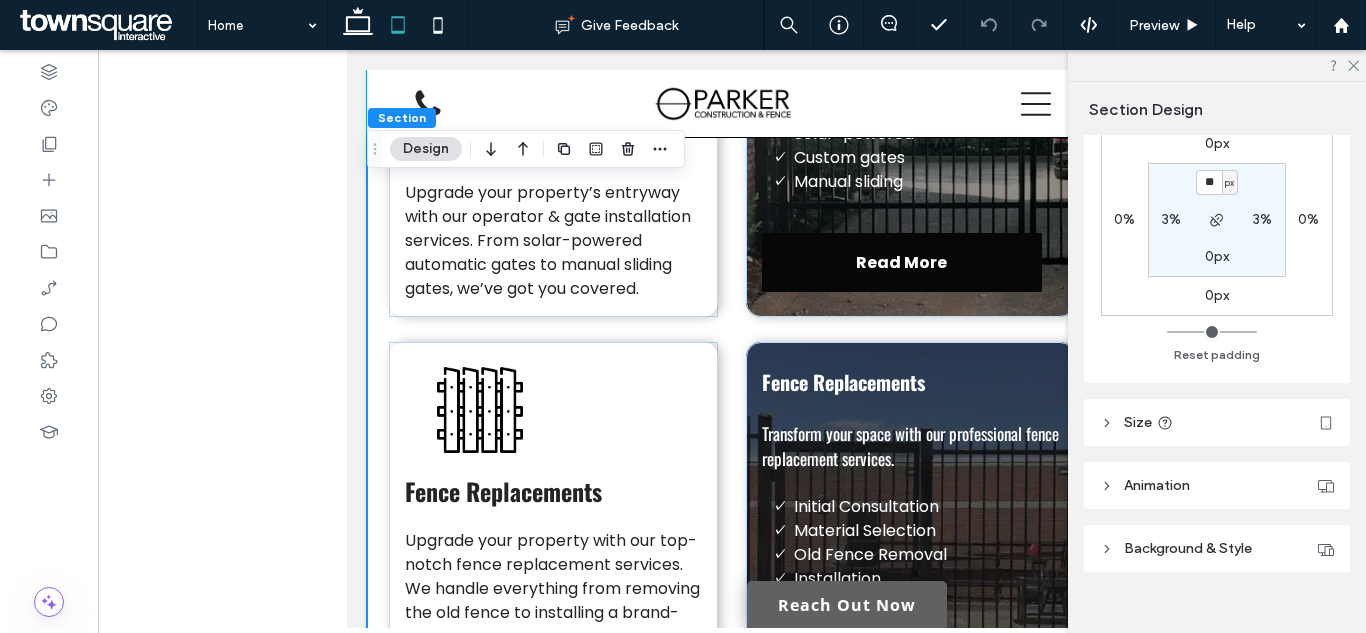 type on "**" 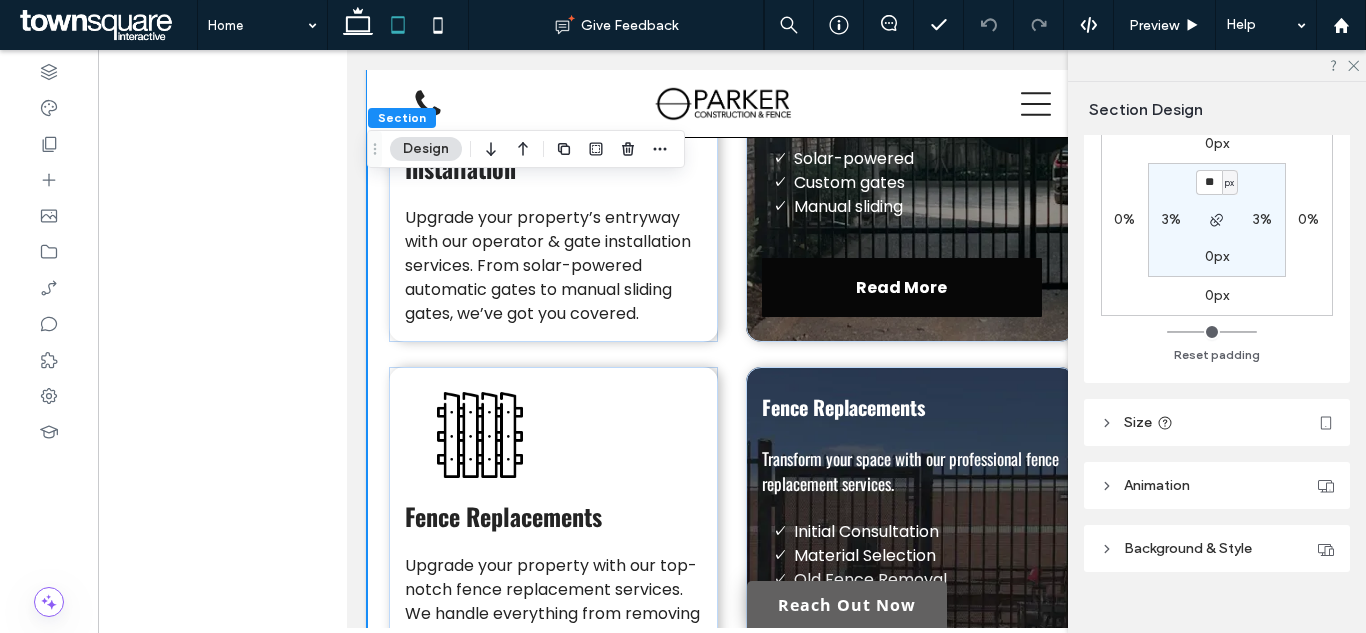 type on "*" 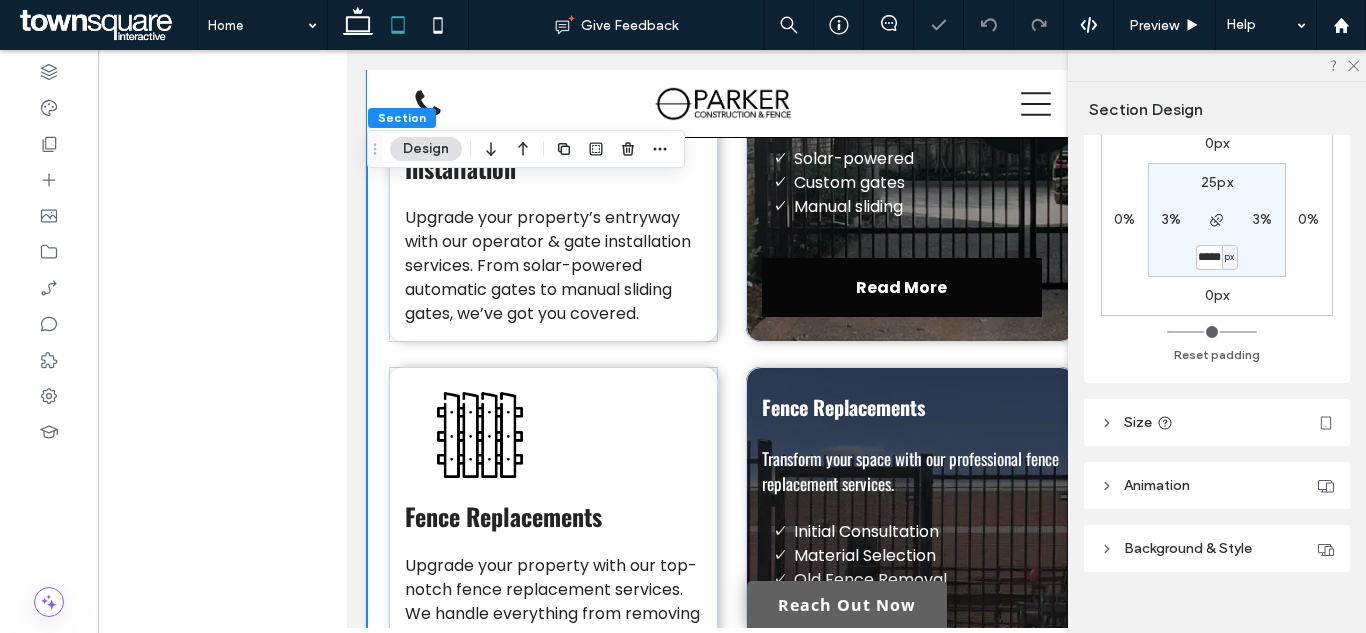 scroll, scrollTop: 0, scrollLeft: 8, axis: horizontal 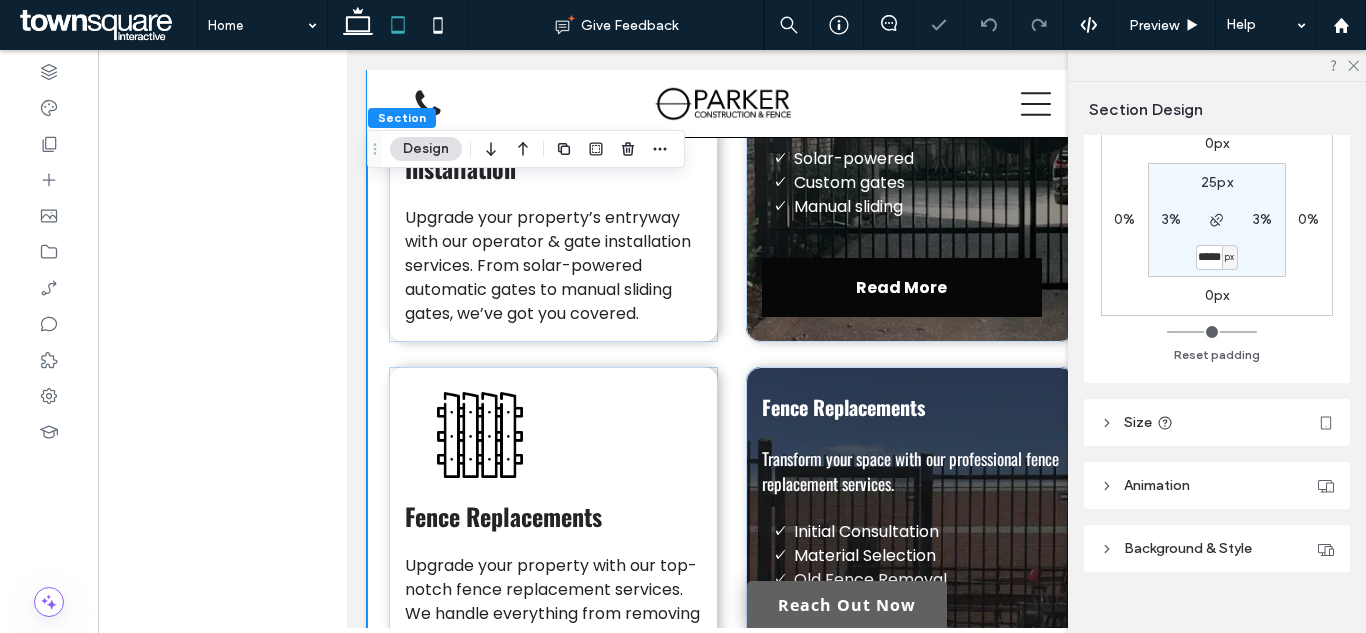 click on "*****" at bounding box center (1209, 257) 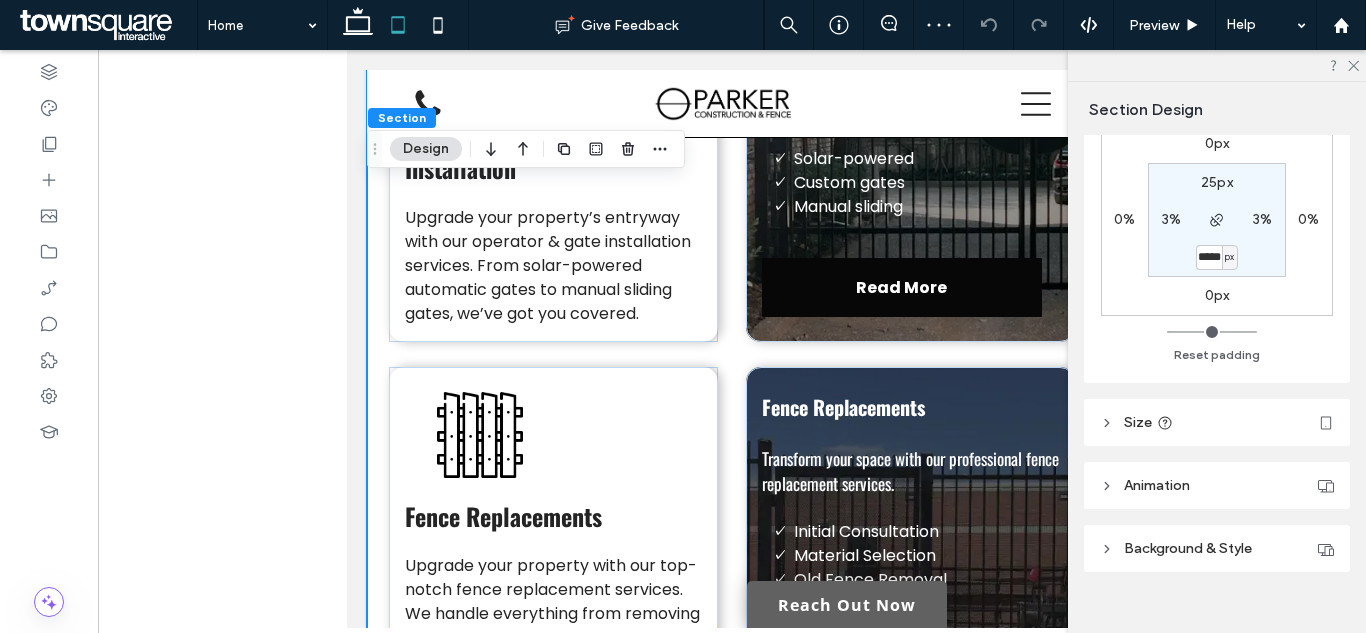 click on "*****" at bounding box center [1209, 257] 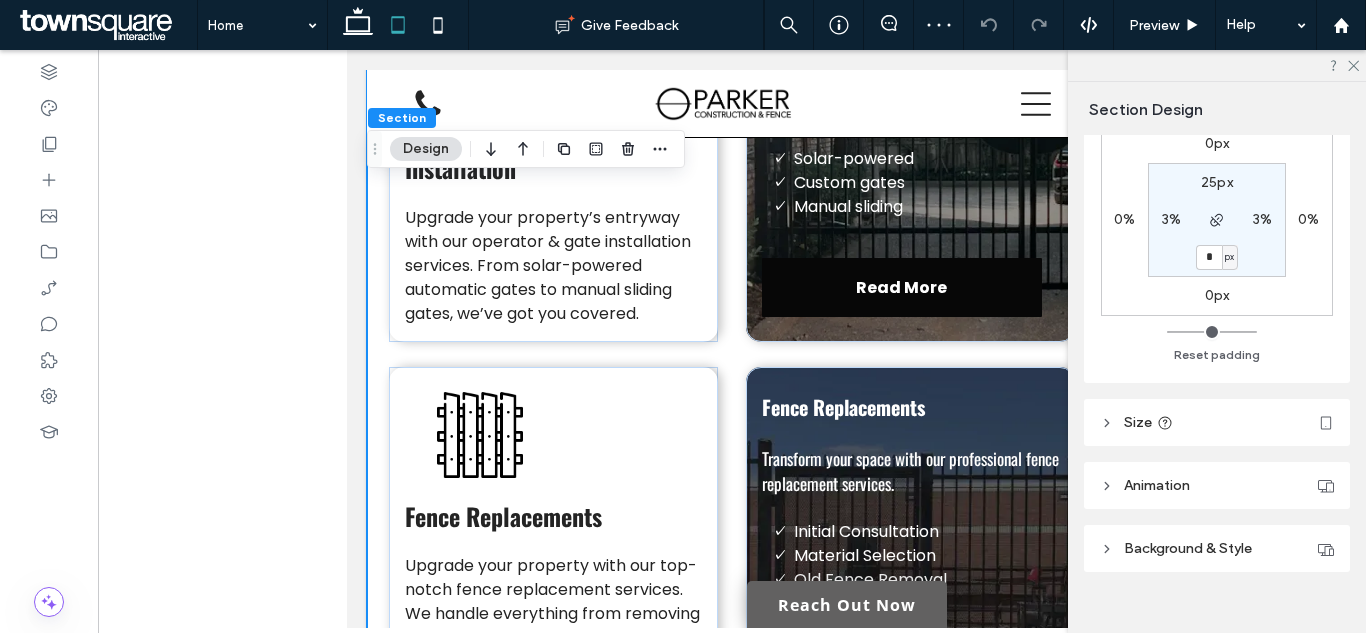 scroll, scrollTop: 0, scrollLeft: 0, axis: both 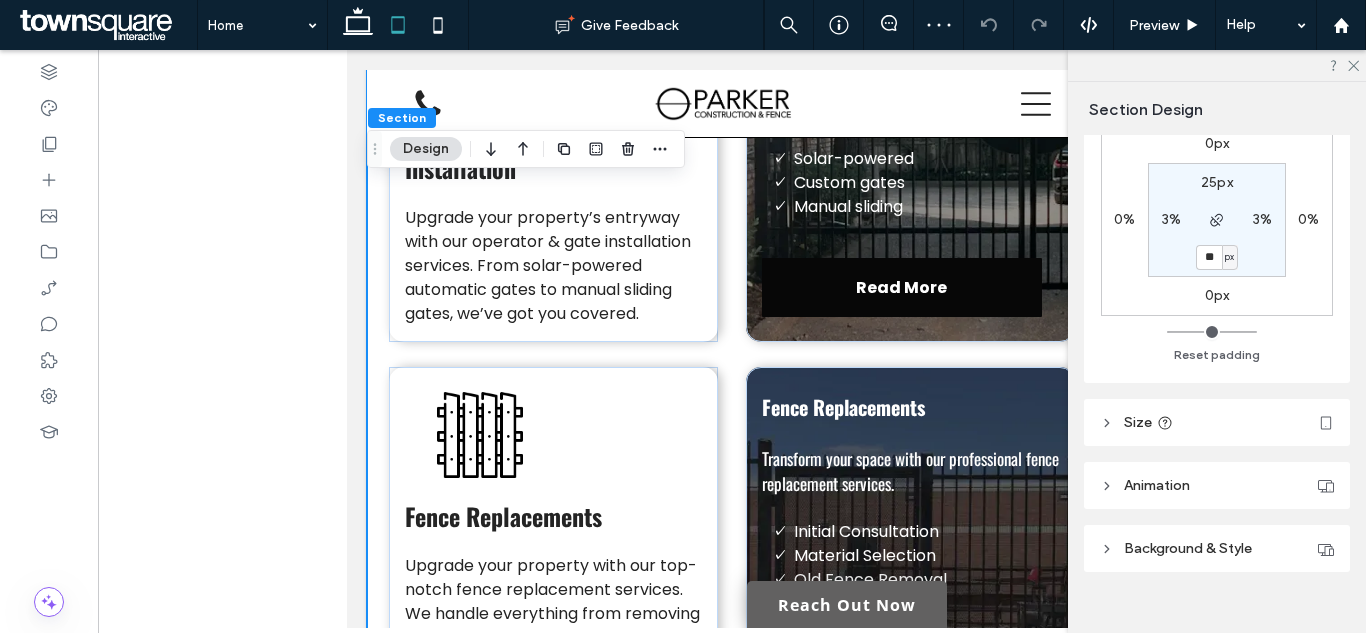 type on "**" 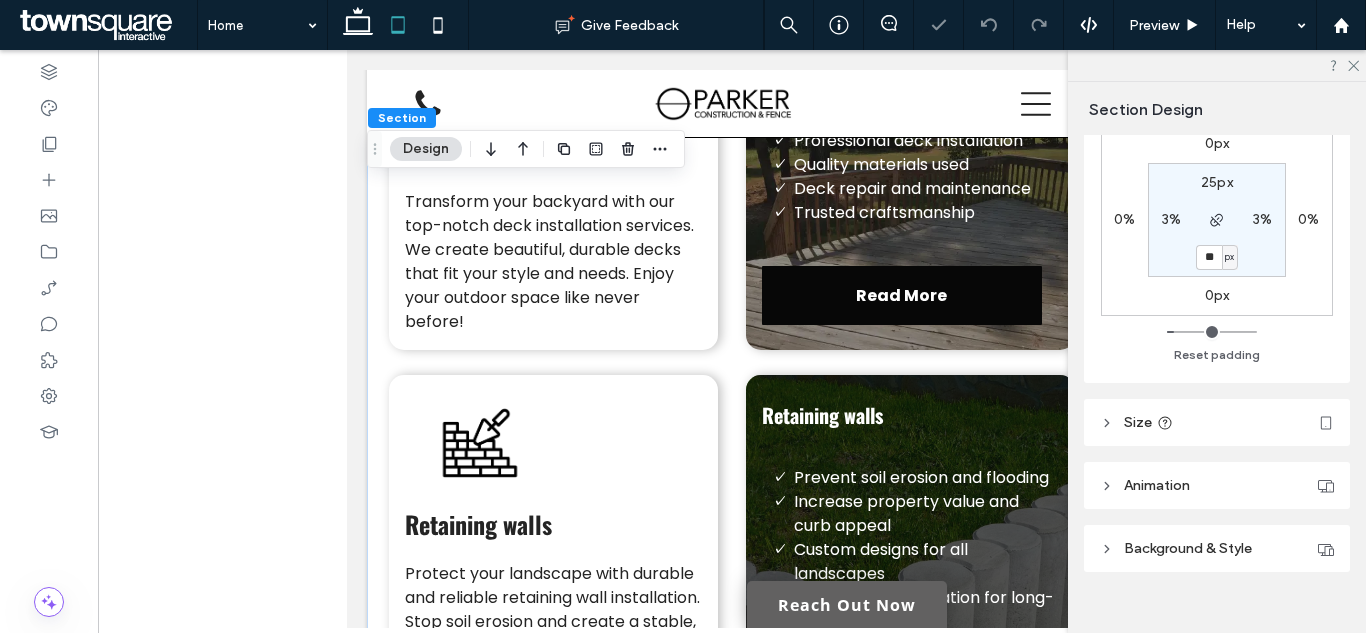scroll, scrollTop: 5178, scrollLeft: 0, axis: vertical 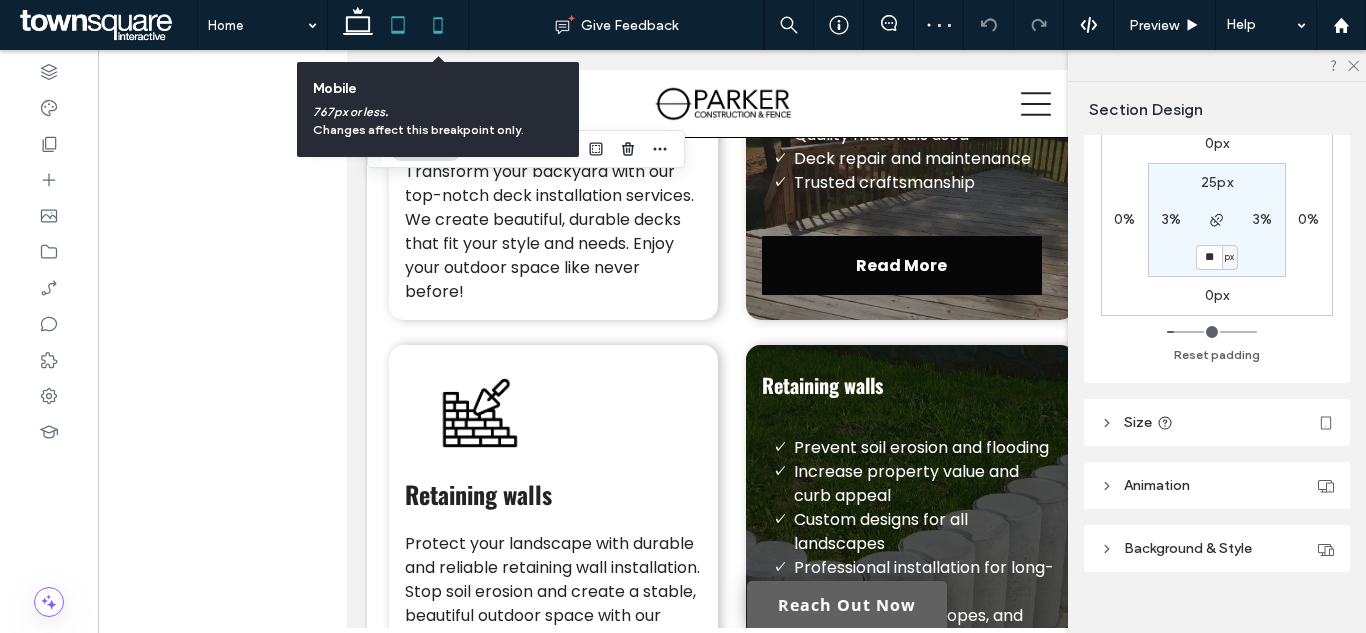 click 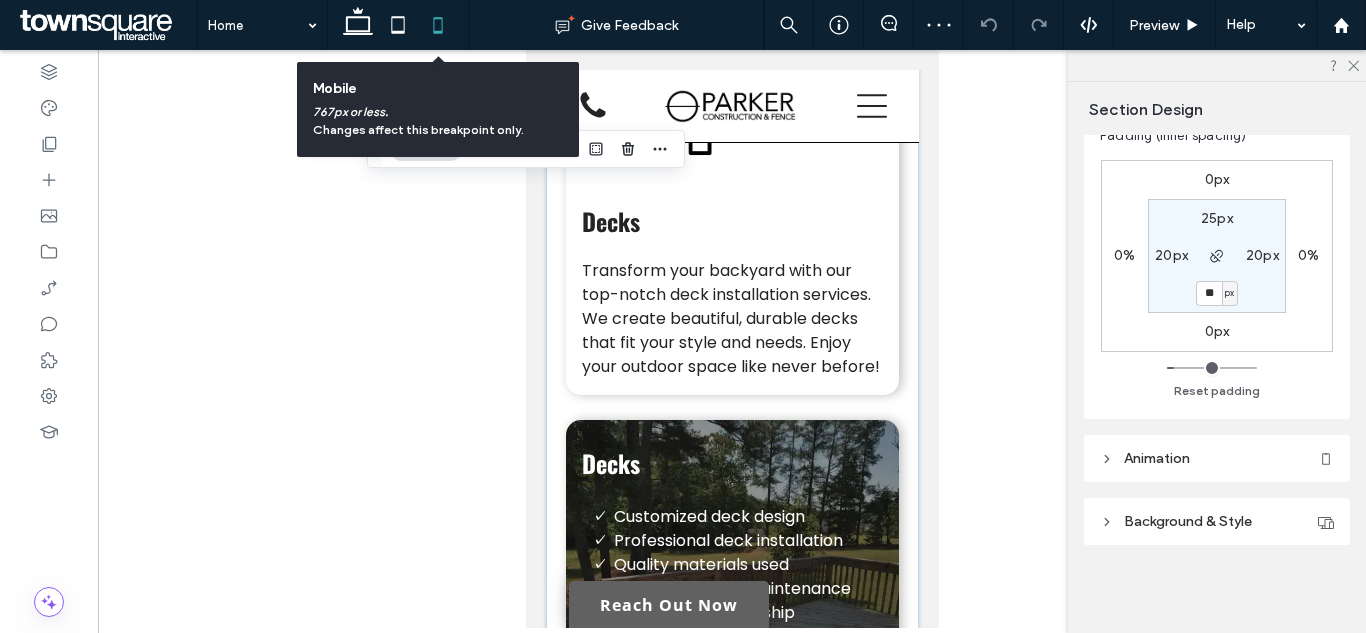 scroll, scrollTop: 269, scrollLeft: 0, axis: vertical 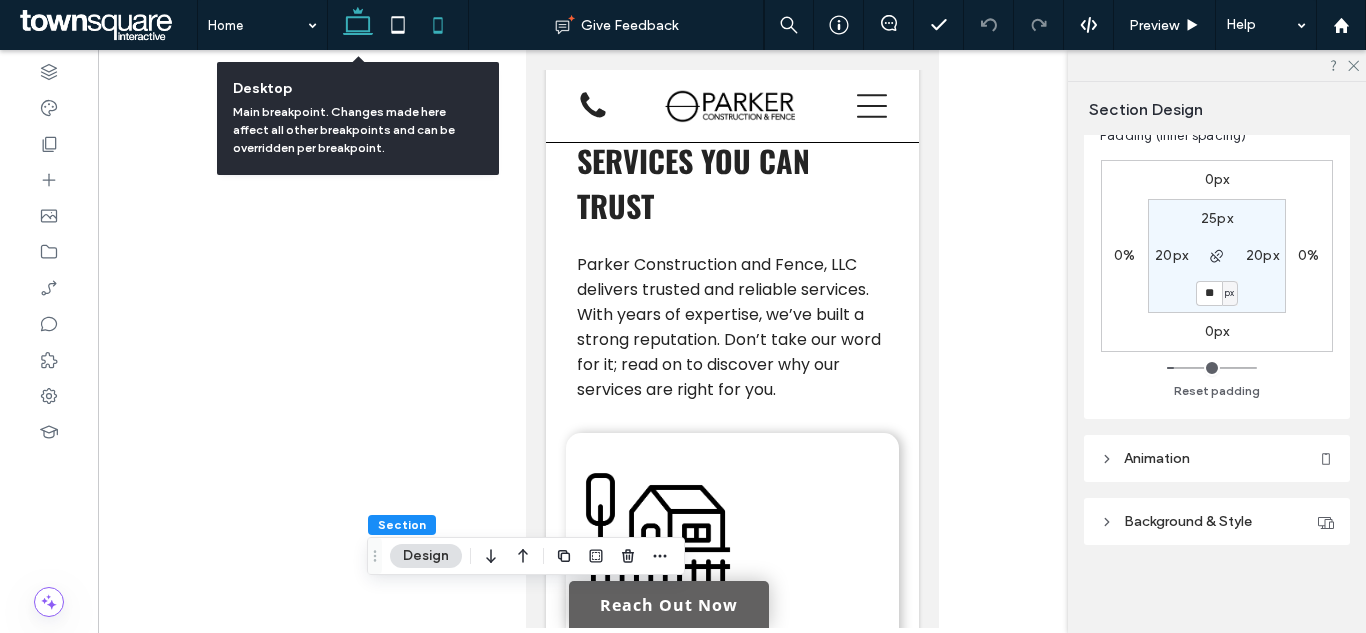 click 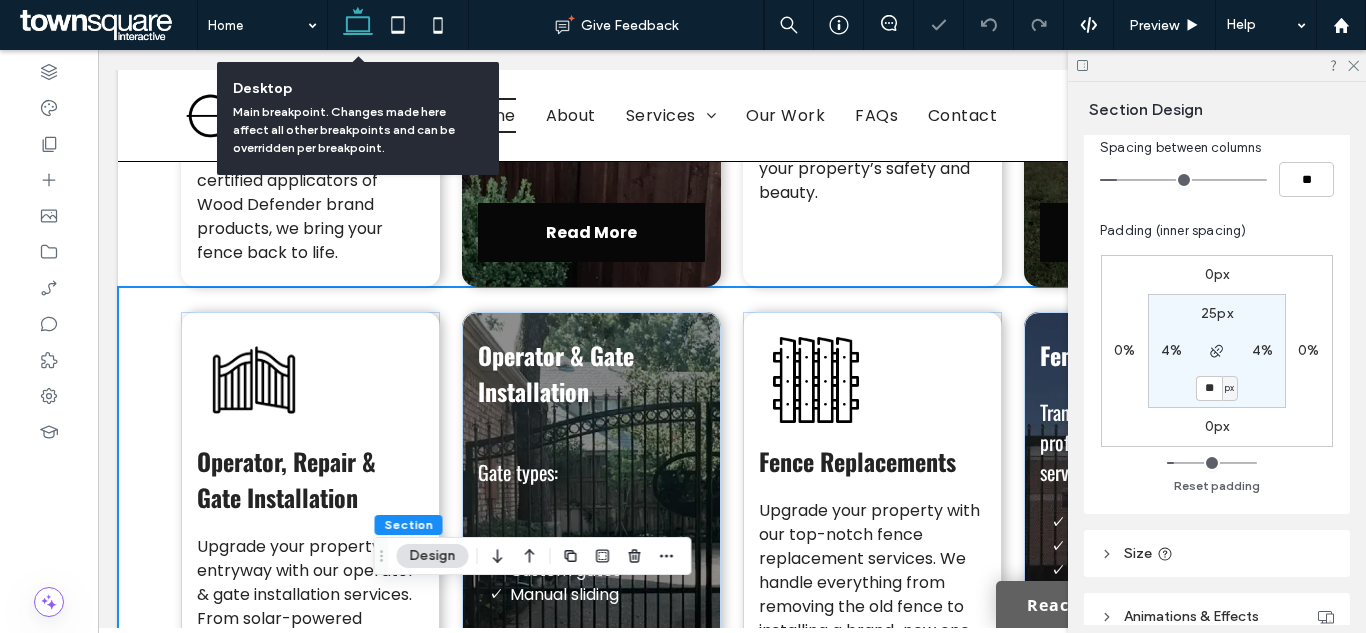 scroll, scrollTop: 400, scrollLeft: 0, axis: vertical 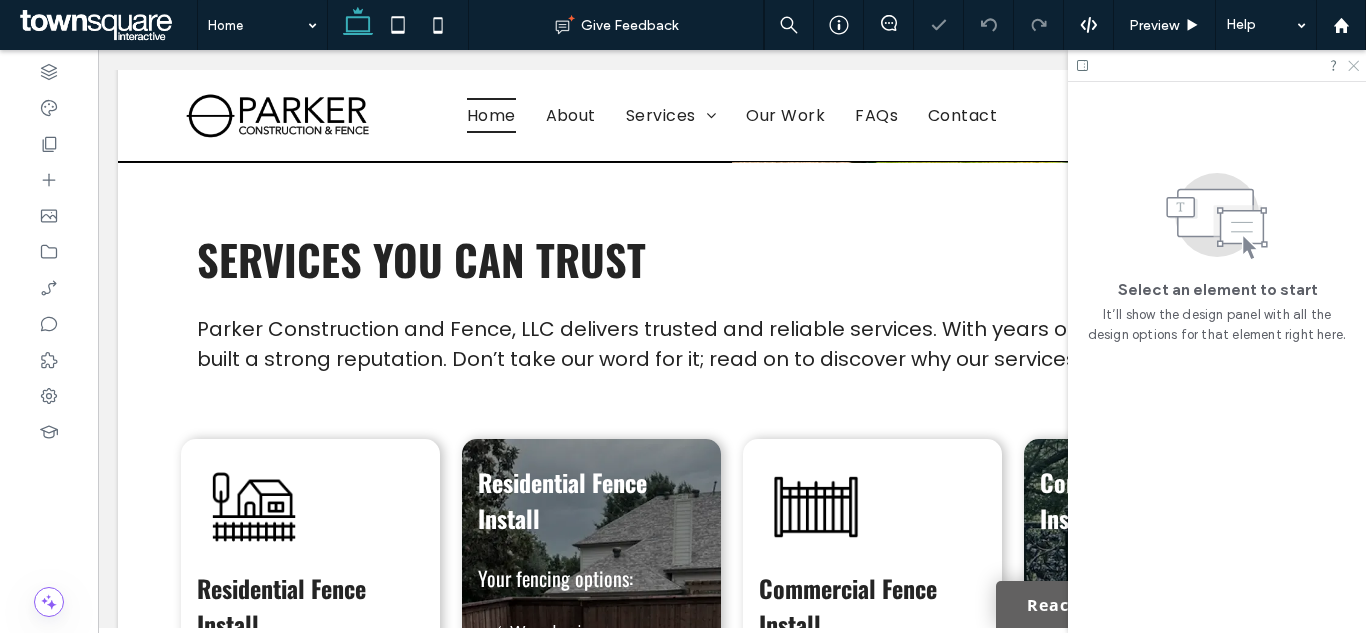 click 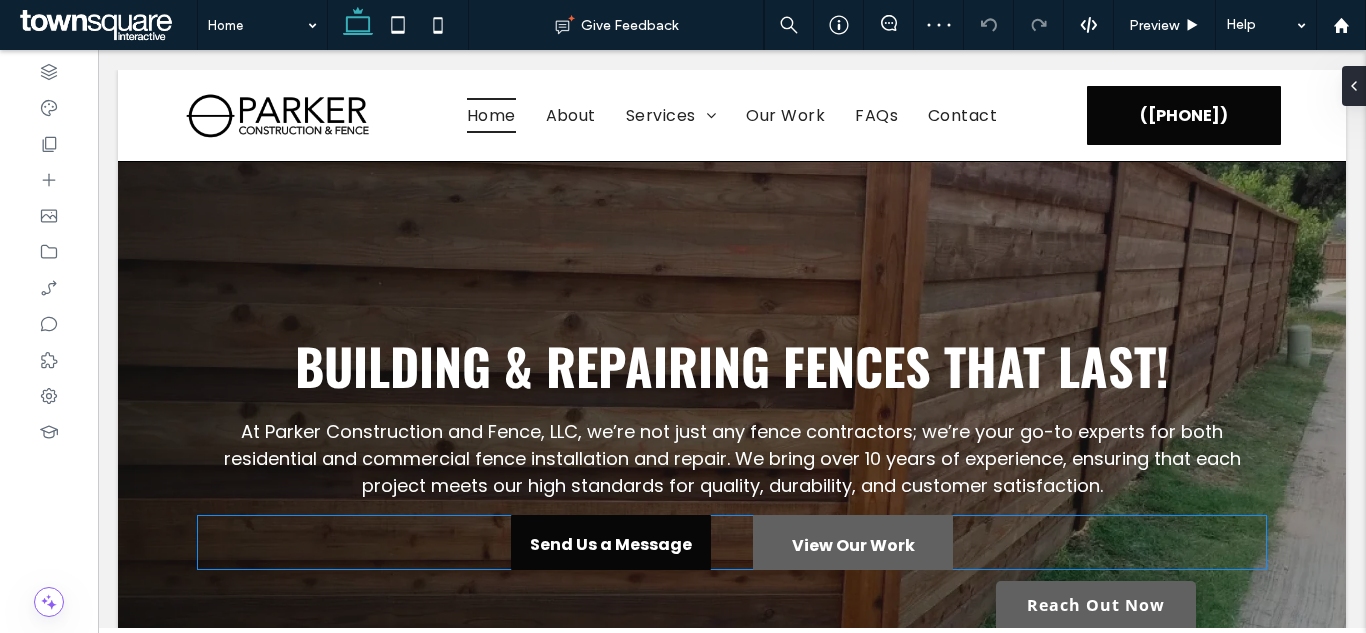 scroll, scrollTop: 0, scrollLeft: 0, axis: both 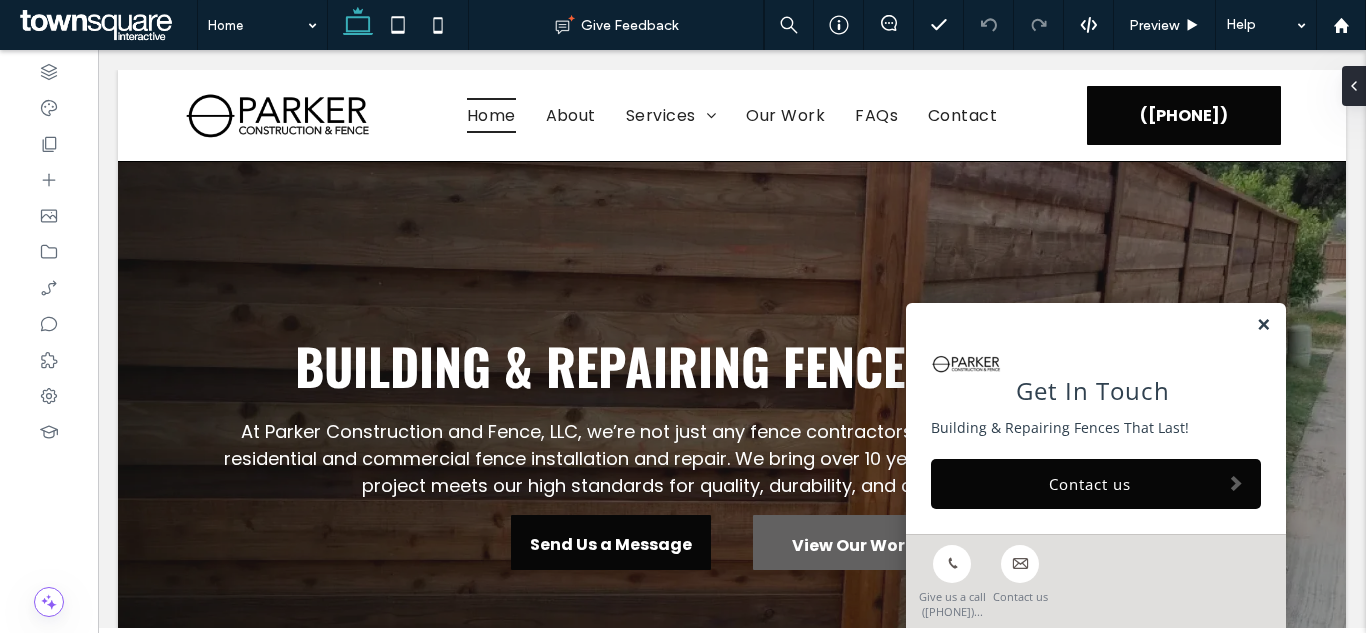 click at bounding box center [1263, 325] 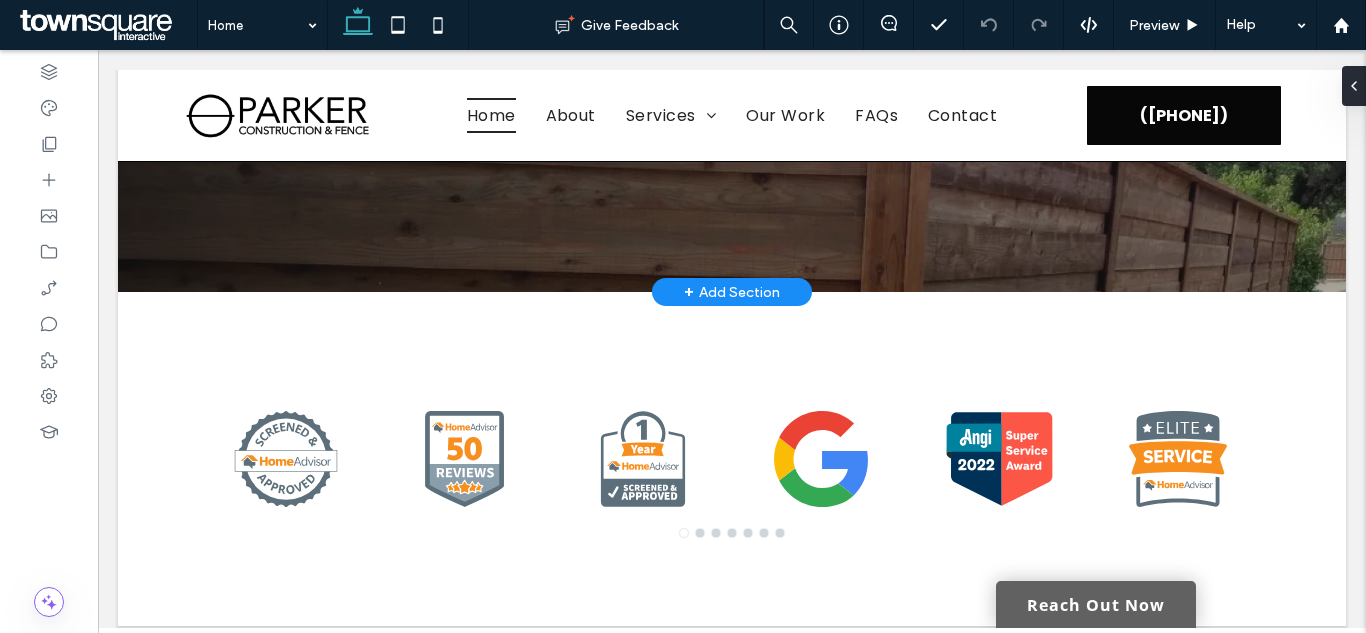 scroll, scrollTop: 500, scrollLeft: 0, axis: vertical 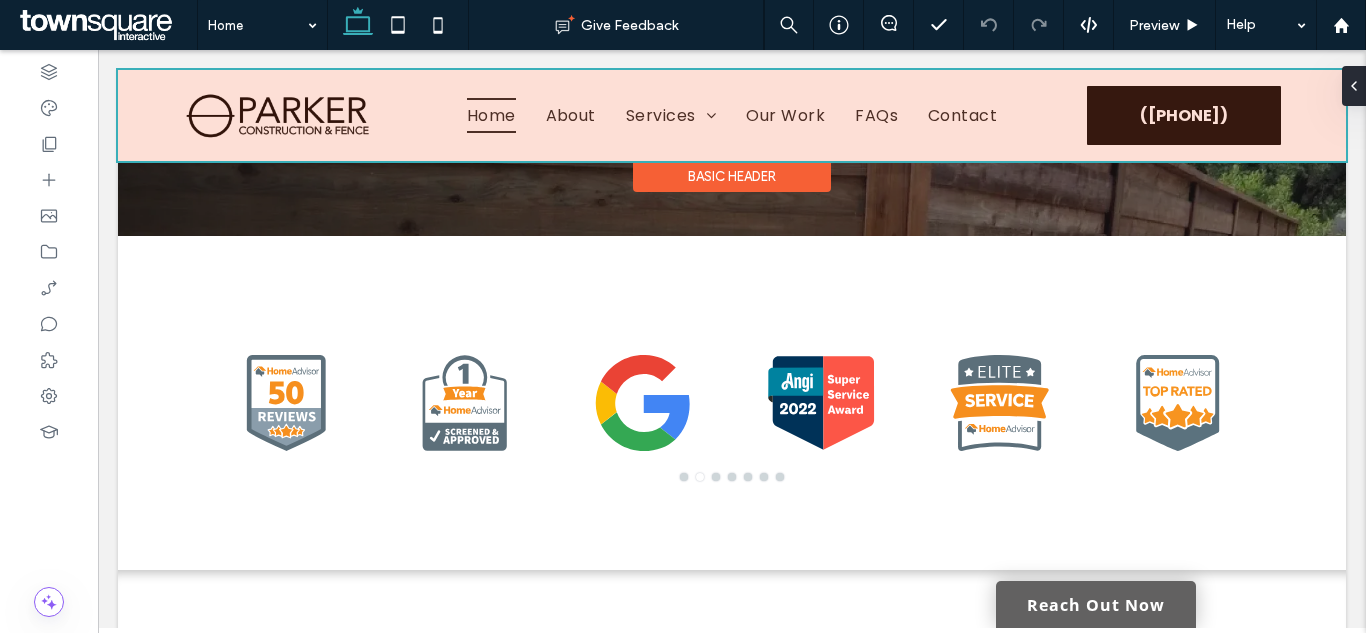 click at bounding box center (732, 115) 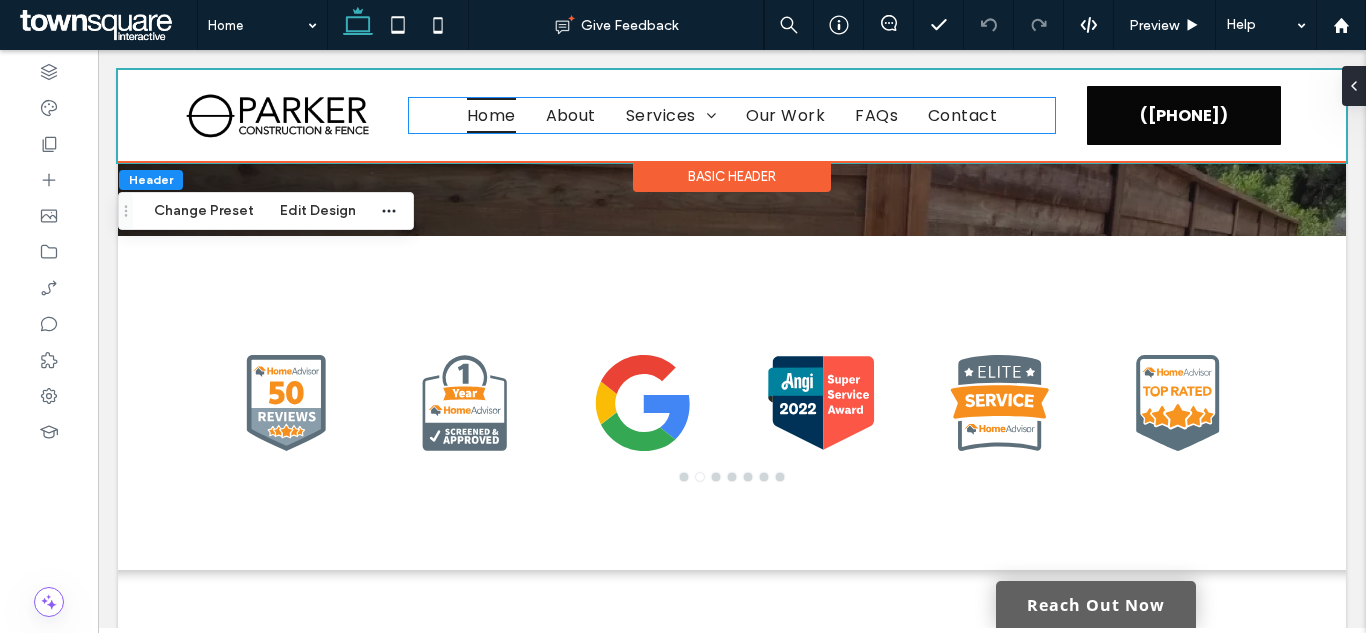 click on "About" at bounding box center [571, 115] 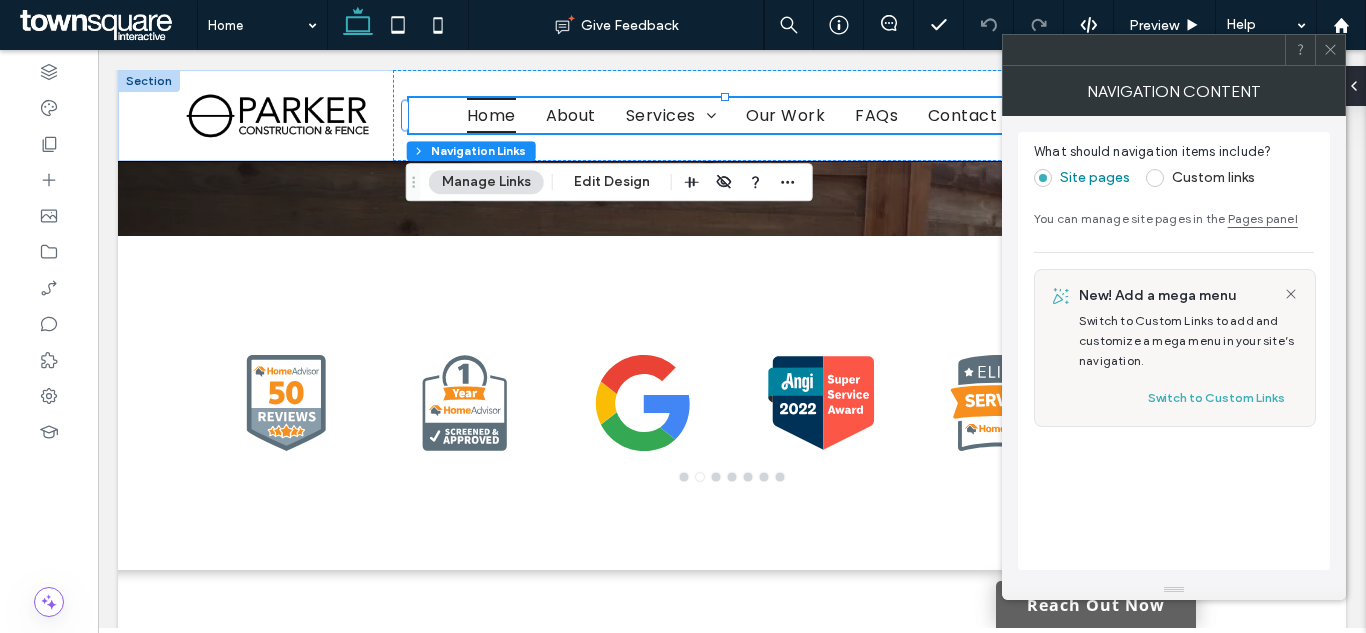 drag, startPoint x: 578, startPoint y: 173, endPoint x: 599, endPoint y: 167, distance: 21.84033 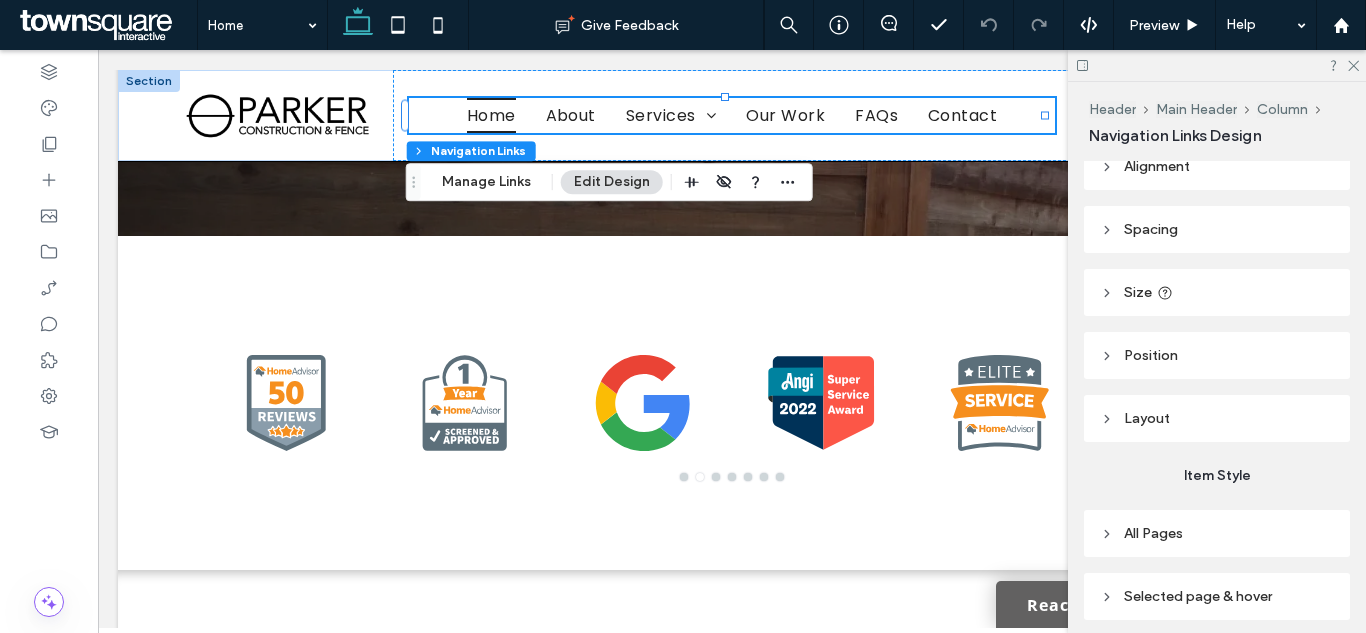 scroll, scrollTop: 210, scrollLeft: 0, axis: vertical 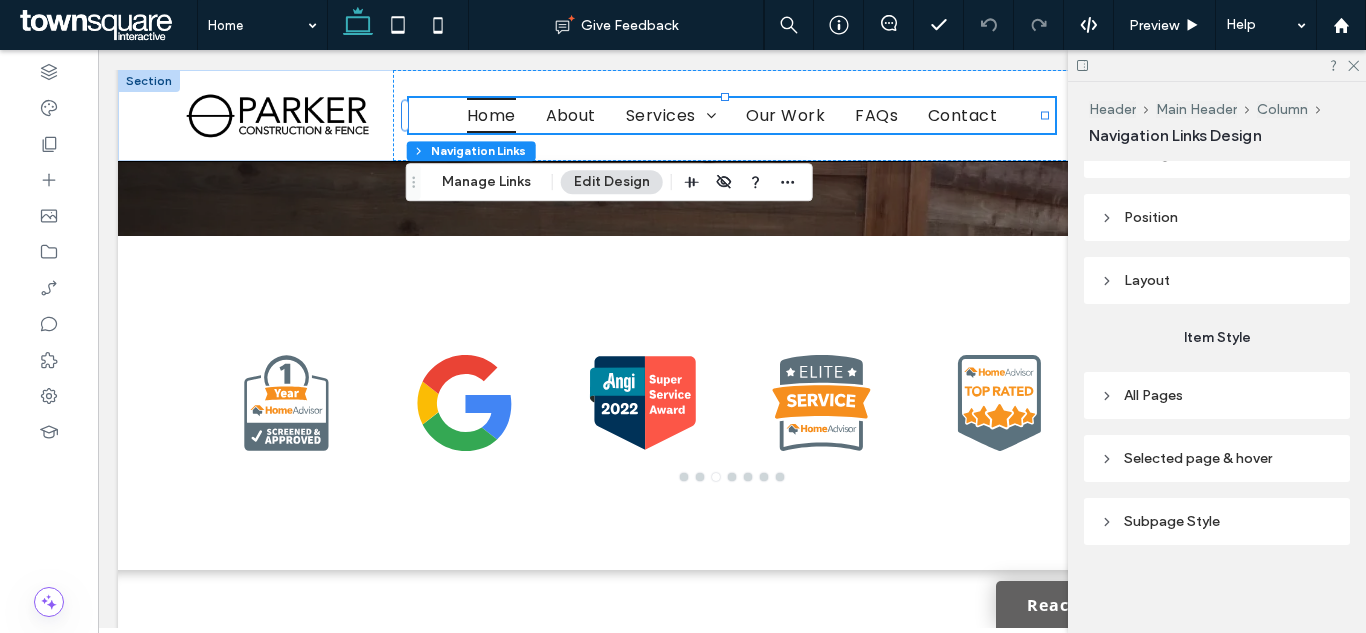 click on "Subpage Style" at bounding box center (1217, 521) 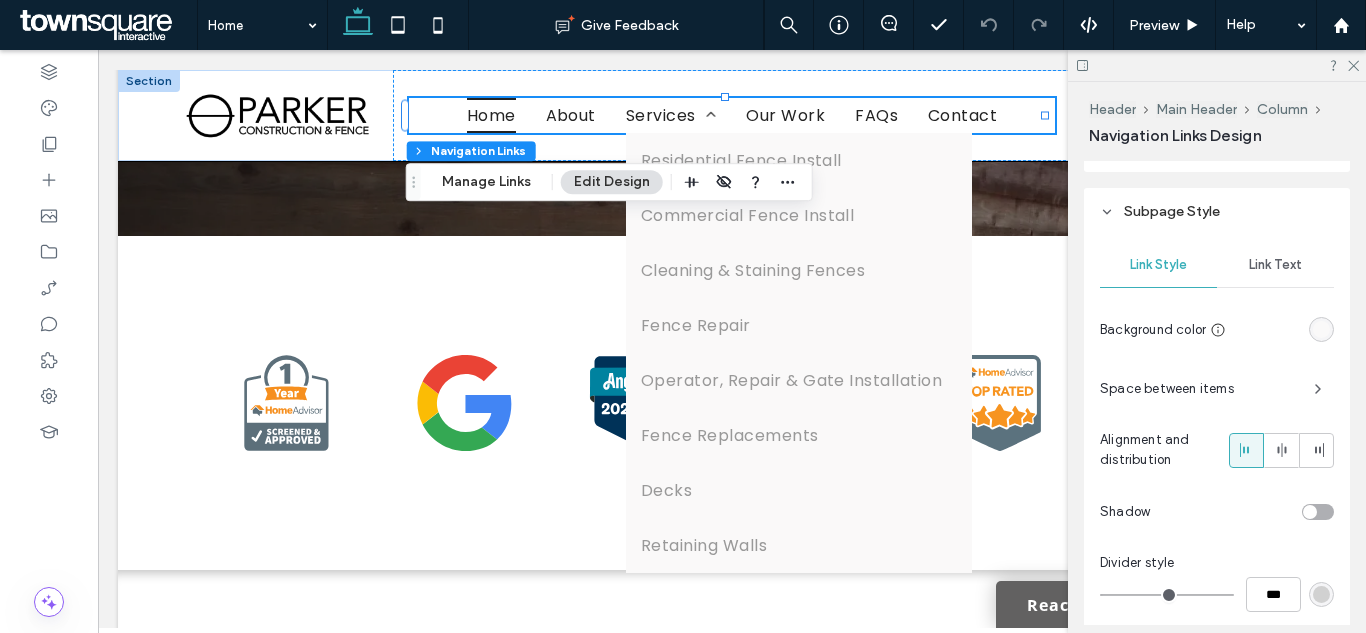 scroll, scrollTop: 410, scrollLeft: 0, axis: vertical 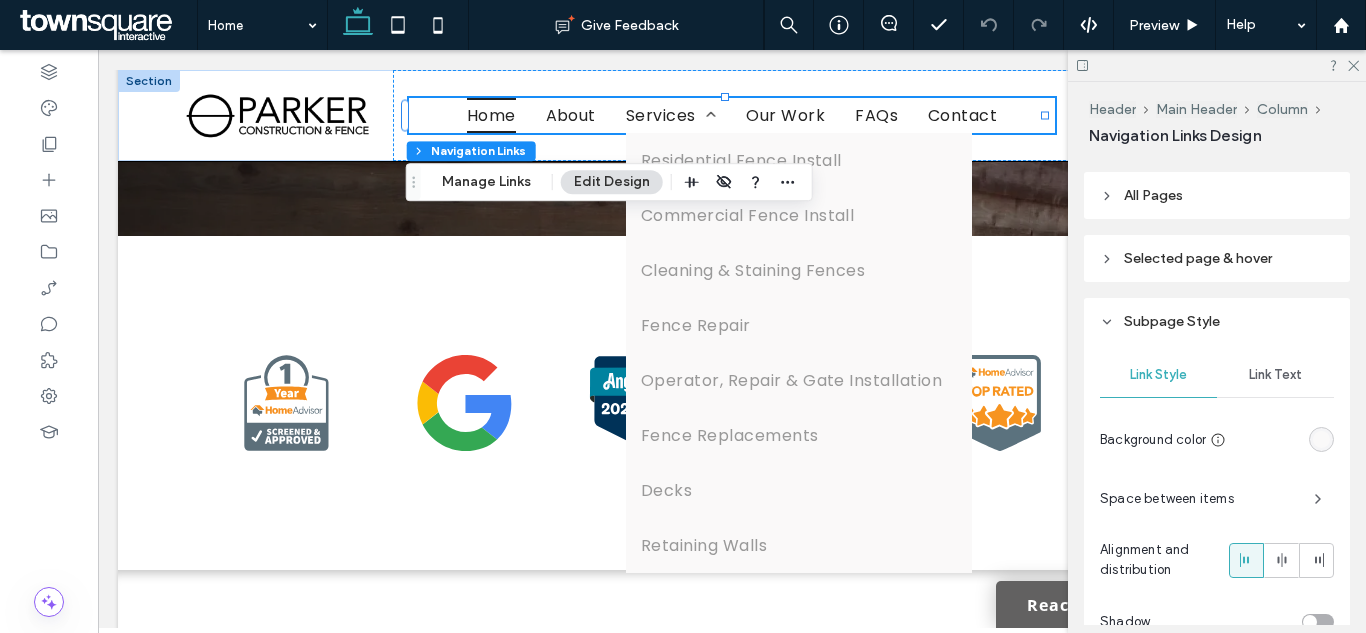 click on "Link Text" at bounding box center [1275, 375] 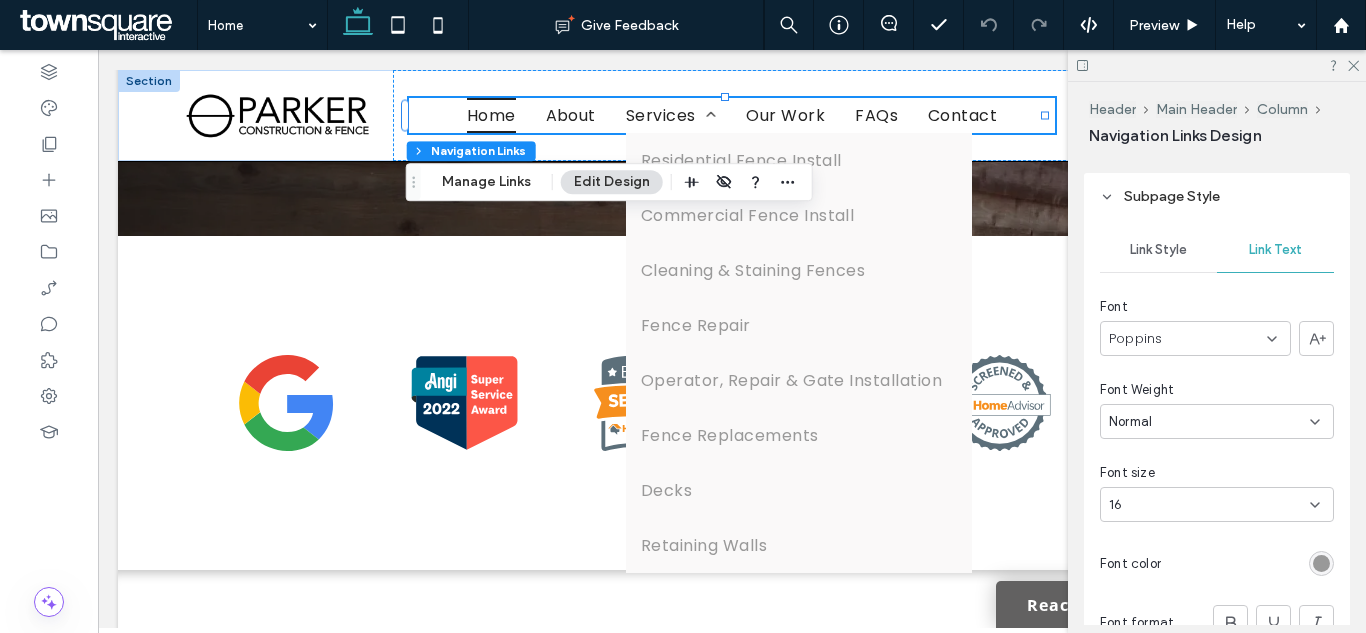 scroll, scrollTop: 610, scrollLeft: 0, axis: vertical 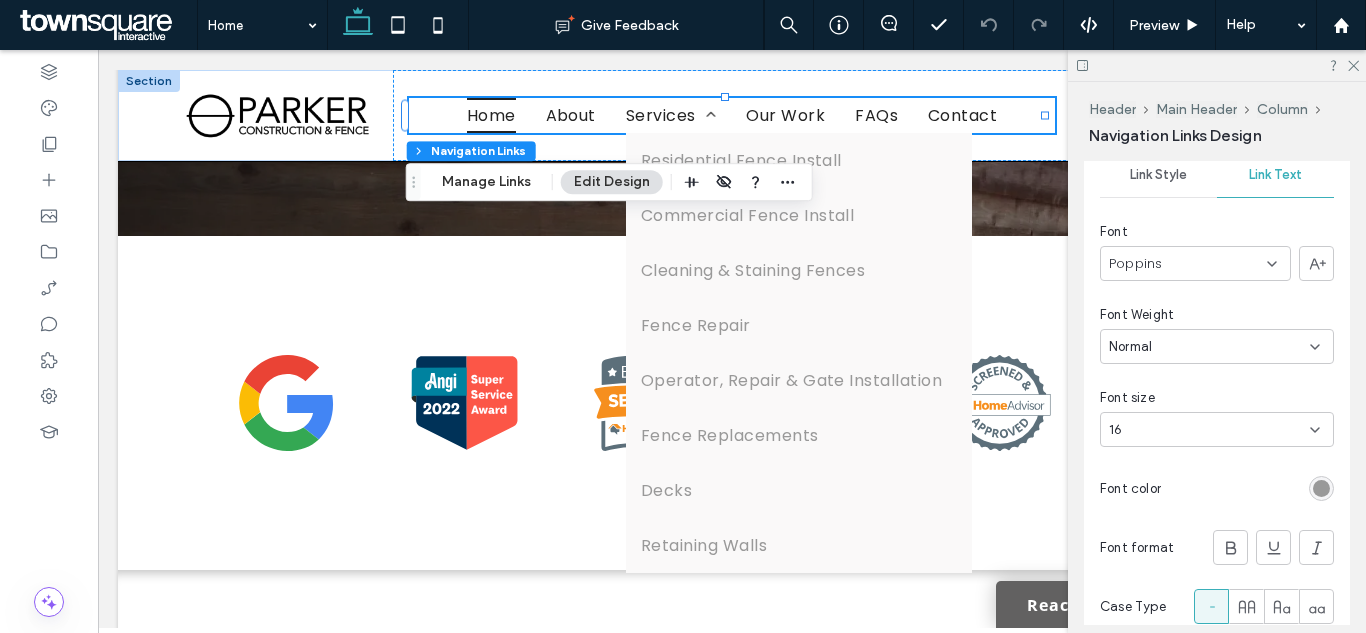 click at bounding box center (1321, 488) 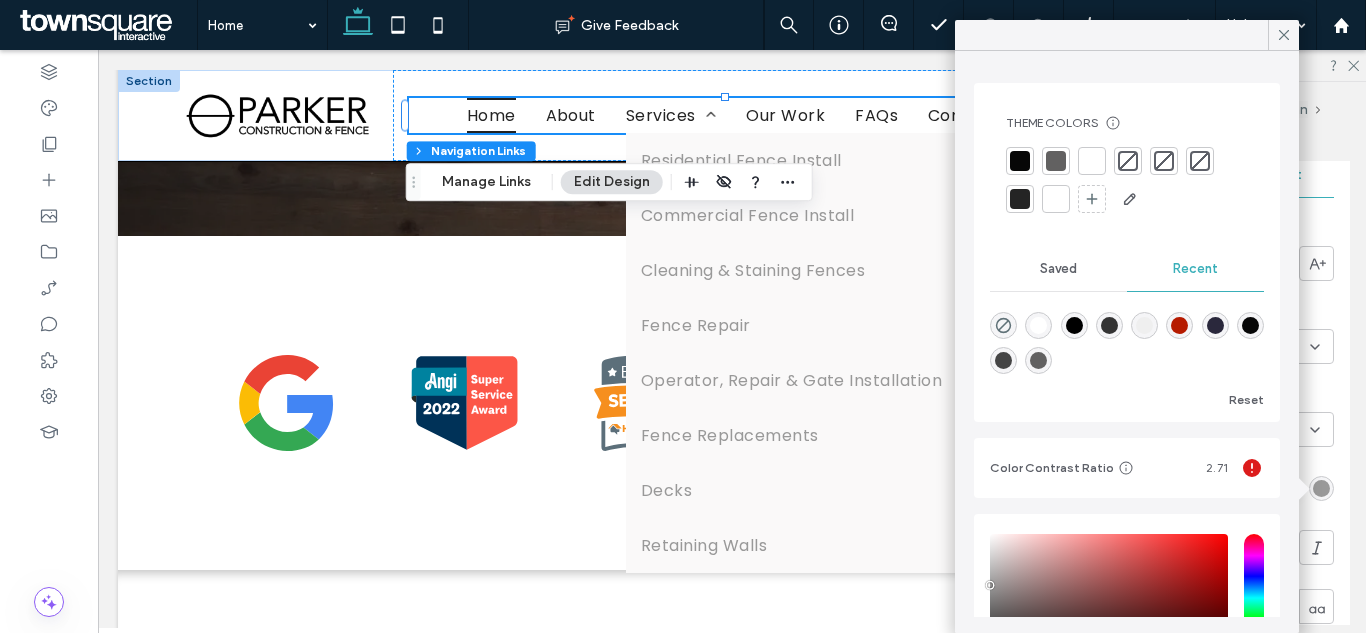 click at bounding box center [1020, 161] 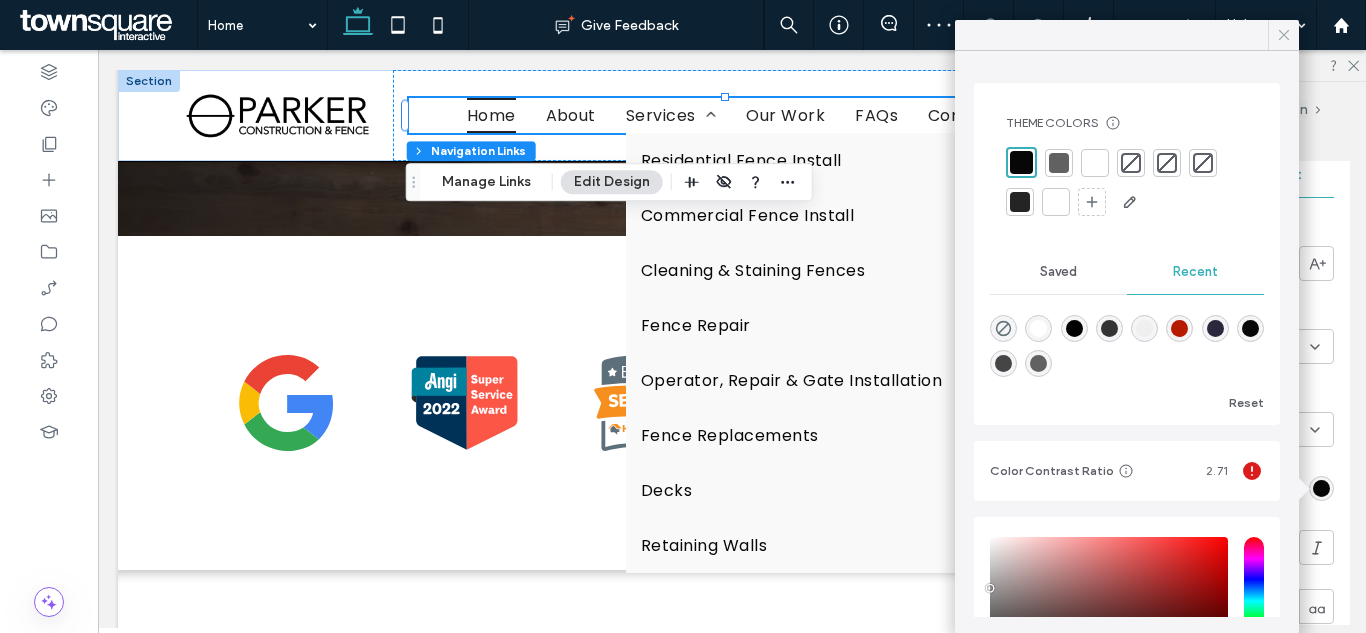 click 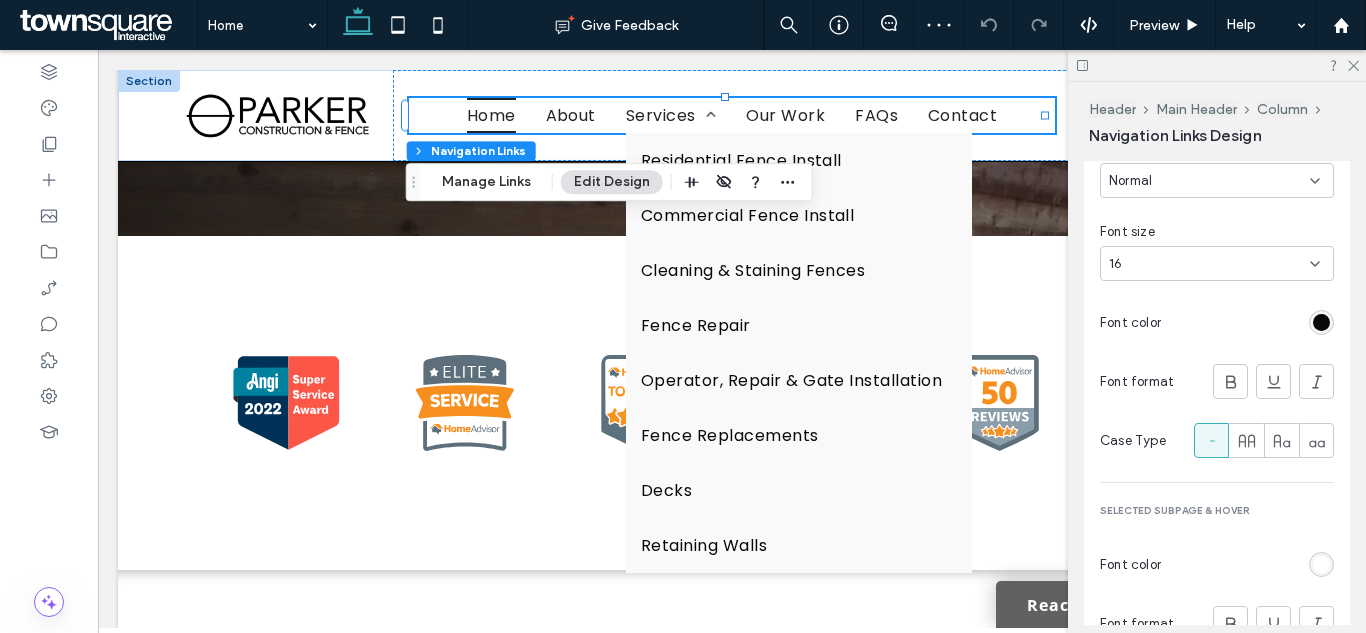 scroll, scrollTop: 888, scrollLeft: 0, axis: vertical 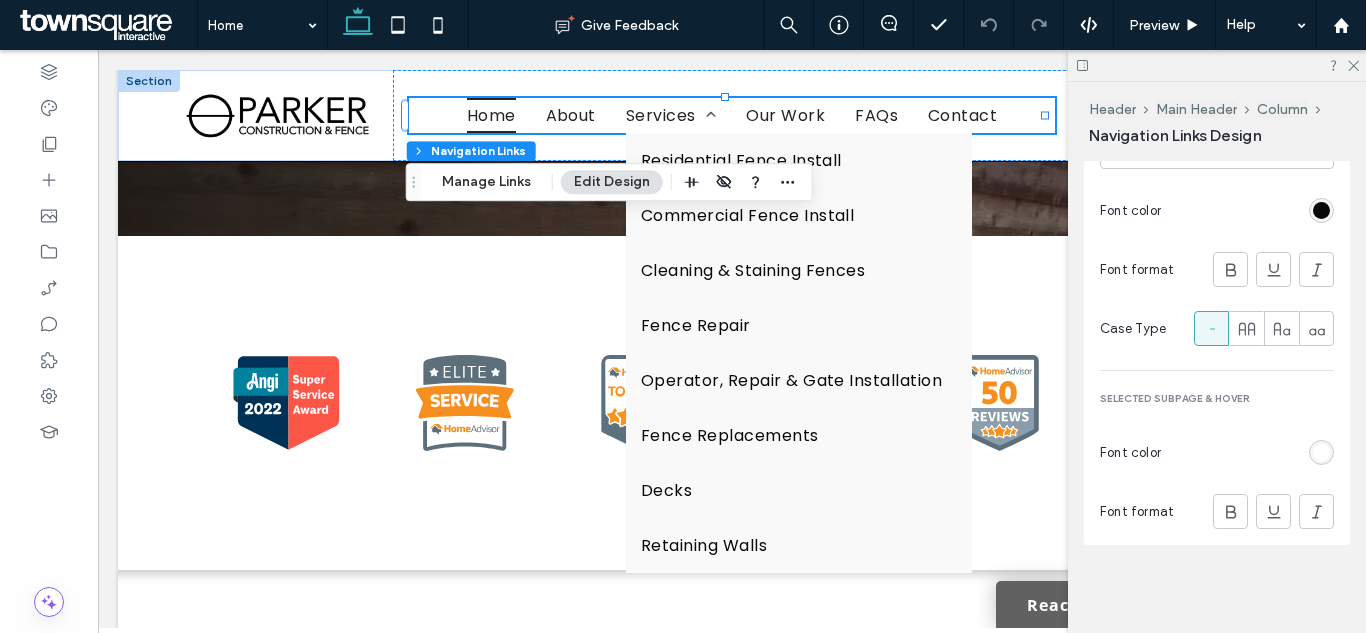 click at bounding box center [1321, 452] 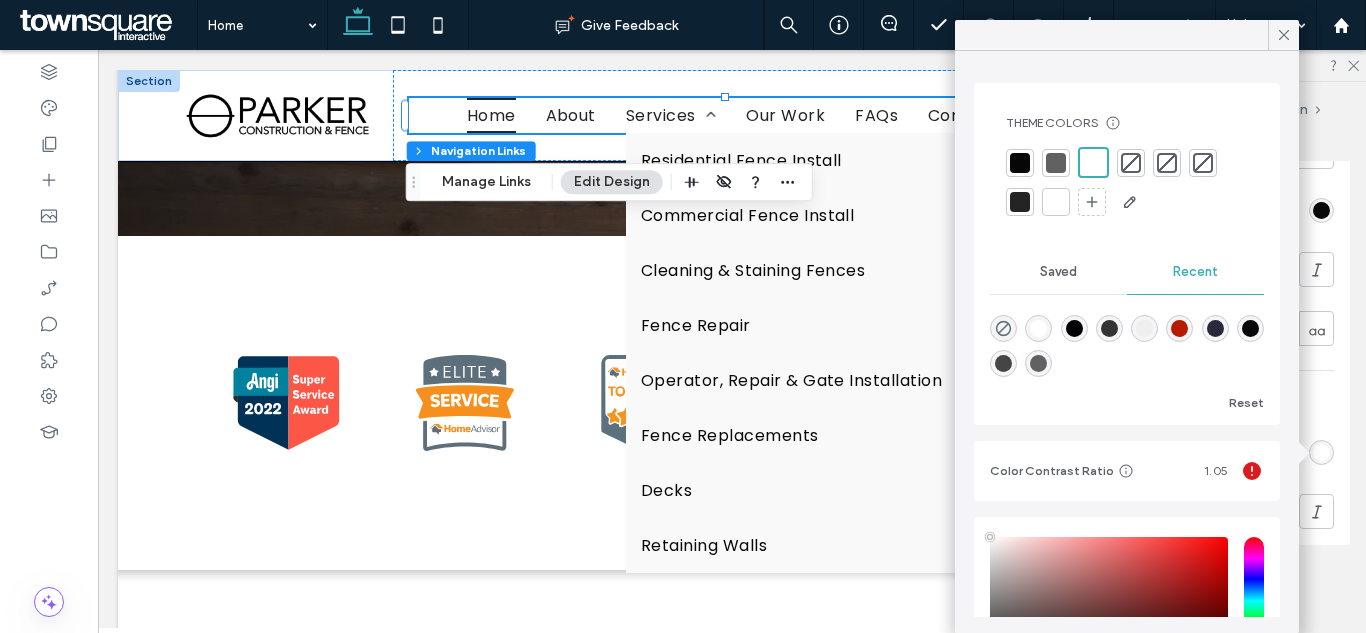 click at bounding box center (1056, 202) 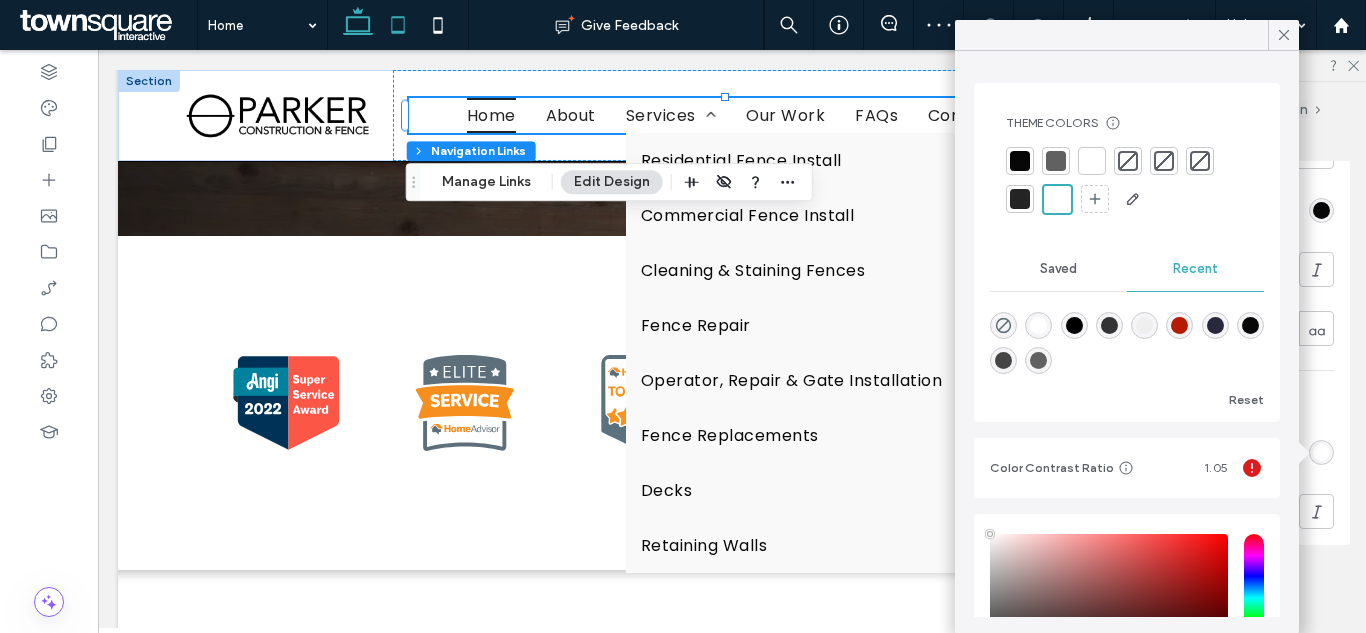 click 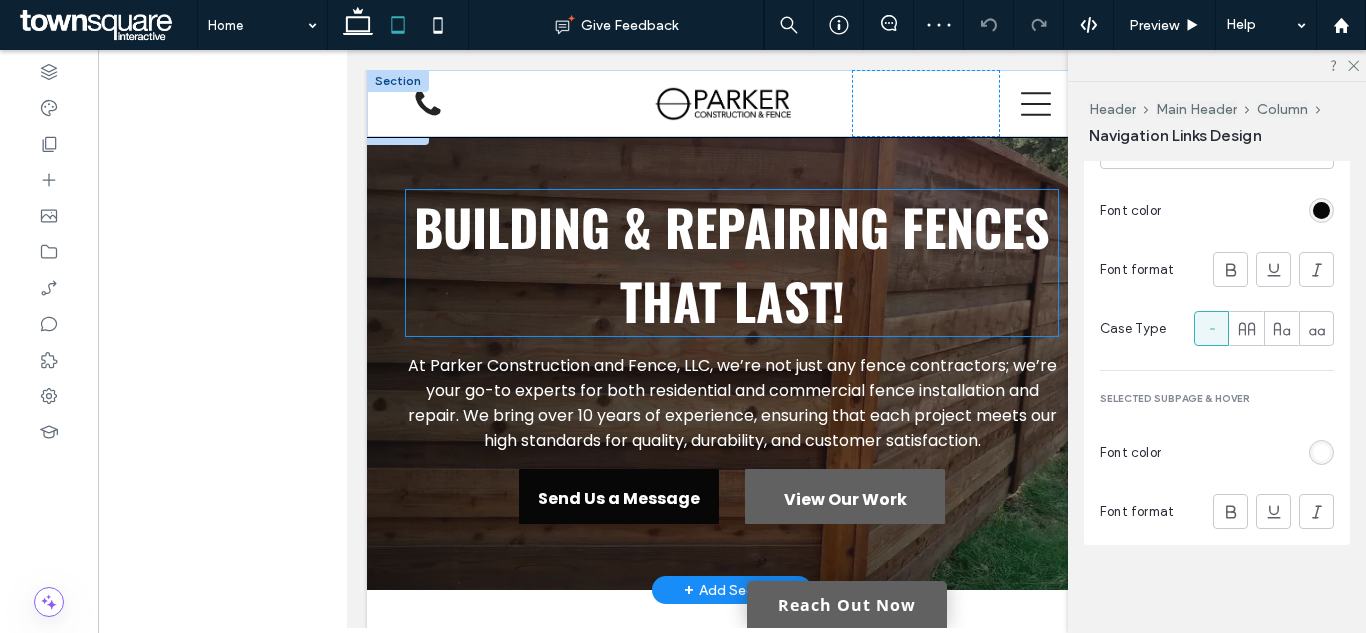 scroll, scrollTop: 0, scrollLeft: 0, axis: both 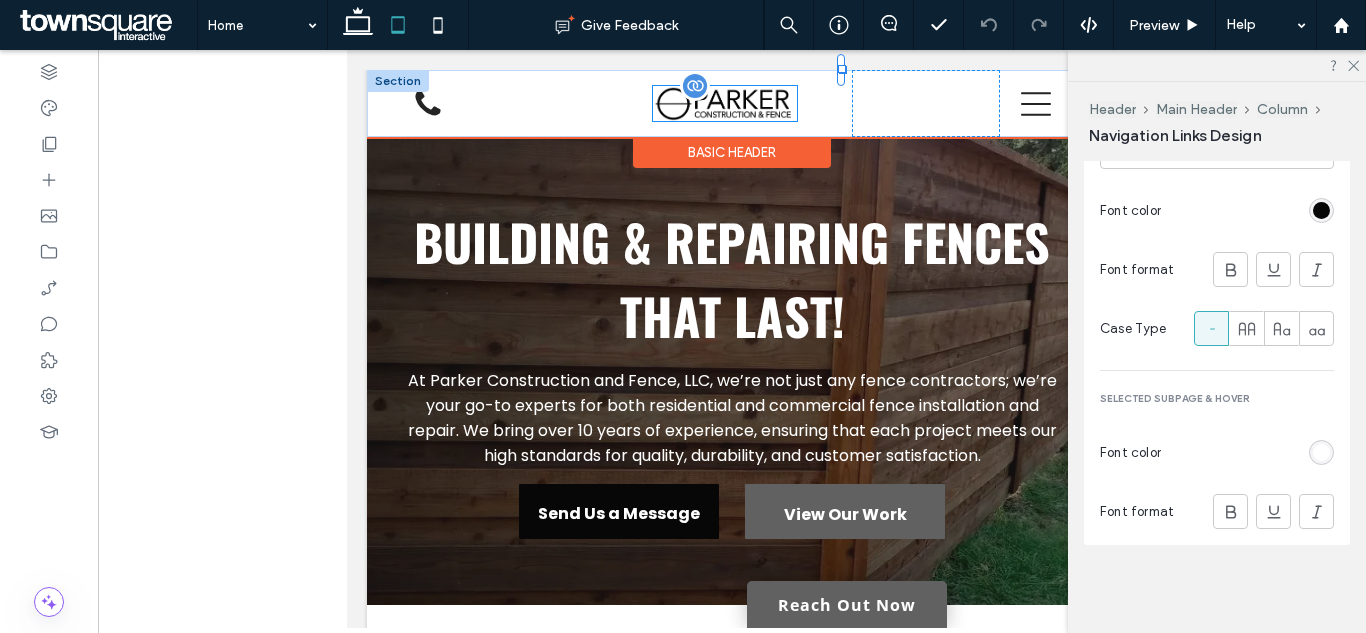 click at bounding box center [725, 103] 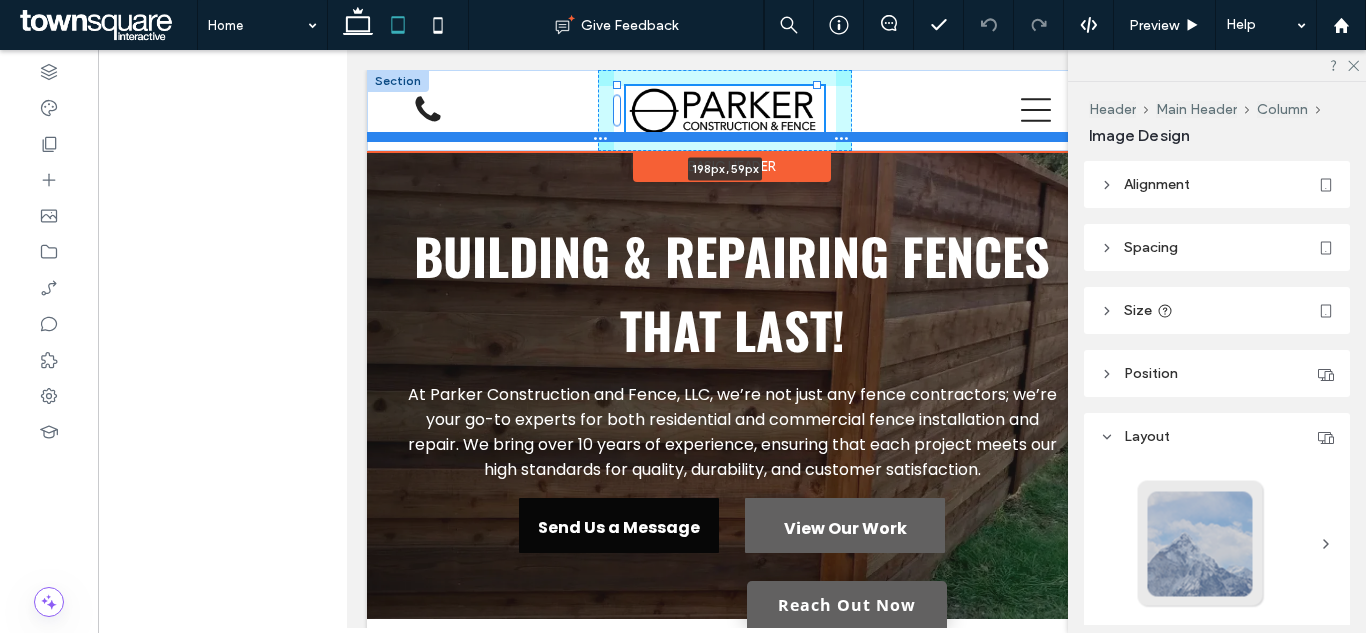 drag, startPoint x: 791, startPoint y: 120, endPoint x: 811, endPoint y: 139, distance: 27.58623 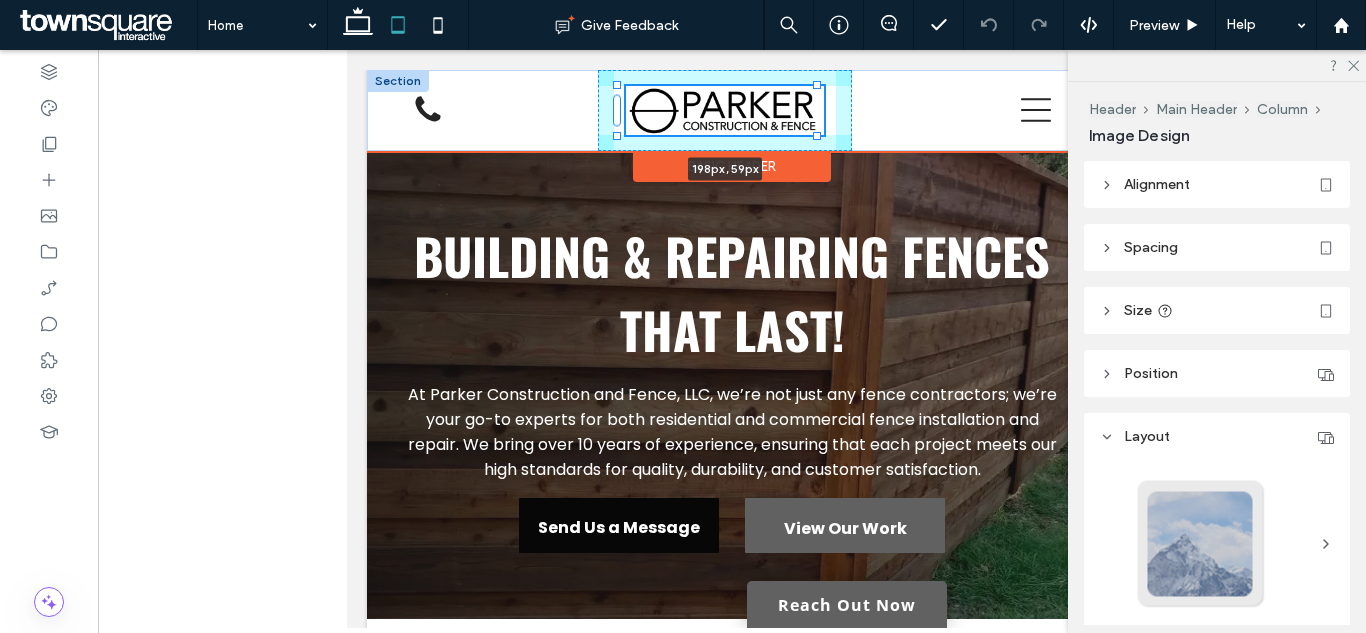 type on "***" 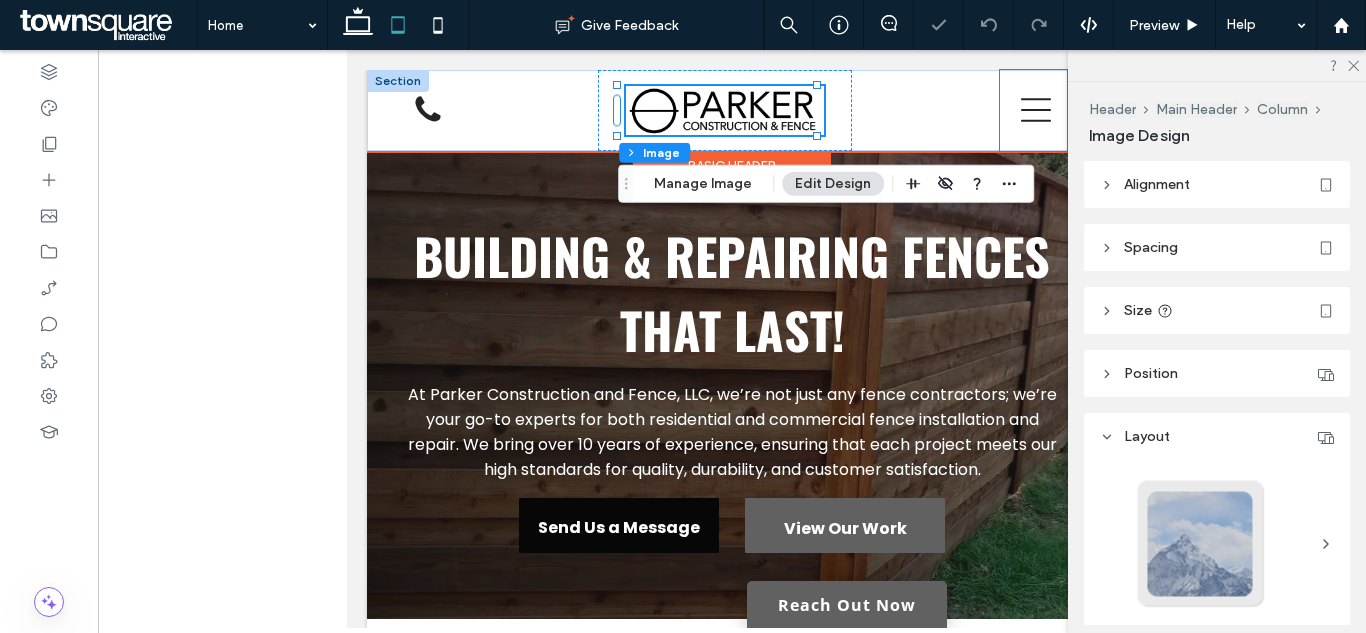 click at bounding box center [1033, 110] 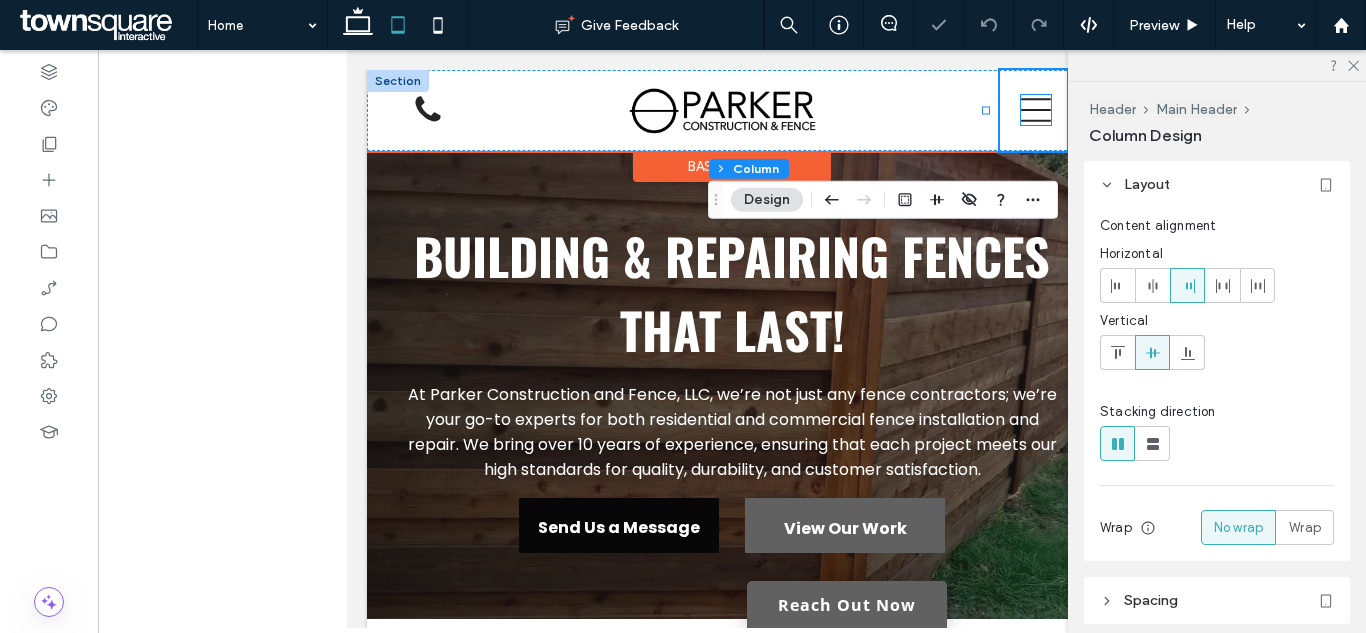 click 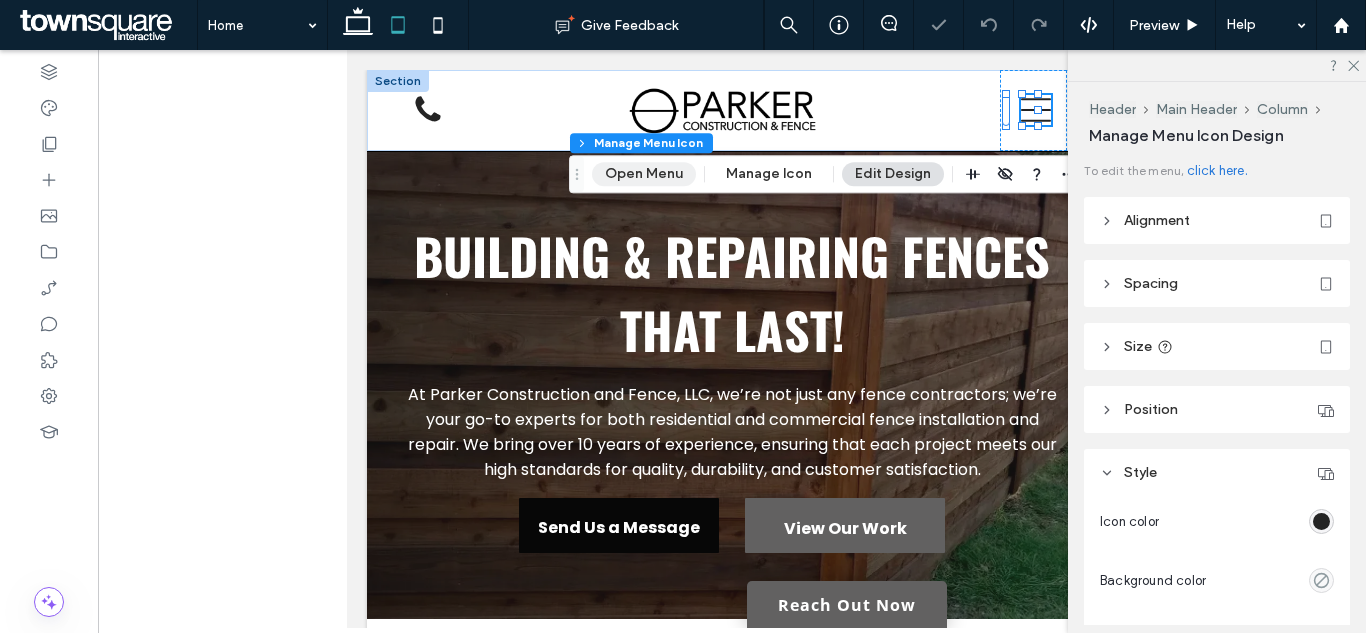 click on "Open Menu" at bounding box center [644, 174] 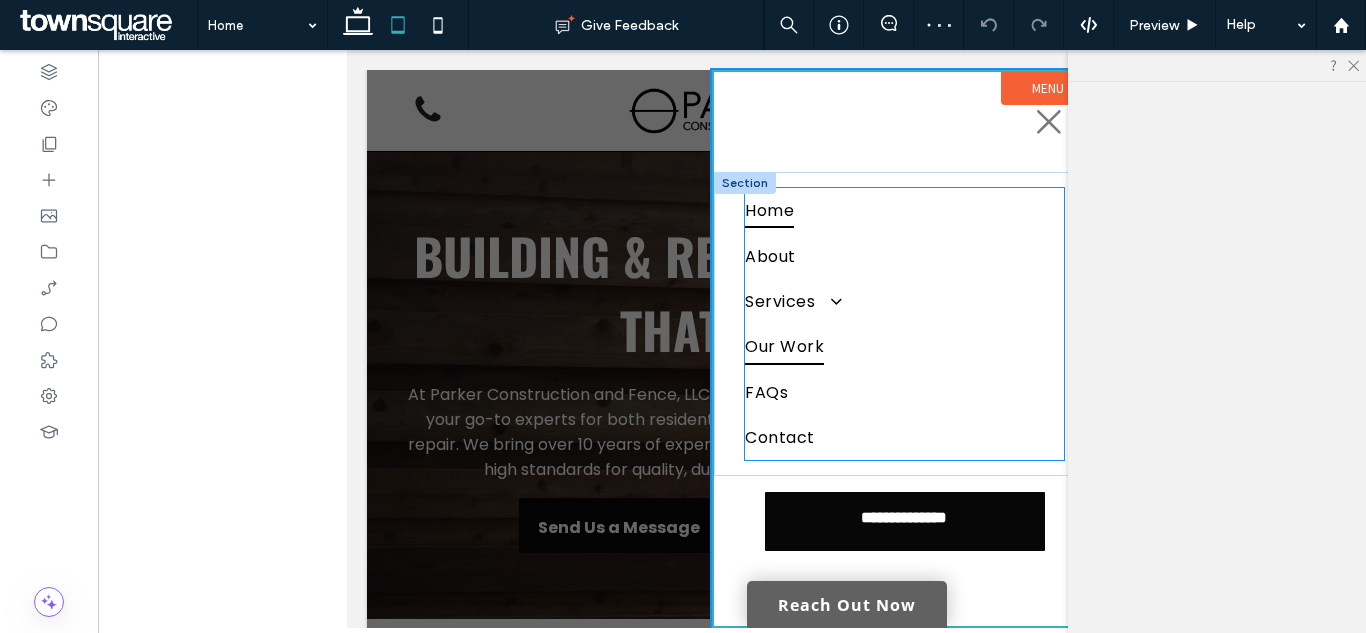 click on "Our Work" at bounding box center (904, 346) 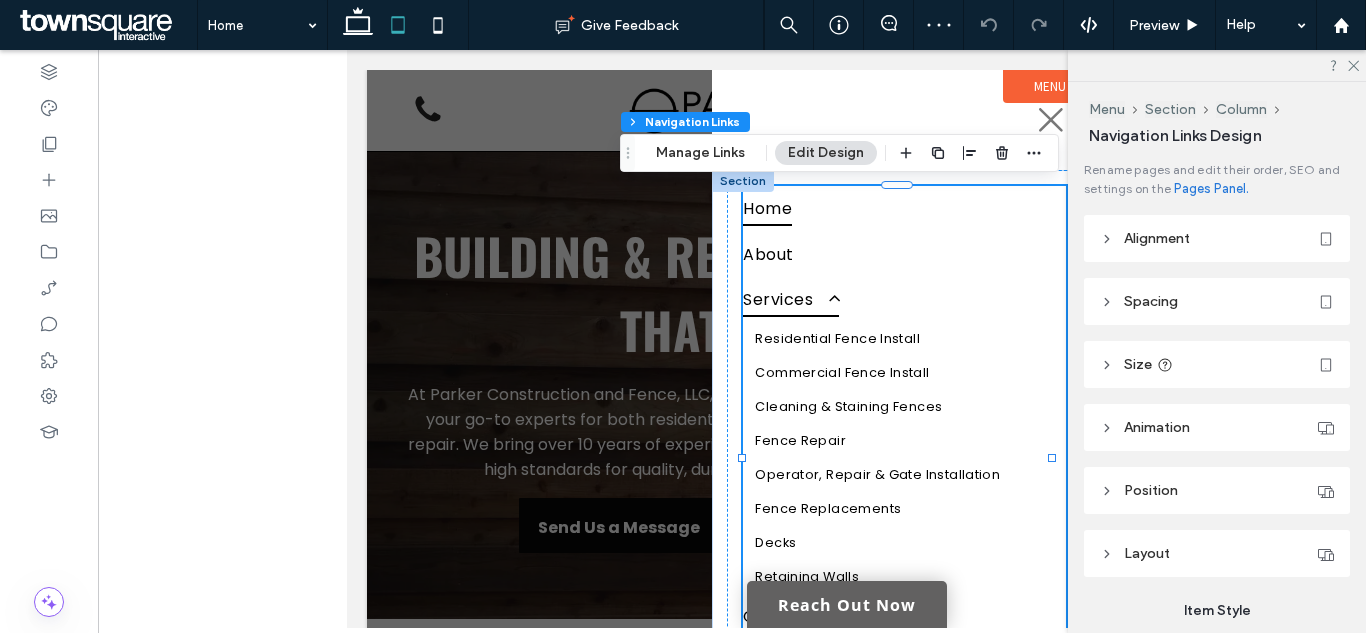 type on "***" 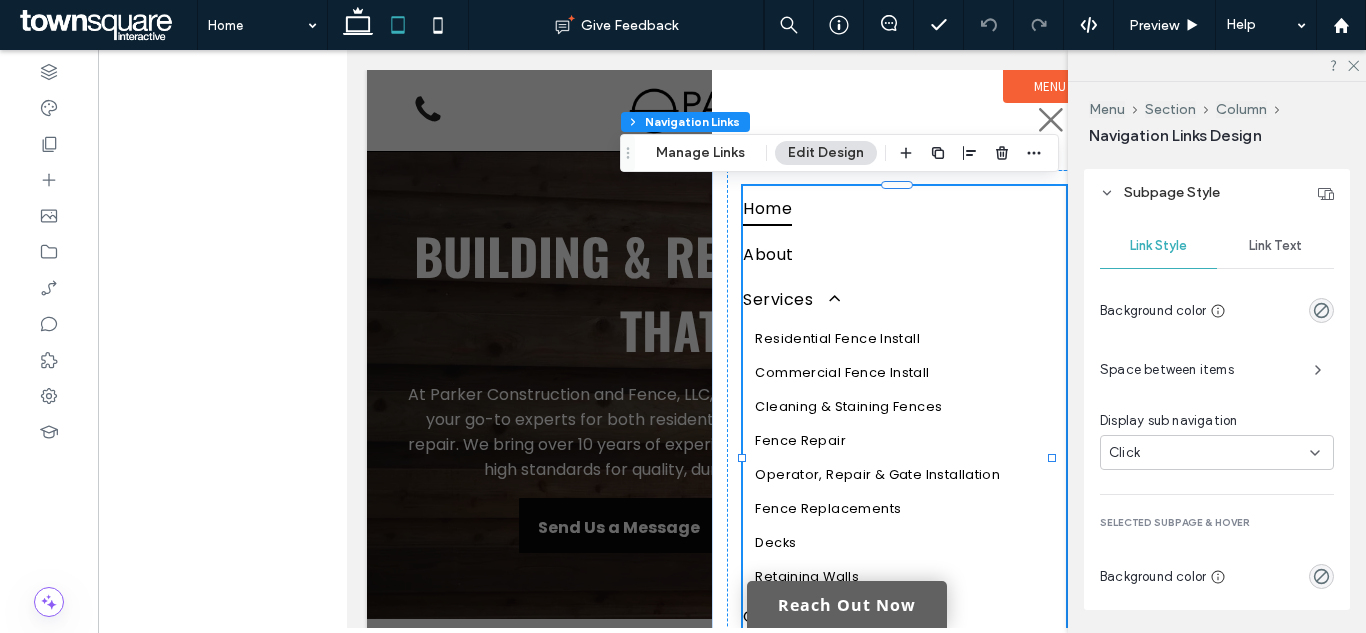 scroll, scrollTop: 567, scrollLeft: 0, axis: vertical 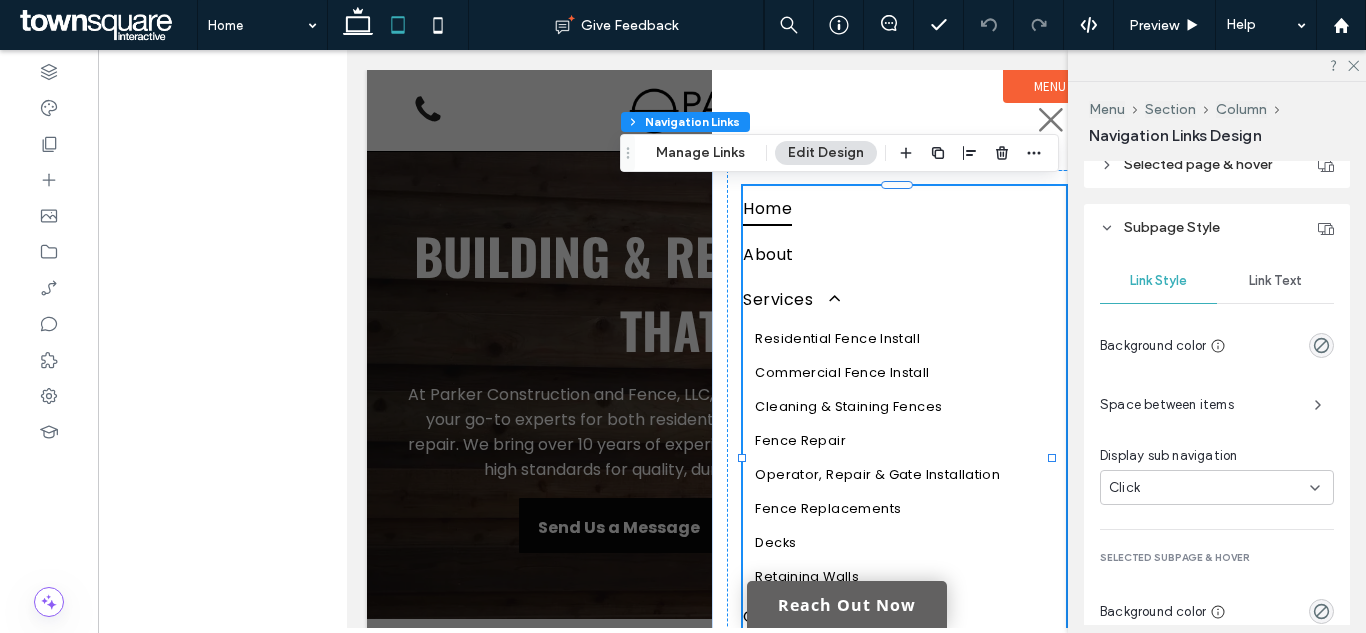click on "Link Text" at bounding box center [1275, 281] 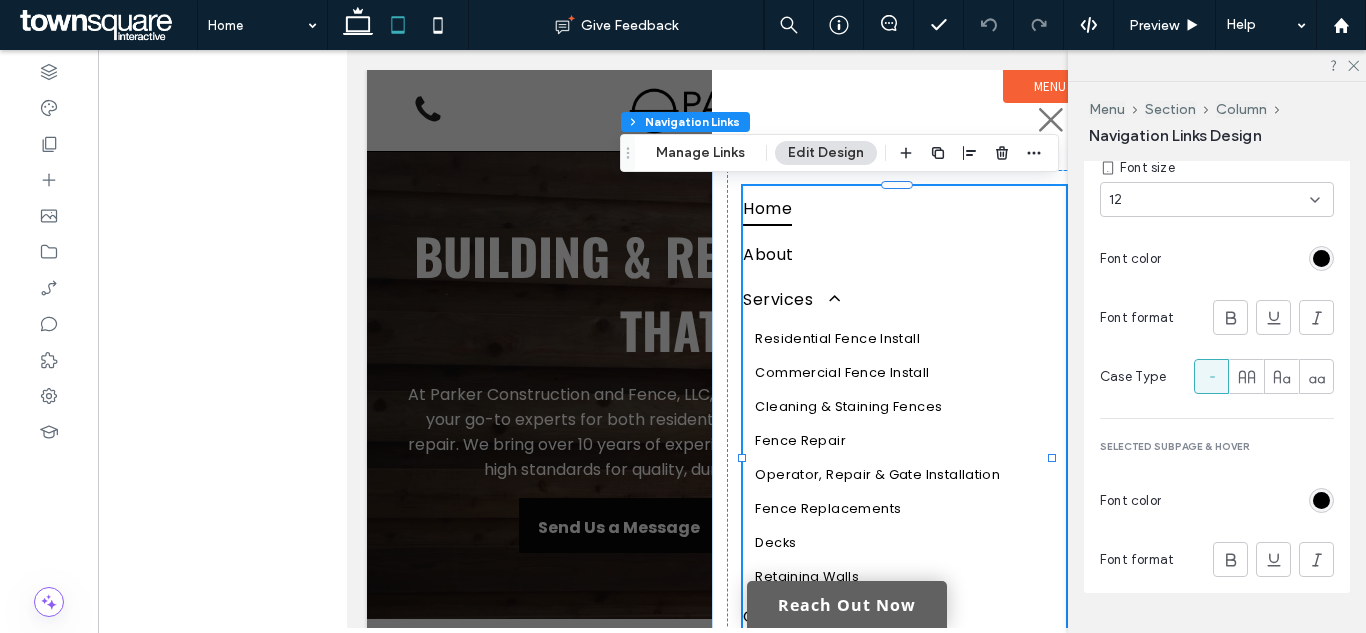 scroll, scrollTop: 951, scrollLeft: 0, axis: vertical 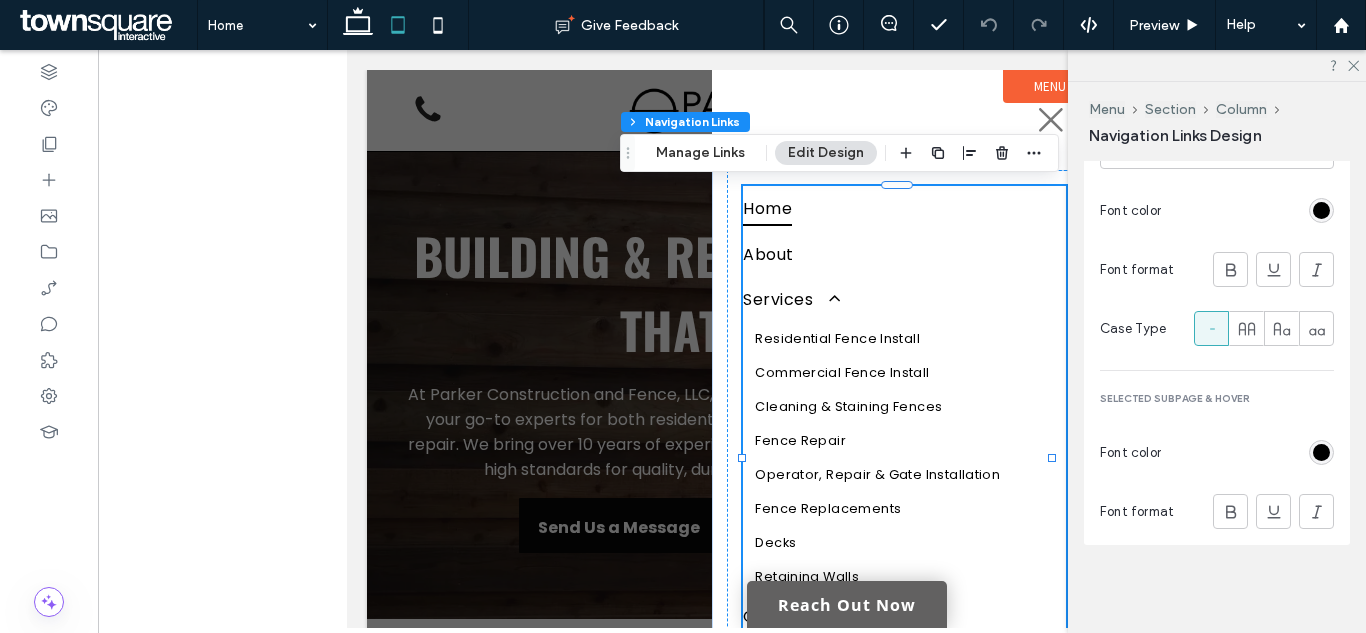 click 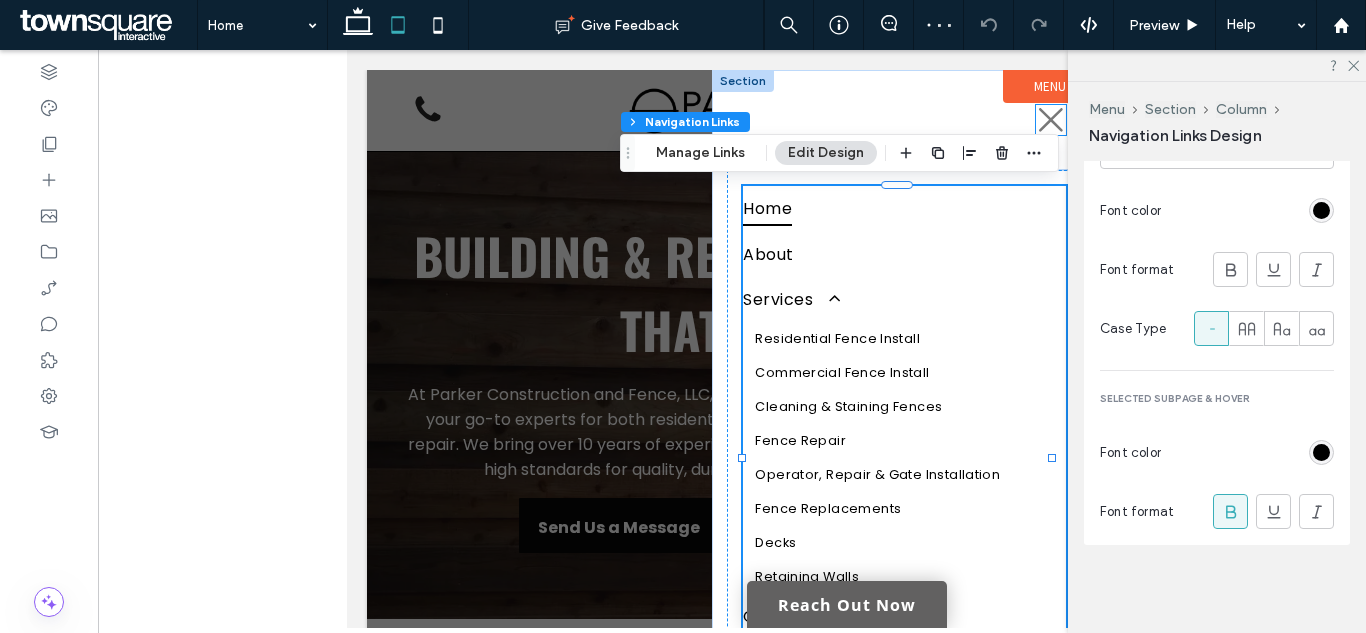 click 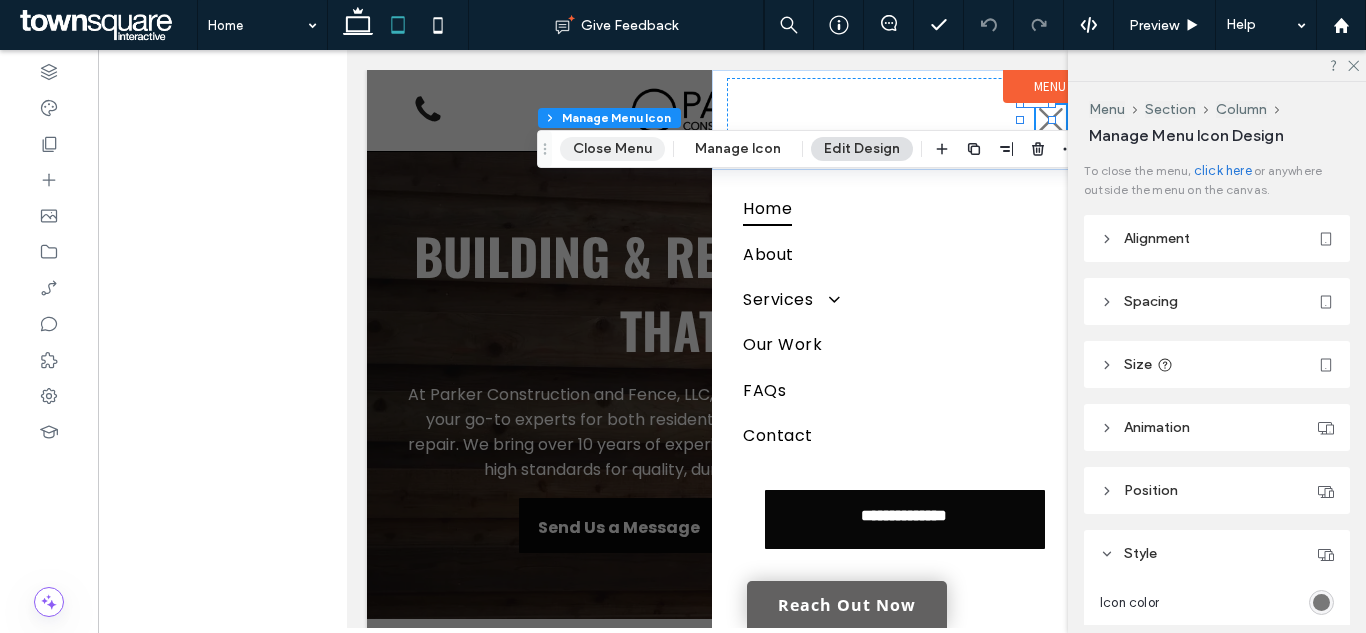 click on "Close Menu" at bounding box center [612, 149] 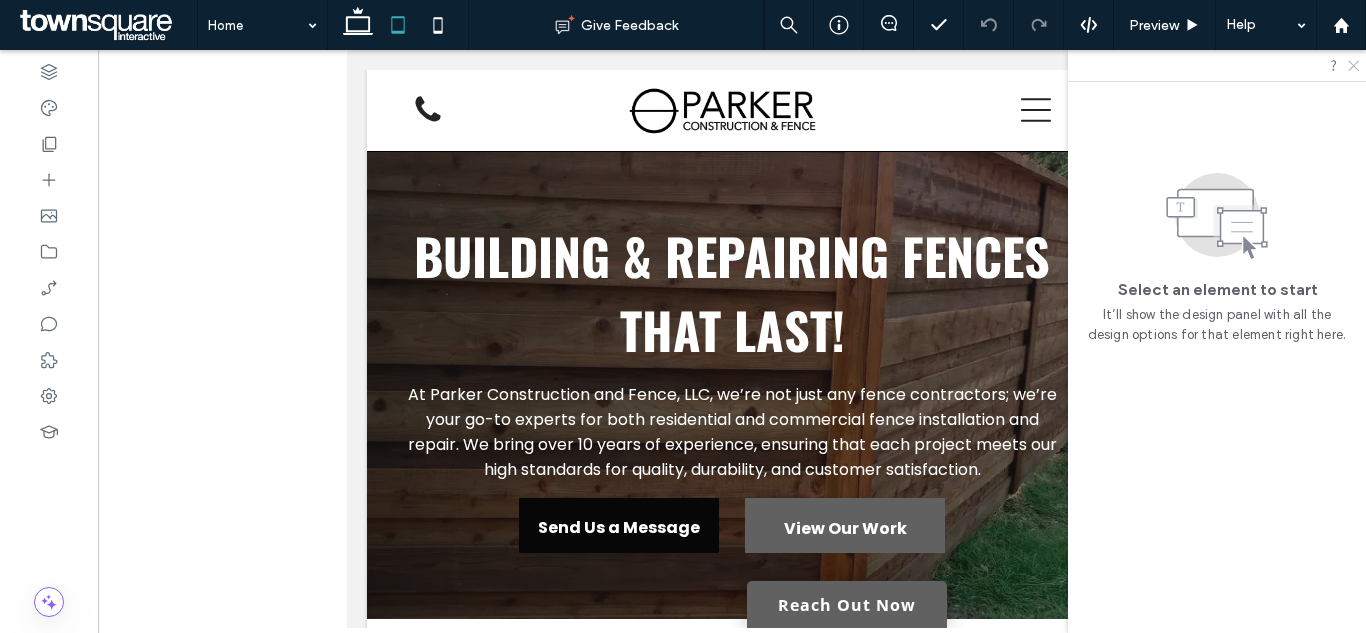click 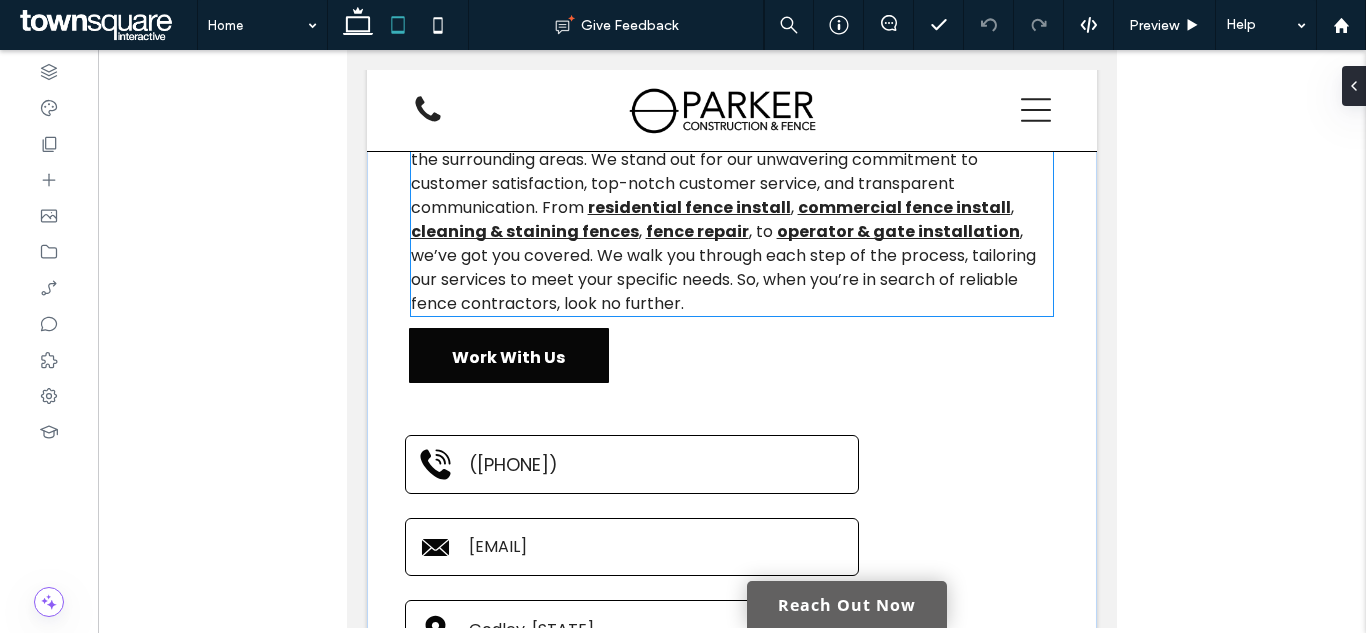 scroll, scrollTop: 500, scrollLeft: 0, axis: vertical 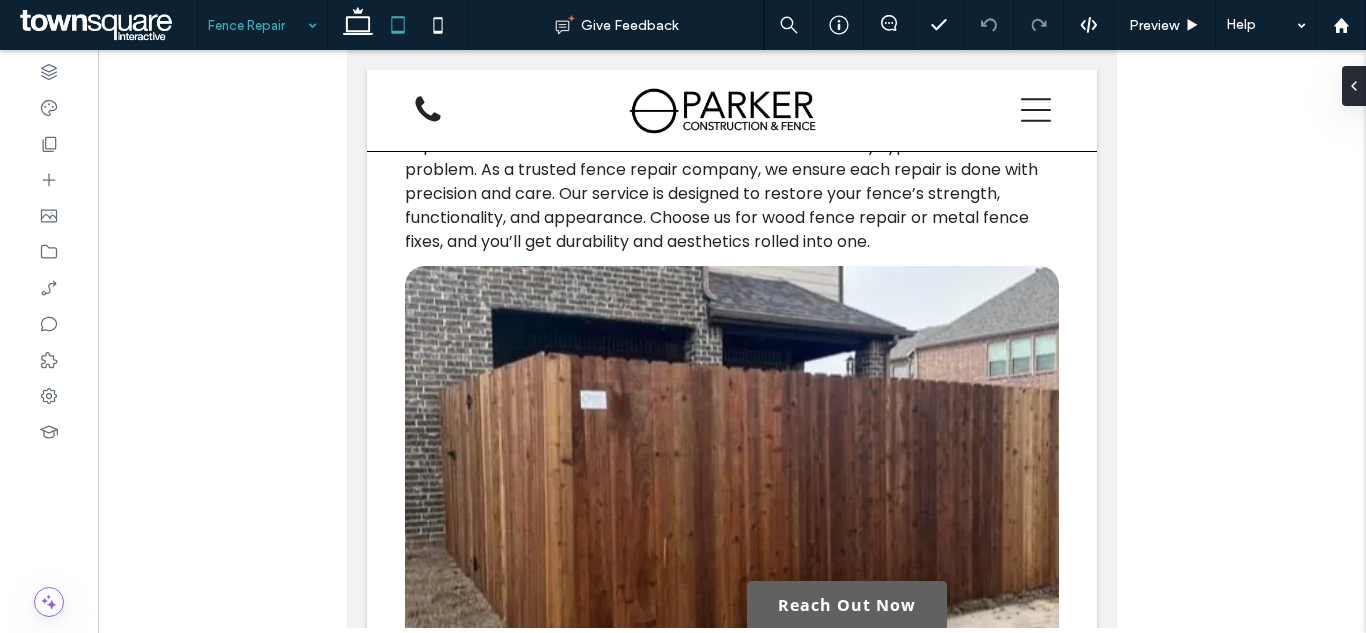click at bounding box center [257, 25] 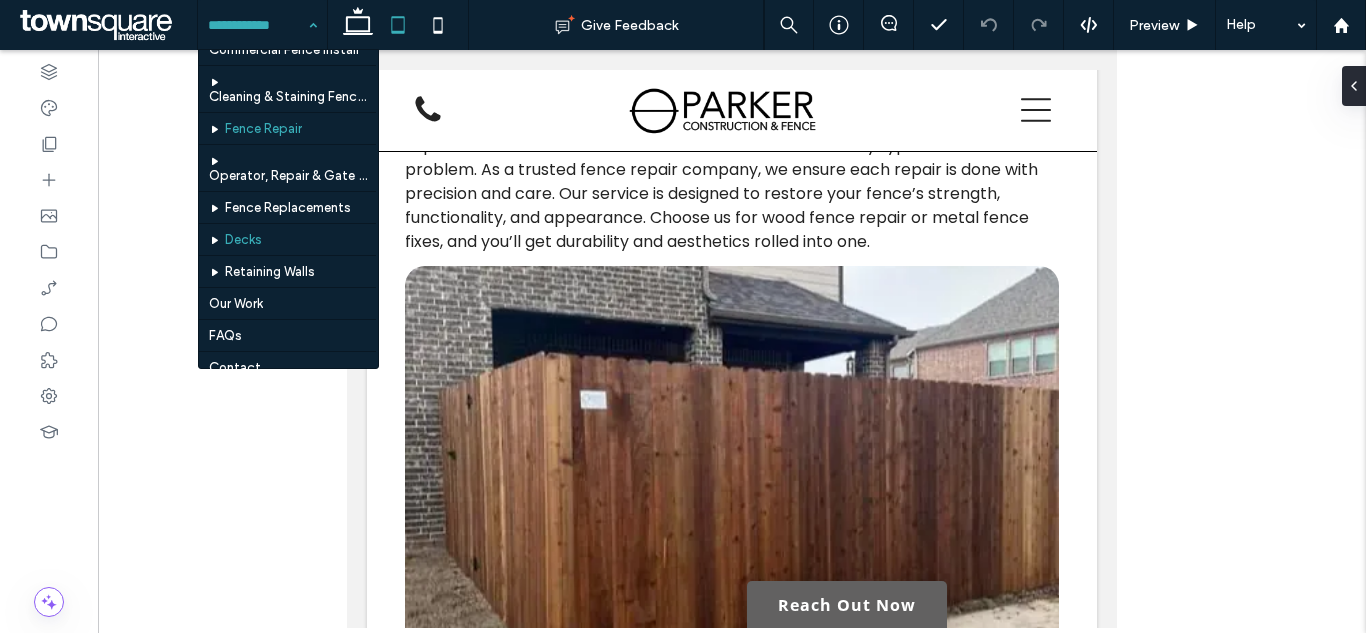 scroll, scrollTop: 155, scrollLeft: 0, axis: vertical 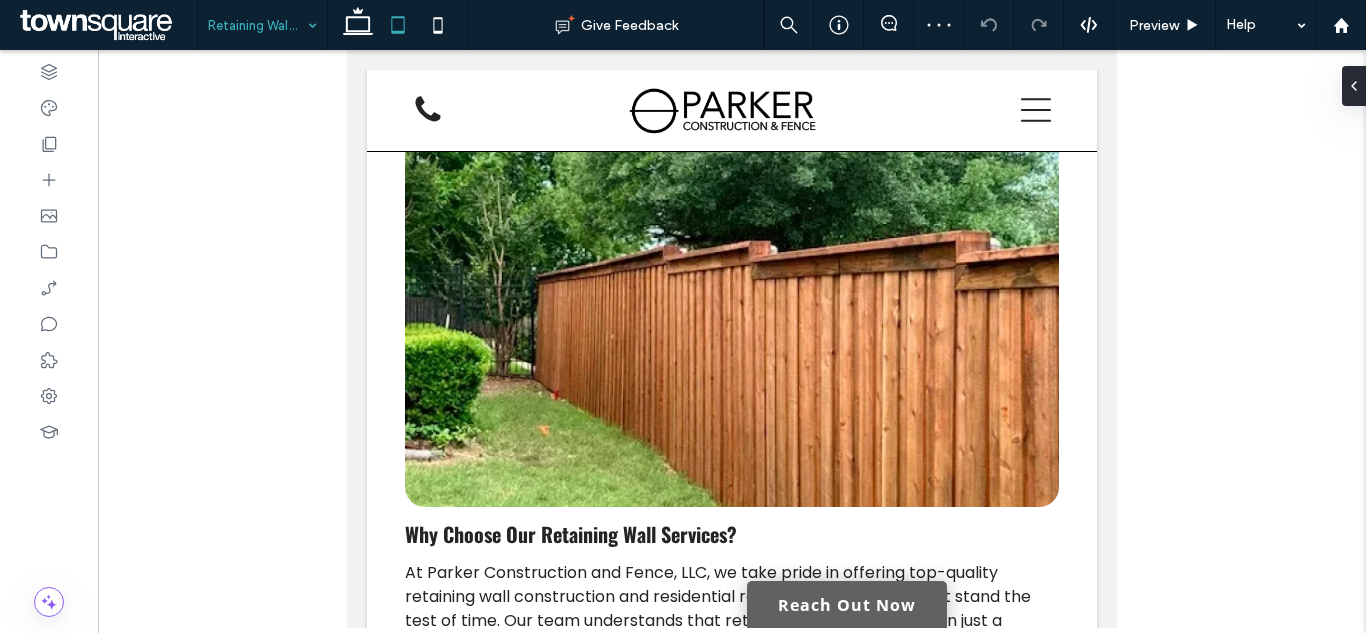 click at bounding box center (257, 25) 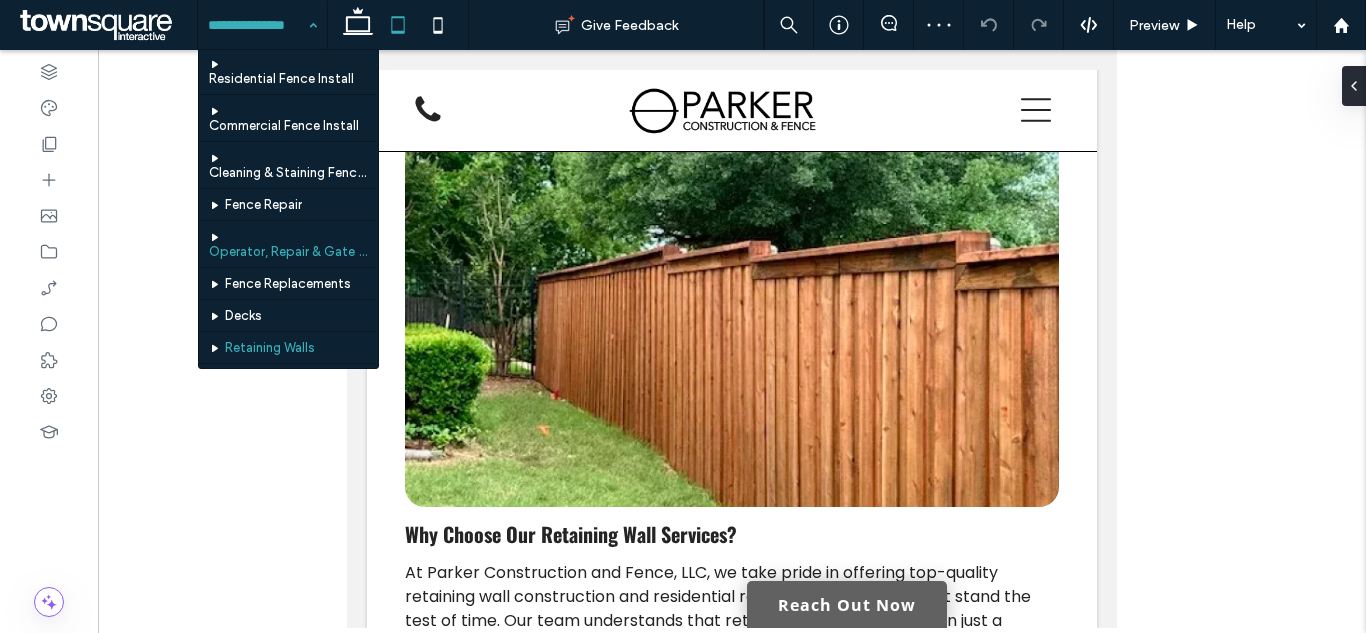 scroll, scrollTop: 155, scrollLeft: 0, axis: vertical 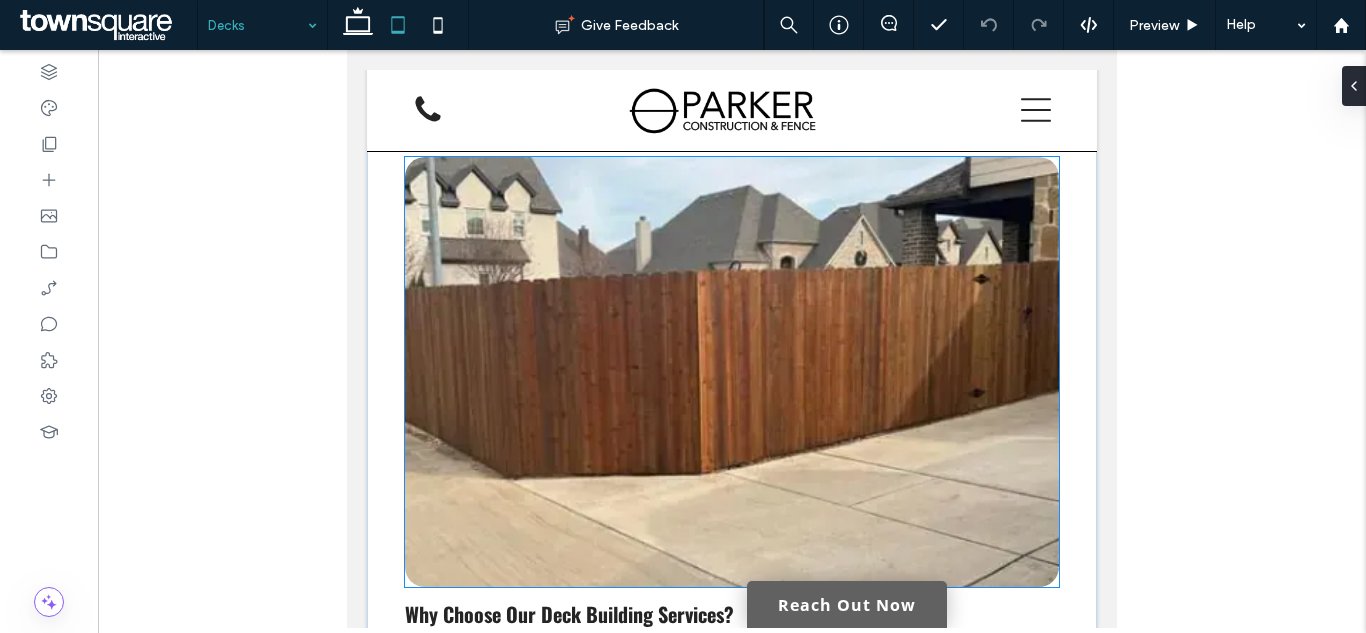 click at bounding box center [732, 372] 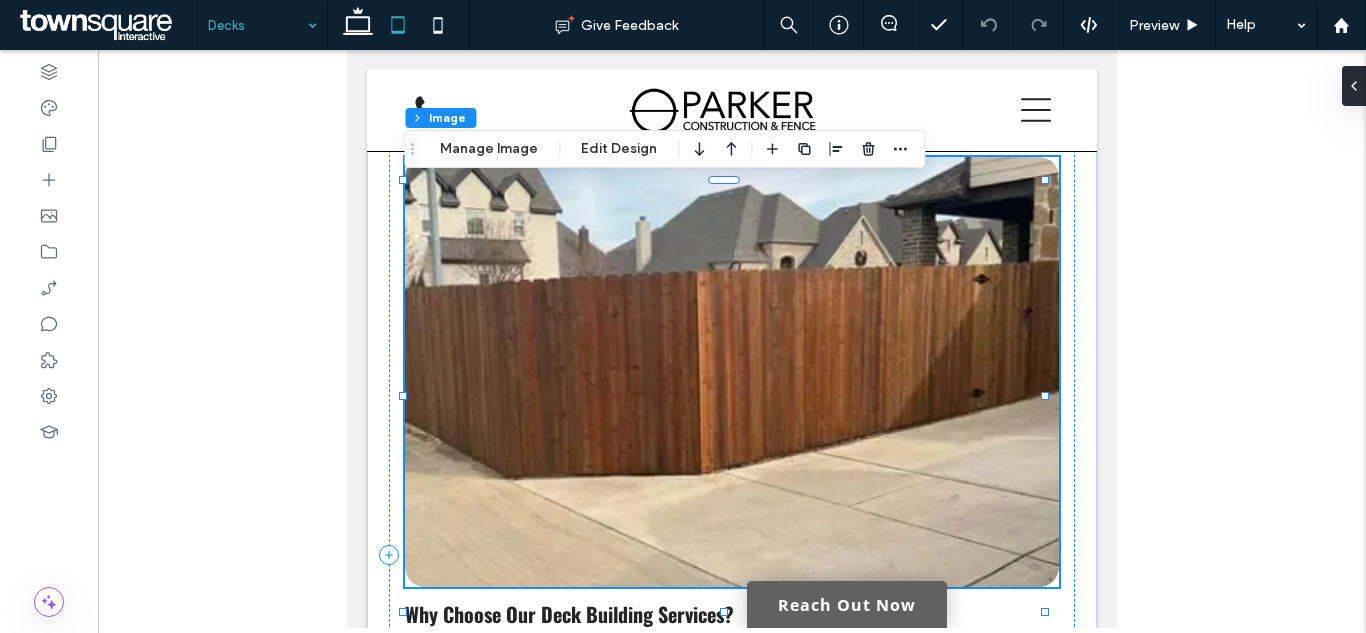 type on "**" 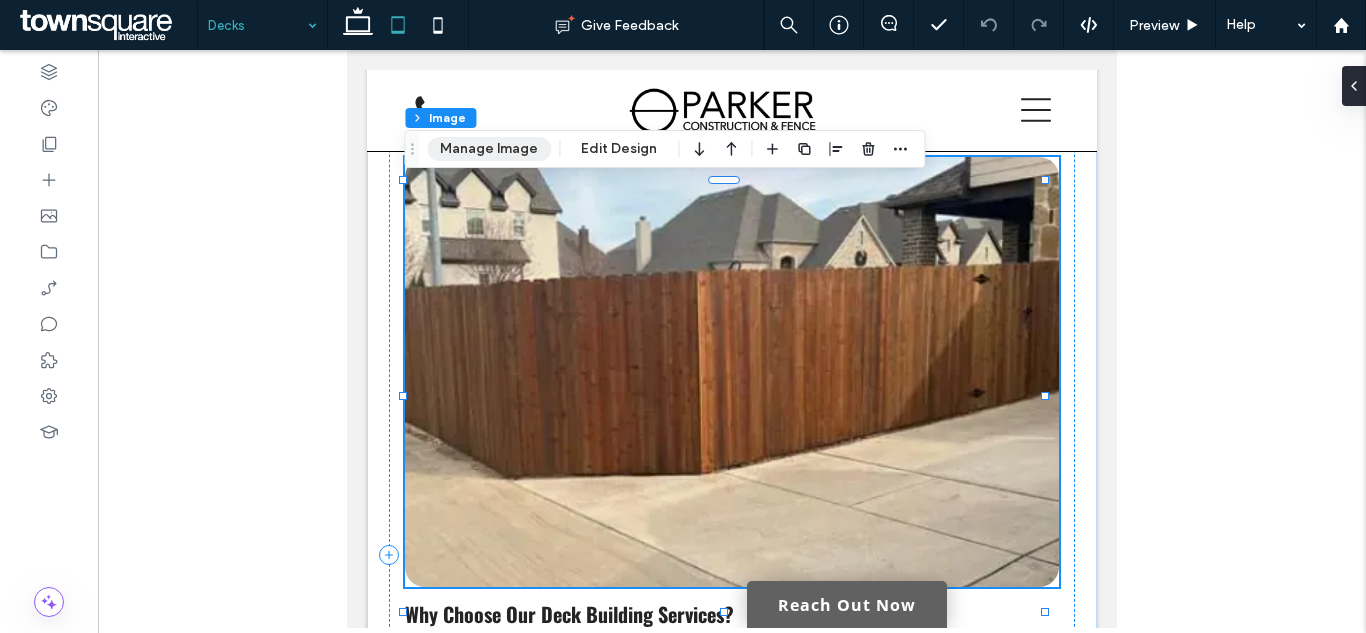 drag, startPoint x: 510, startPoint y: 157, endPoint x: 238, endPoint y: 121, distance: 274.372 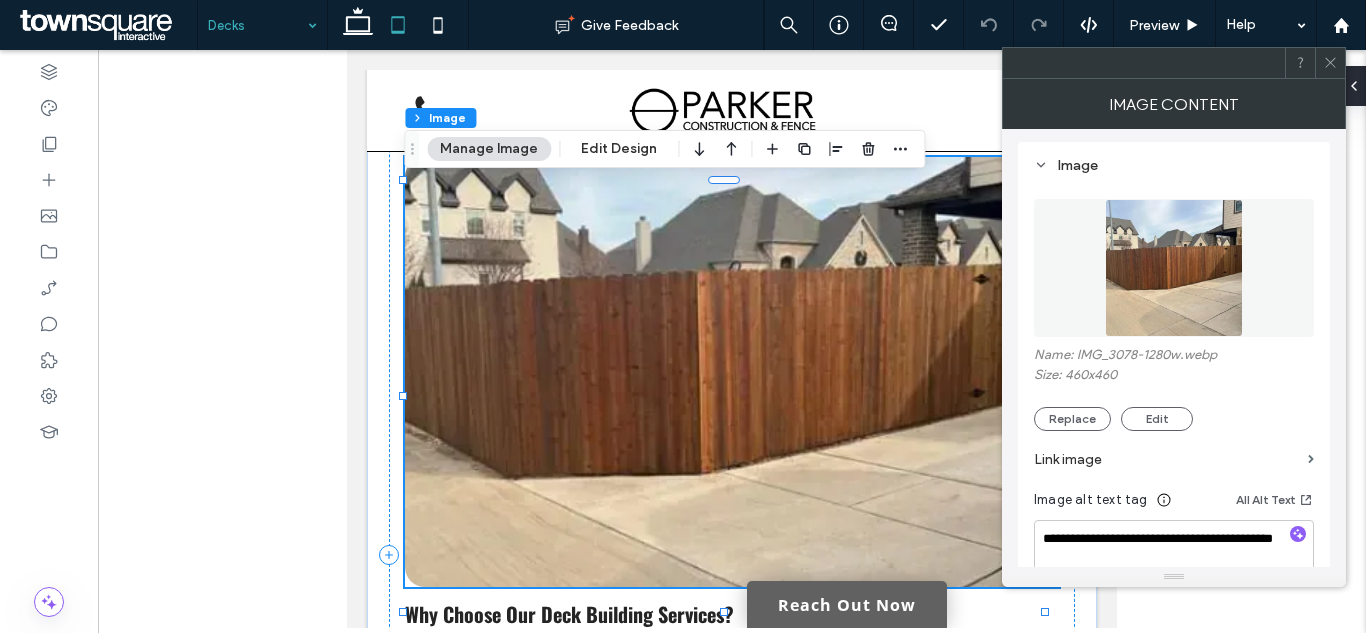 scroll, scrollTop: 200, scrollLeft: 0, axis: vertical 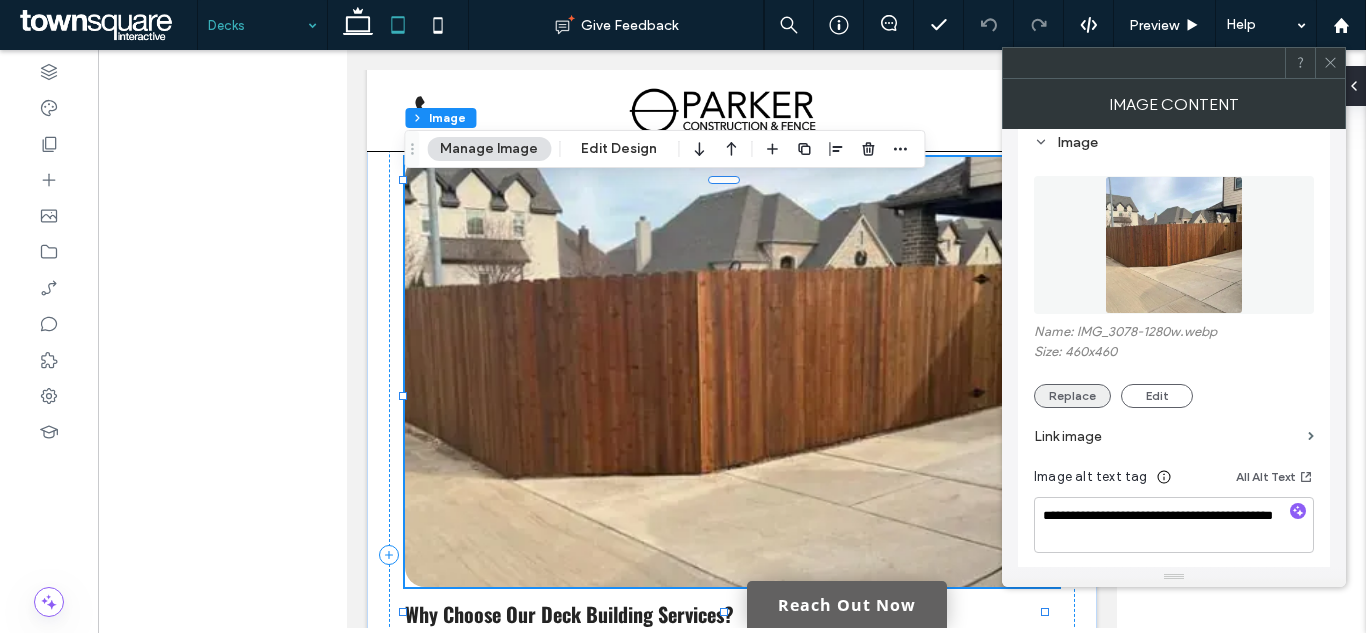 click on "Replace" at bounding box center [1072, 396] 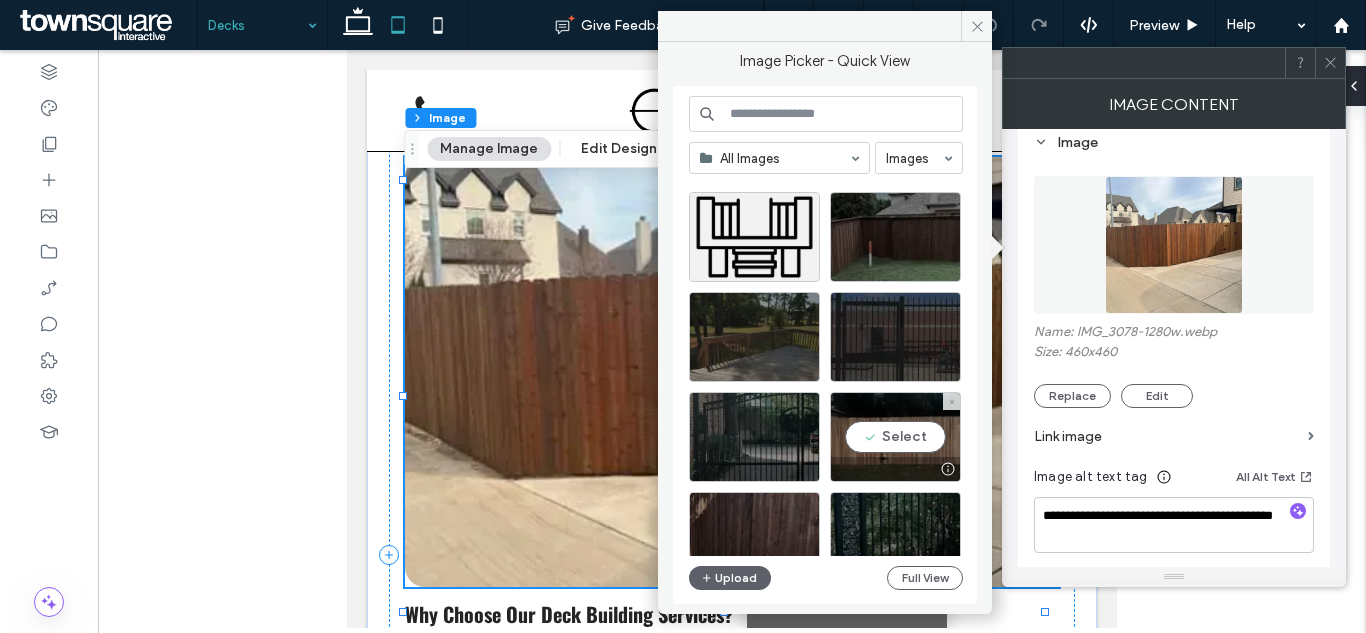 scroll, scrollTop: 1277, scrollLeft: 0, axis: vertical 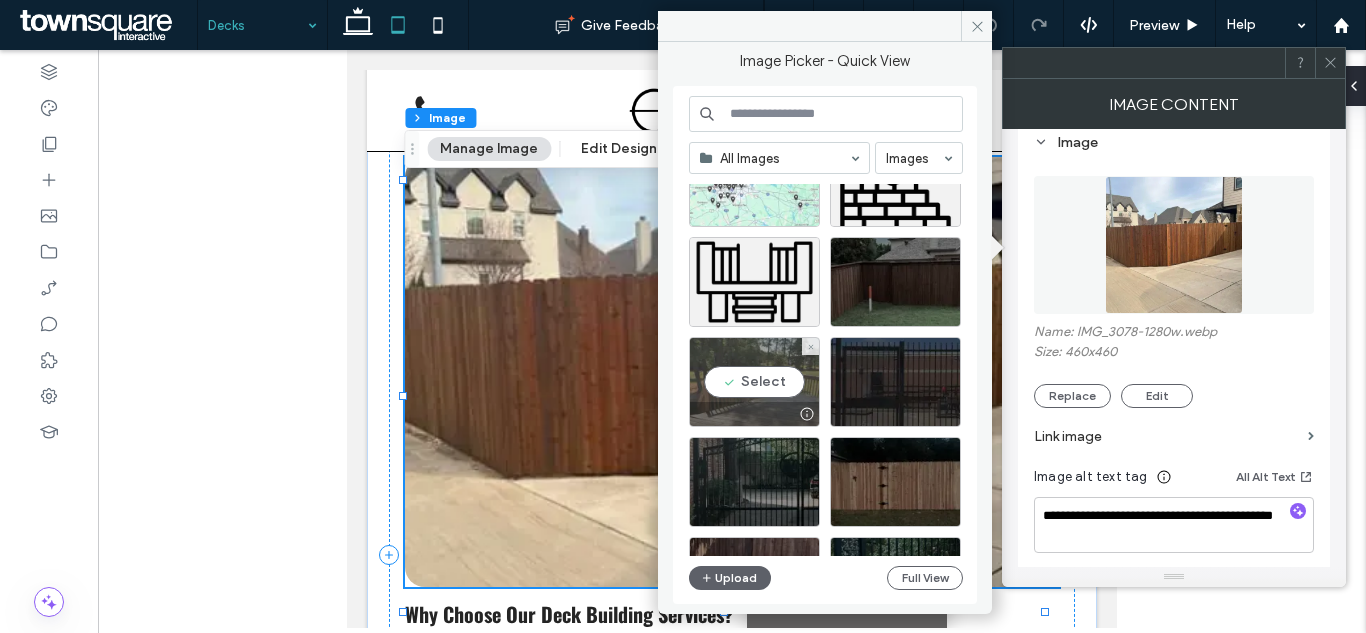 click on "Select" at bounding box center [754, 382] 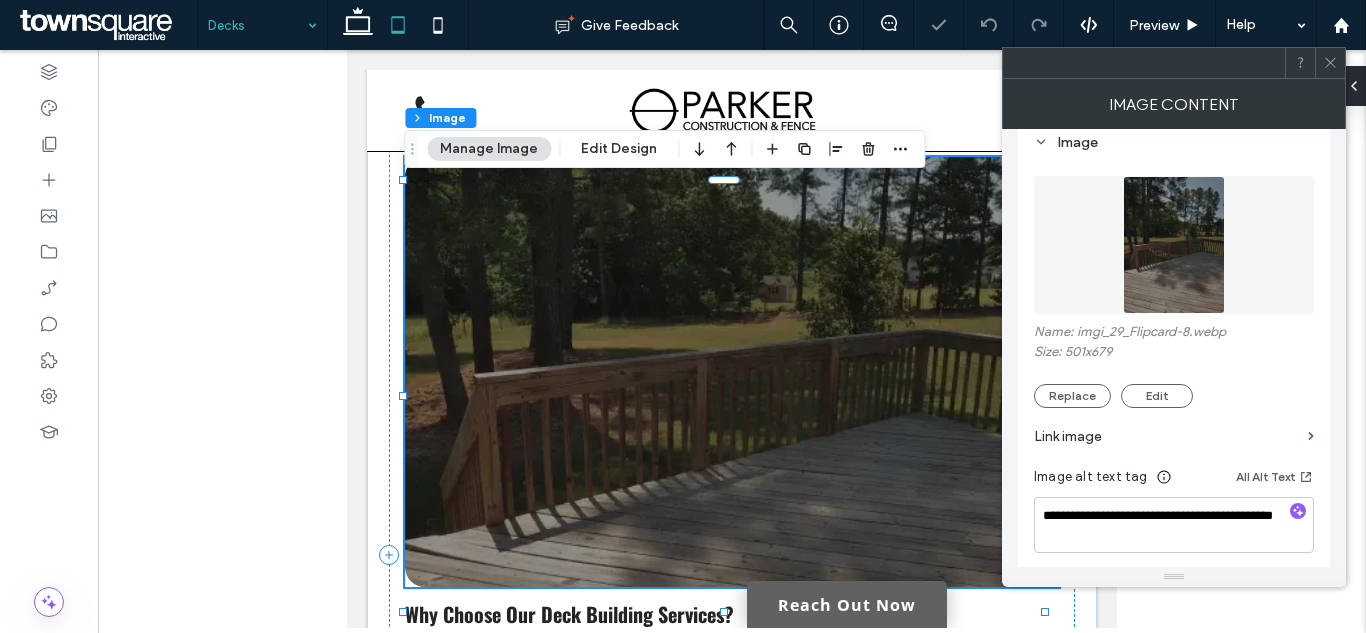 click at bounding box center (1330, 63) 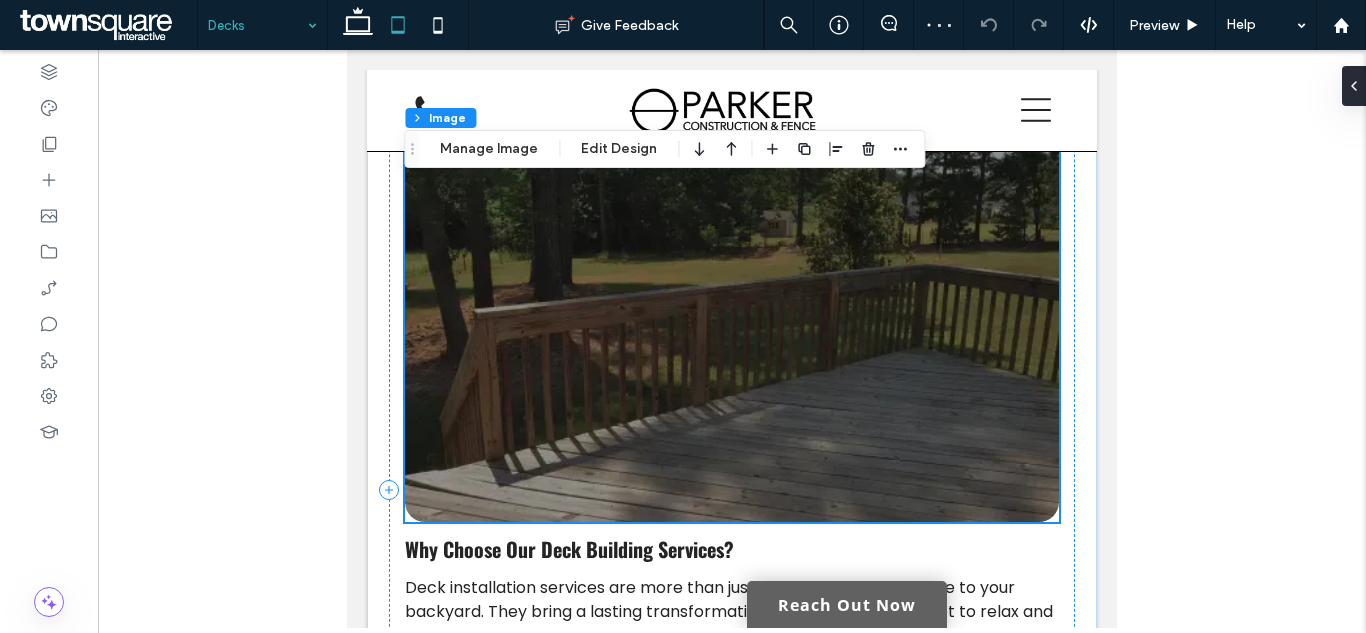 scroll, scrollTop: 800, scrollLeft: 0, axis: vertical 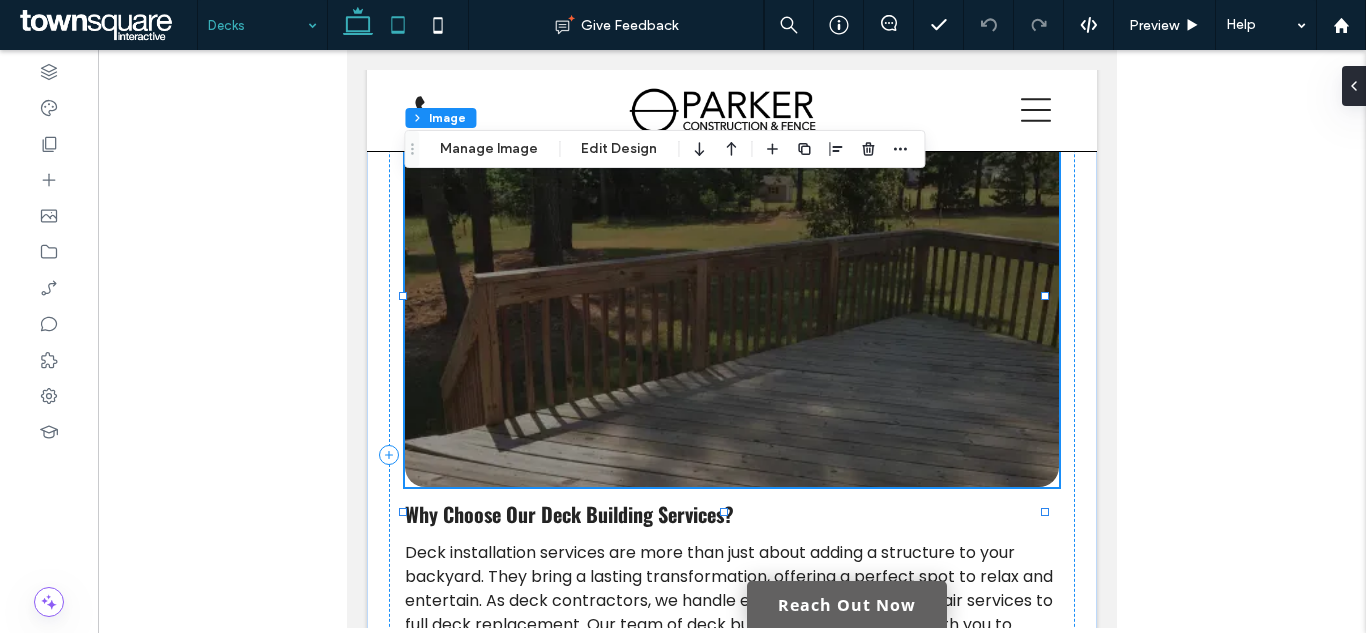 click 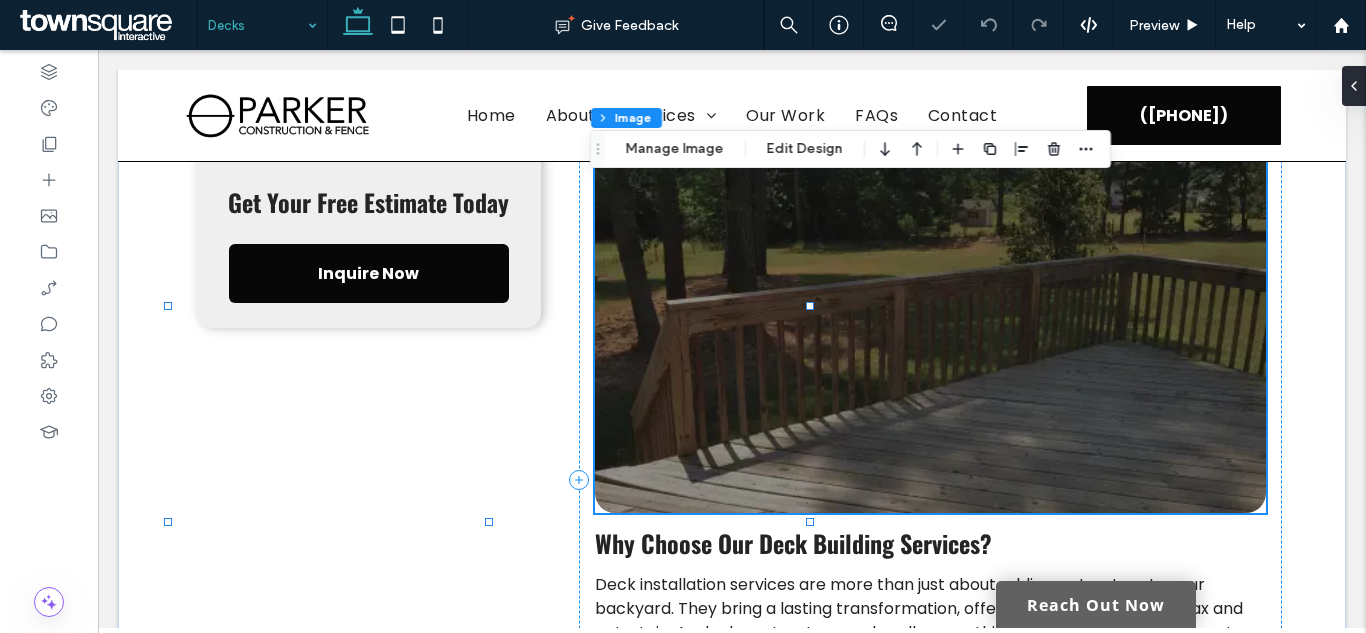 scroll, scrollTop: 759, scrollLeft: 0, axis: vertical 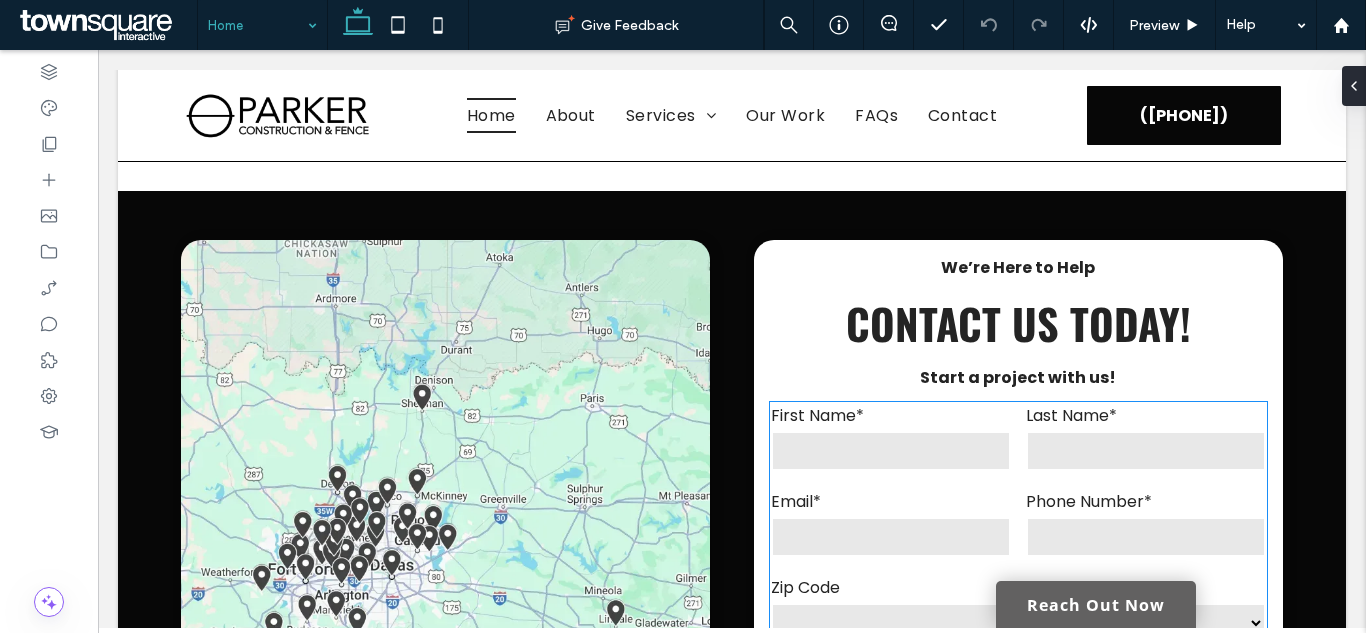 click at bounding box center [891, 451] 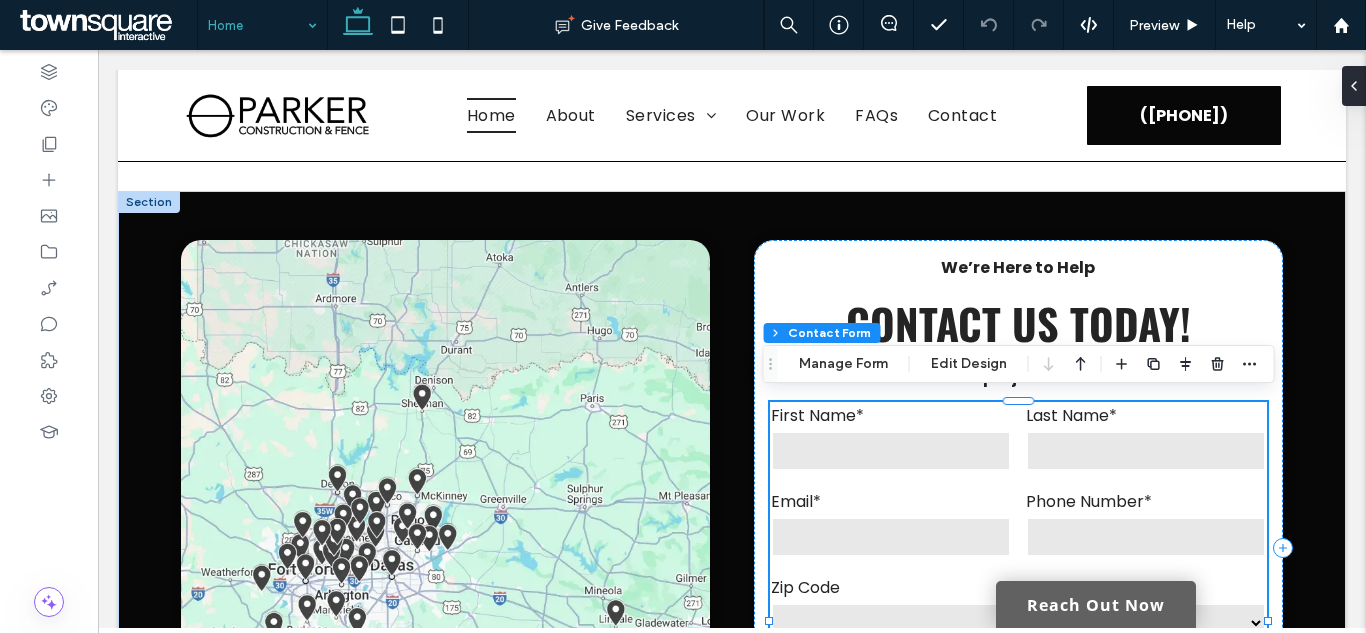 type on "*" 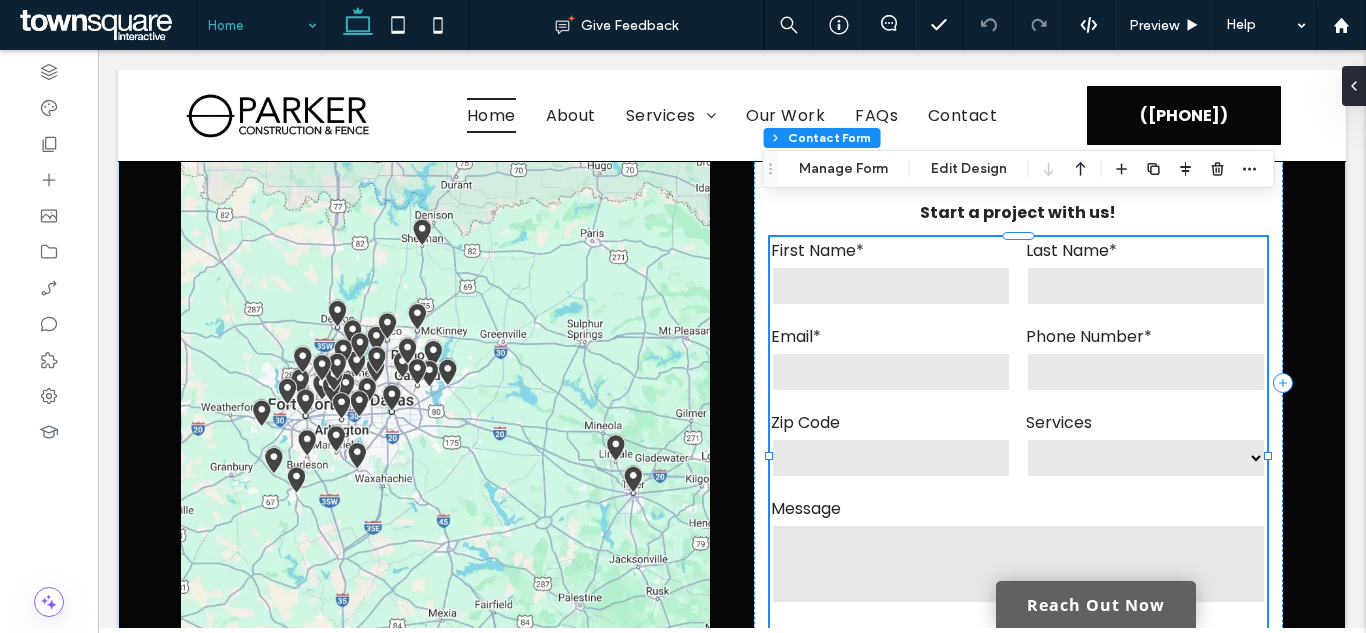 scroll, scrollTop: 6800, scrollLeft: 0, axis: vertical 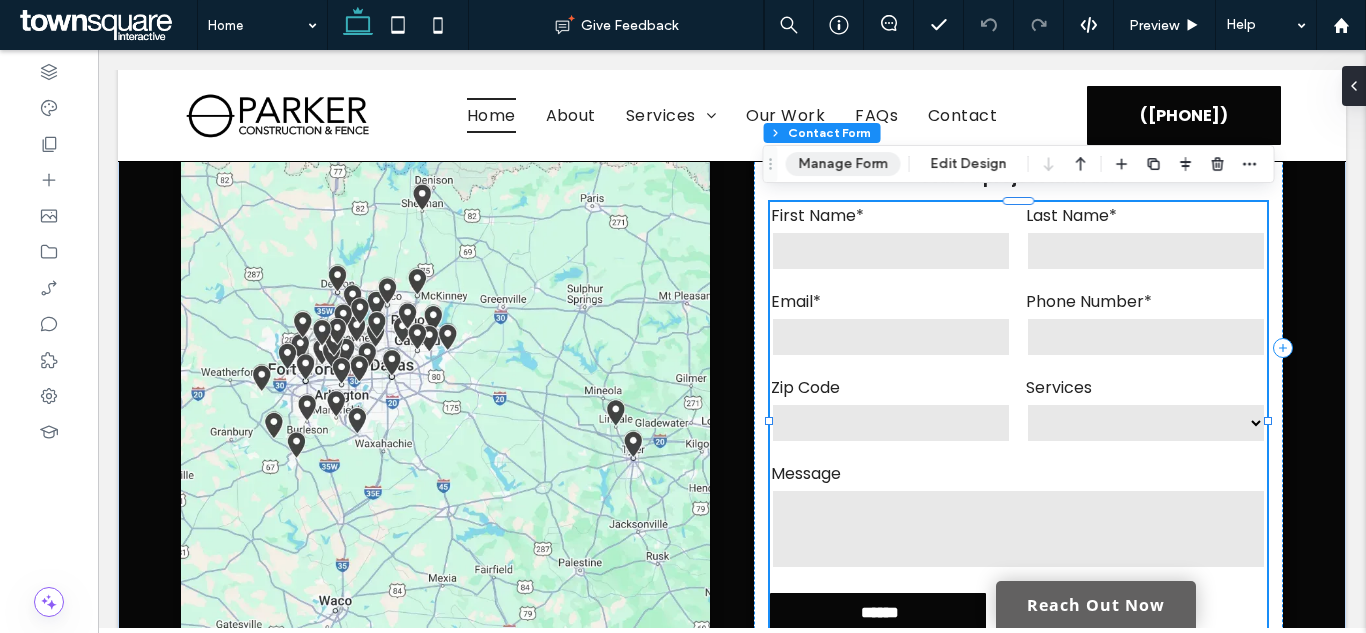 click on "Manage Form" at bounding box center (843, 164) 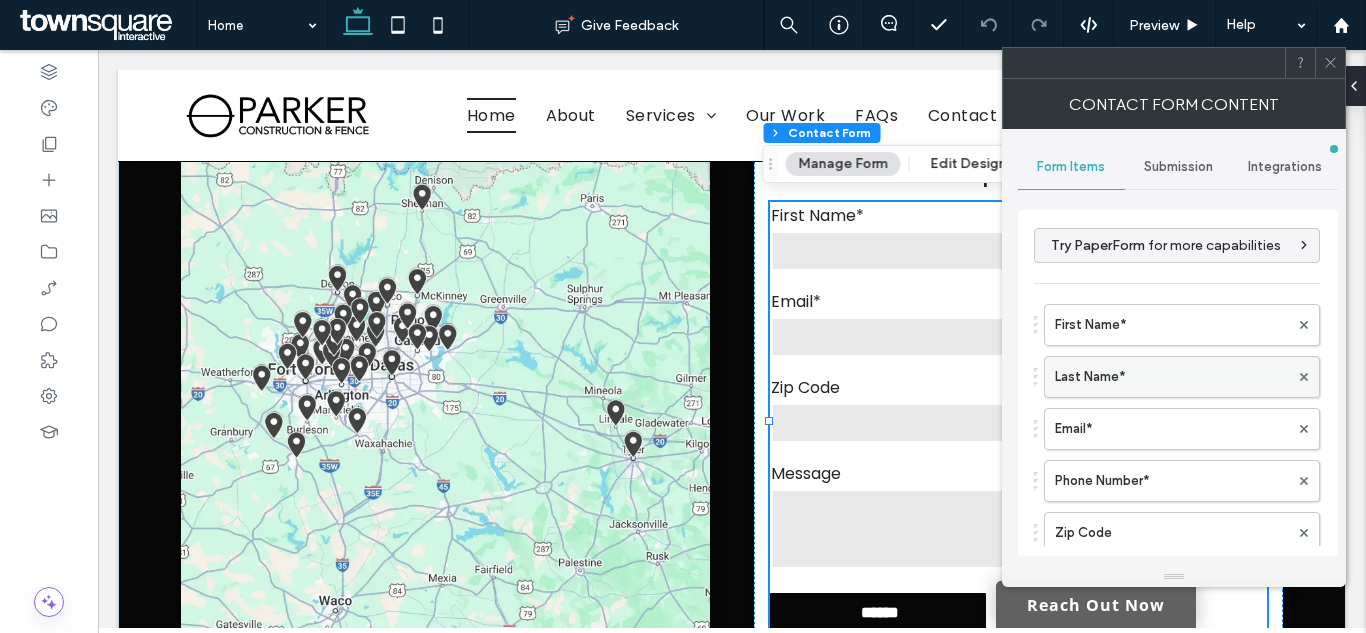 scroll, scrollTop: 553, scrollLeft: 0, axis: vertical 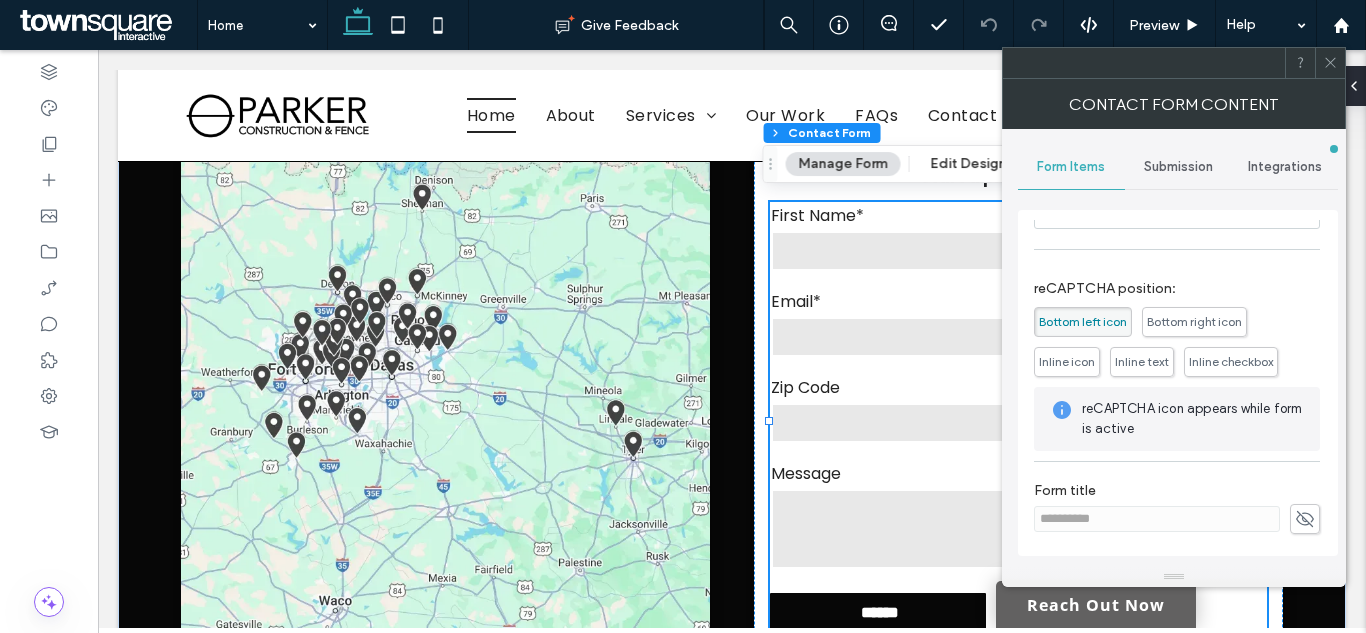 click on "Submission" at bounding box center [1178, 167] 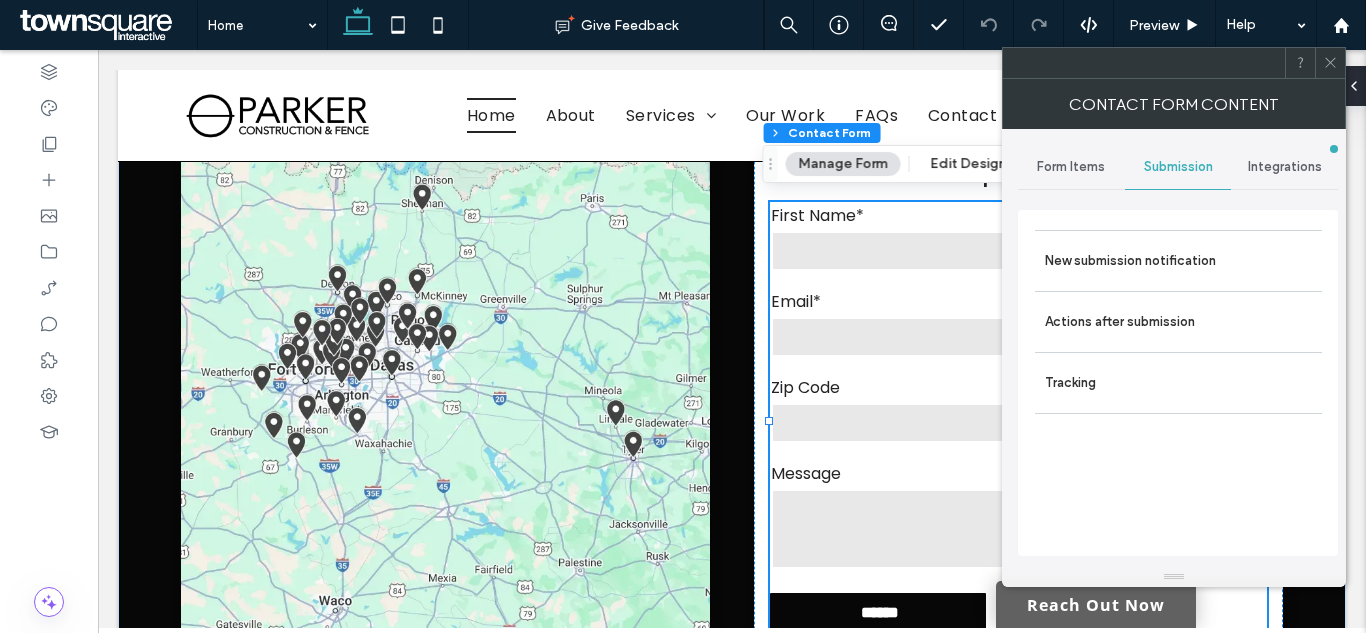 click on "Form Items" at bounding box center [1071, 167] 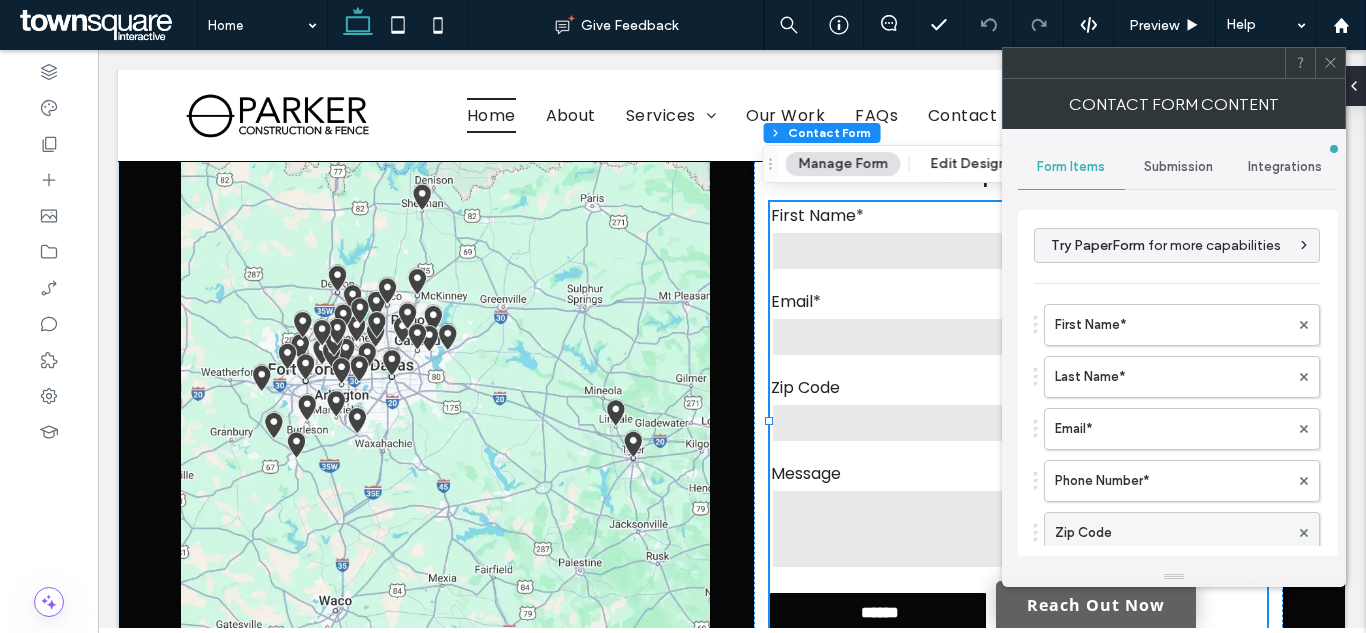 scroll, scrollTop: 400, scrollLeft: 0, axis: vertical 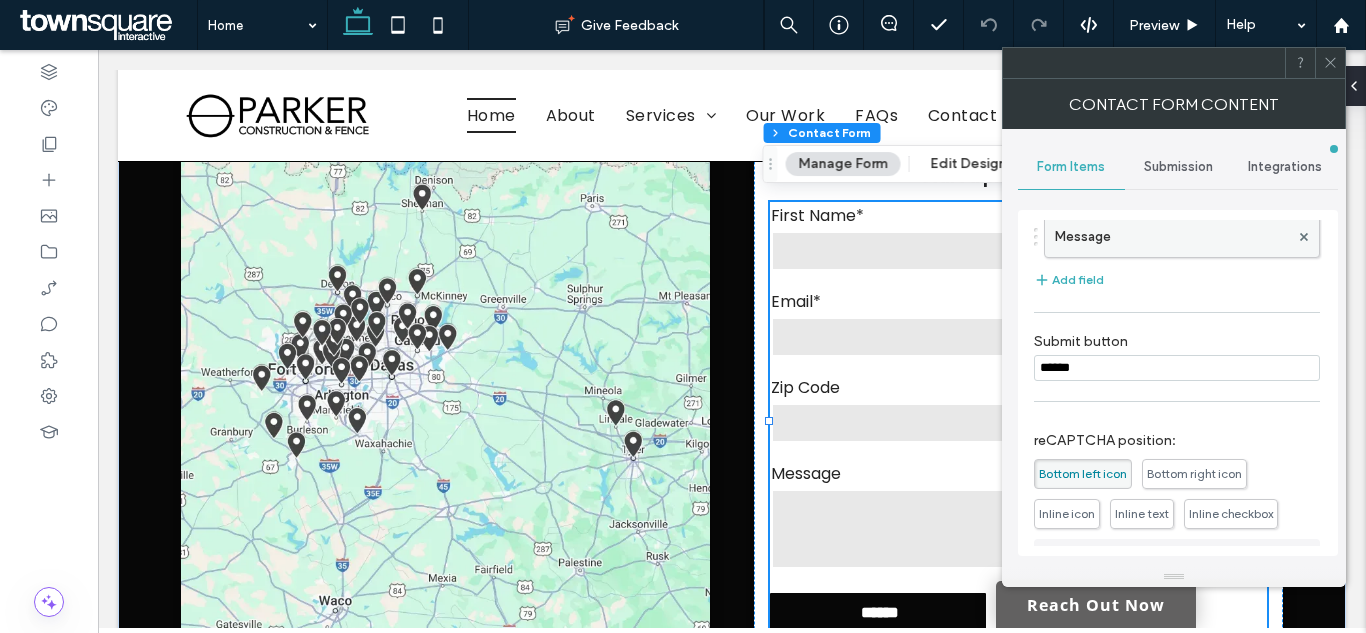 click on "Message" at bounding box center (1172, 237) 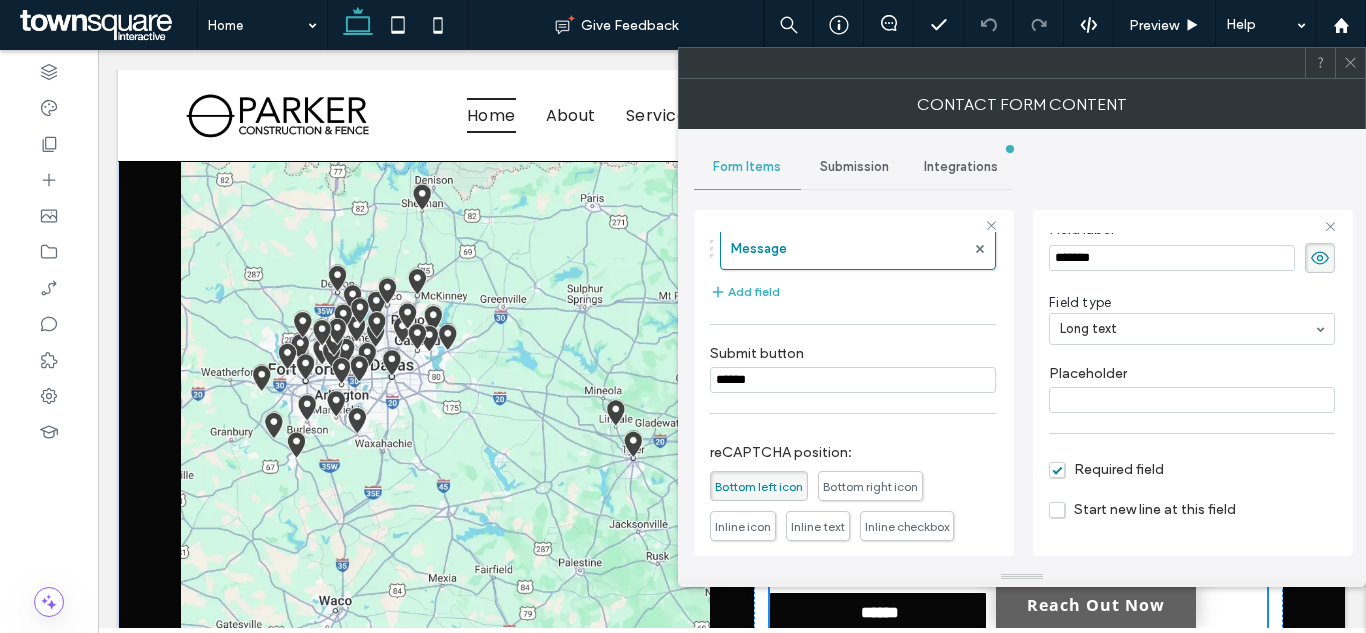 scroll, scrollTop: 124, scrollLeft: 0, axis: vertical 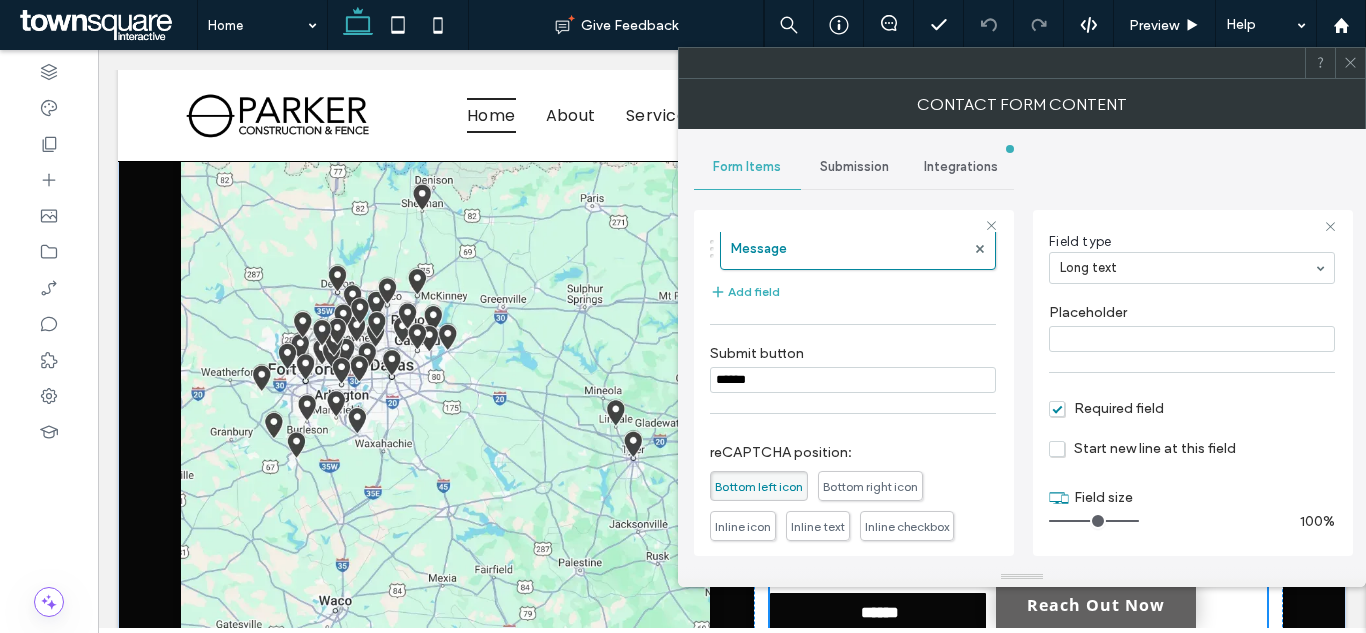 click on "Required field" at bounding box center [1192, 408] 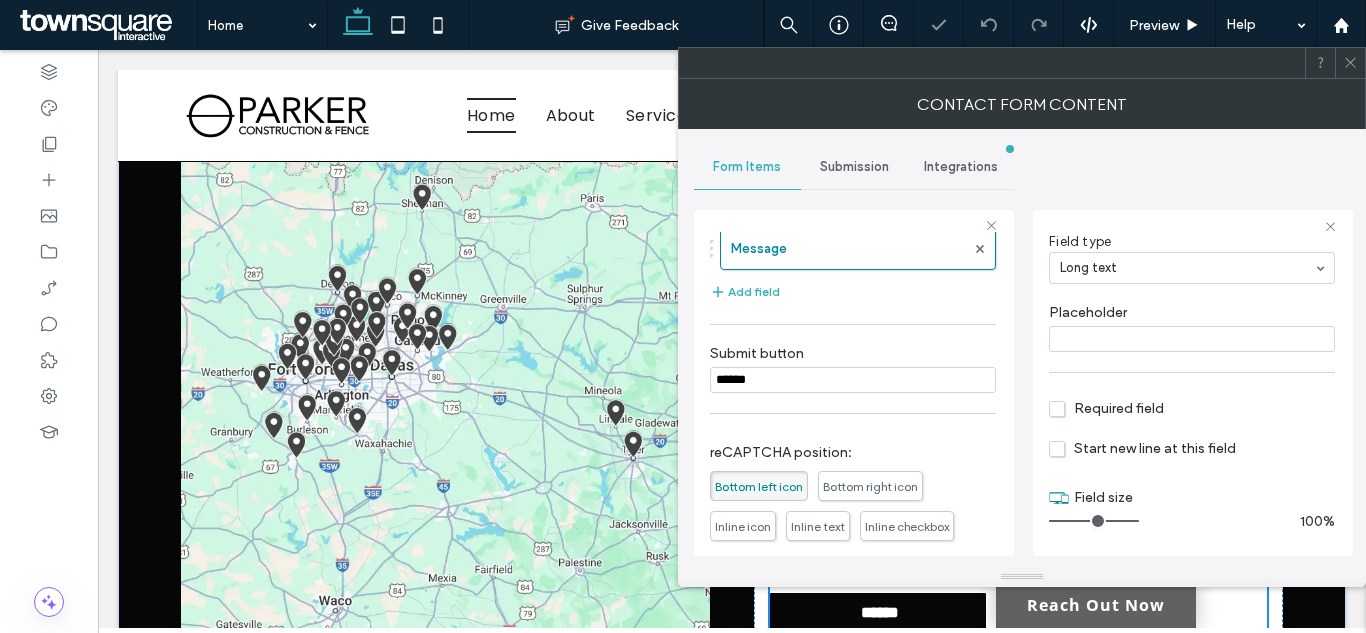 scroll, scrollTop: 0, scrollLeft: 0, axis: both 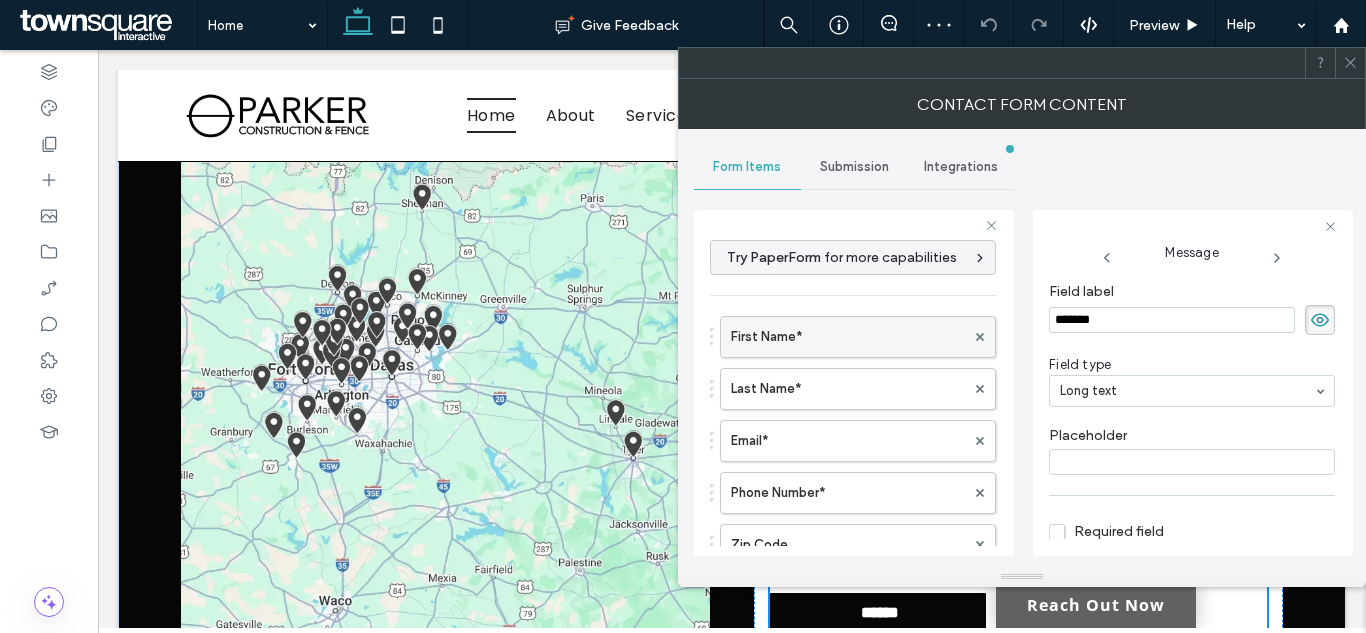 click on "First Name*" at bounding box center (848, 337) 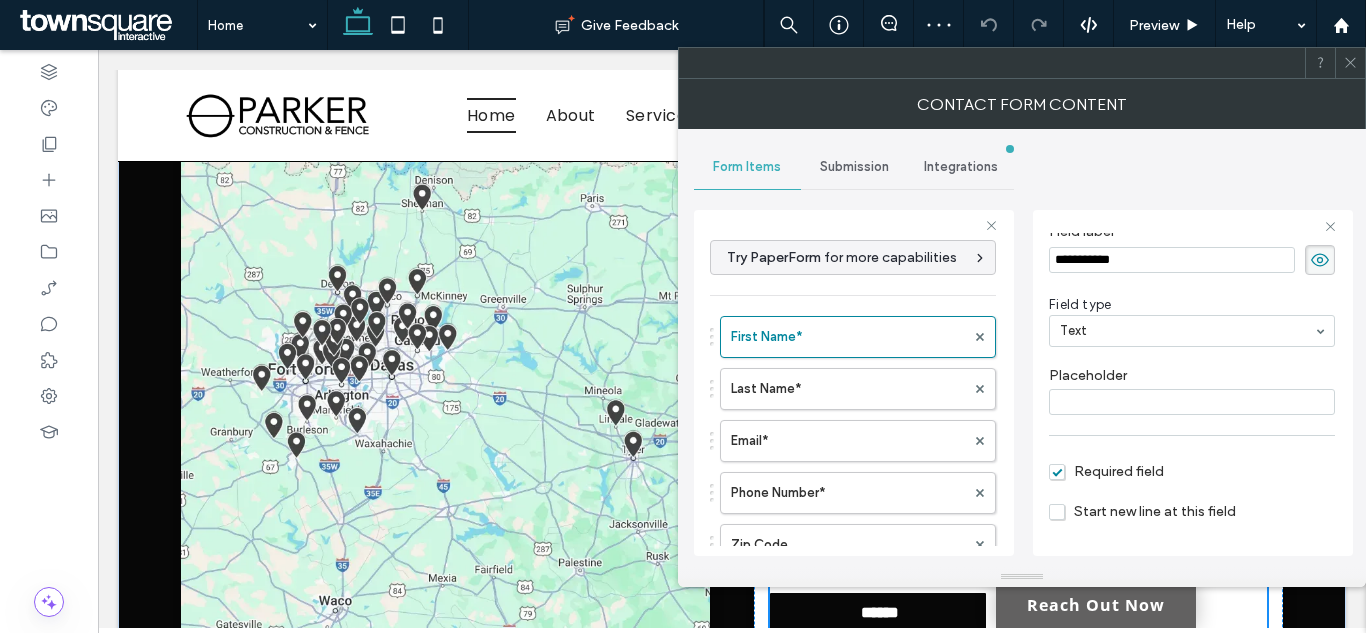 scroll, scrollTop: 124, scrollLeft: 0, axis: vertical 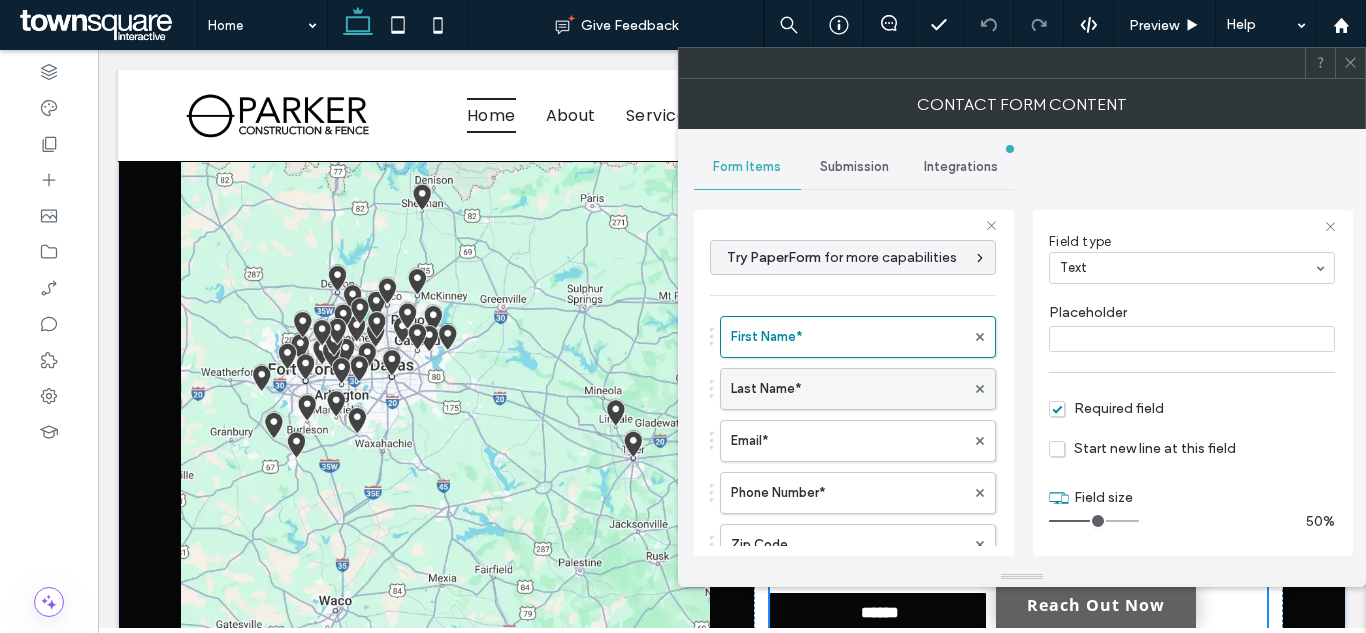 click on "Last Name*" at bounding box center [848, 389] 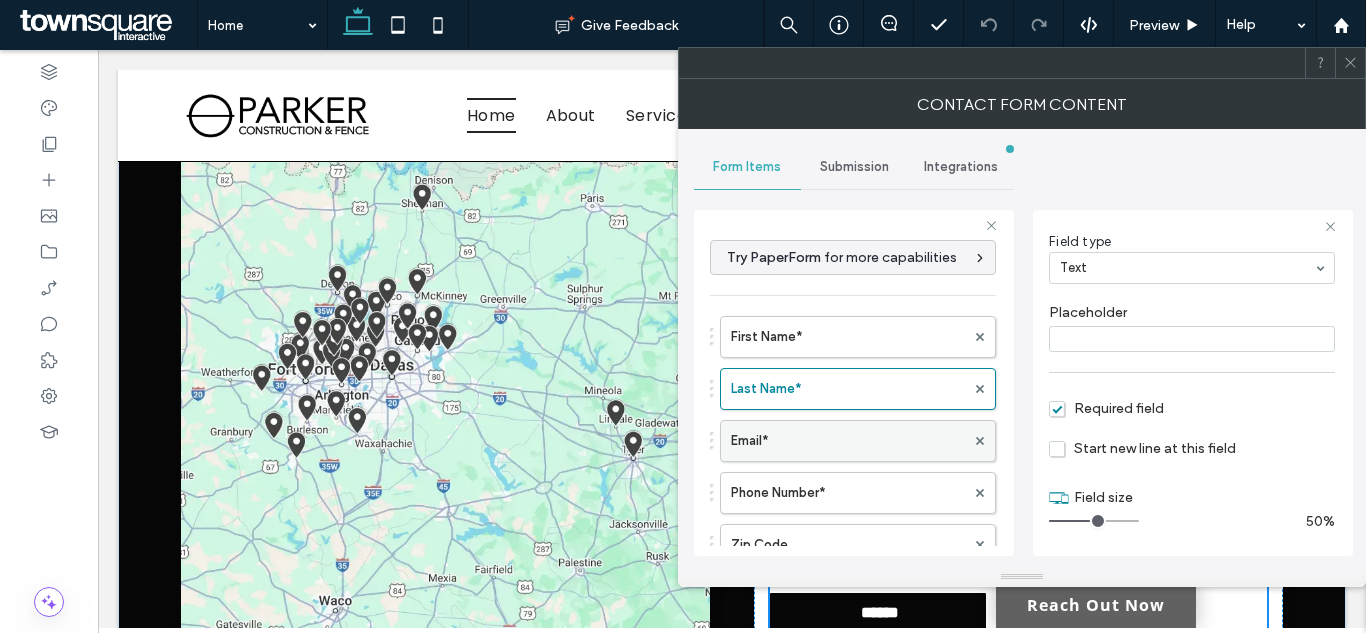 click on "Email*" at bounding box center (848, 441) 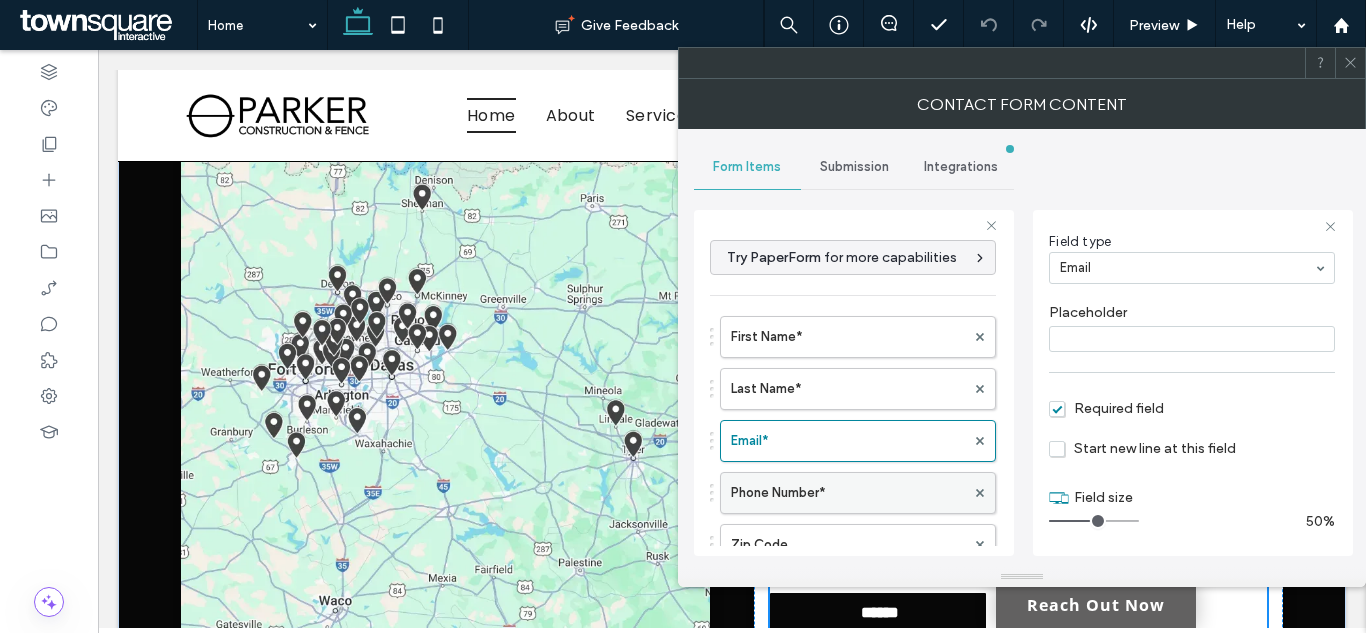 click on "Phone Number*" at bounding box center [848, 493] 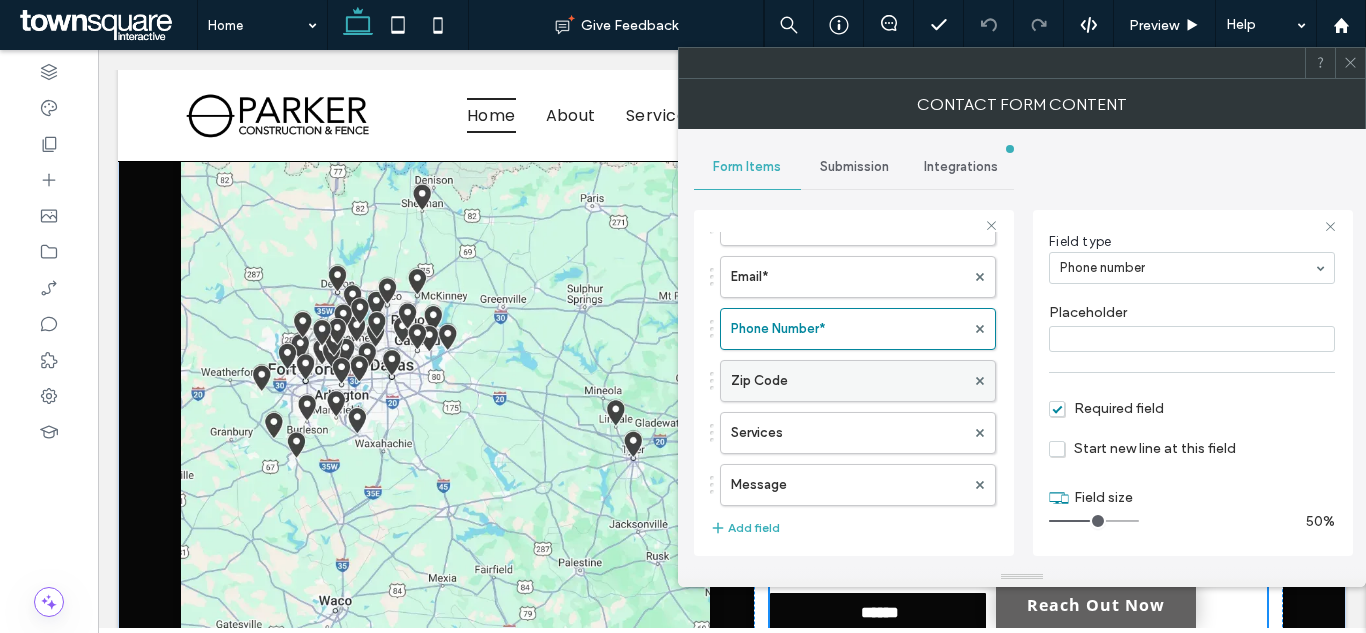scroll, scrollTop: 200, scrollLeft: 0, axis: vertical 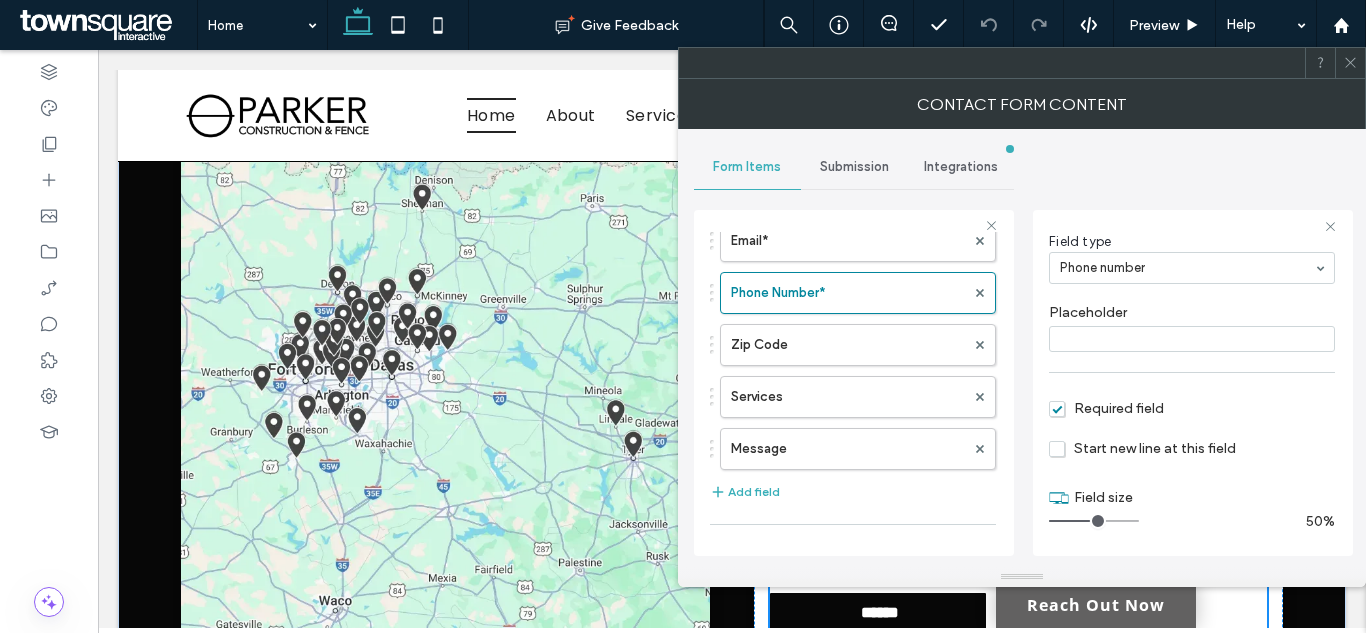 click 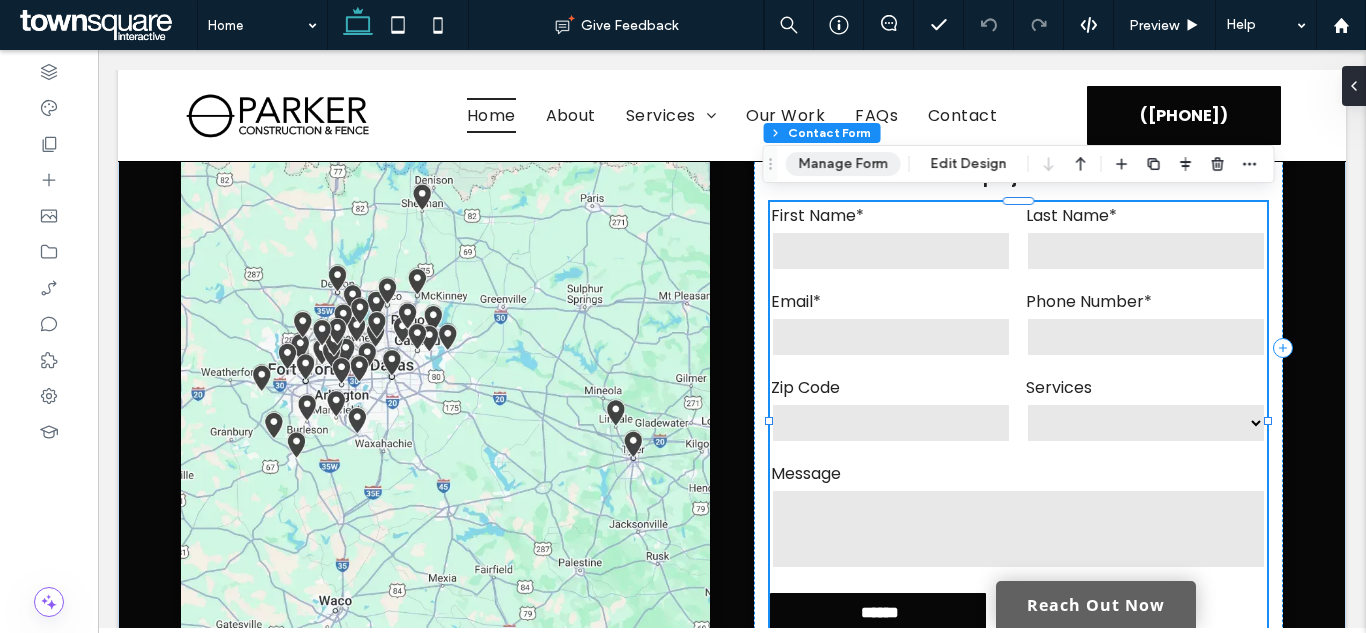 click on "Manage Form" at bounding box center (843, 164) 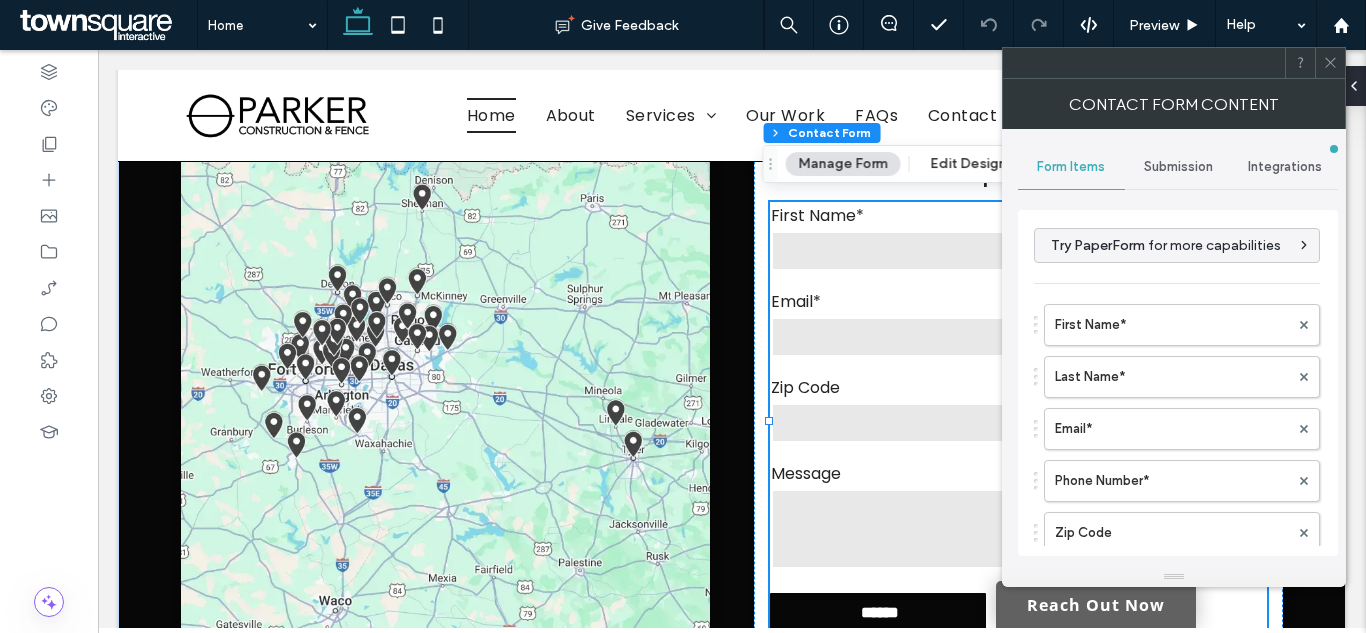 click on "Submission" at bounding box center [1178, 167] 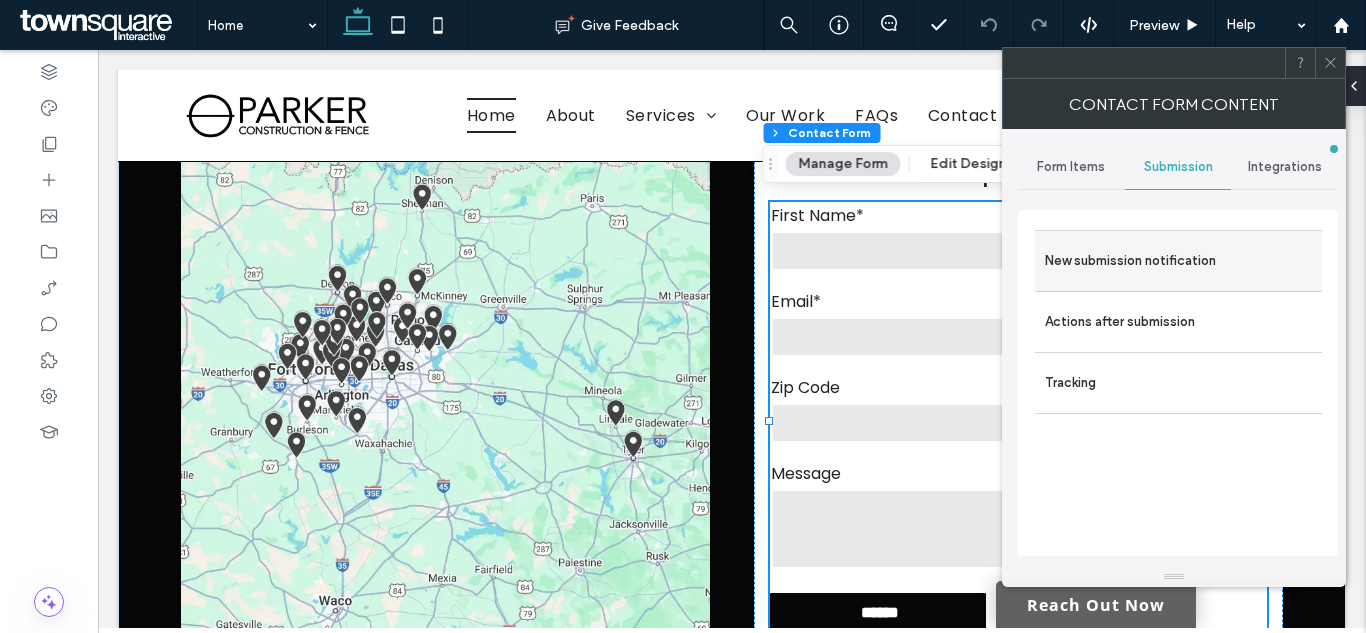 click on "New submission notification" at bounding box center [1178, 261] 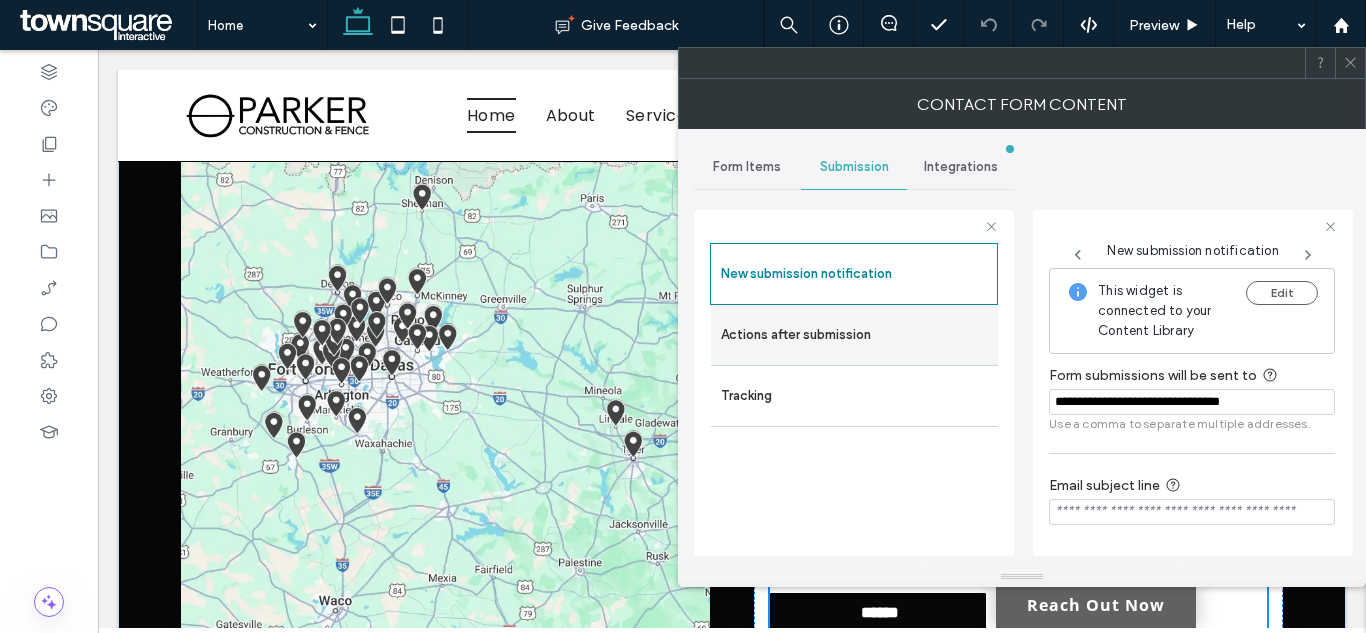 click on "Actions after submission" at bounding box center [854, 335] 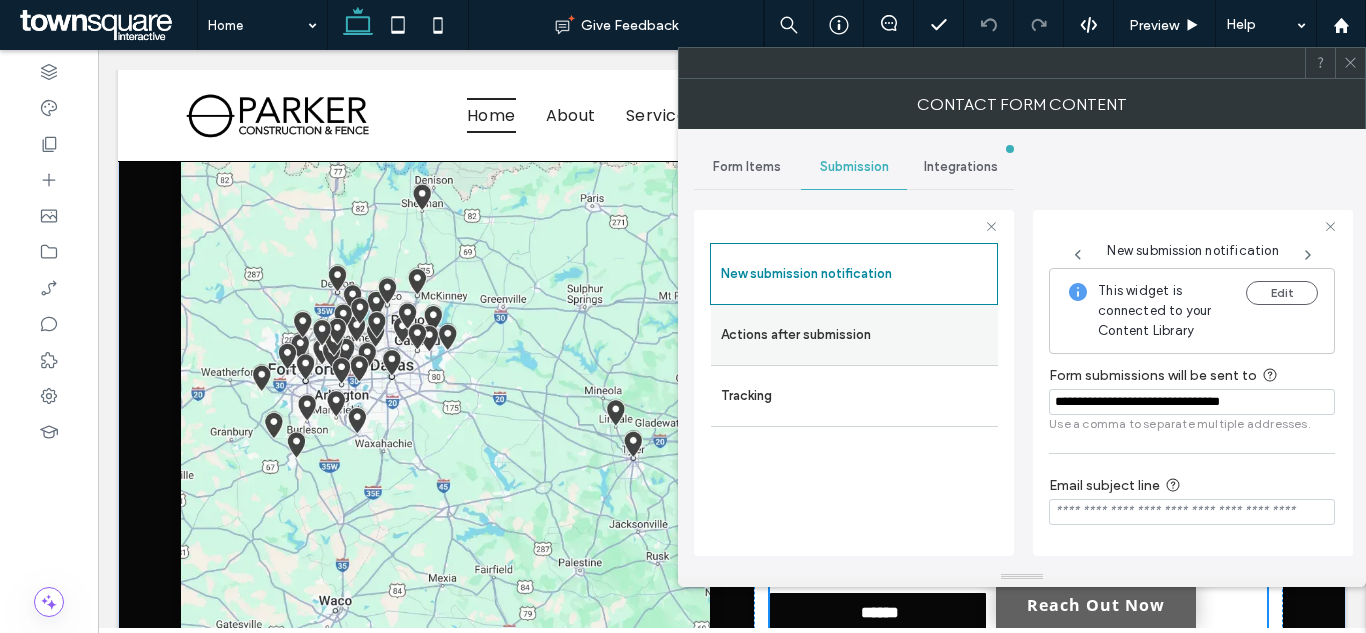 click on "Actions after submission" at bounding box center [854, 335] 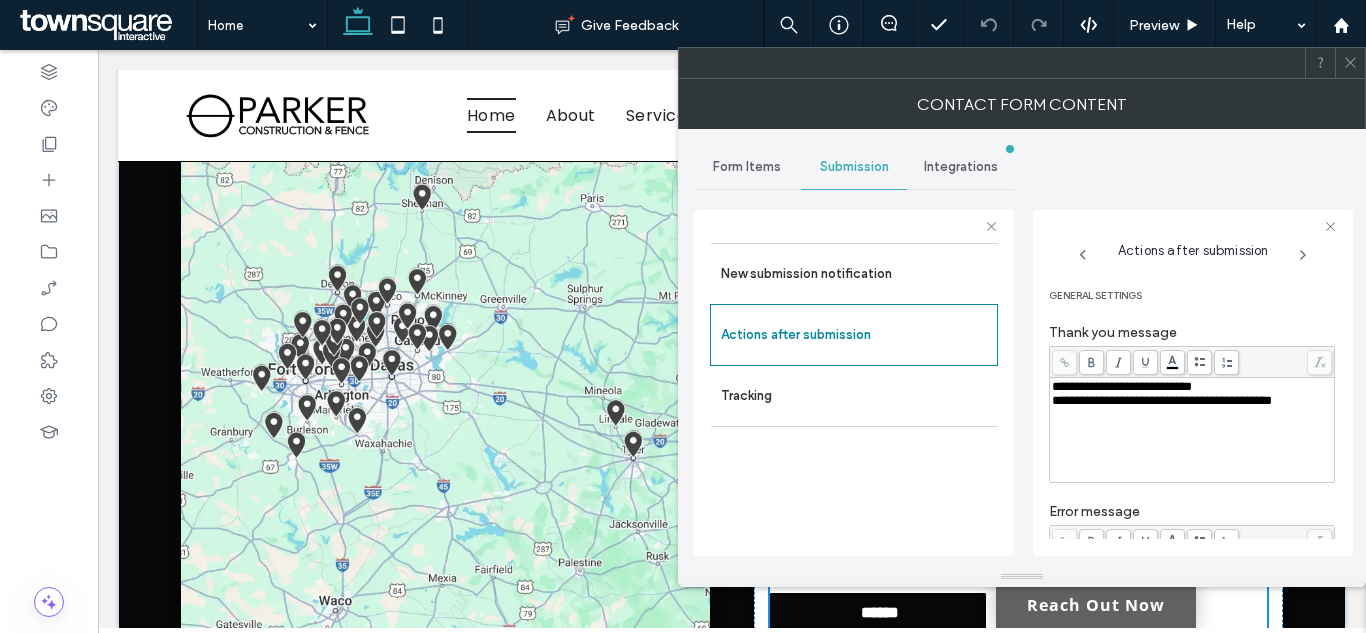 scroll, scrollTop: 345, scrollLeft: 0, axis: vertical 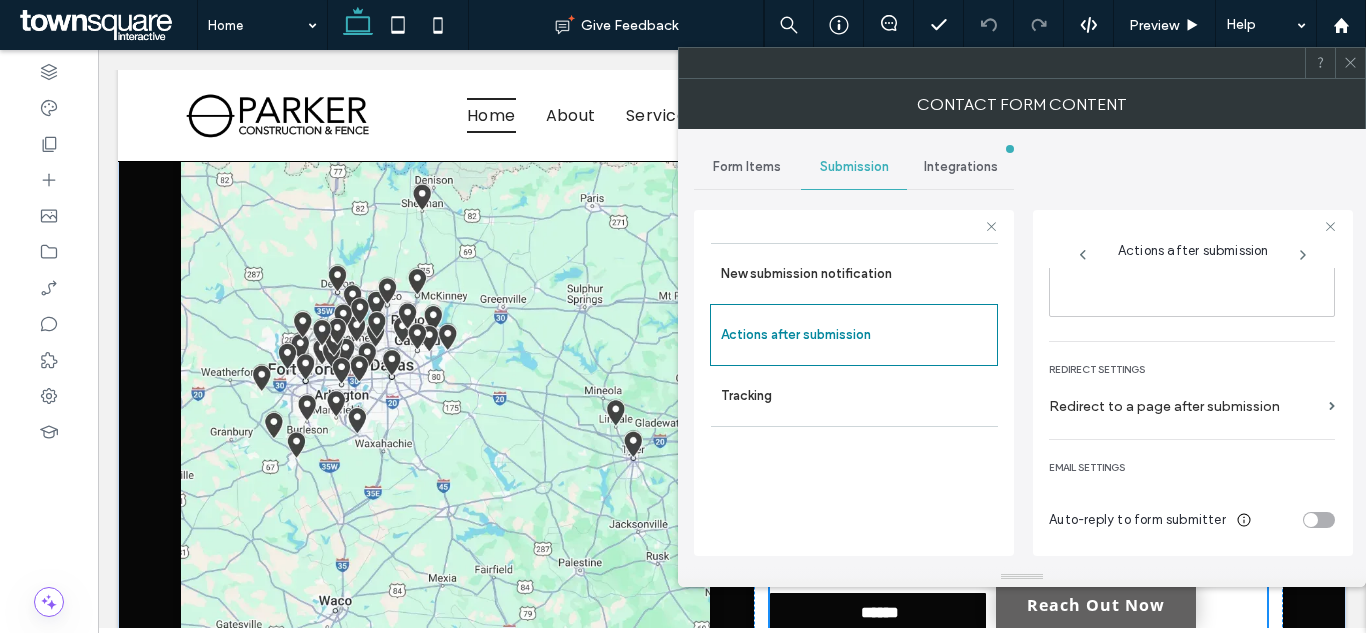 click 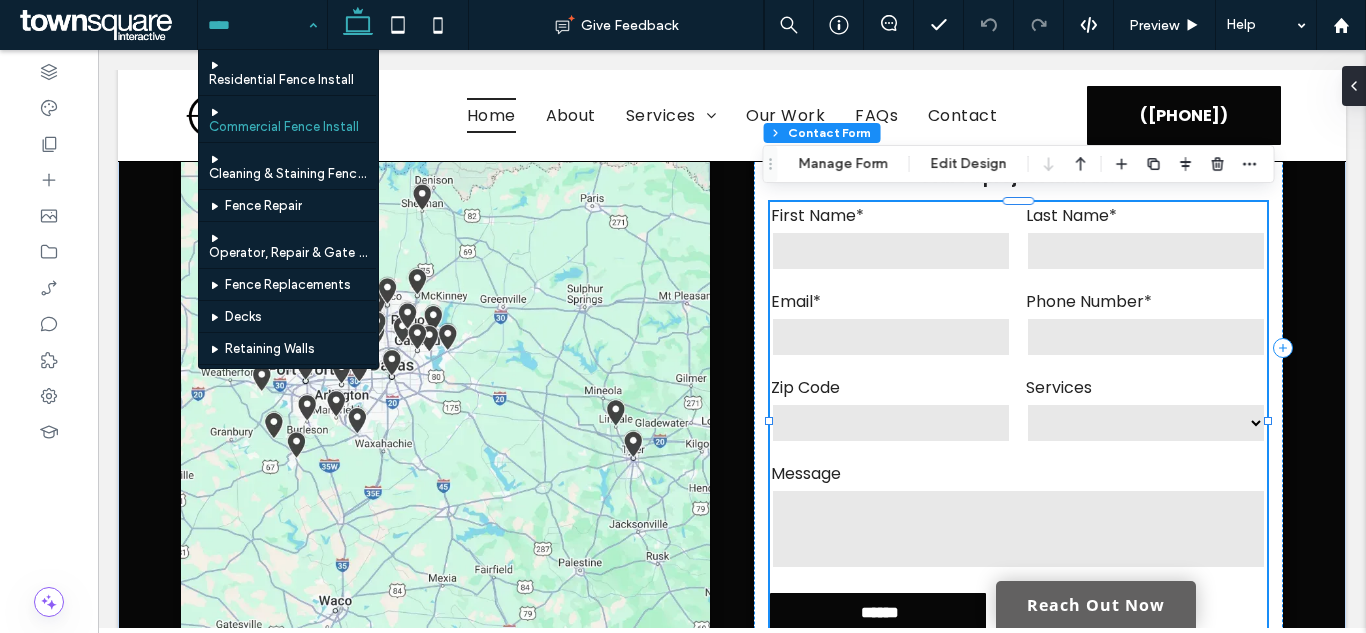 scroll, scrollTop: 0, scrollLeft: 0, axis: both 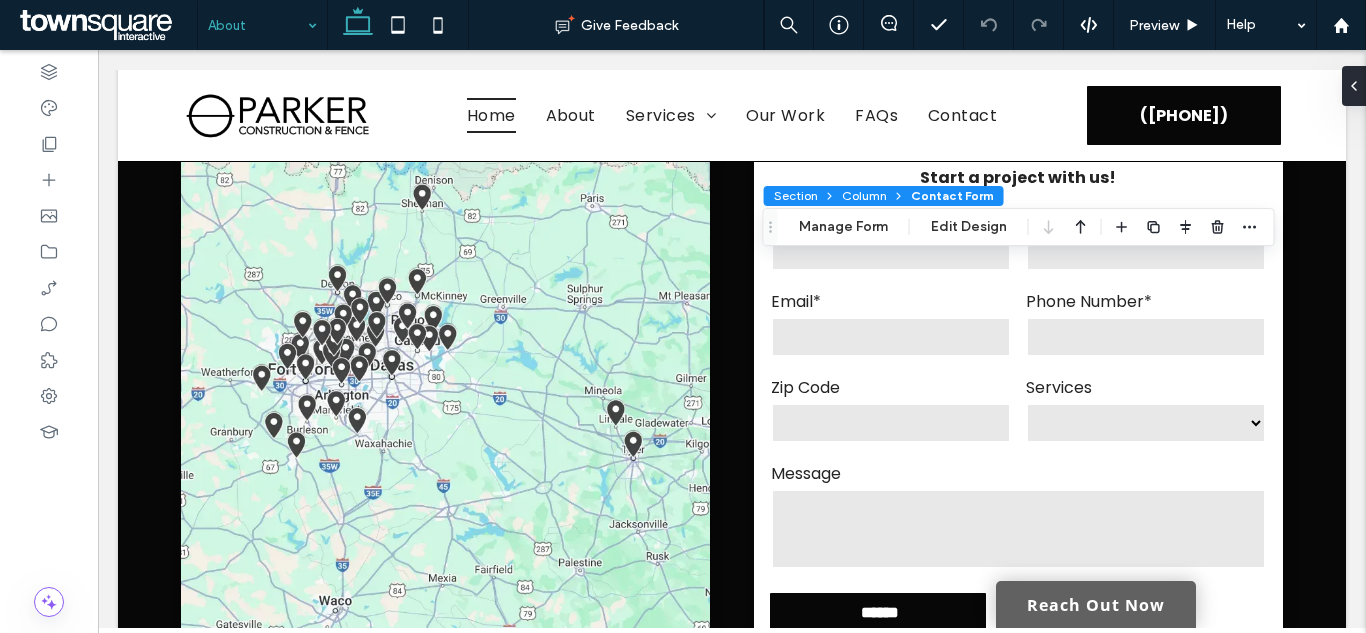 click 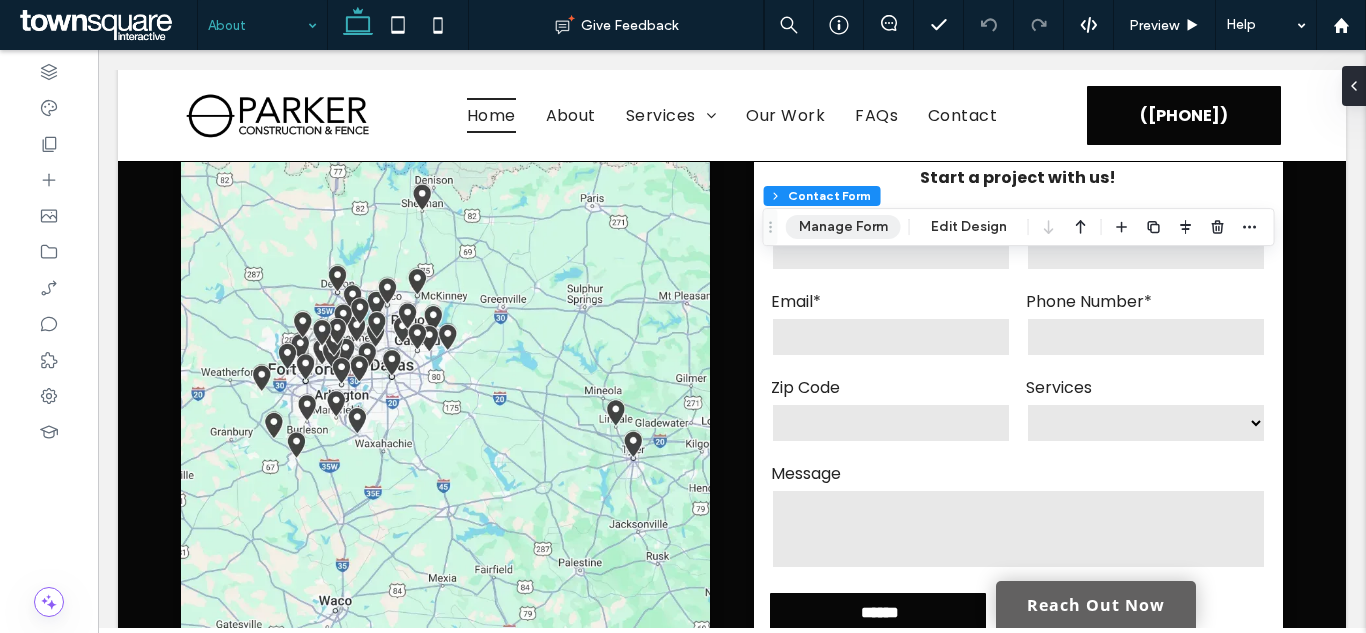 click on "Manage Form" at bounding box center (843, 227) 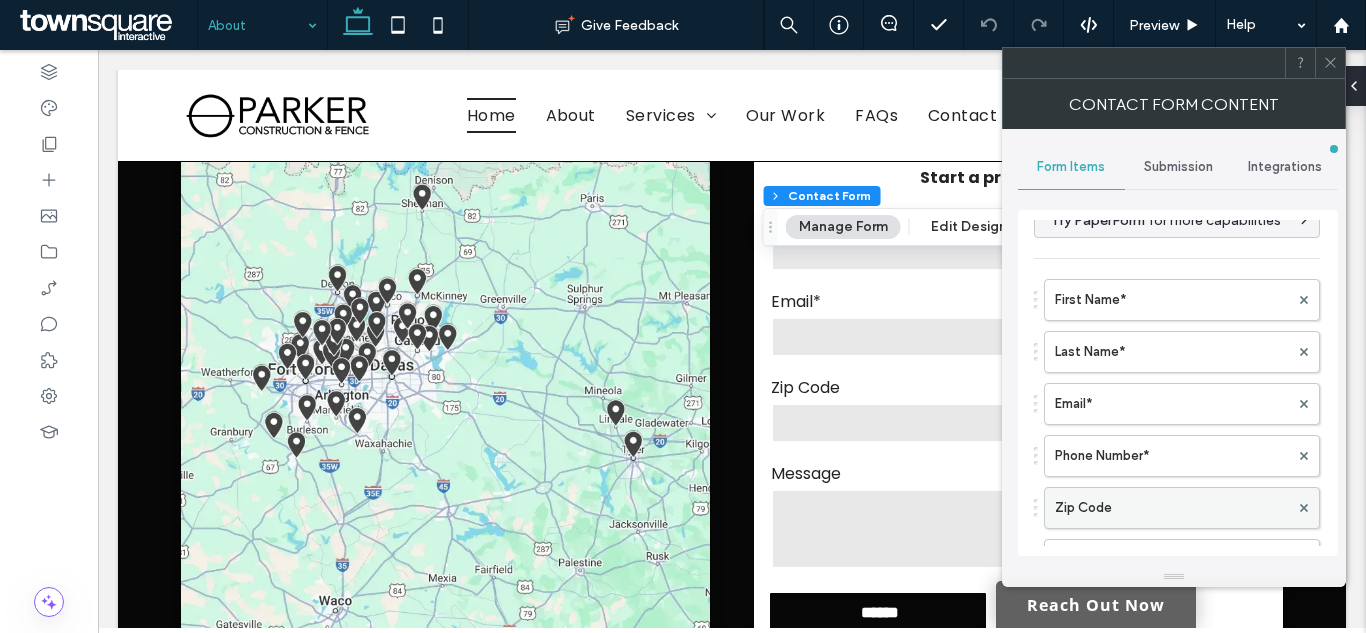 scroll, scrollTop: 100, scrollLeft: 0, axis: vertical 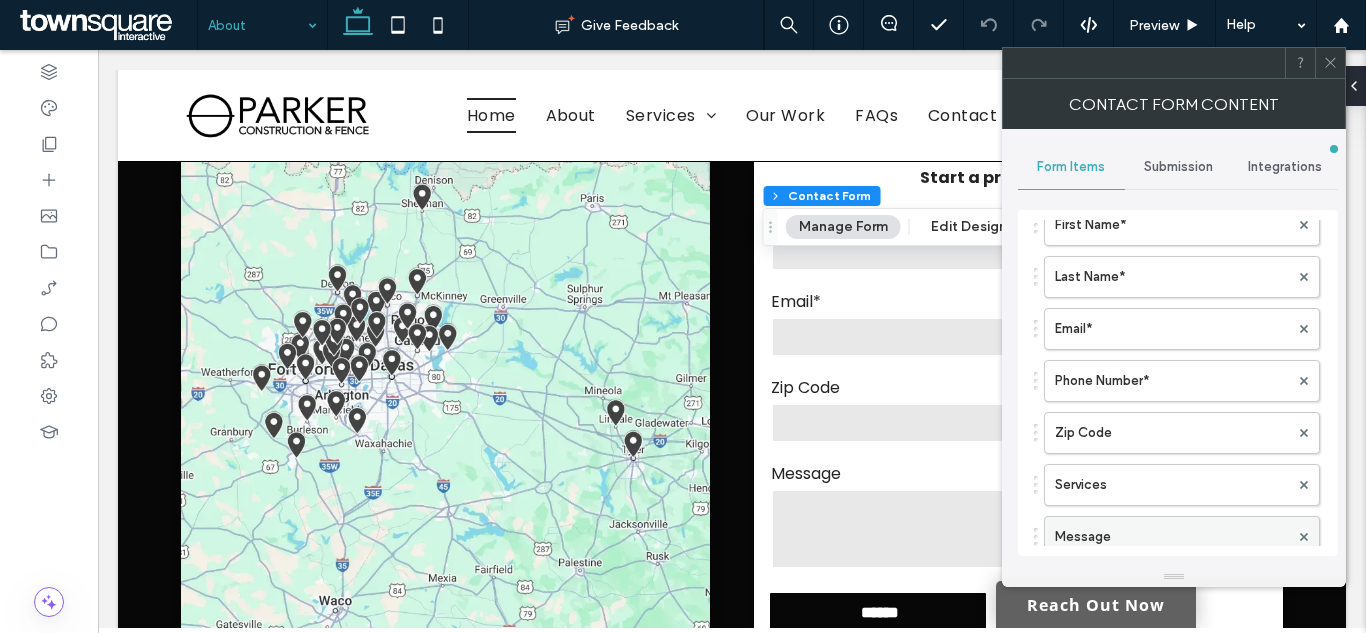 click on "Message" at bounding box center (1172, 537) 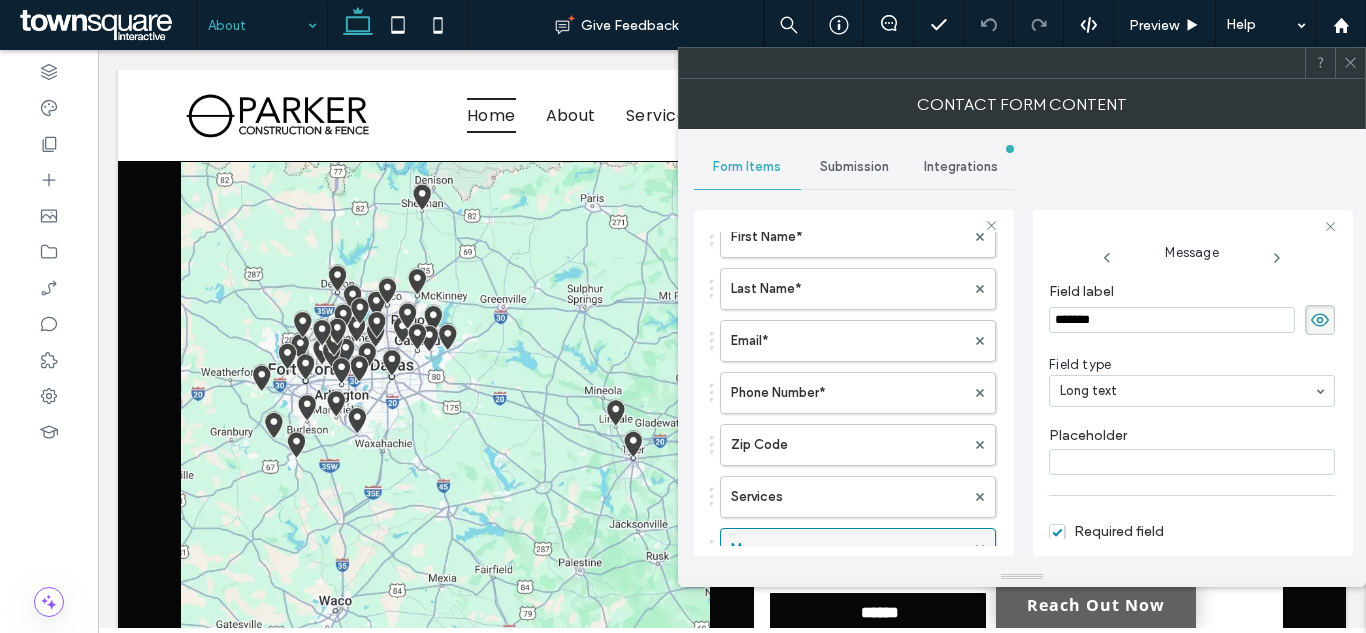 scroll, scrollTop: 100, scrollLeft: 0, axis: vertical 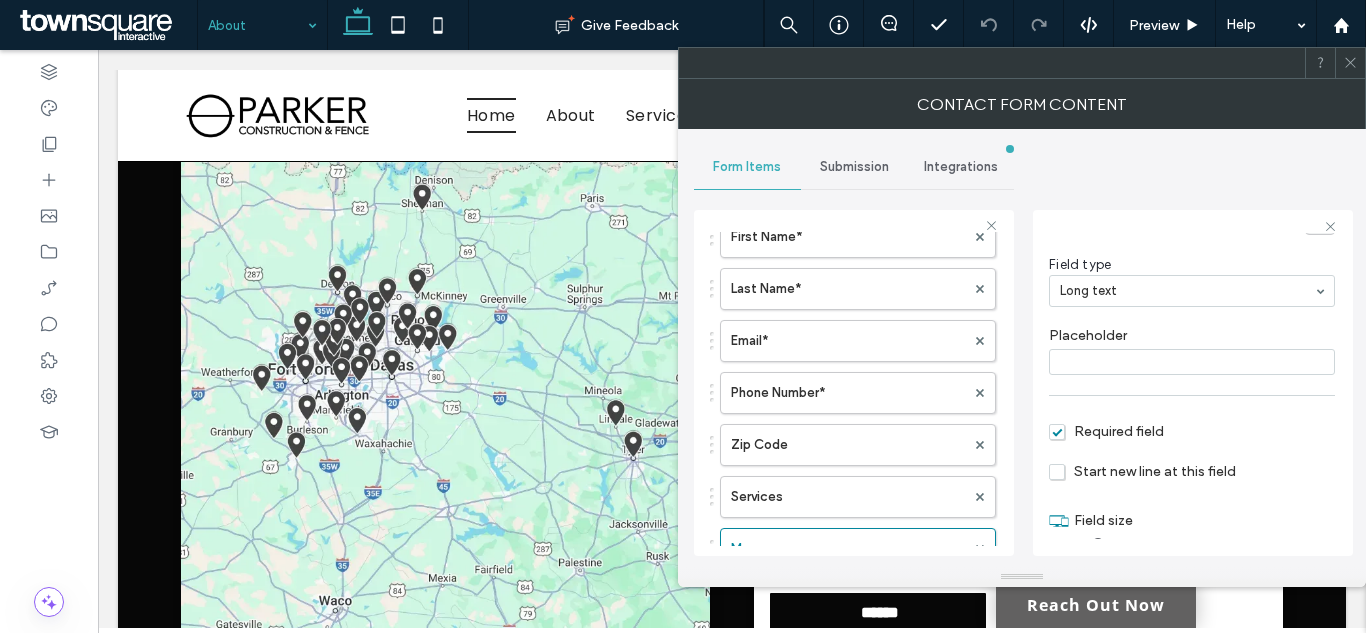 click on "Required field" at bounding box center [1106, 431] 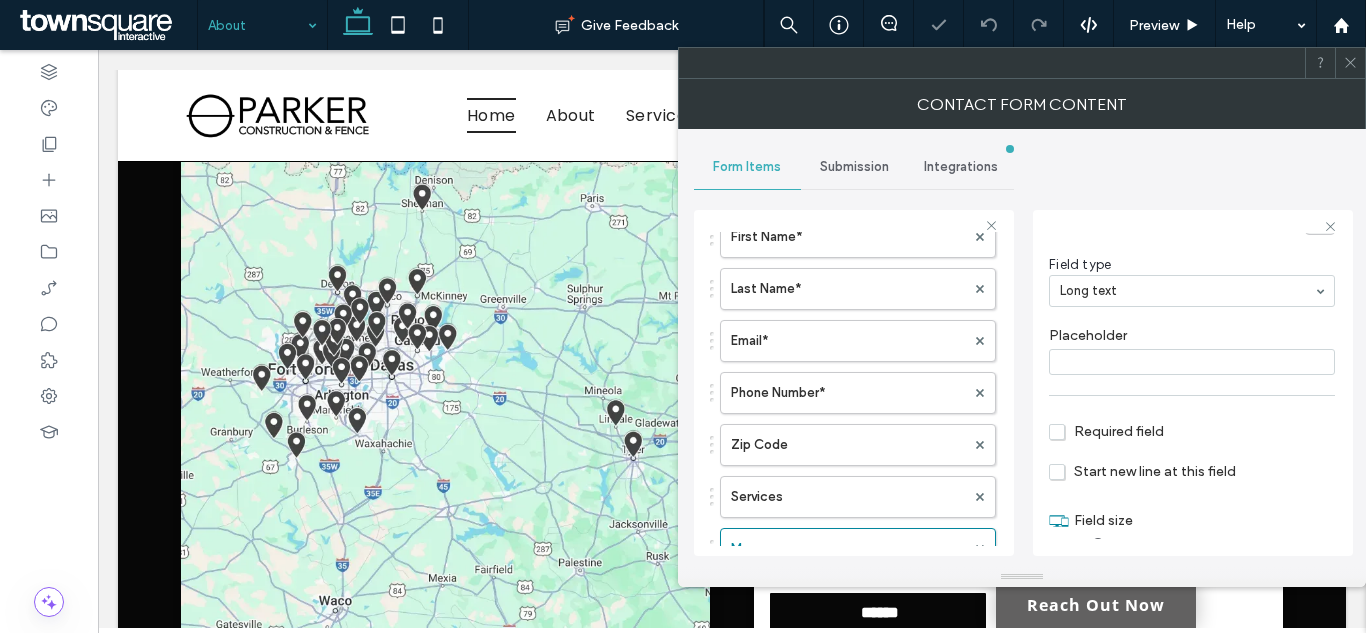 click on "**********" at bounding box center [854, 383] 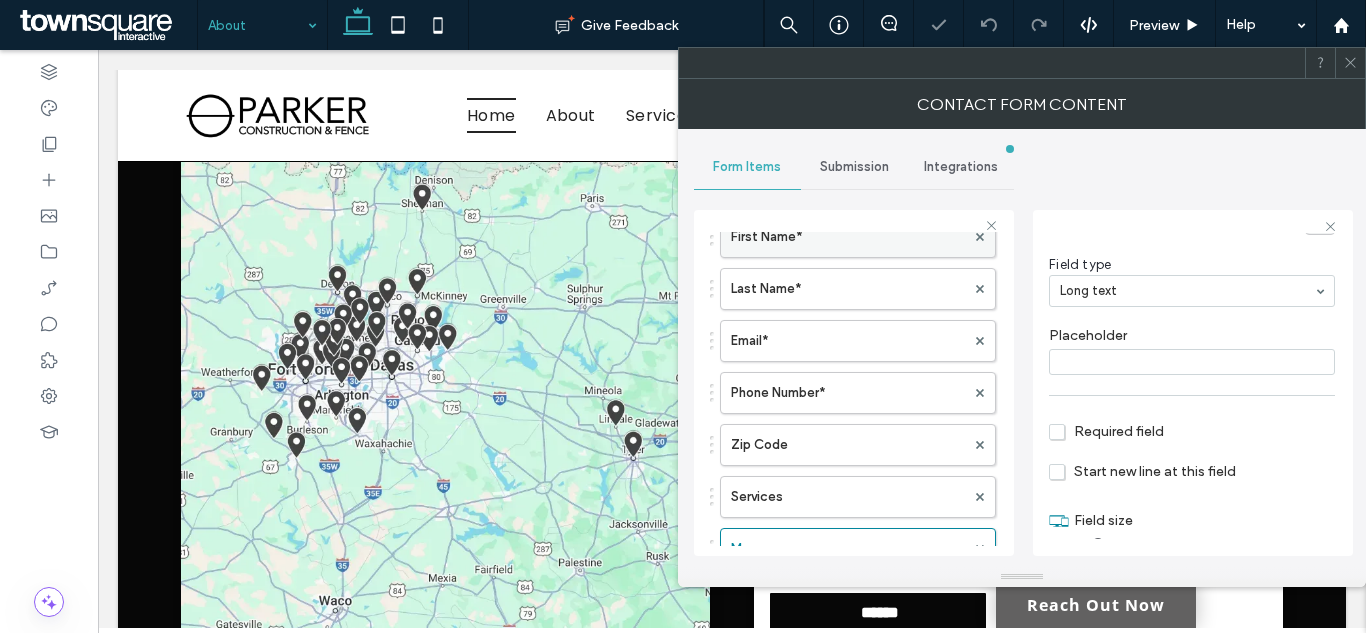 click on "First Name*" at bounding box center (848, 237) 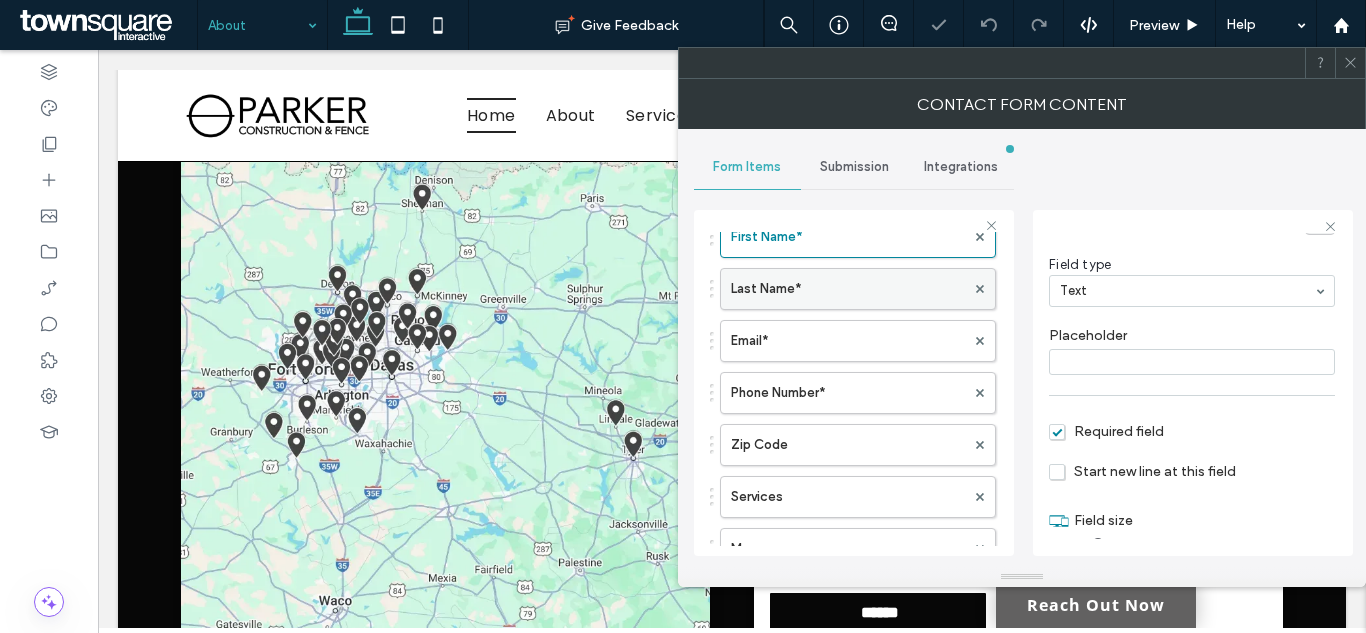 click on "Last Name*" at bounding box center (848, 289) 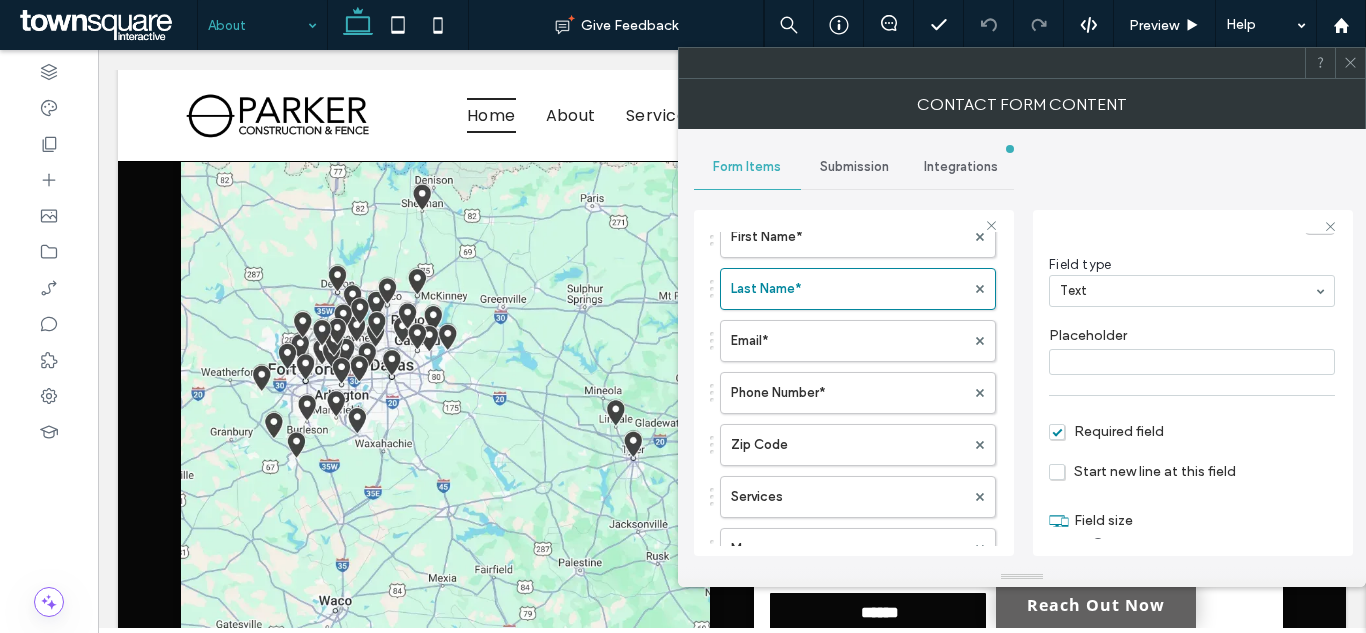 click 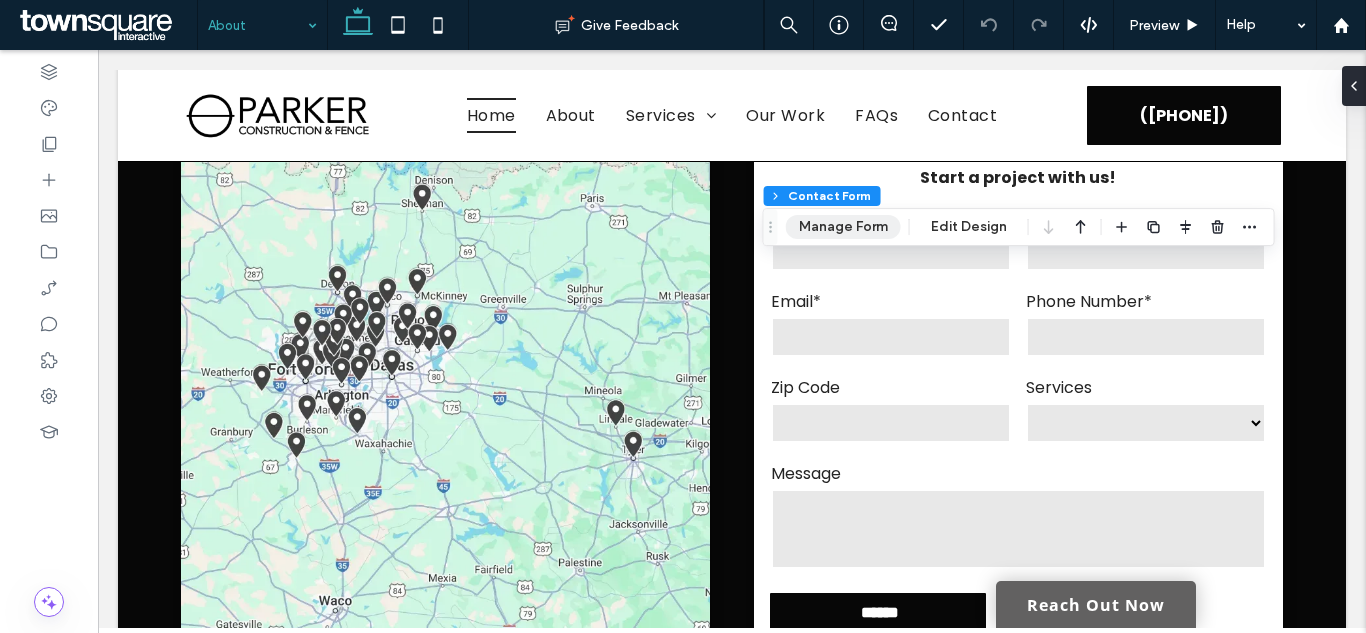 click on "Manage Form" at bounding box center [843, 227] 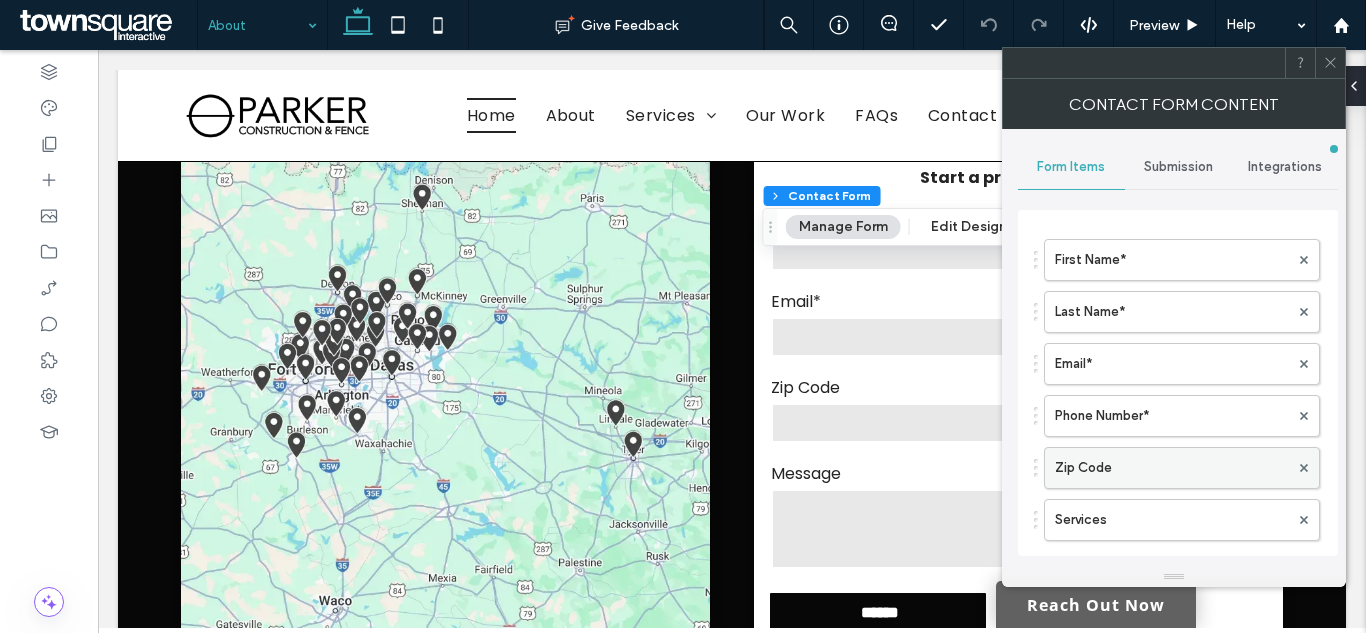 scroll, scrollTop: 100, scrollLeft: 0, axis: vertical 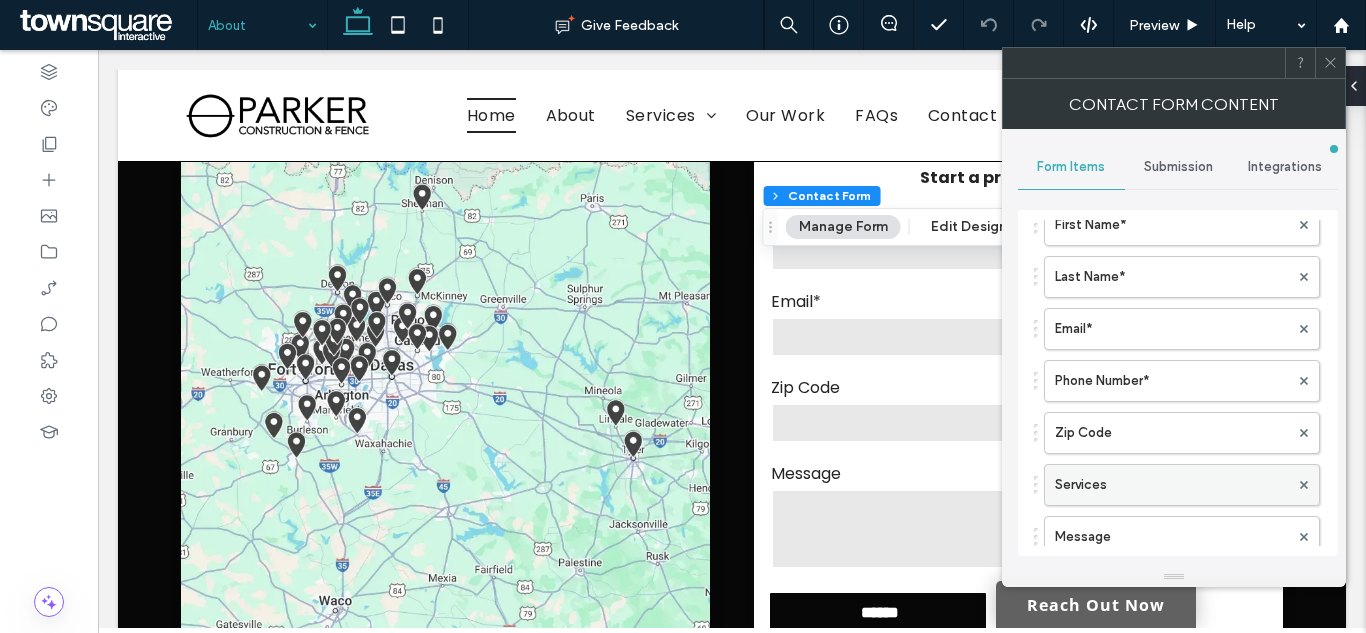 click on "Services" at bounding box center [1172, 485] 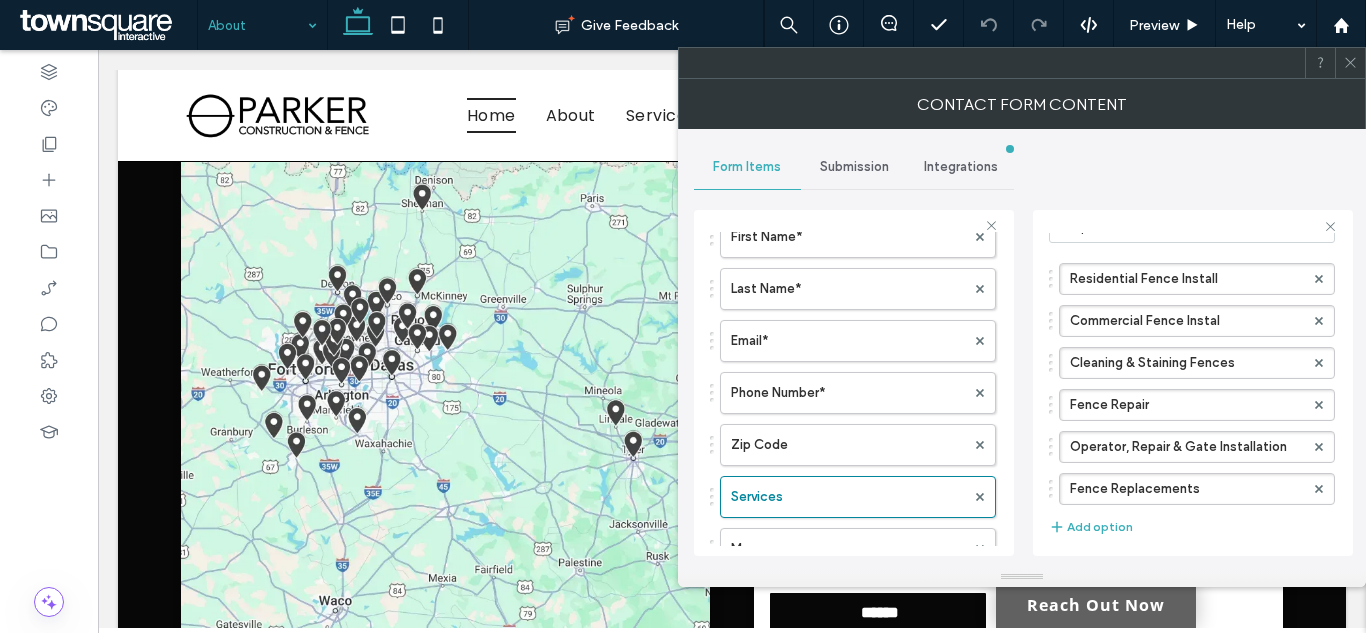 scroll, scrollTop: 200, scrollLeft: 0, axis: vertical 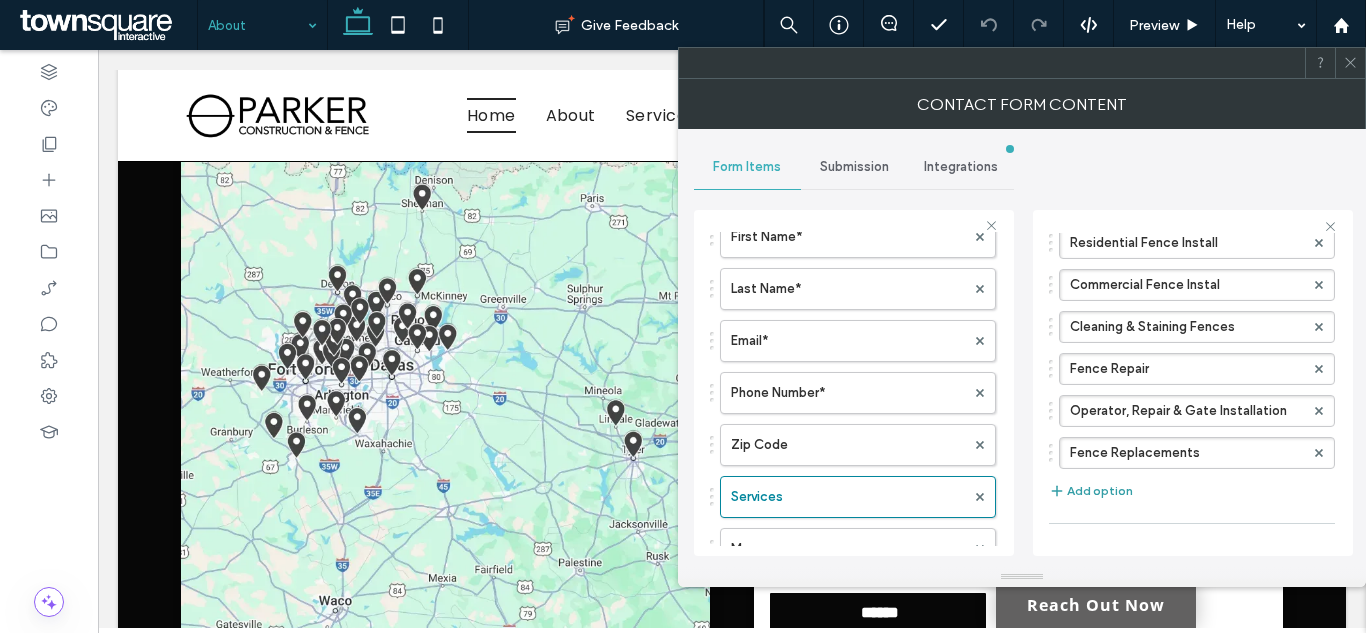click 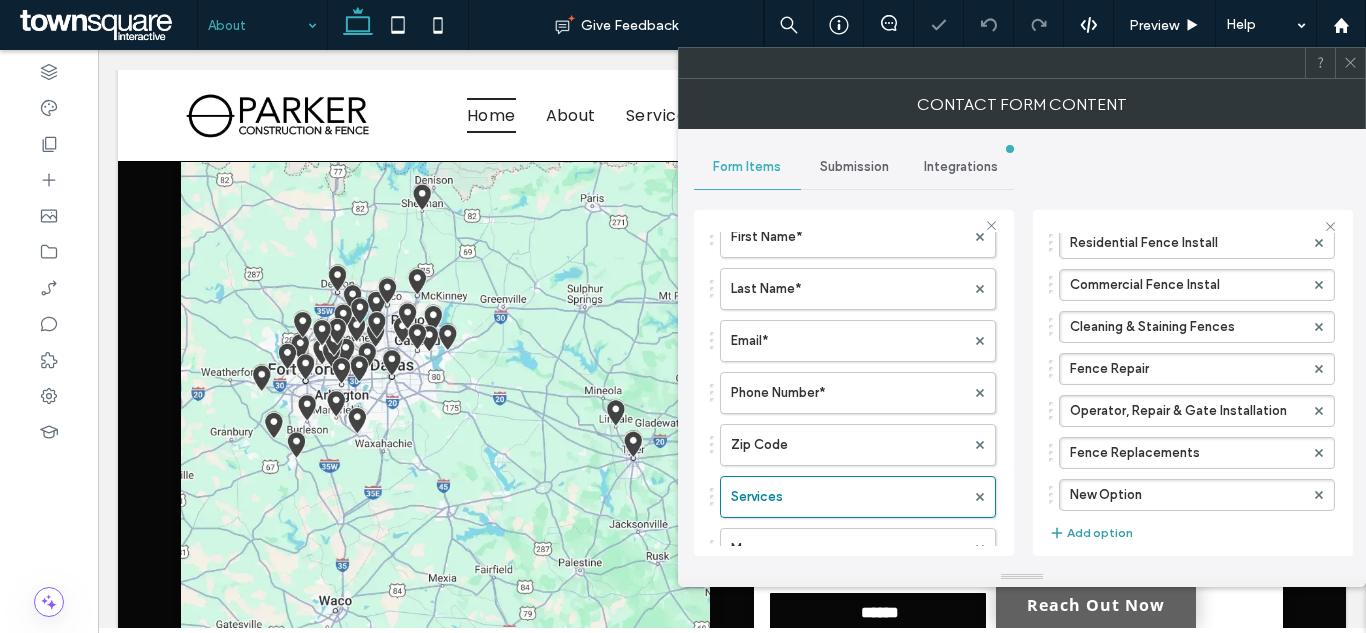 click on "New Option" at bounding box center [1187, 495] 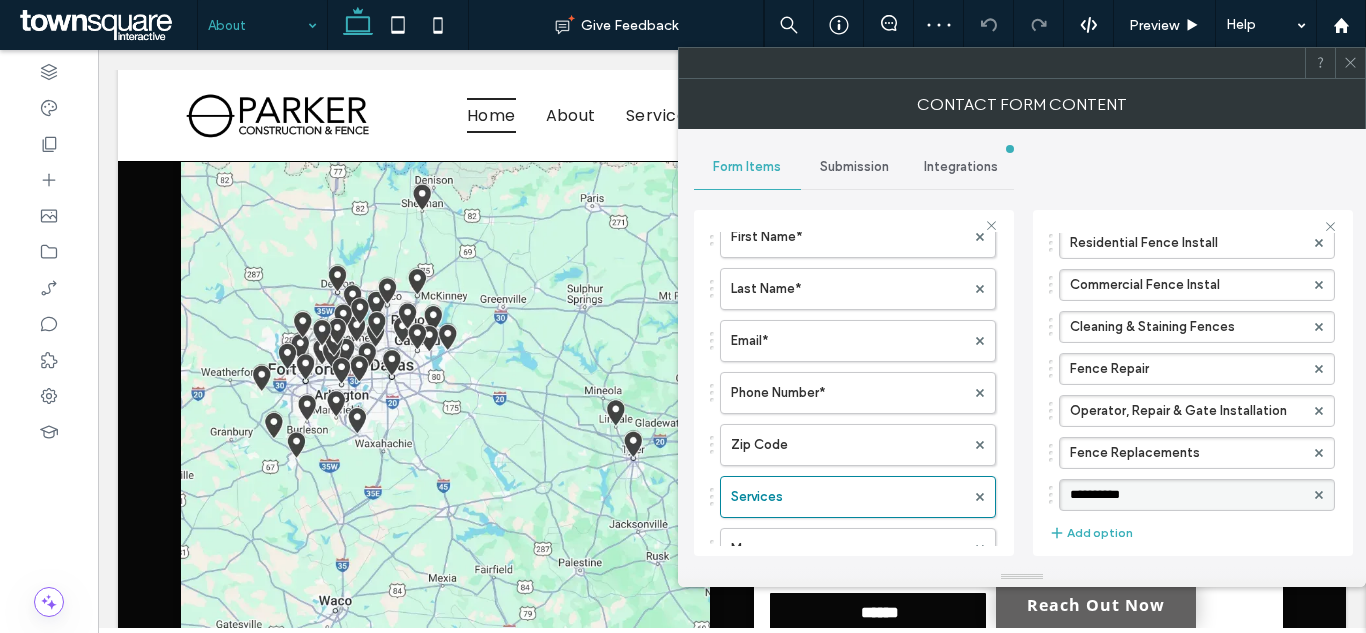 click on "**********" at bounding box center [1187, 495] 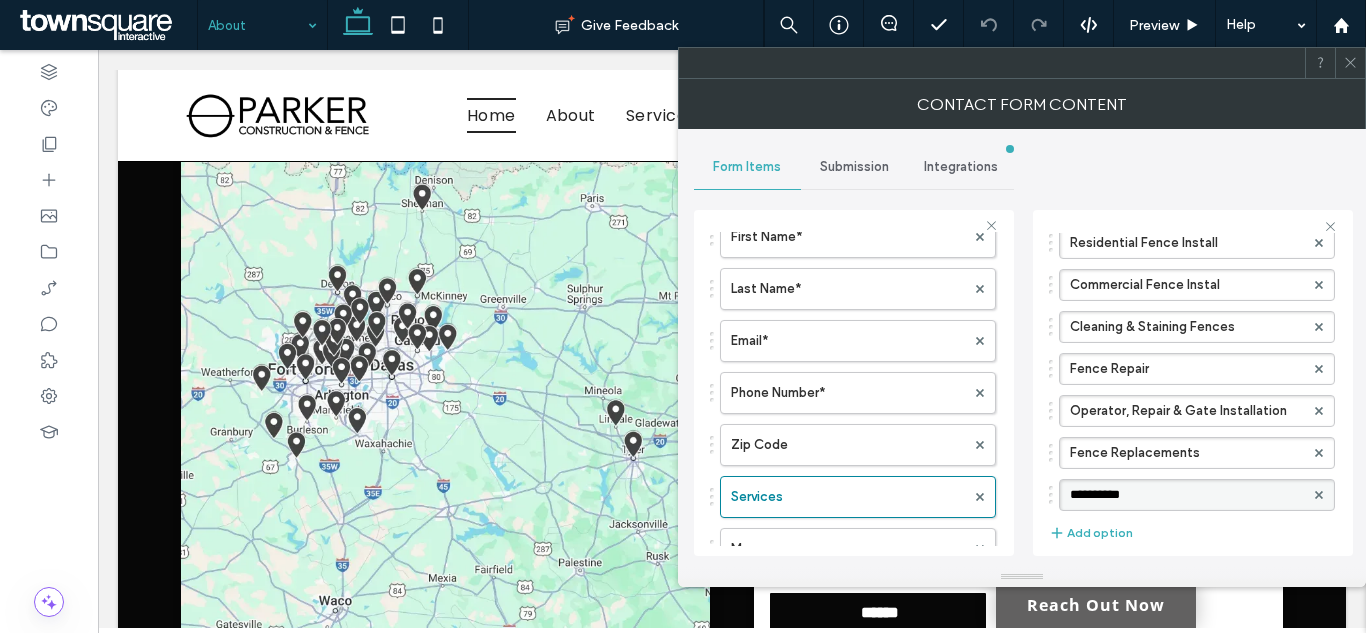 type on "*****" 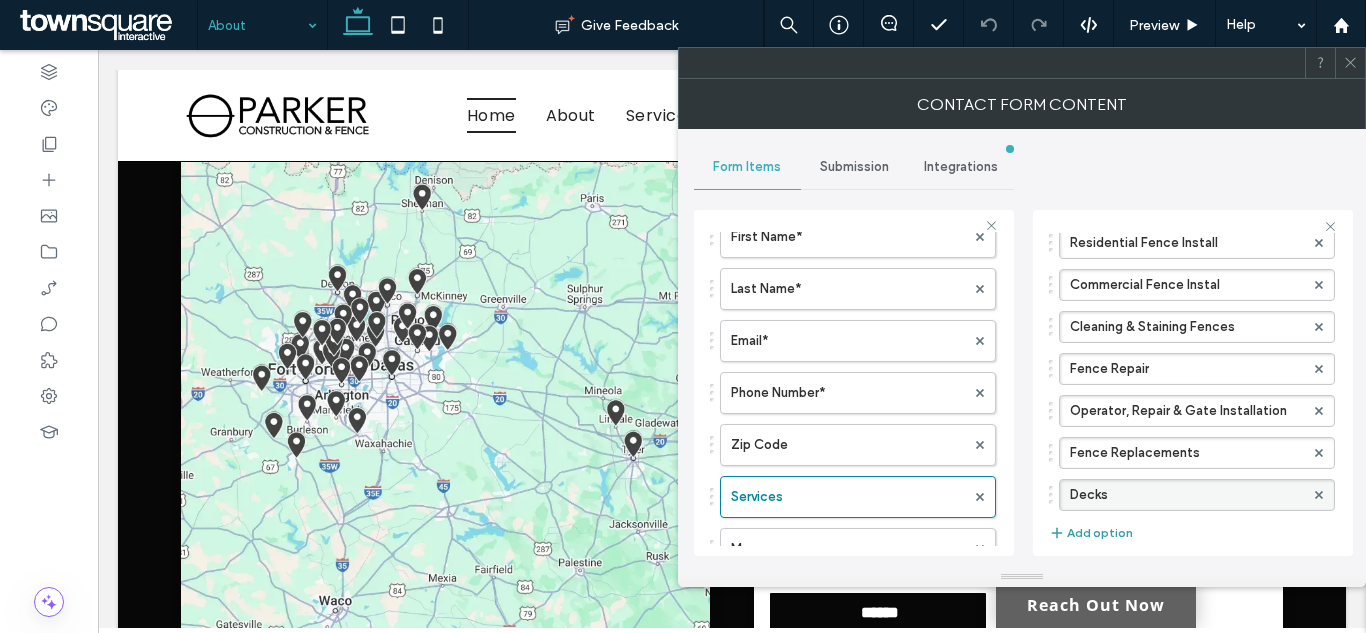 click on "Add option" at bounding box center [1091, 533] 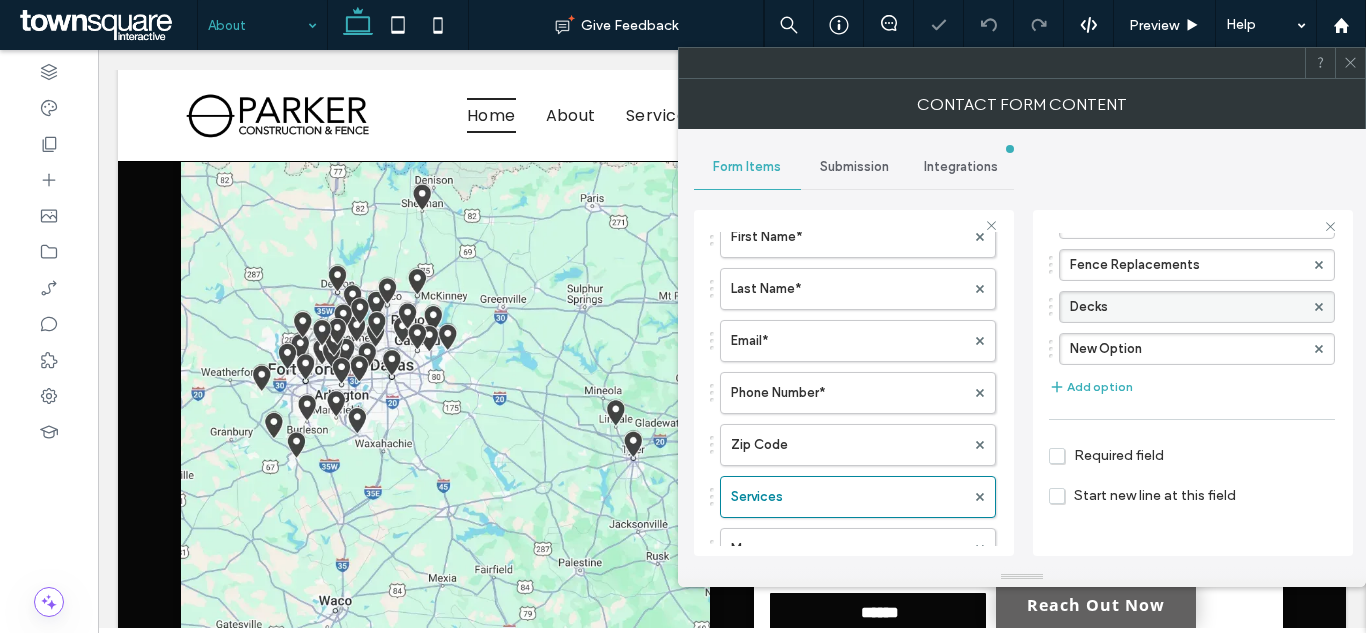 scroll, scrollTop: 393, scrollLeft: 0, axis: vertical 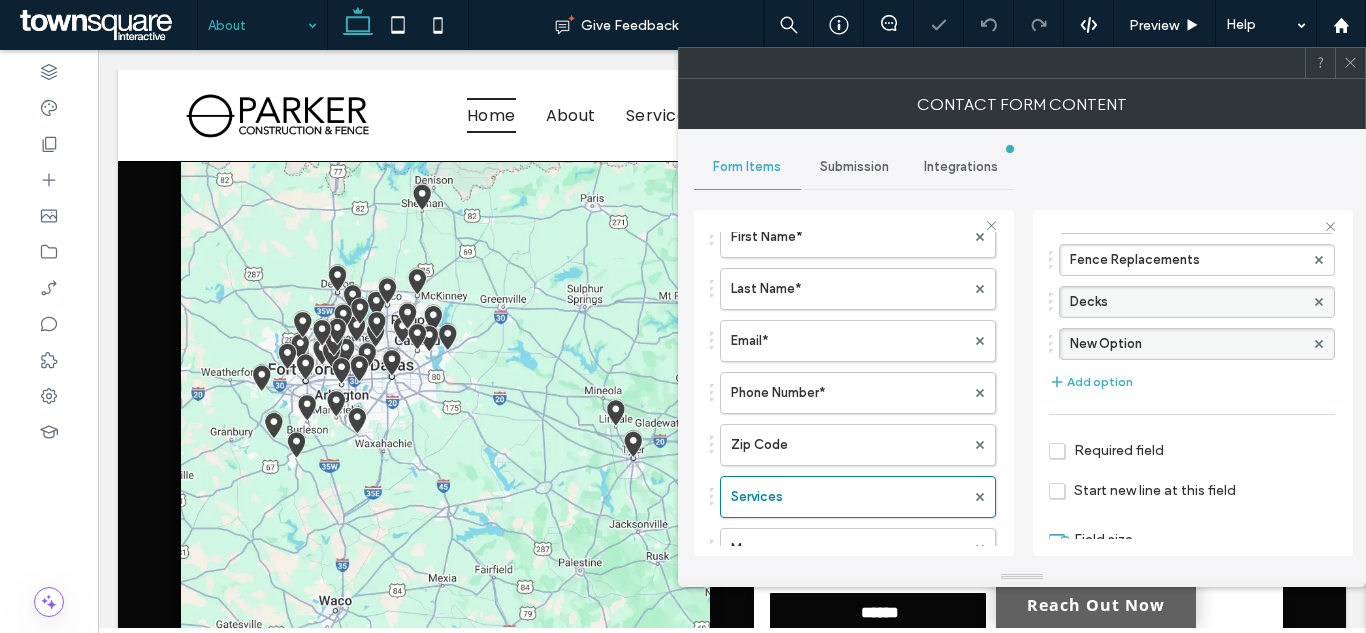 click on "New Option" at bounding box center (1187, 344) 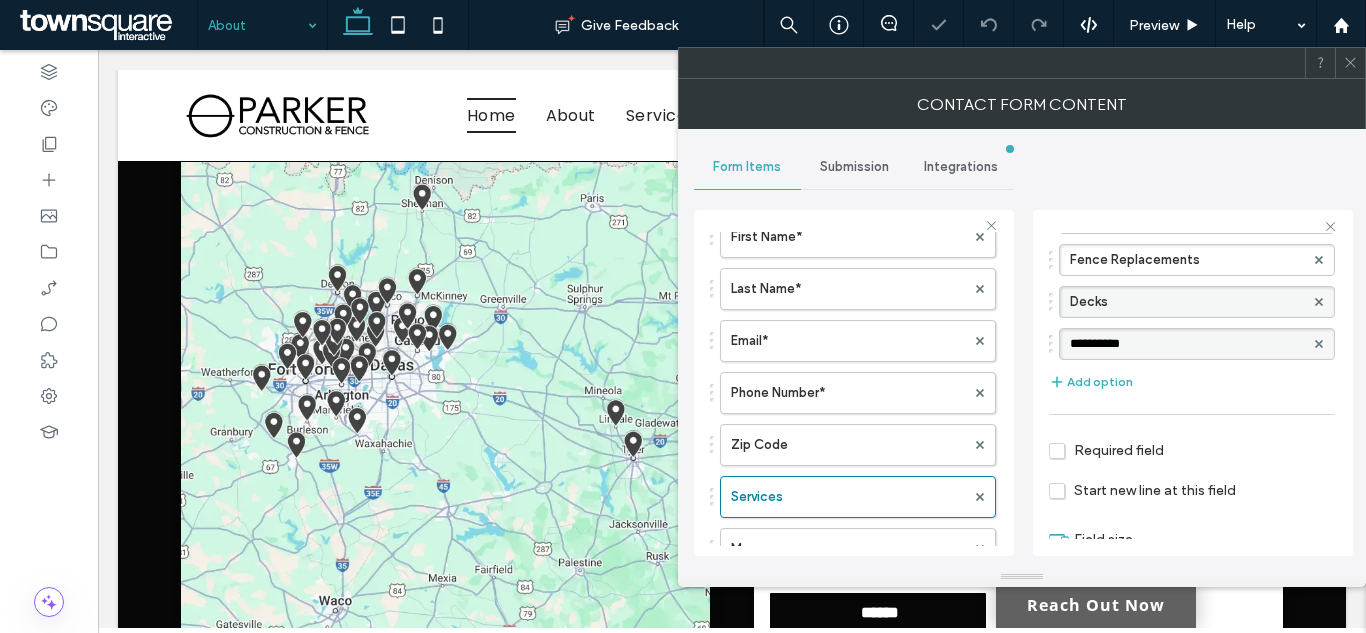 click on "**********" at bounding box center (1187, 344) 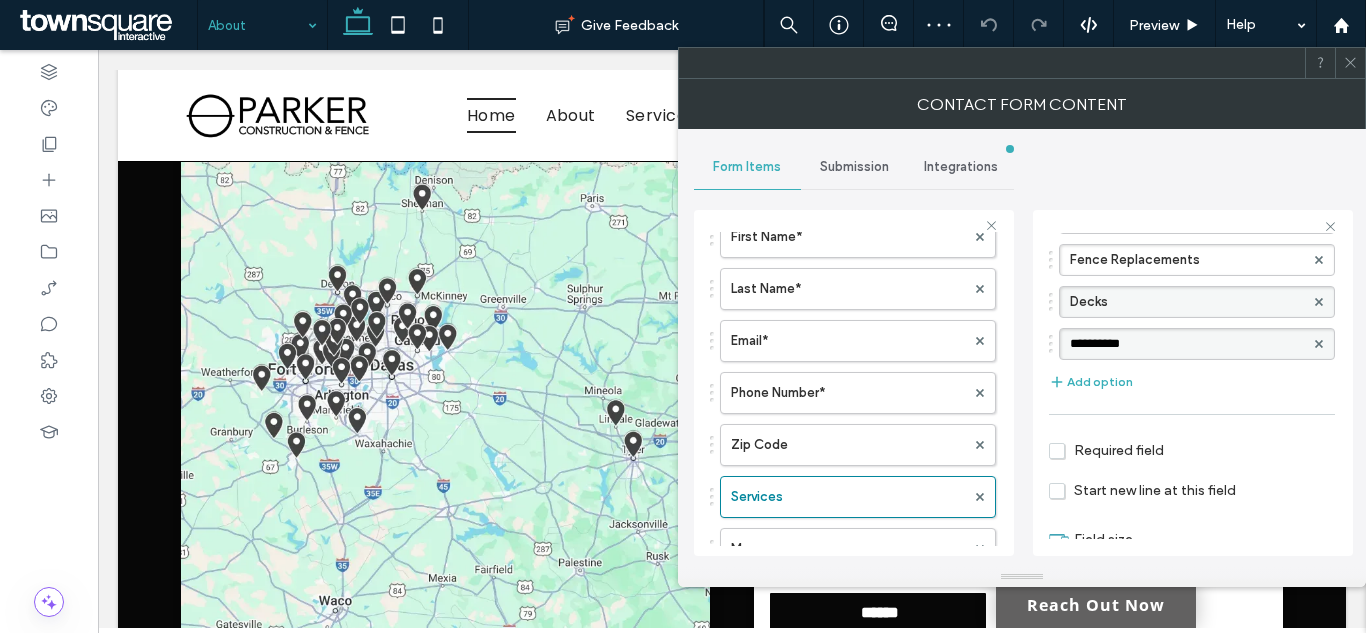 type on "**********" 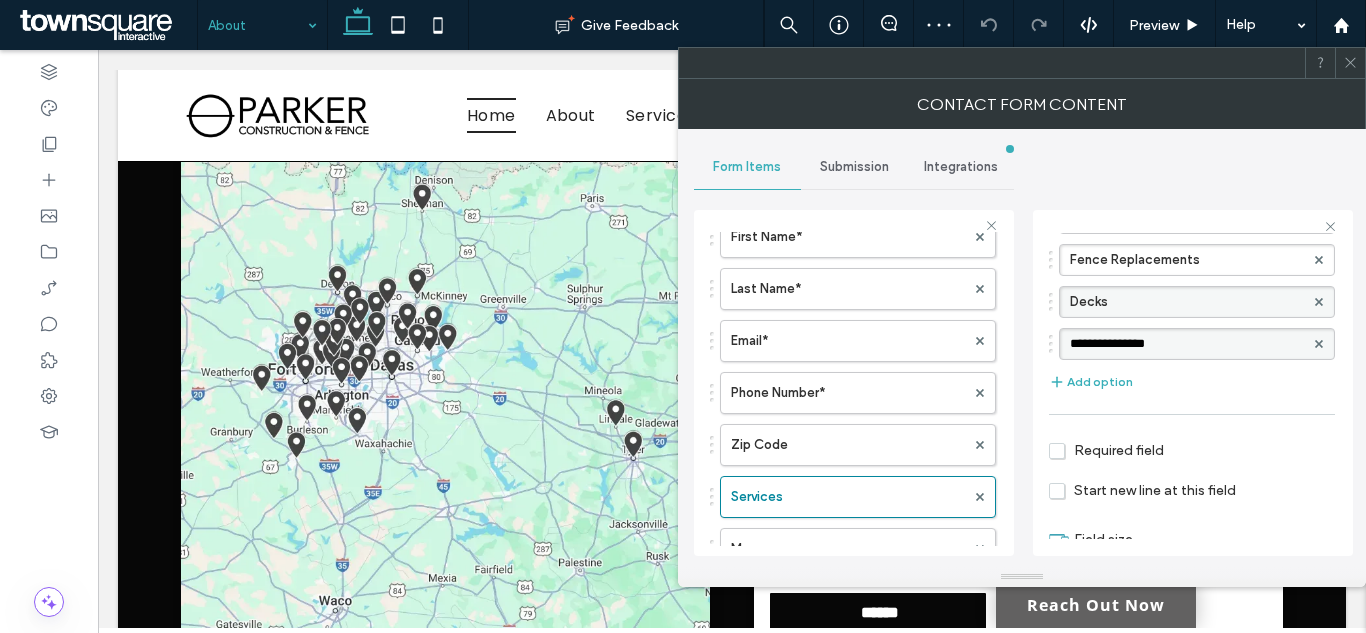 click at bounding box center (1192, 414) 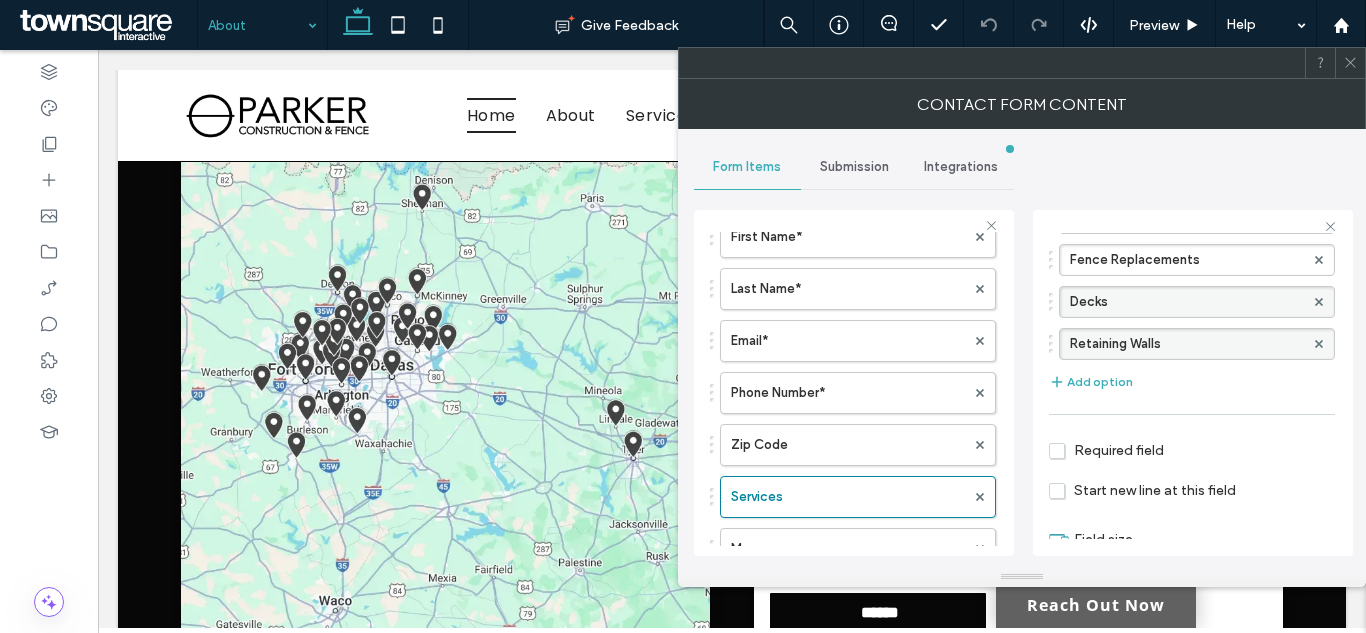 click on "**********" at bounding box center [1022, 348] 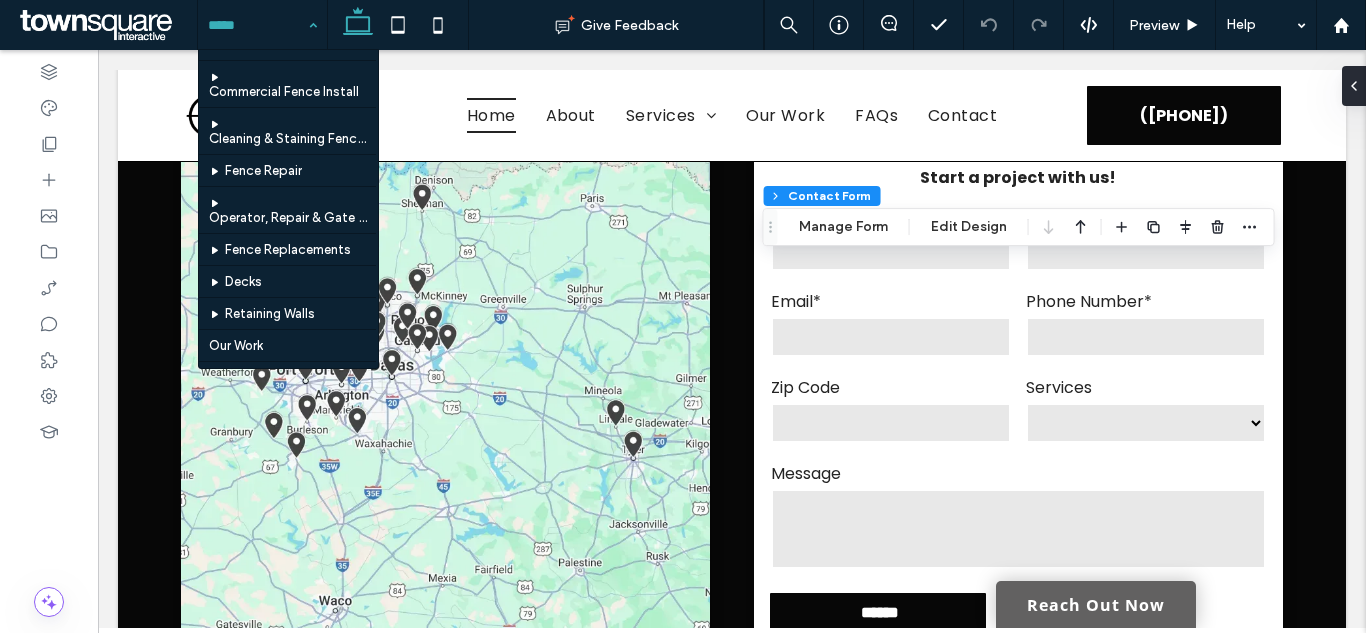 scroll, scrollTop: 0, scrollLeft: 0, axis: both 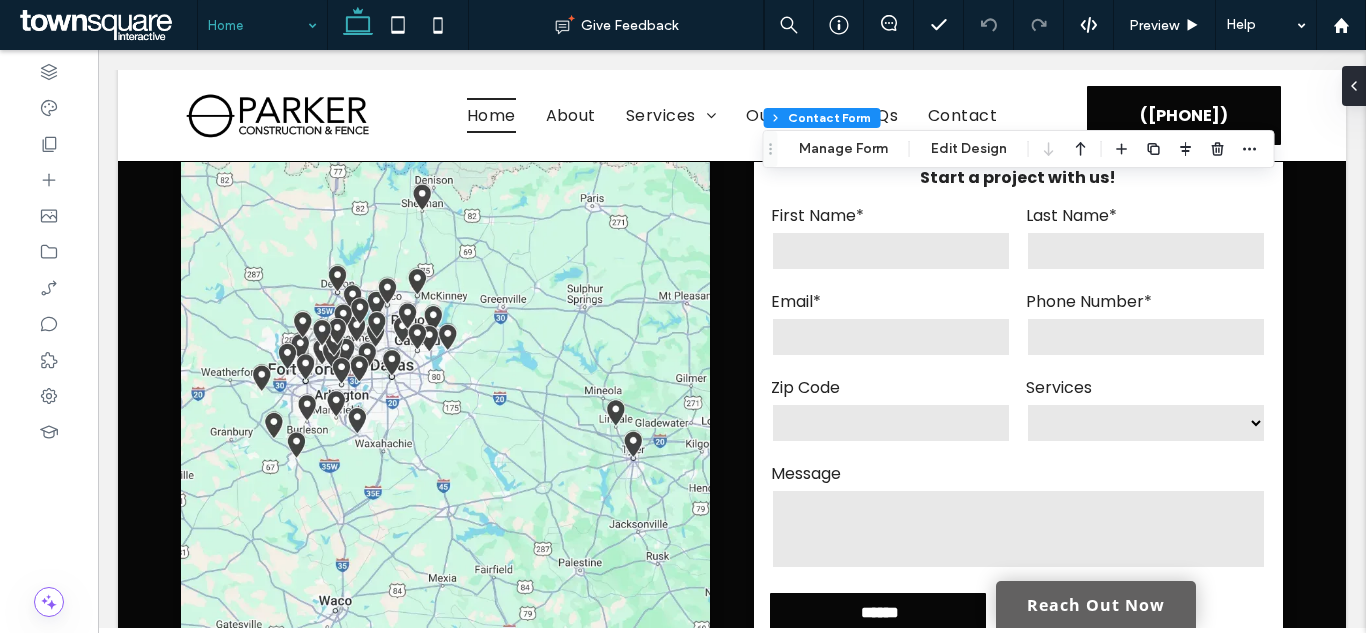 type on "*" 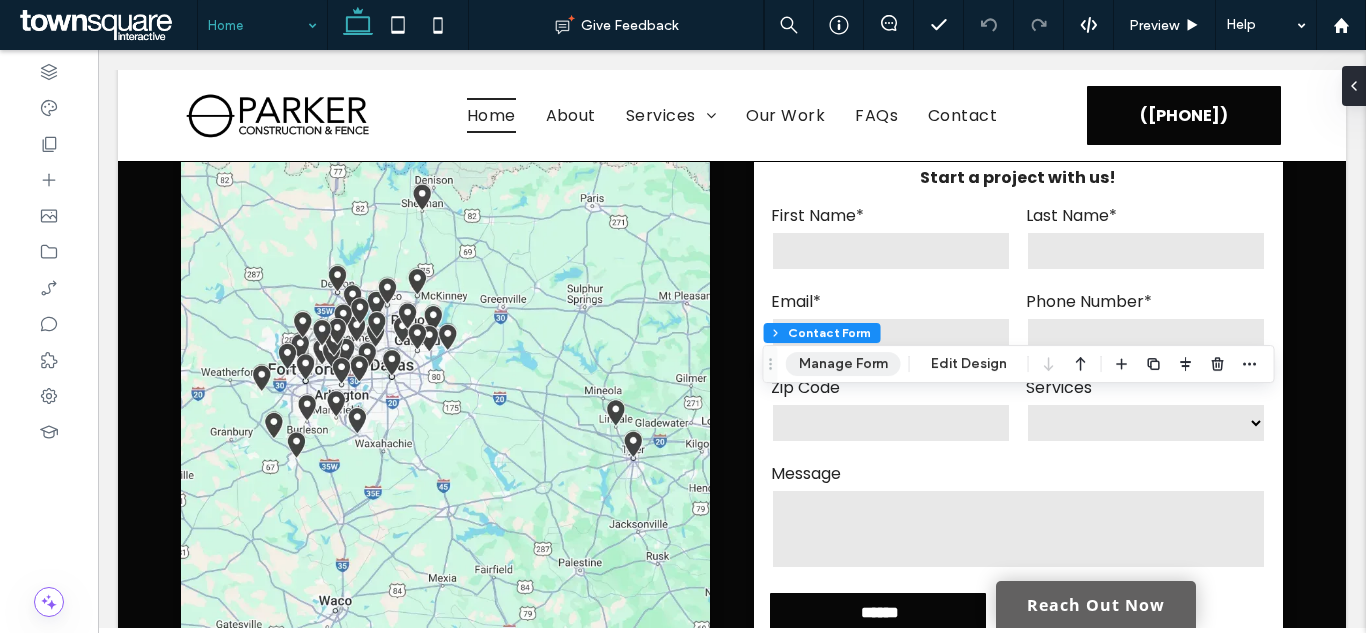 click on "Manage Form" at bounding box center [843, 364] 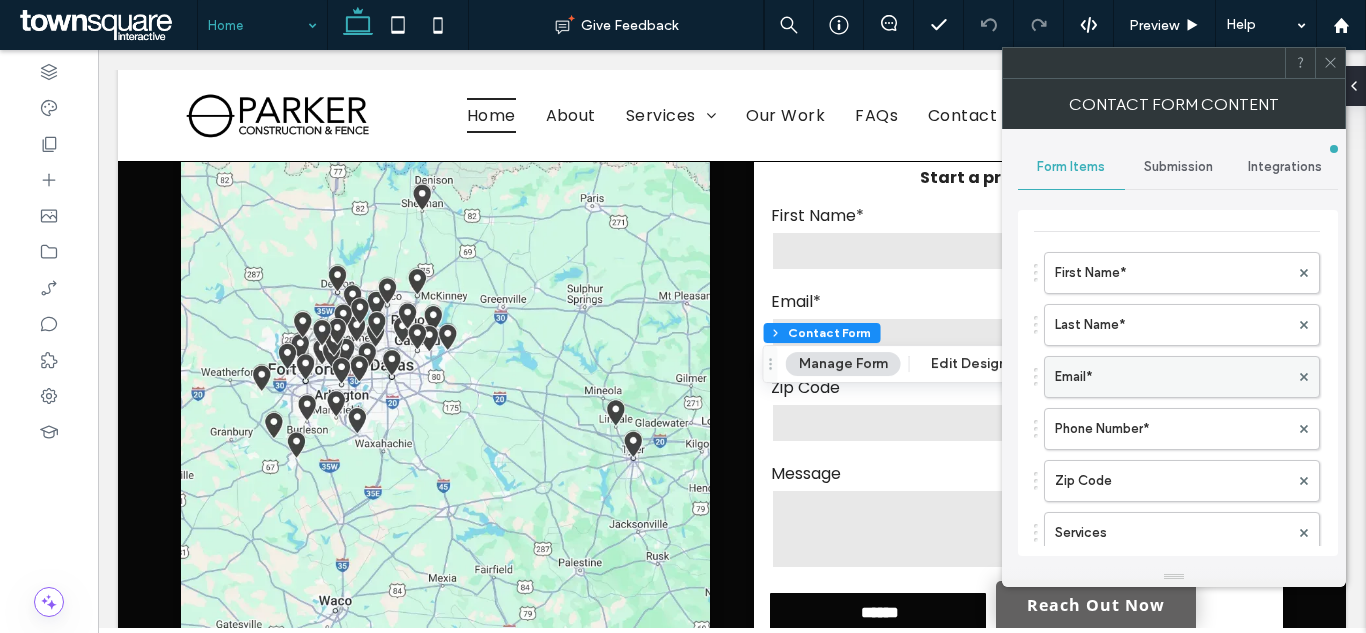 scroll, scrollTop: 100, scrollLeft: 0, axis: vertical 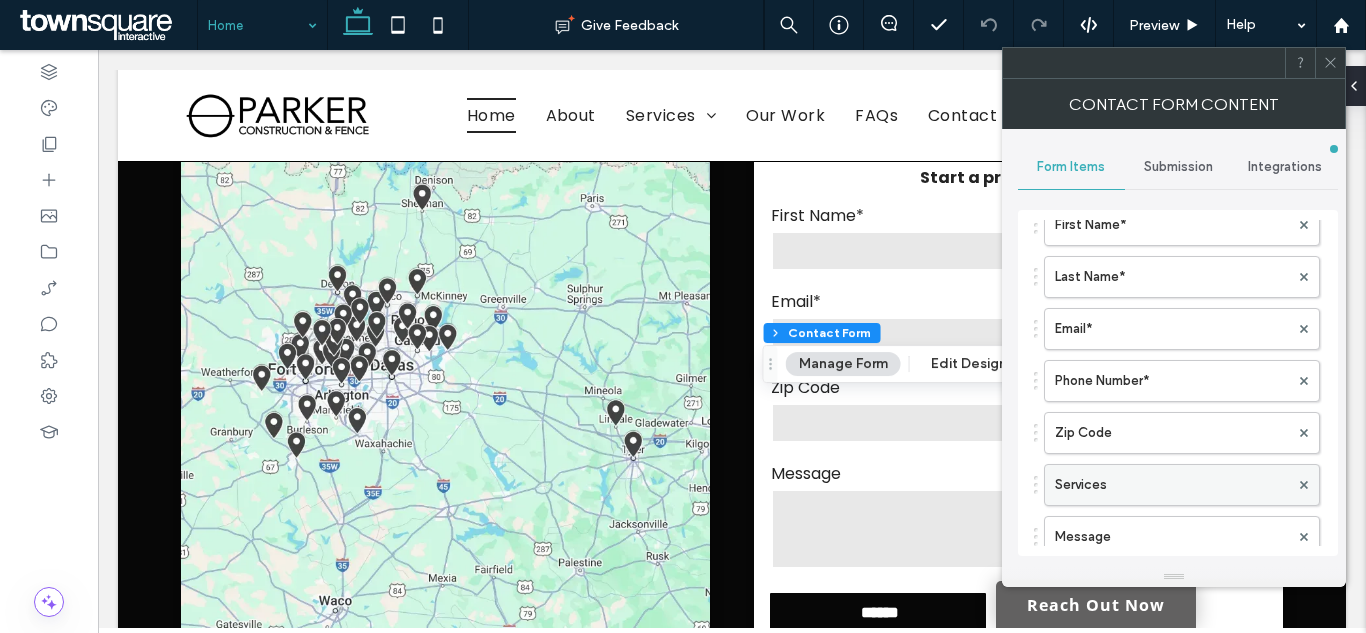 click on "Services" at bounding box center [1172, 485] 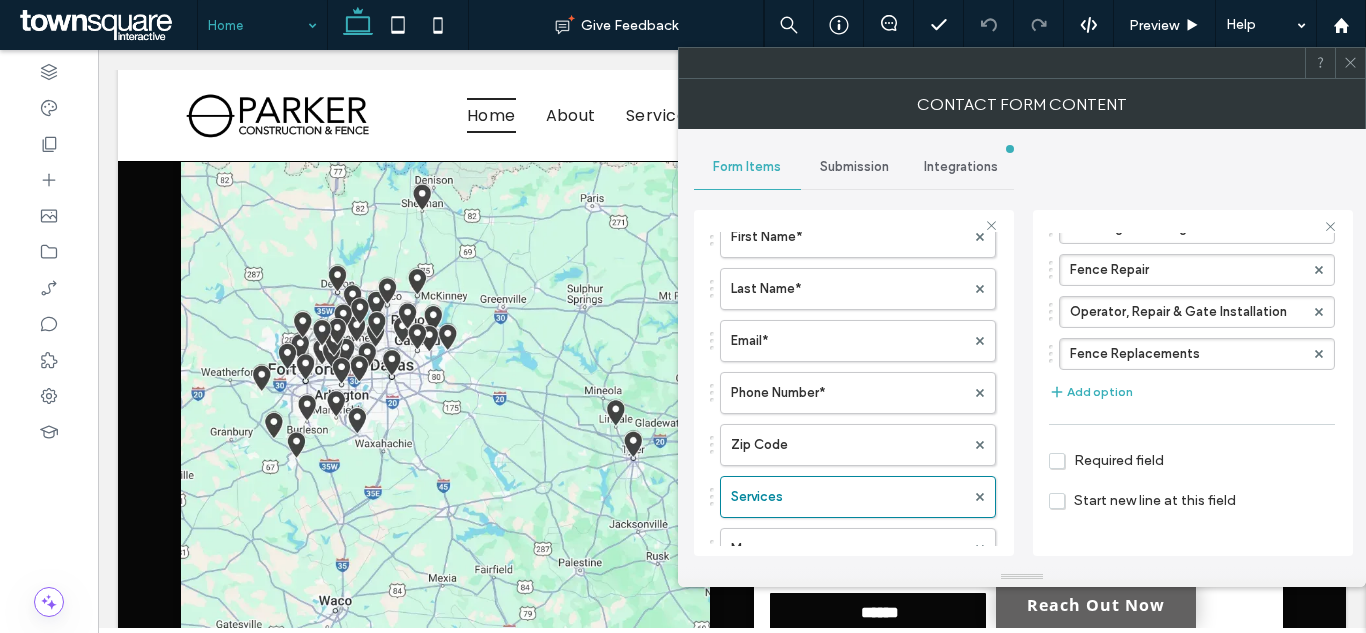 scroll, scrollTop: 300, scrollLeft: 0, axis: vertical 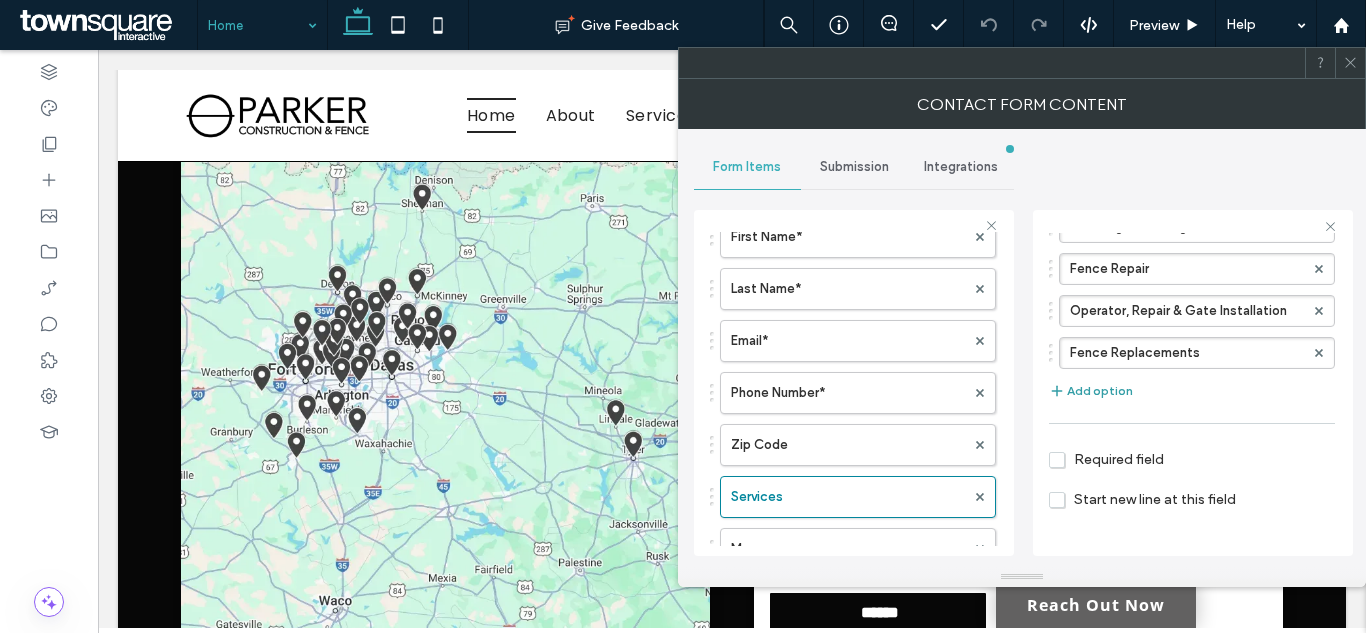 click on "Add option" at bounding box center (1091, 391) 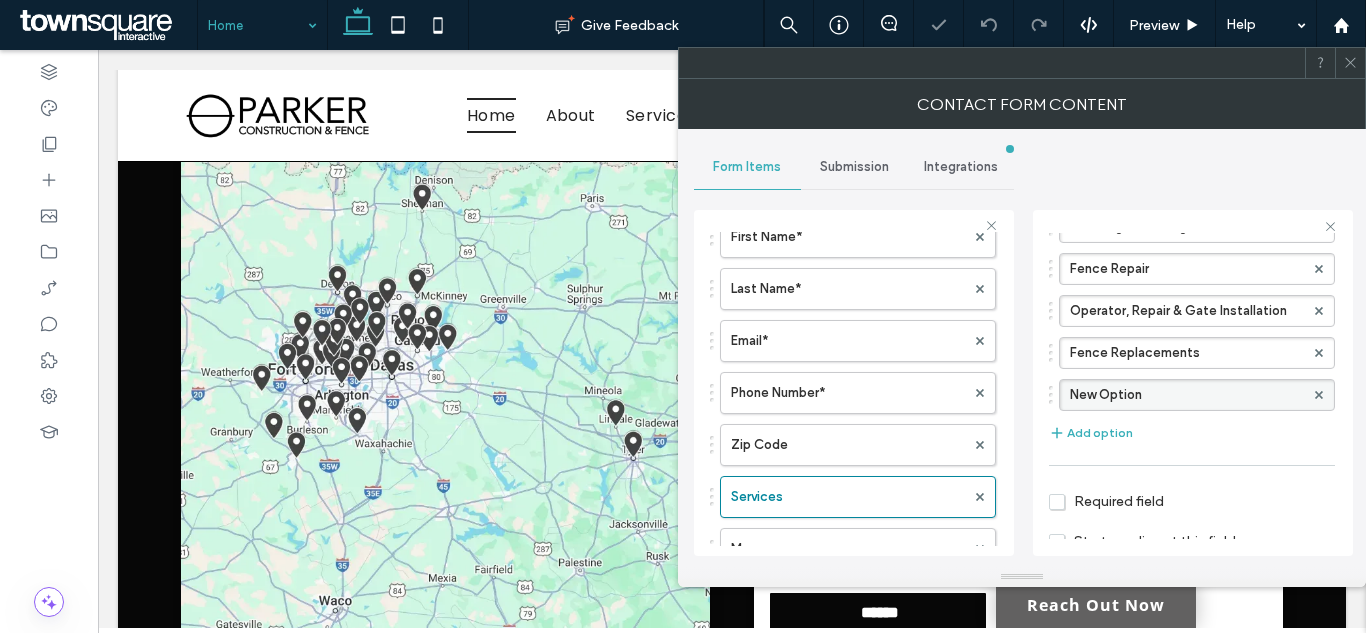 click on "New Option" at bounding box center [1187, 395] 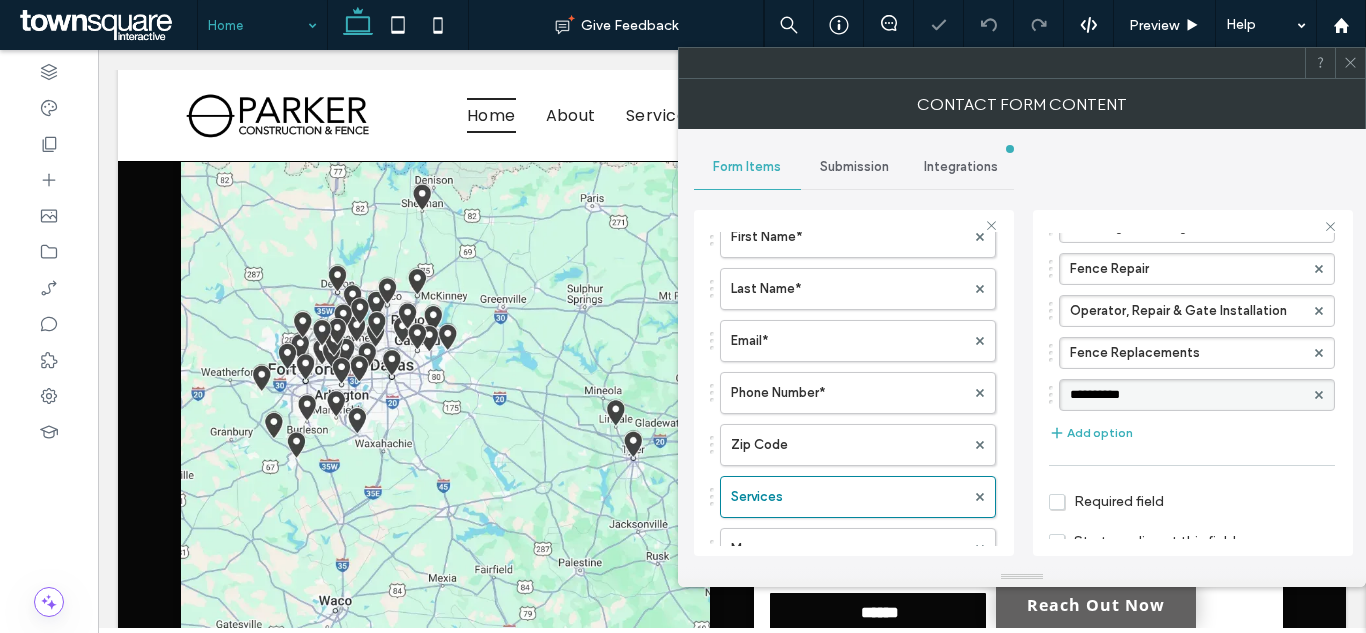 click on "**********" at bounding box center (1187, 395) 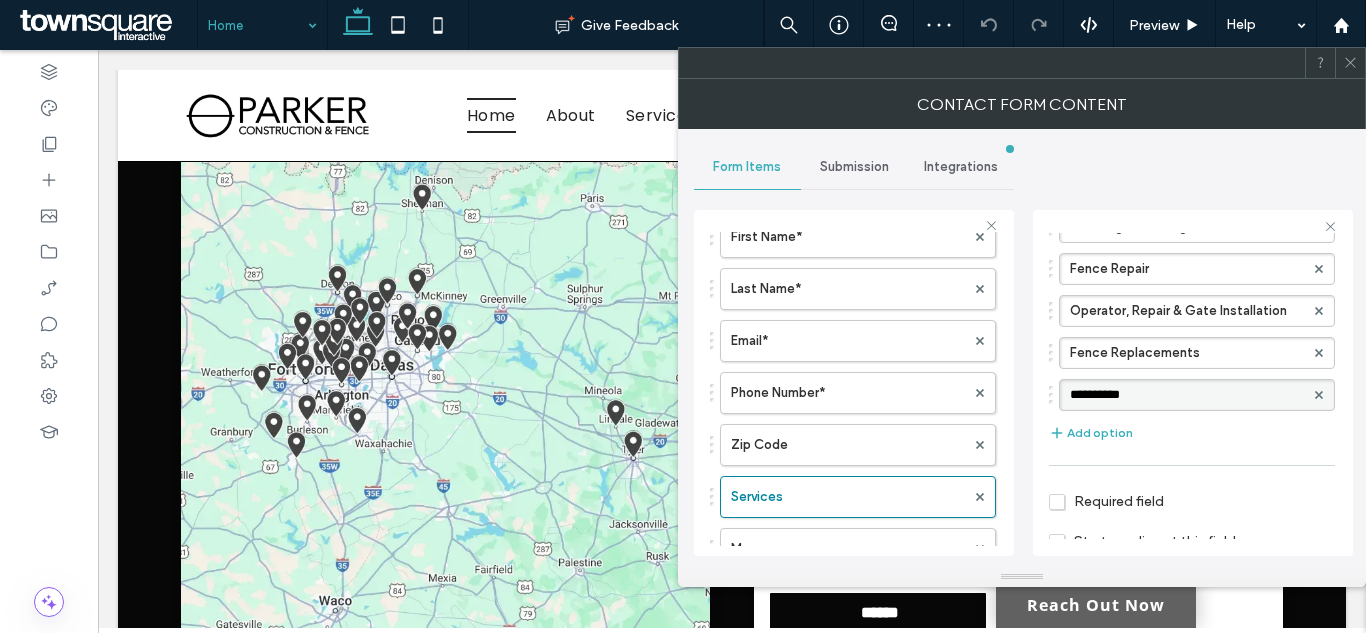 type on "**********" 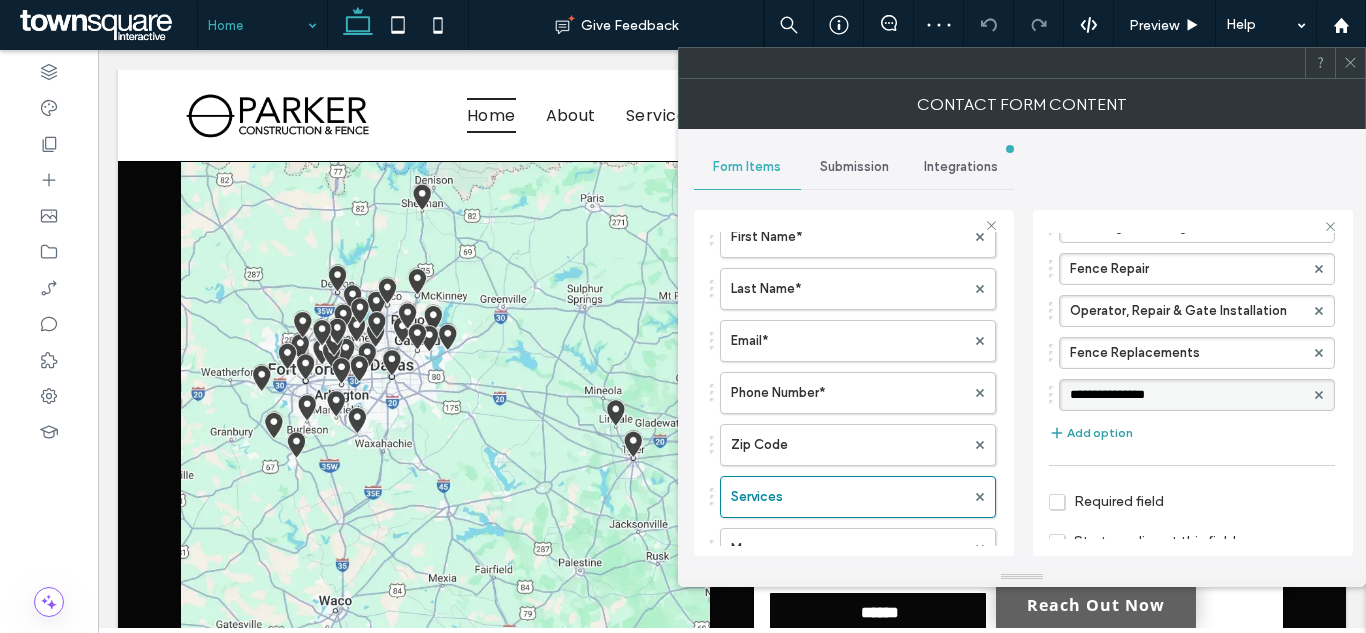 click on "Add option" at bounding box center [1091, 433] 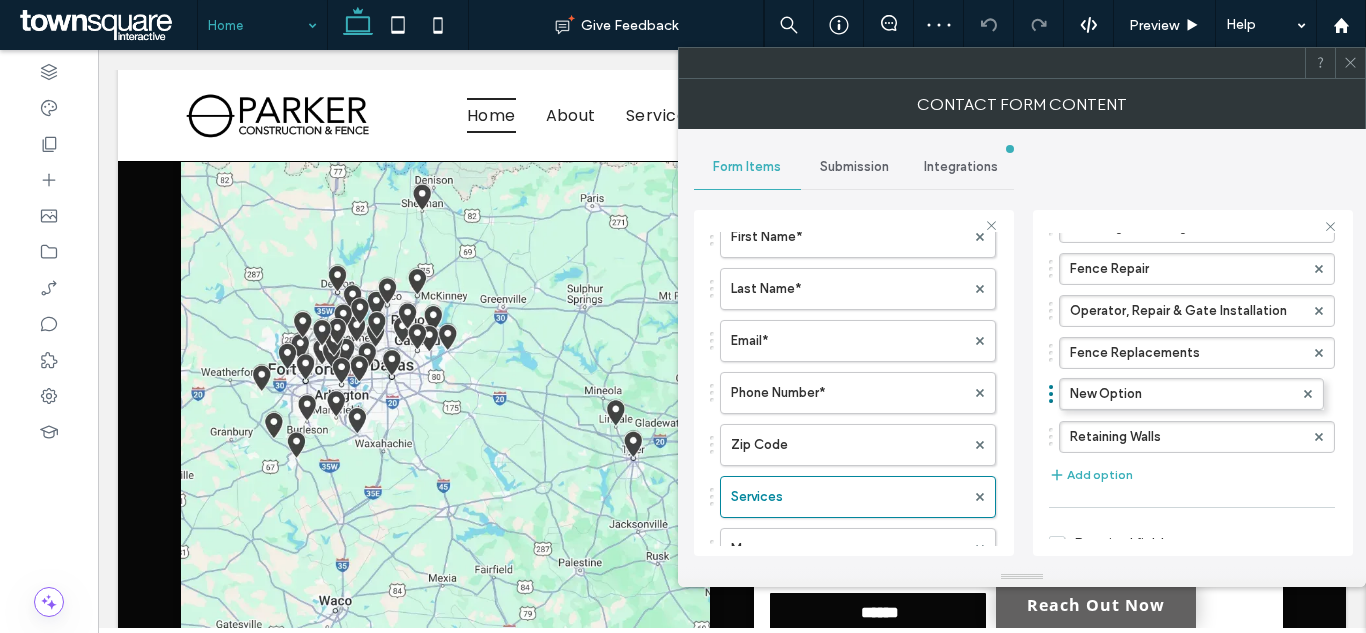 drag, startPoint x: 1052, startPoint y: 439, endPoint x: 1055, endPoint y: 380, distance: 59.07622 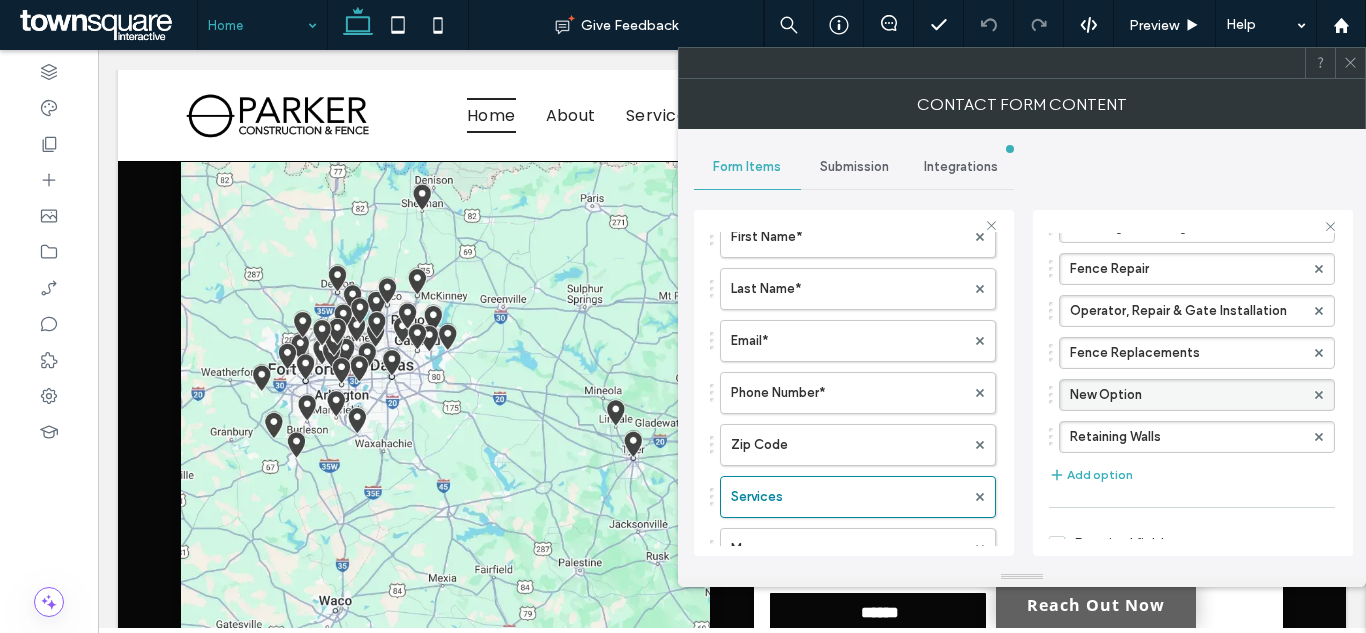 click on "New Option" at bounding box center [1187, 395] 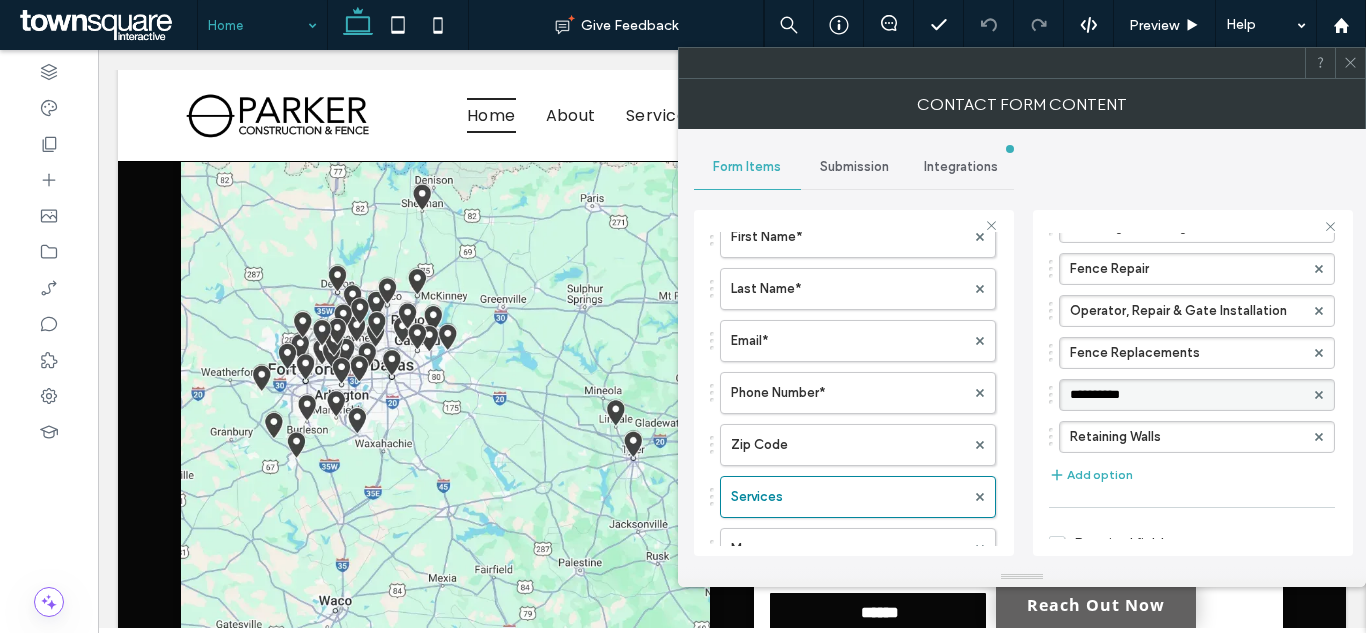 click on "**********" at bounding box center (1187, 395) 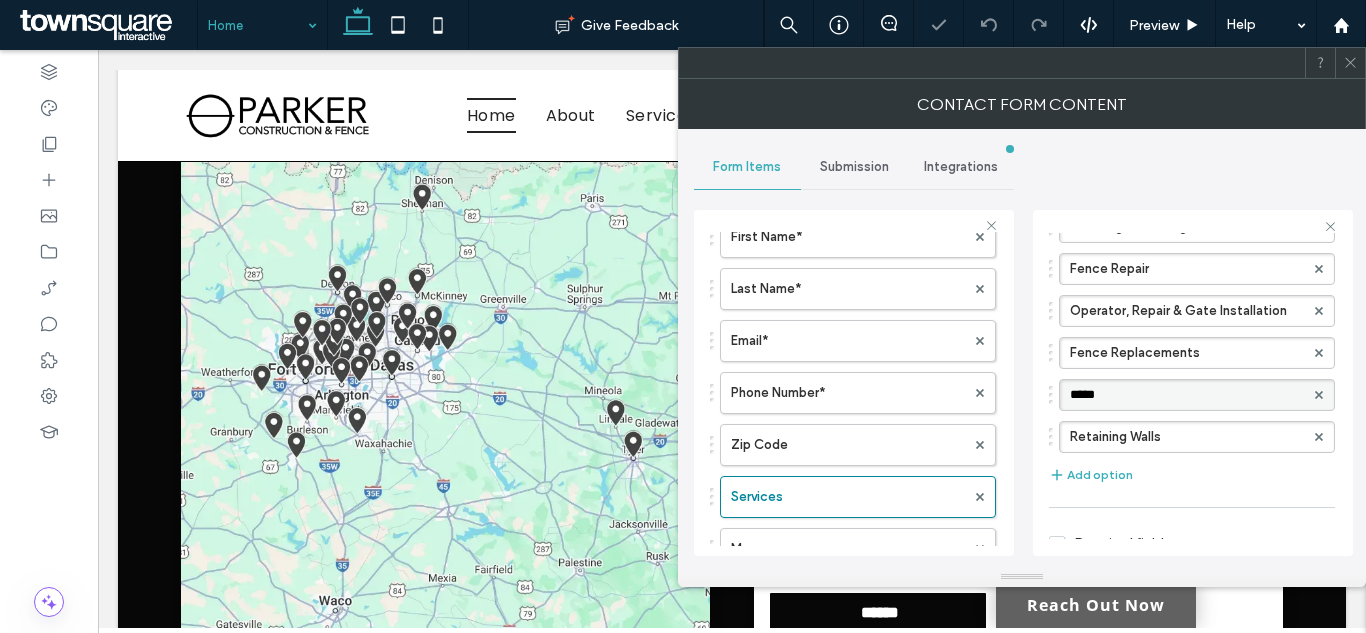 click on "**********" at bounding box center [1022, 348] 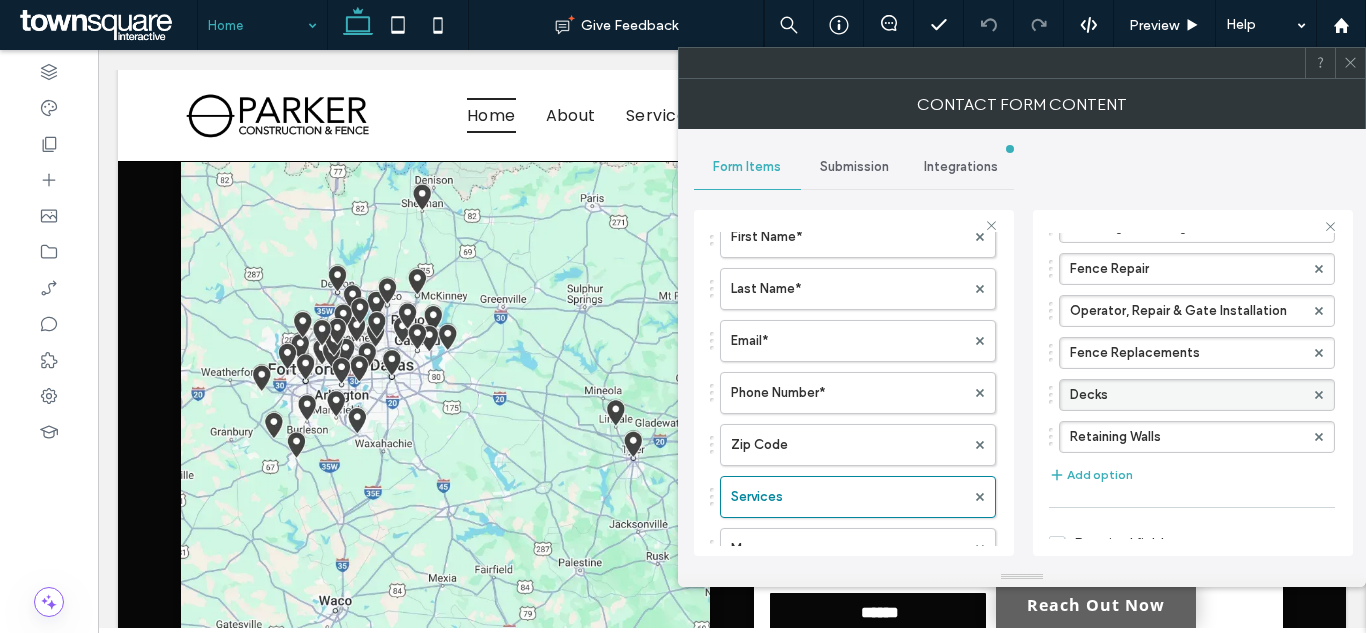 click 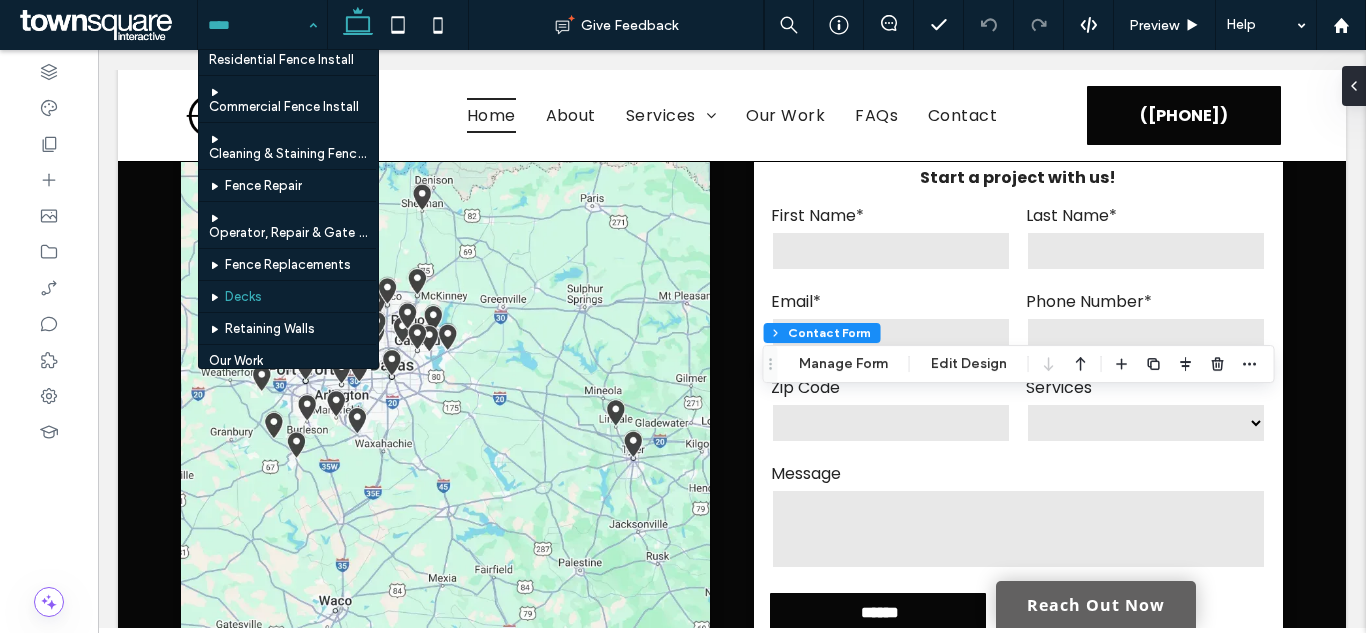 scroll, scrollTop: 155, scrollLeft: 0, axis: vertical 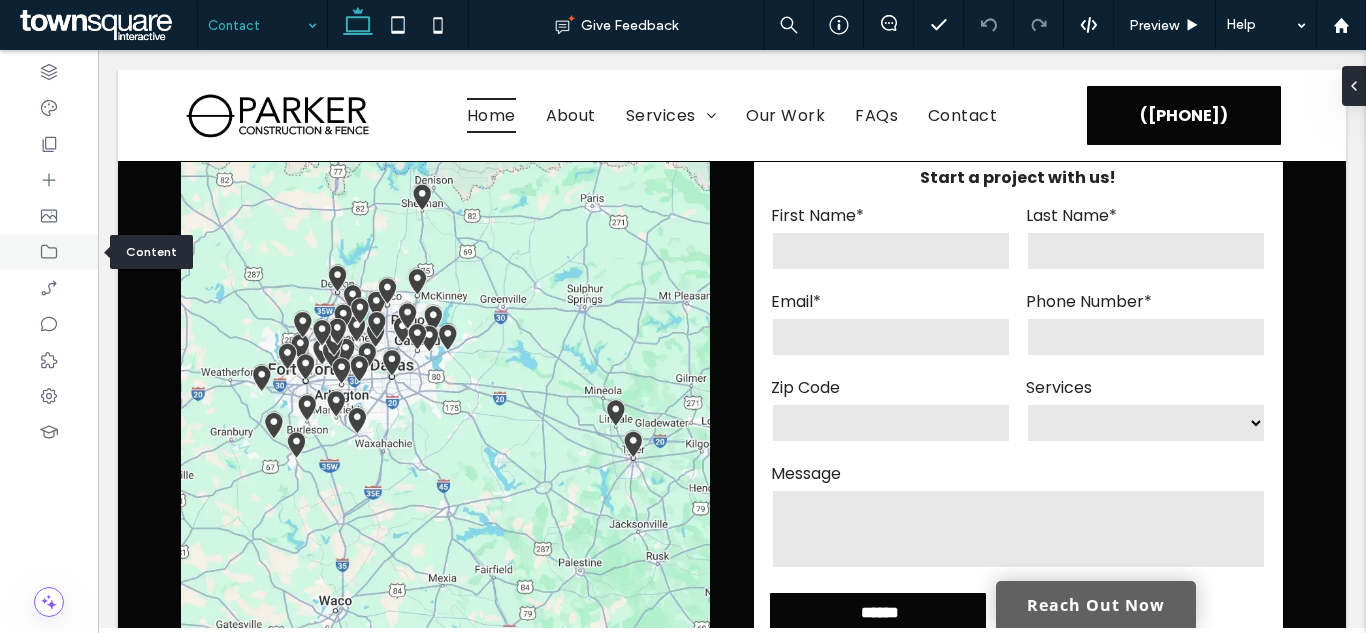 click at bounding box center (49, 252) 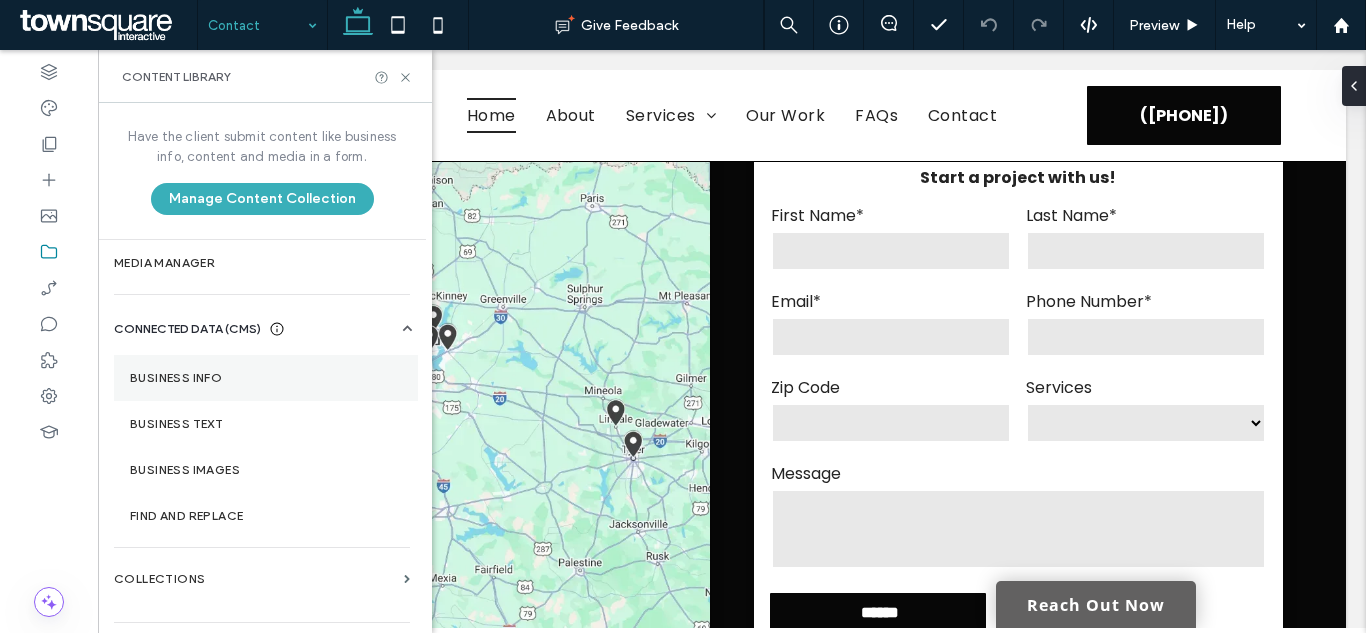 click on "Business Info" at bounding box center [266, 378] 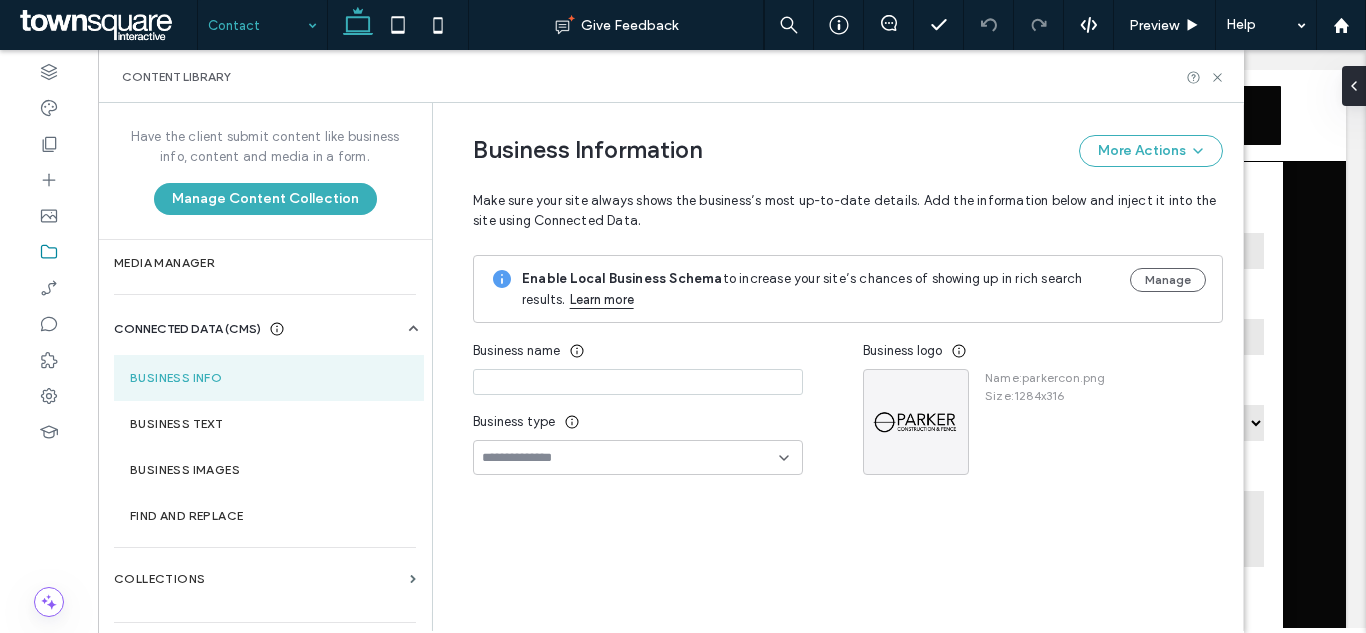 type on "**********" 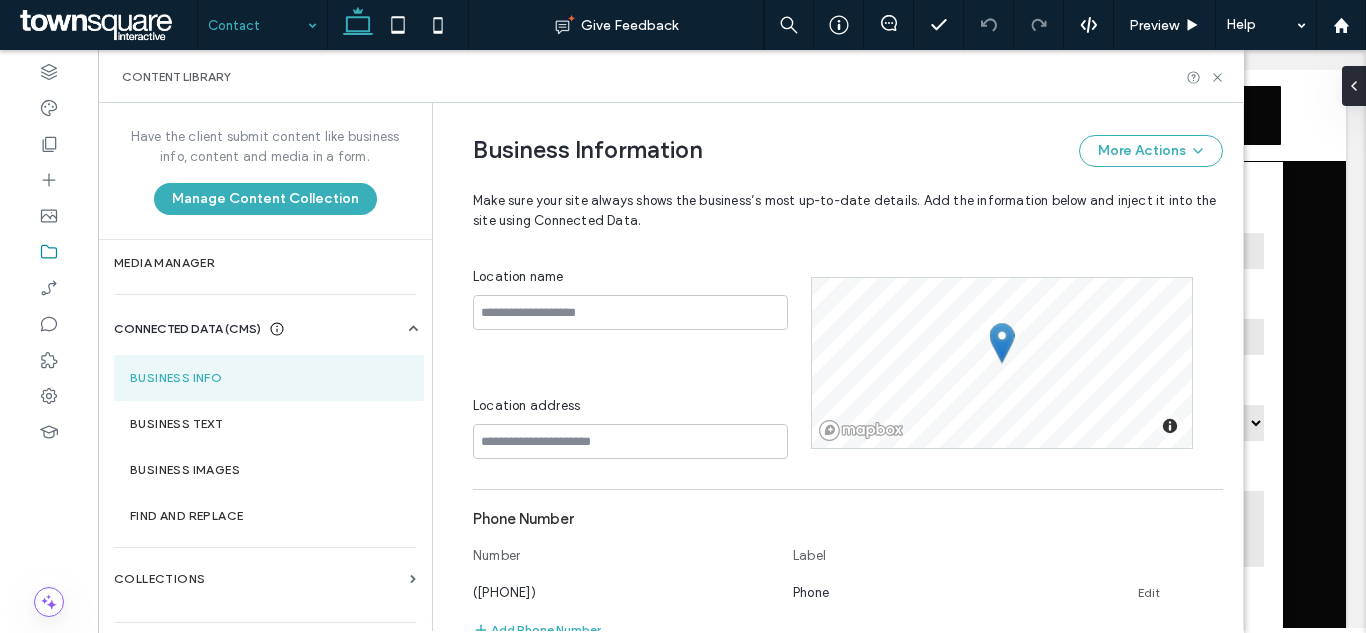 scroll, scrollTop: 843, scrollLeft: 0, axis: vertical 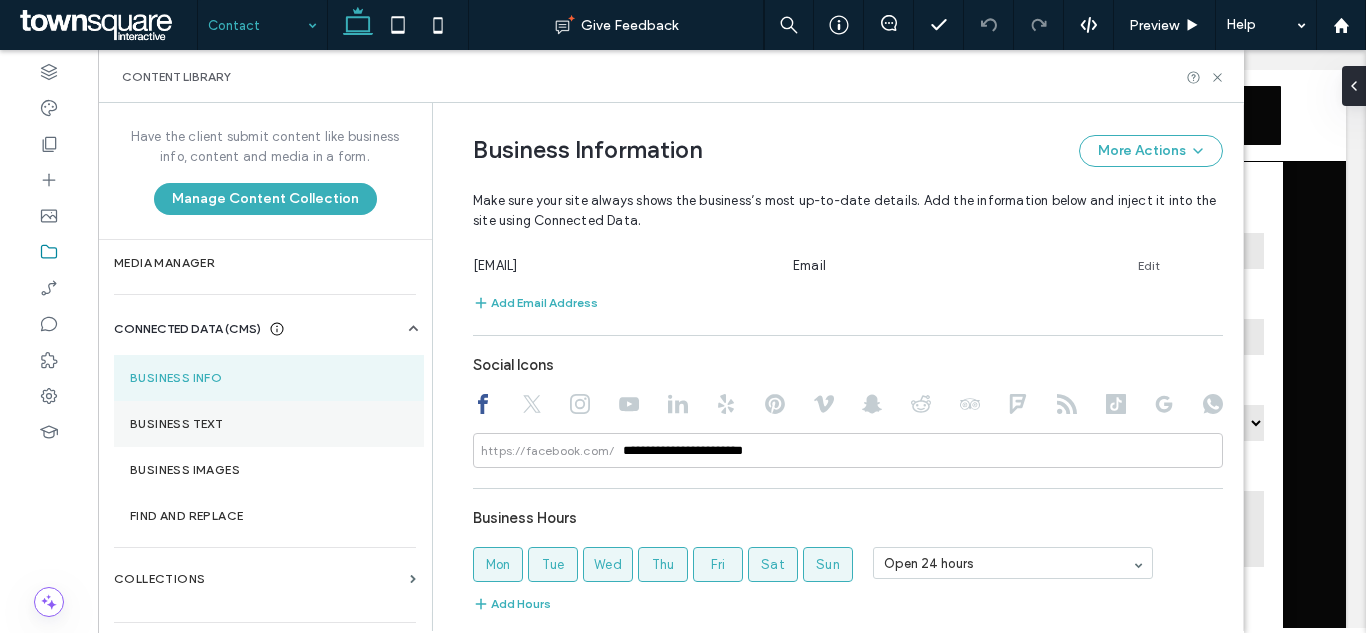 click on "Business Text" at bounding box center [269, 424] 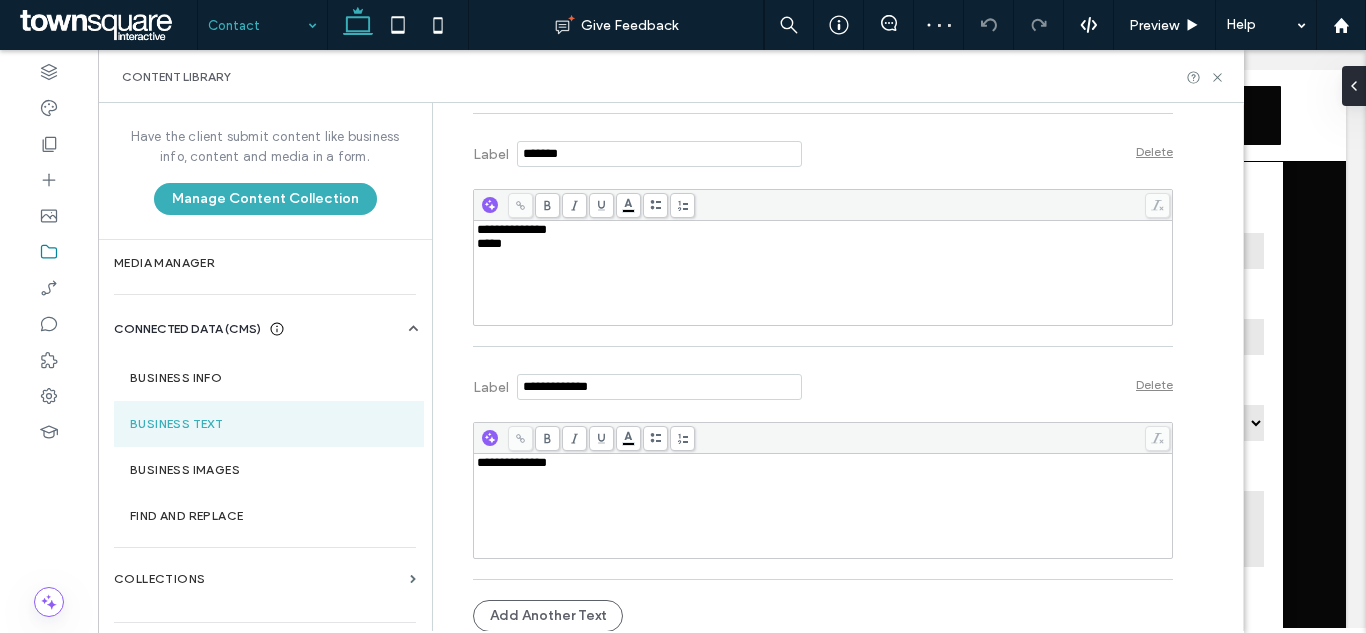 scroll, scrollTop: 874, scrollLeft: 0, axis: vertical 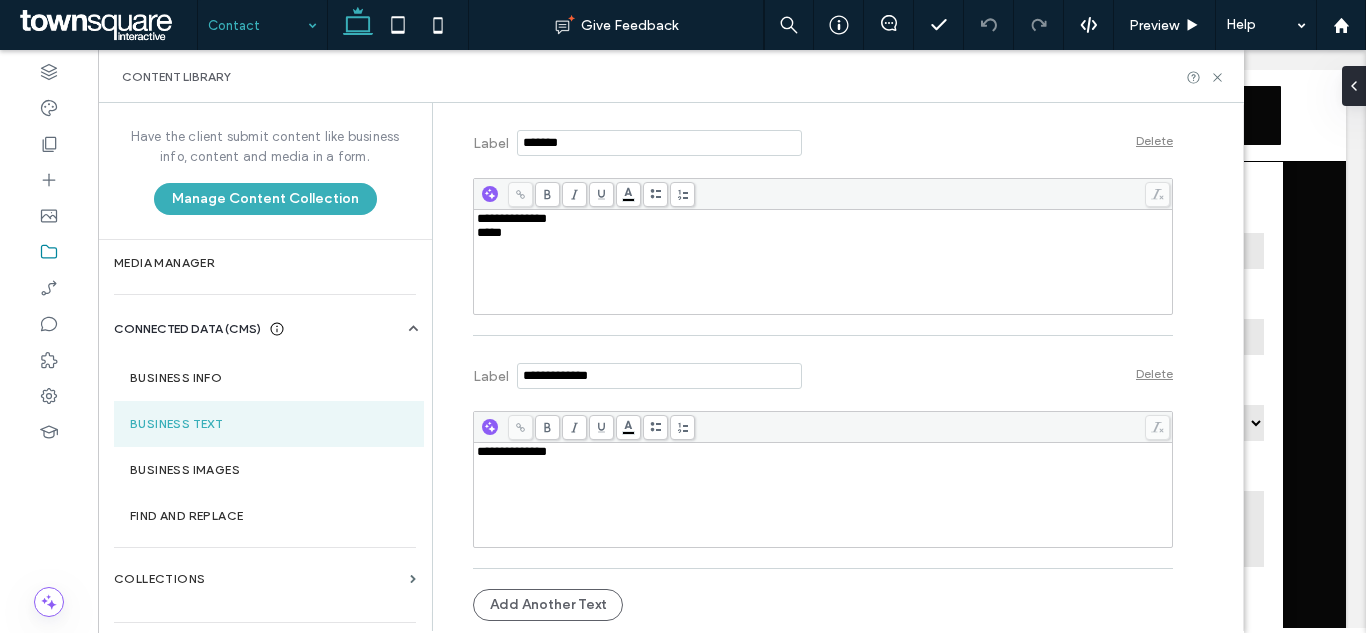 click on "**********" at bounding box center (512, 218) 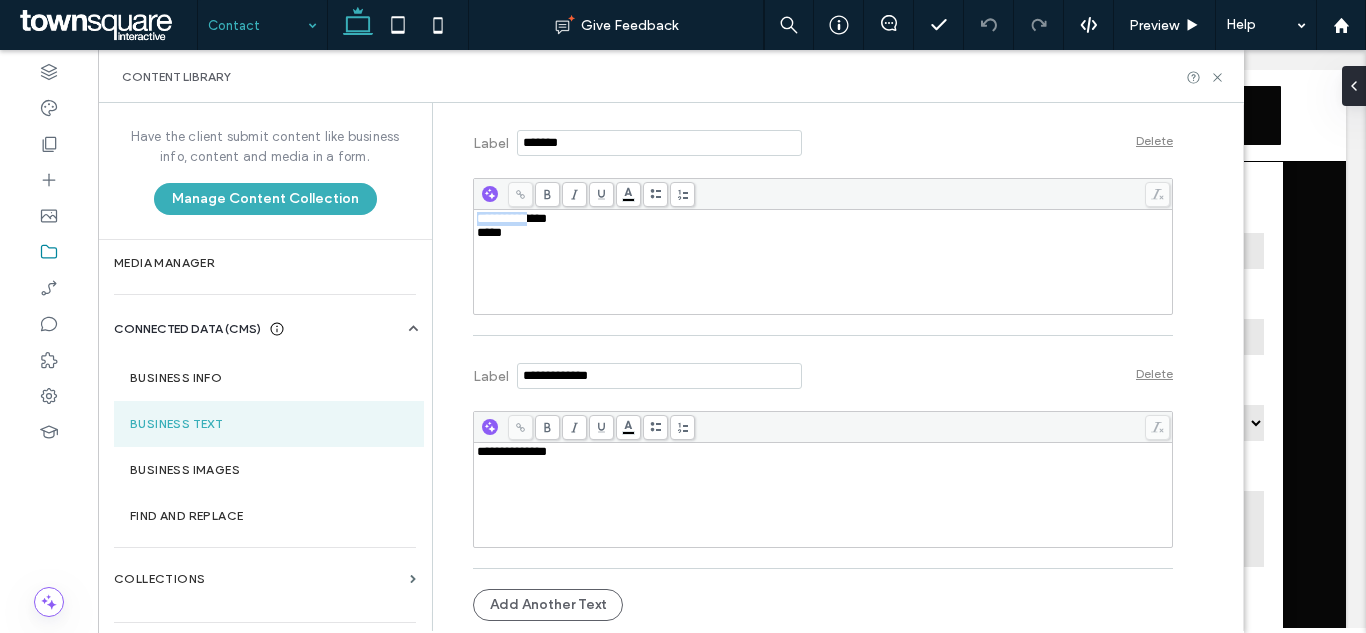 click on "**********" at bounding box center (512, 218) 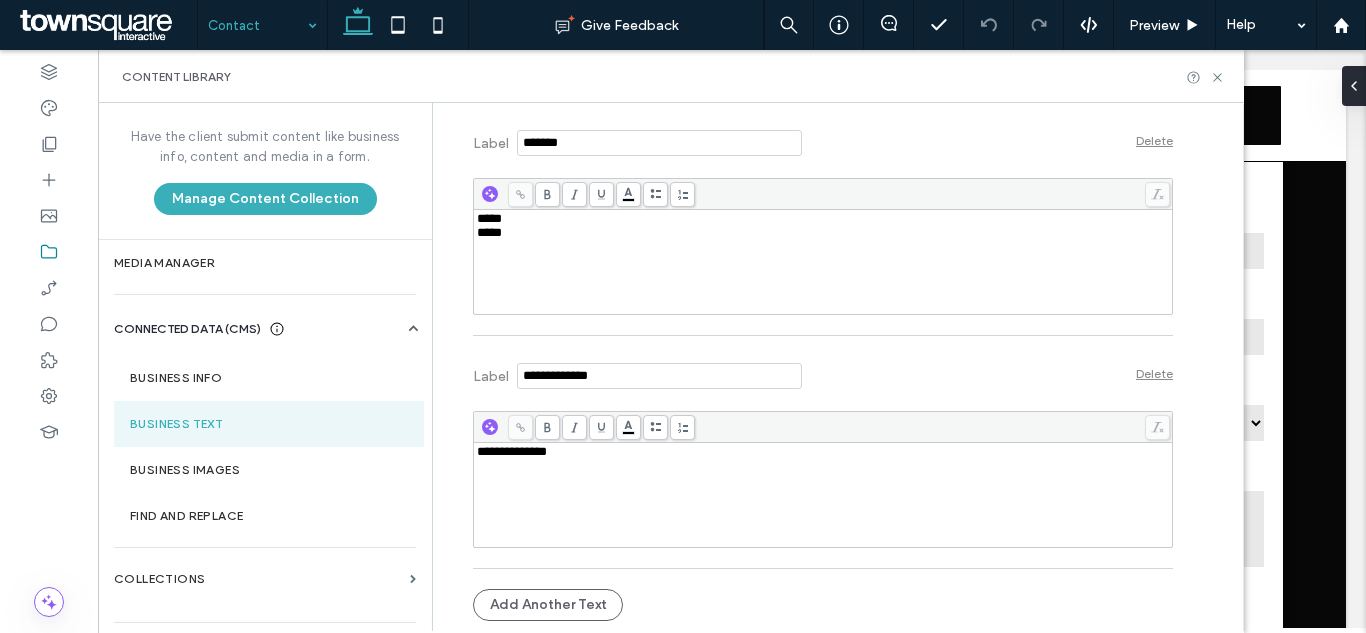 type 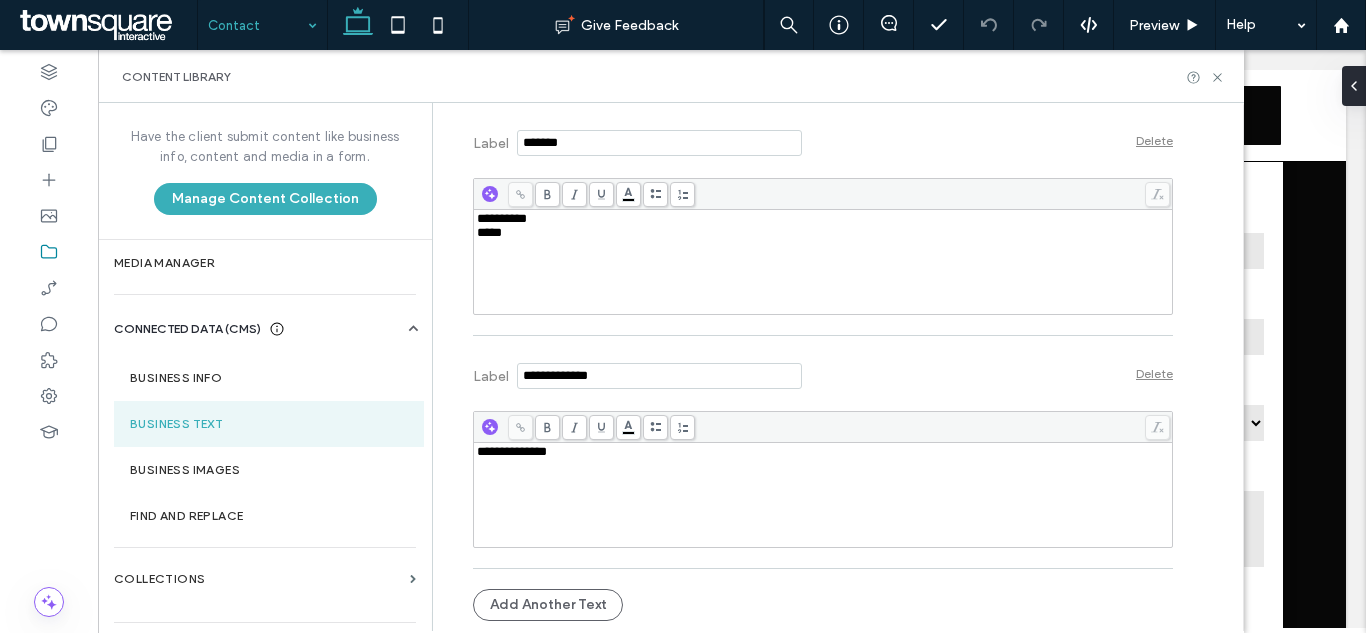 click on "**********" at bounding box center (823, 262) 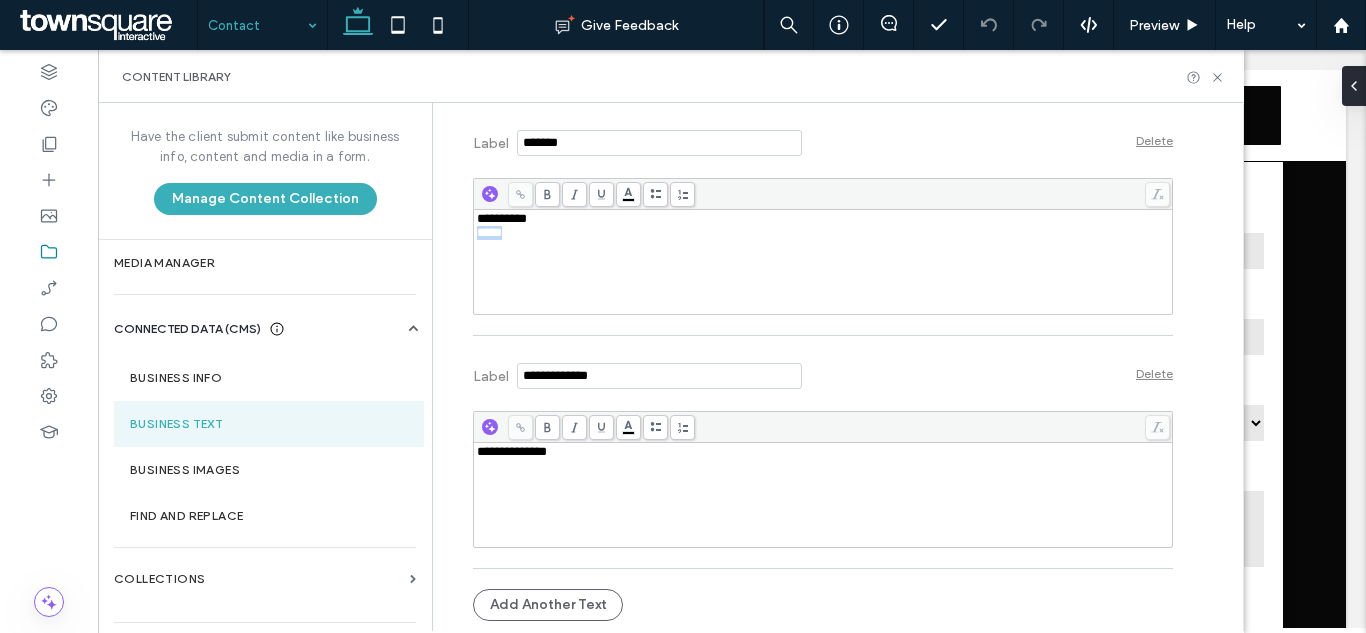 click on "**********" at bounding box center [823, 262] 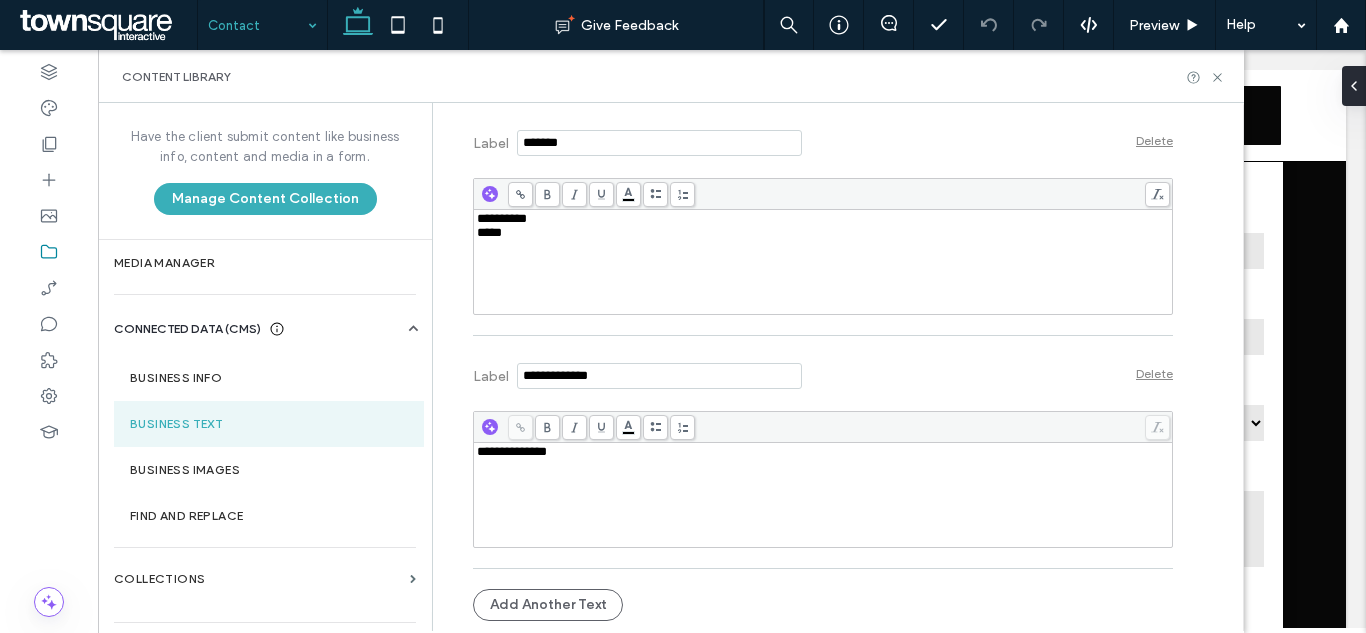 click on "**********" at bounding box center (502, 218) 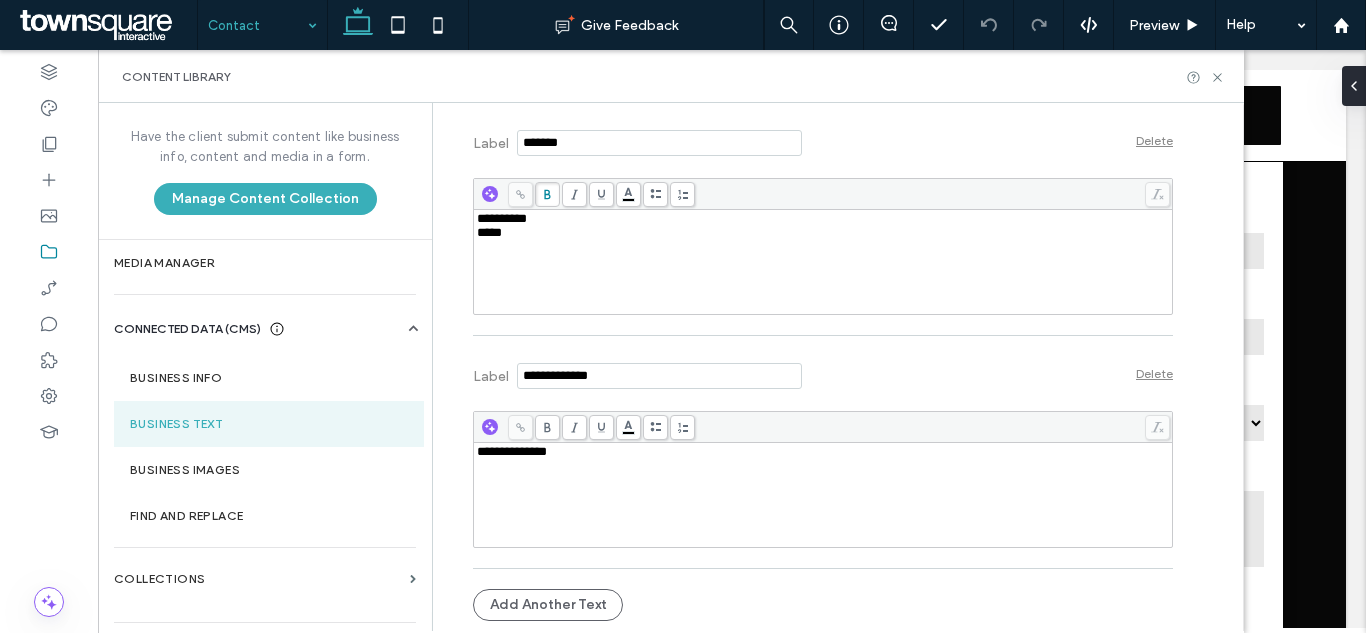 drag, startPoint x: 543, startPoint y: 206, endPoint x: 511, endPoint y: 213, distance: 32.75668 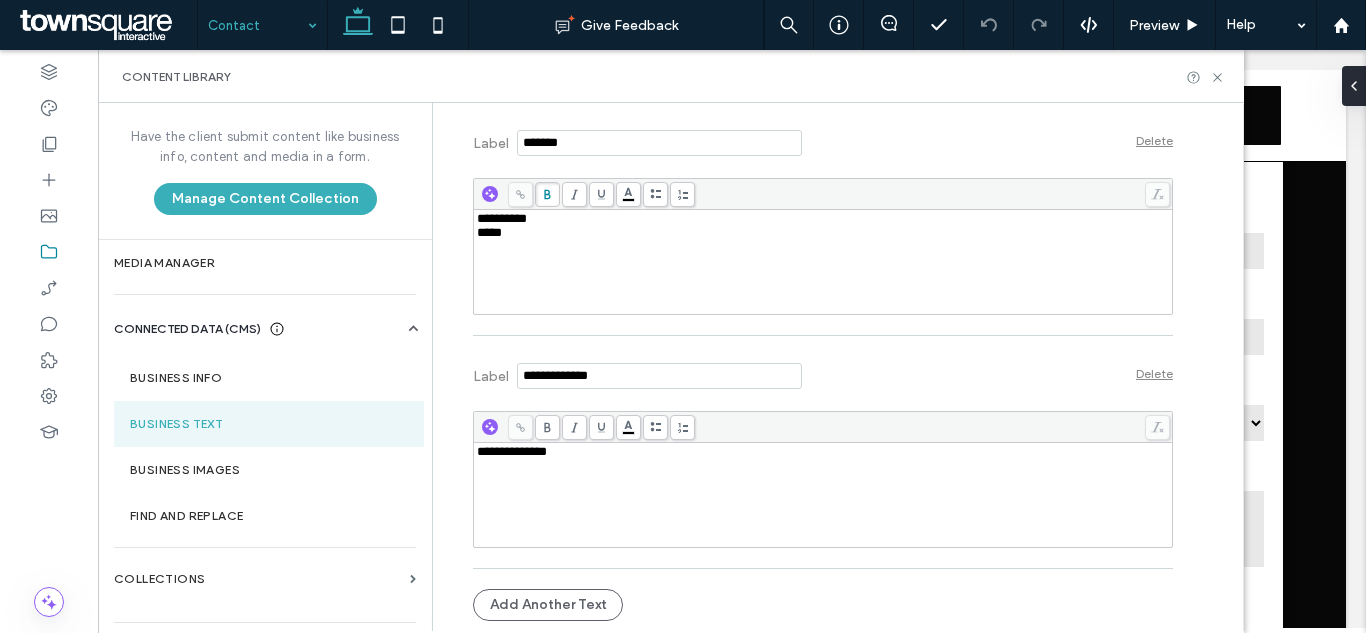 click on "**********" at bounding box center (823, 246) 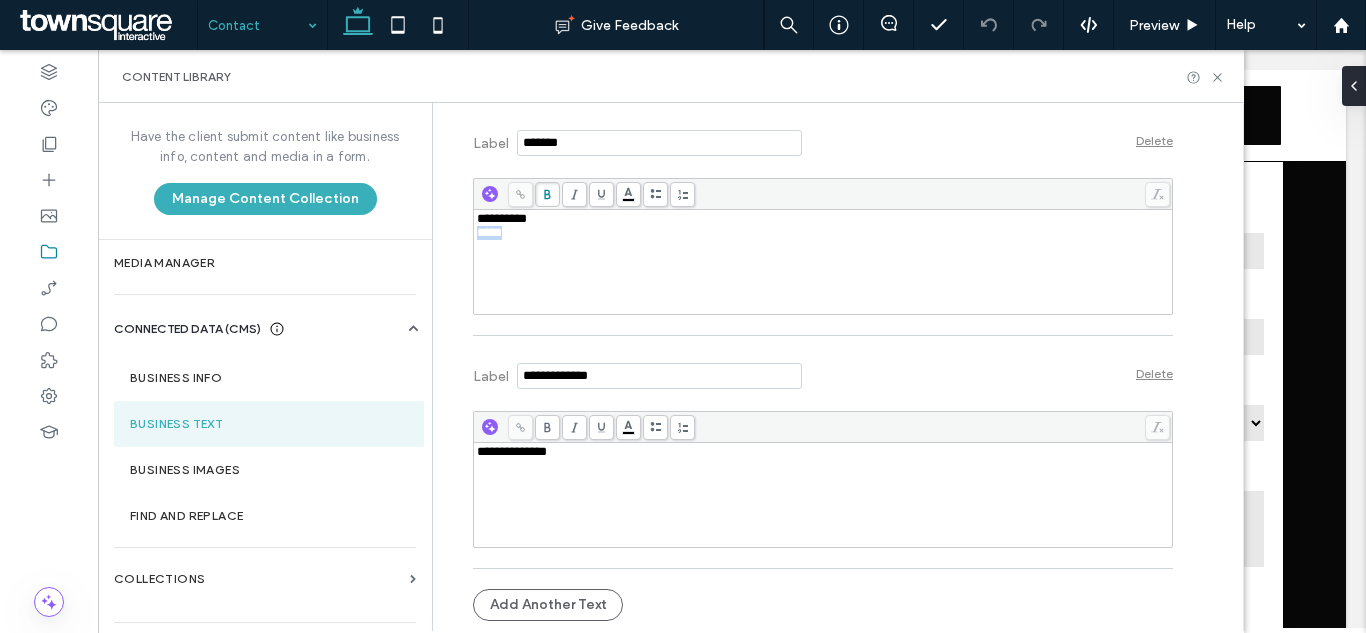 drag, startPoint x: 544, startPoint y: 229, endPoint x: 458, endPoint y: 229, distance: 86 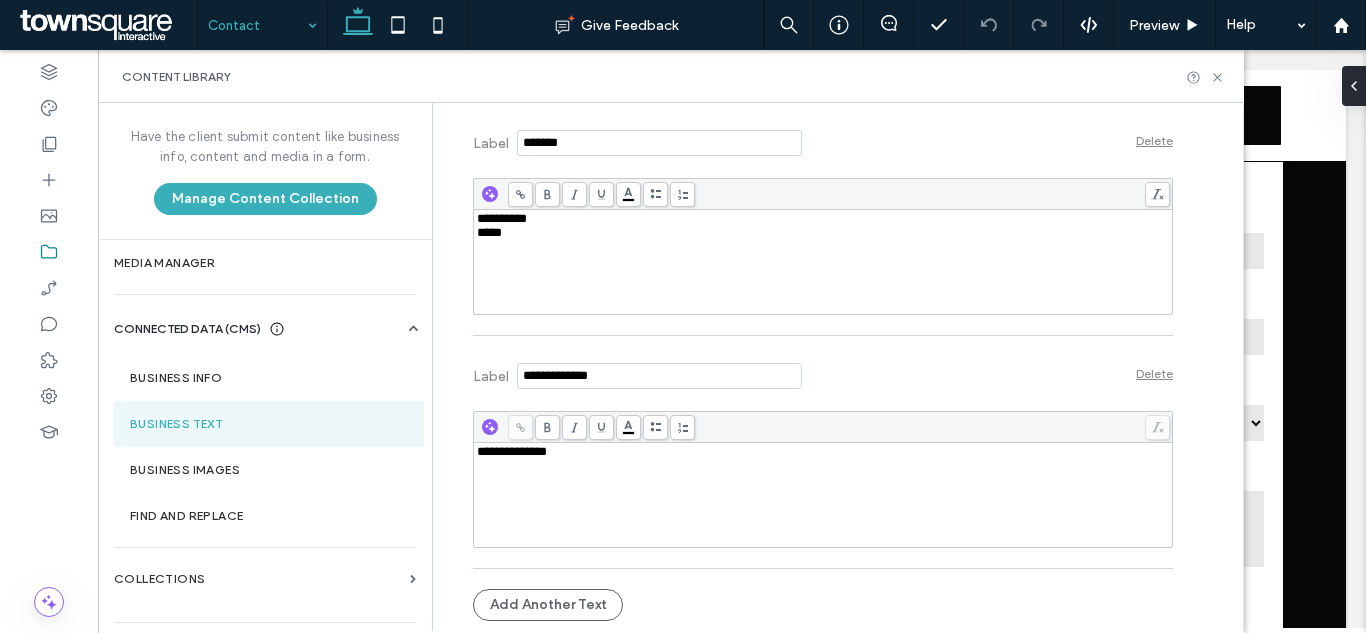 click on "**********" at bounding box center (823, 219) 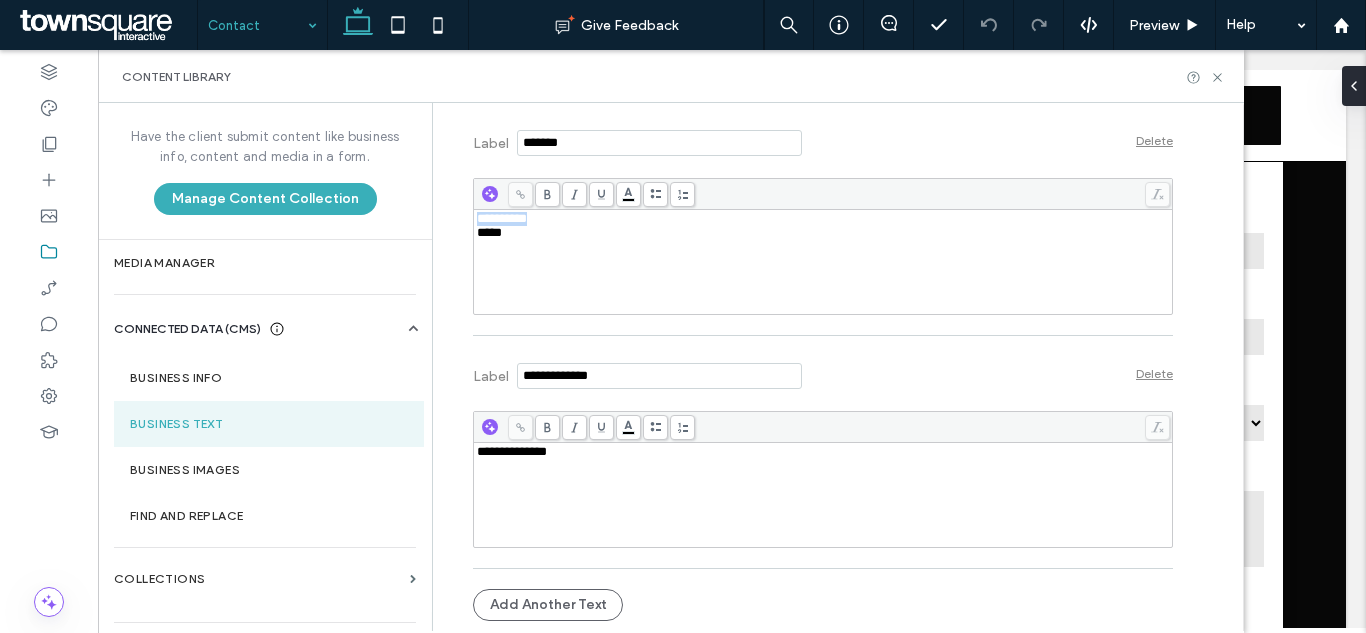 drag, startPoint x: 537, startPoint y: 219, endPoint x: 462, endPoint y: 223, distance: 75.10659 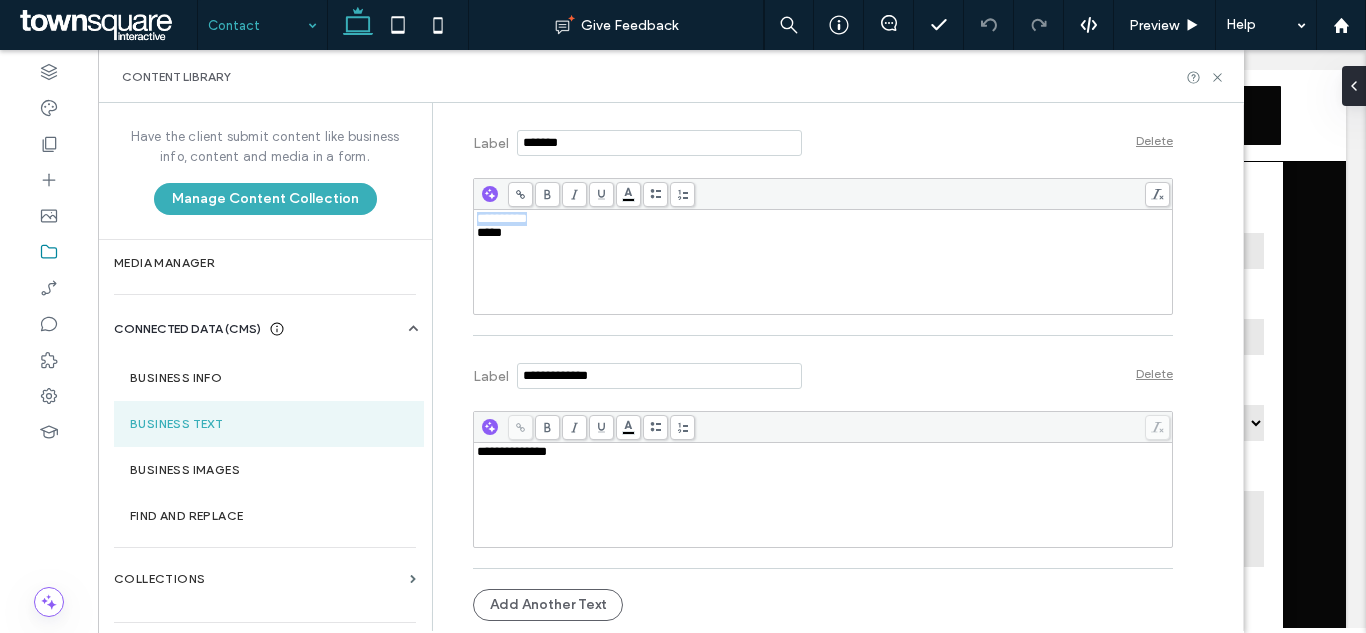 copy on "**********" 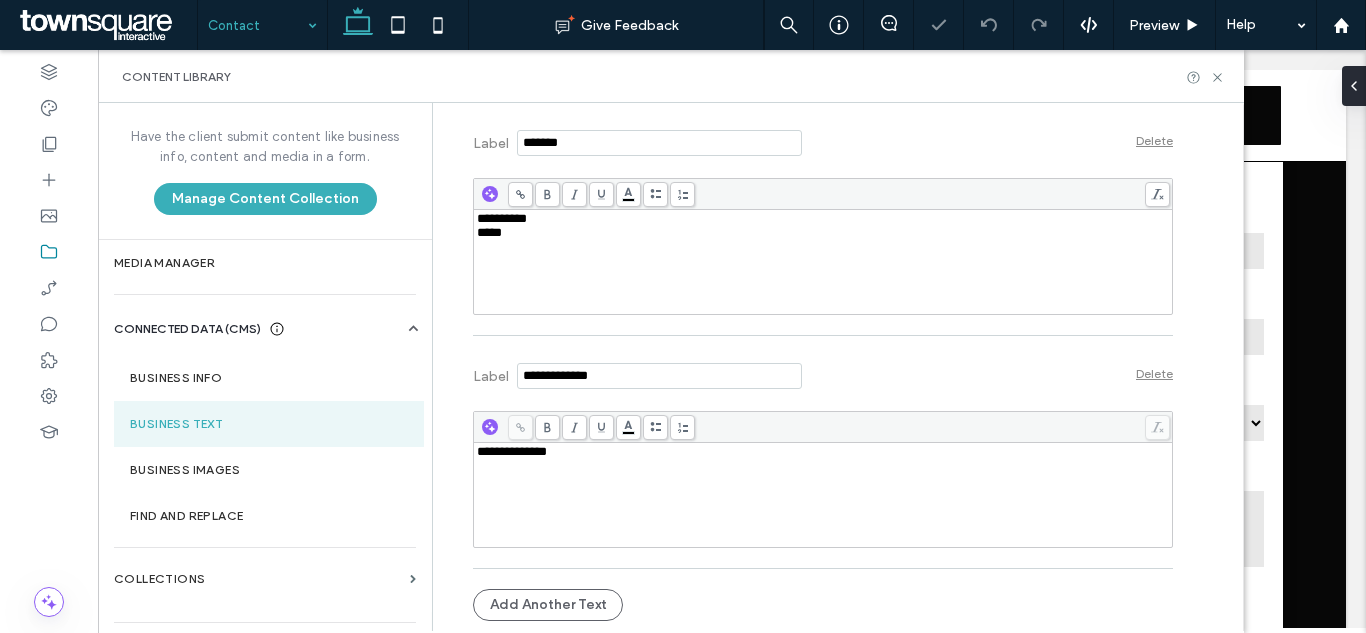 click on "**********" at bounding box center [823, 495] 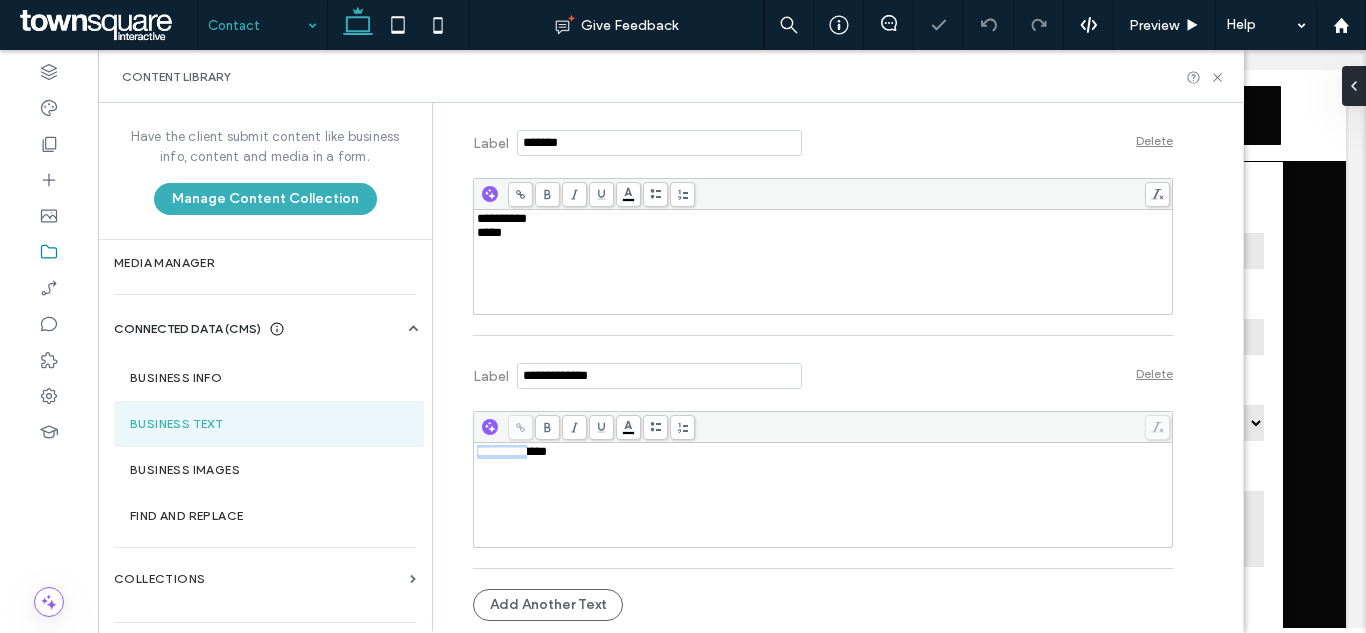 click on "**********" at bounding box center [823, 495] 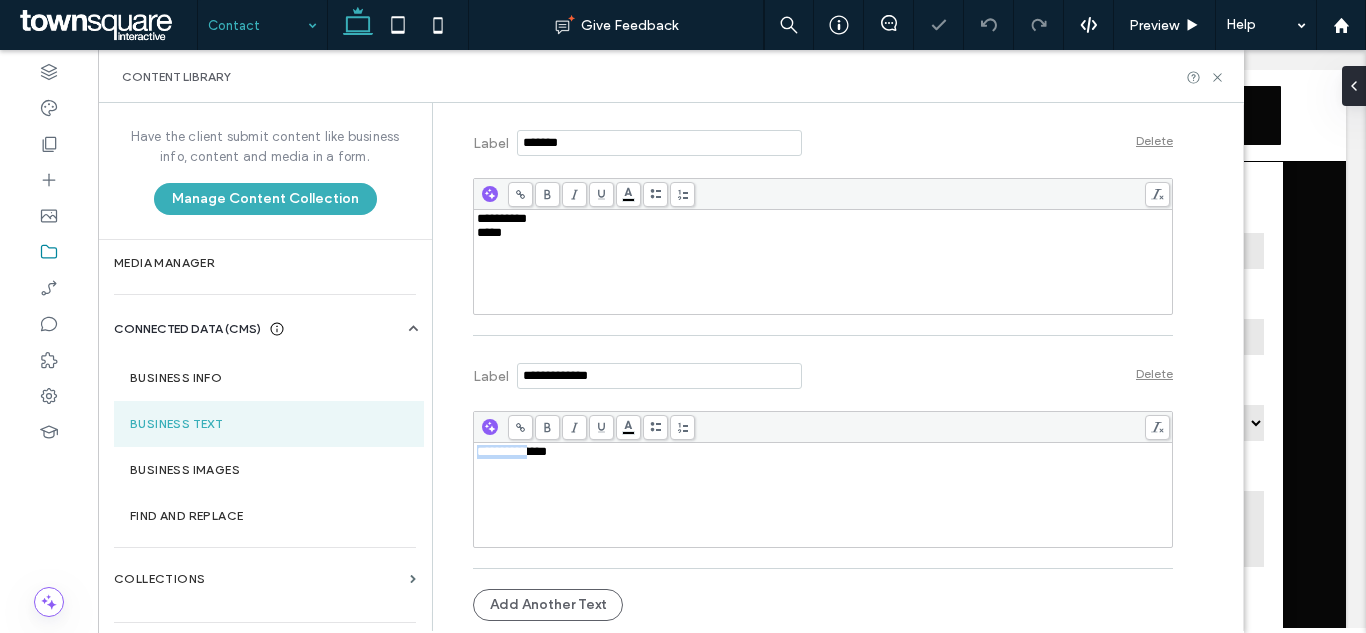 click on "**********" at bounding box center [823, 495] 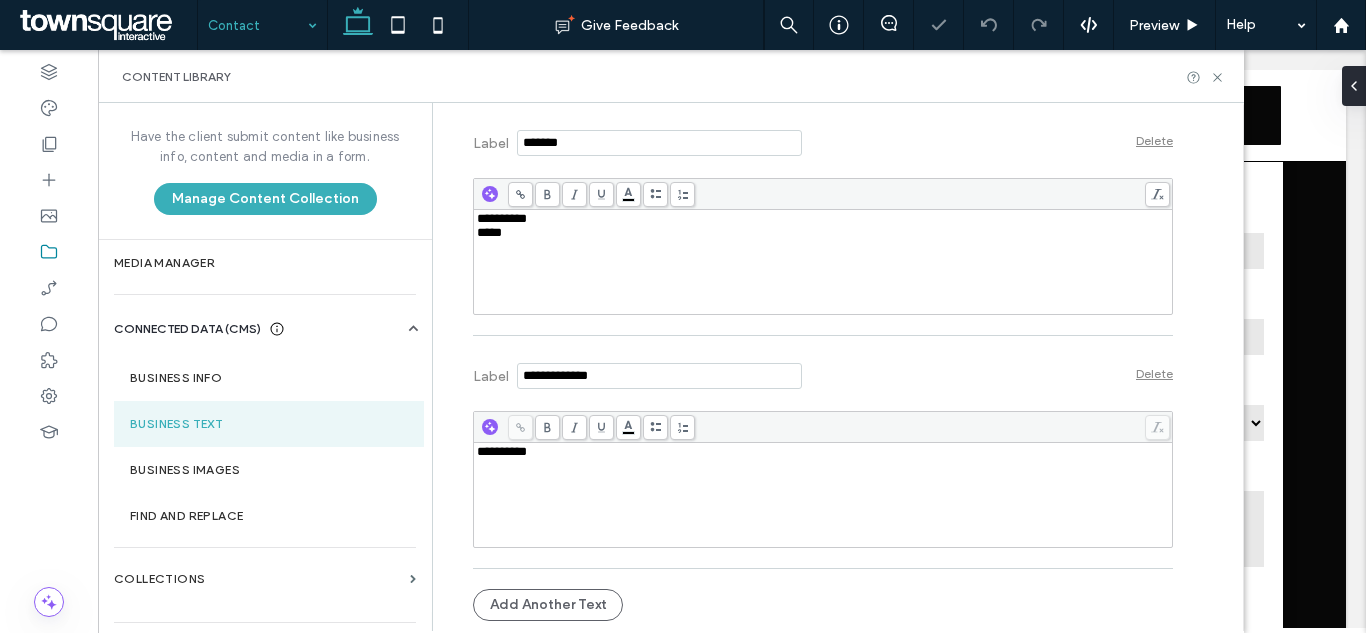 click on "**********" at bounding box center (808, -70) 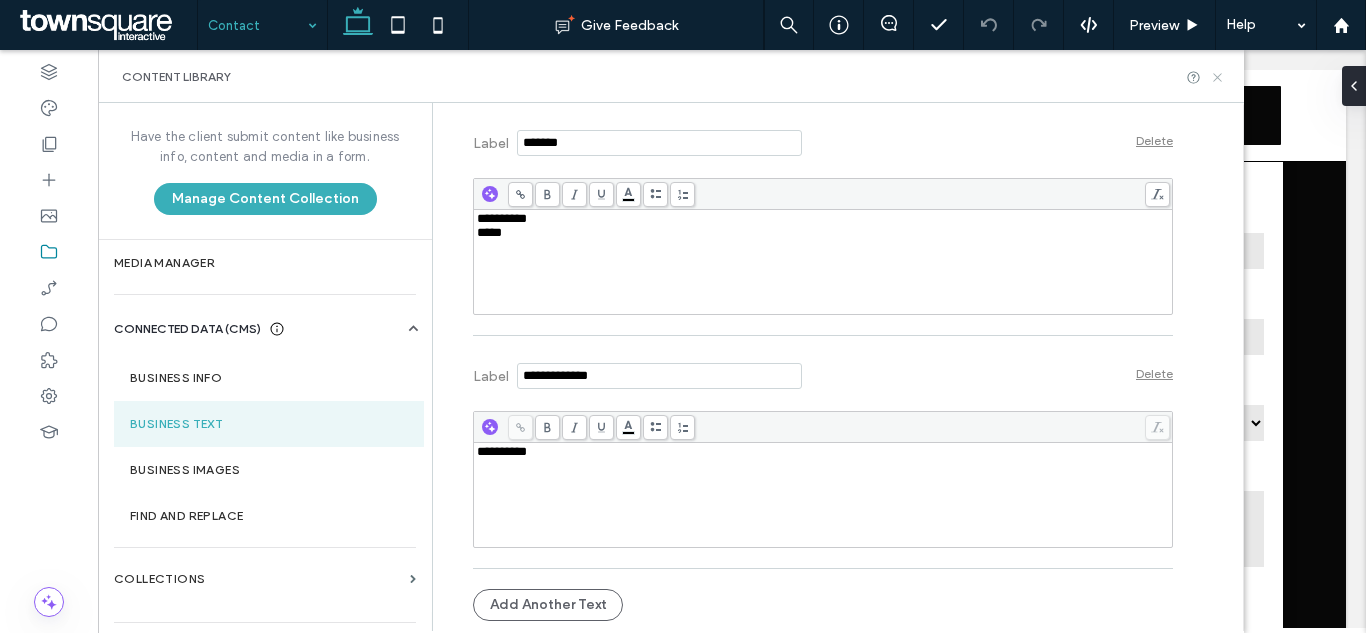 click 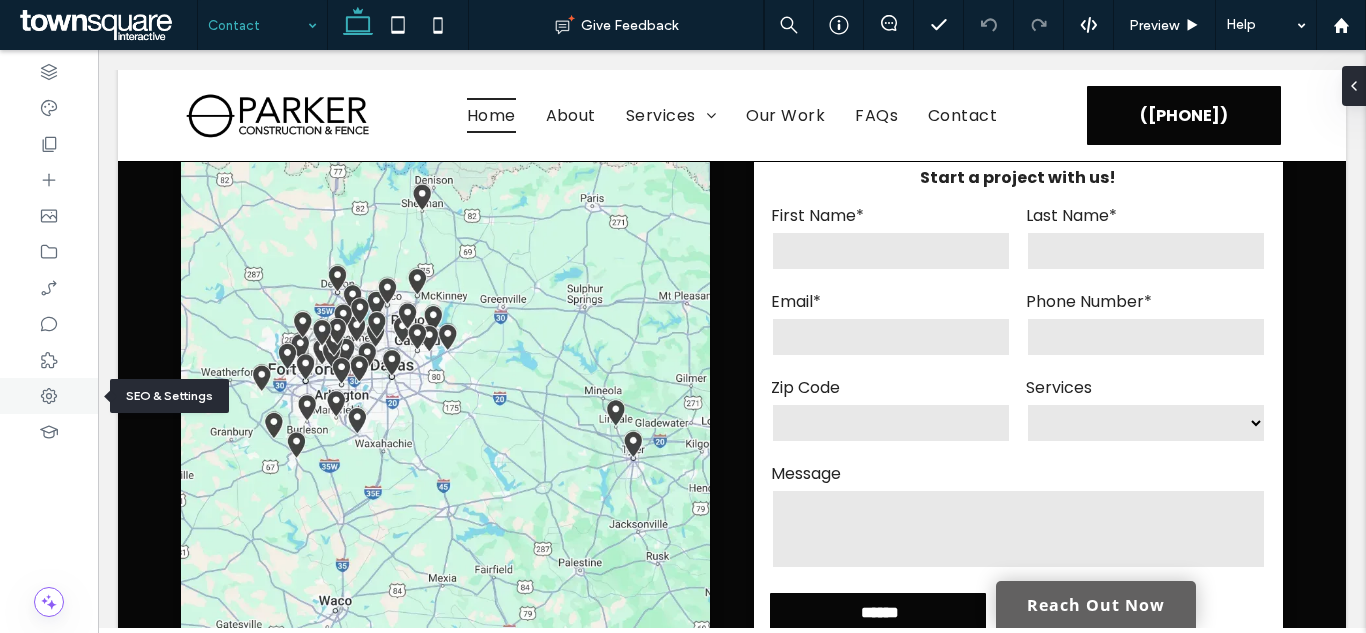 click at bounding box center [49, 396] 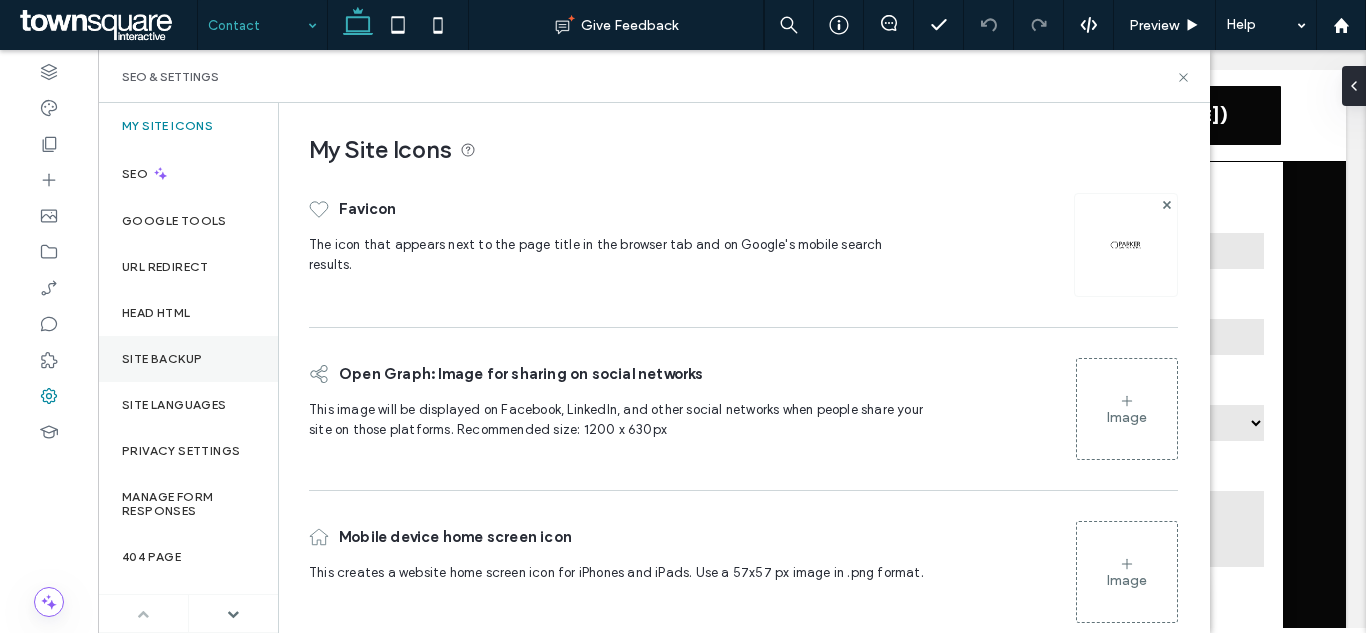 click on "Site Backup" at bounding box center [188, 359] 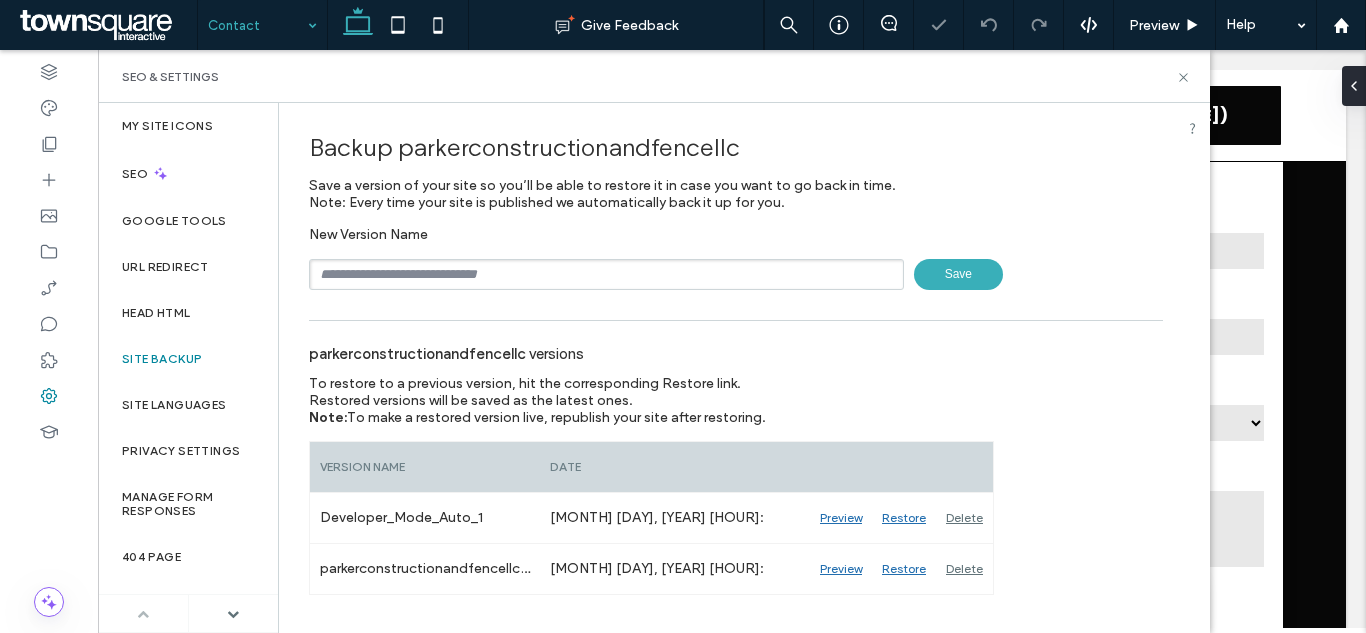 click at bounding box center (606, 274) 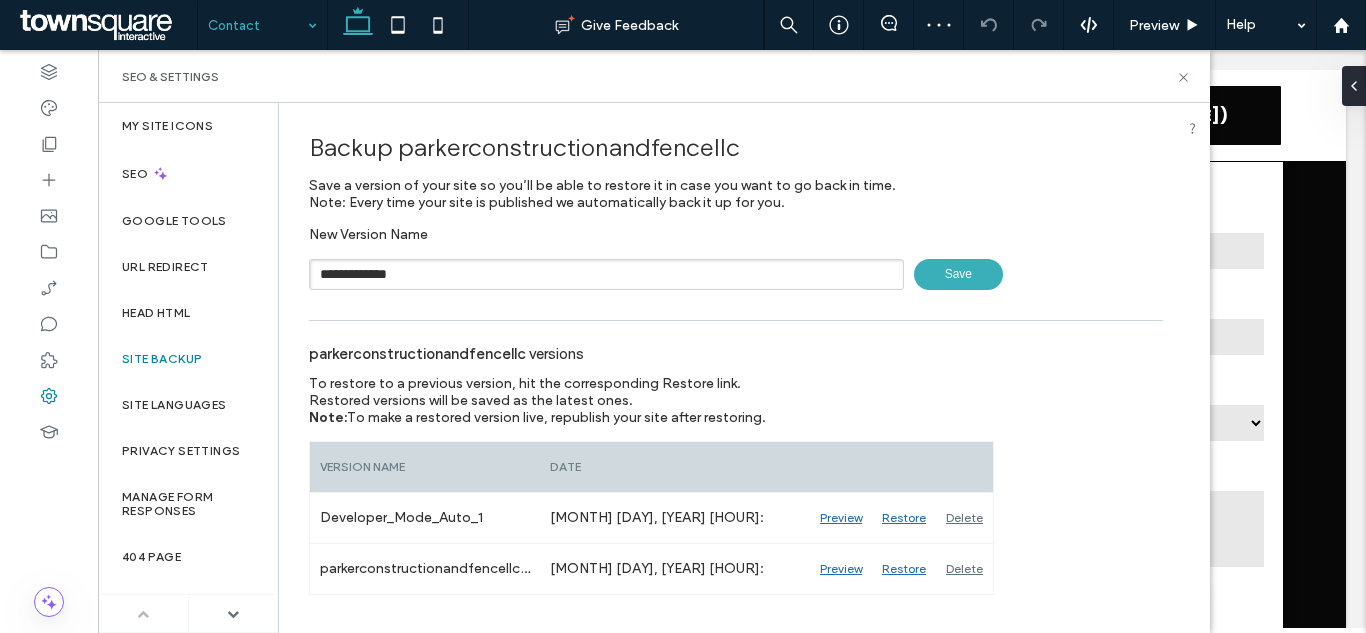 click on "Save" at bounding box center (958, 274) 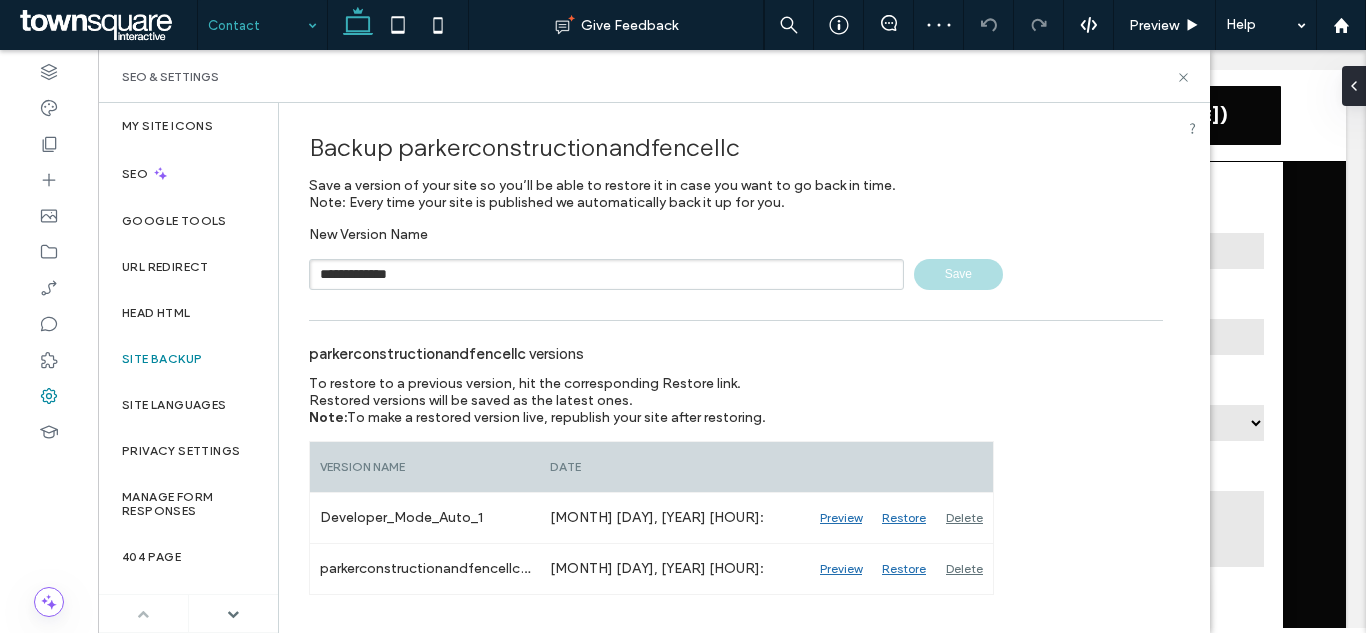 type 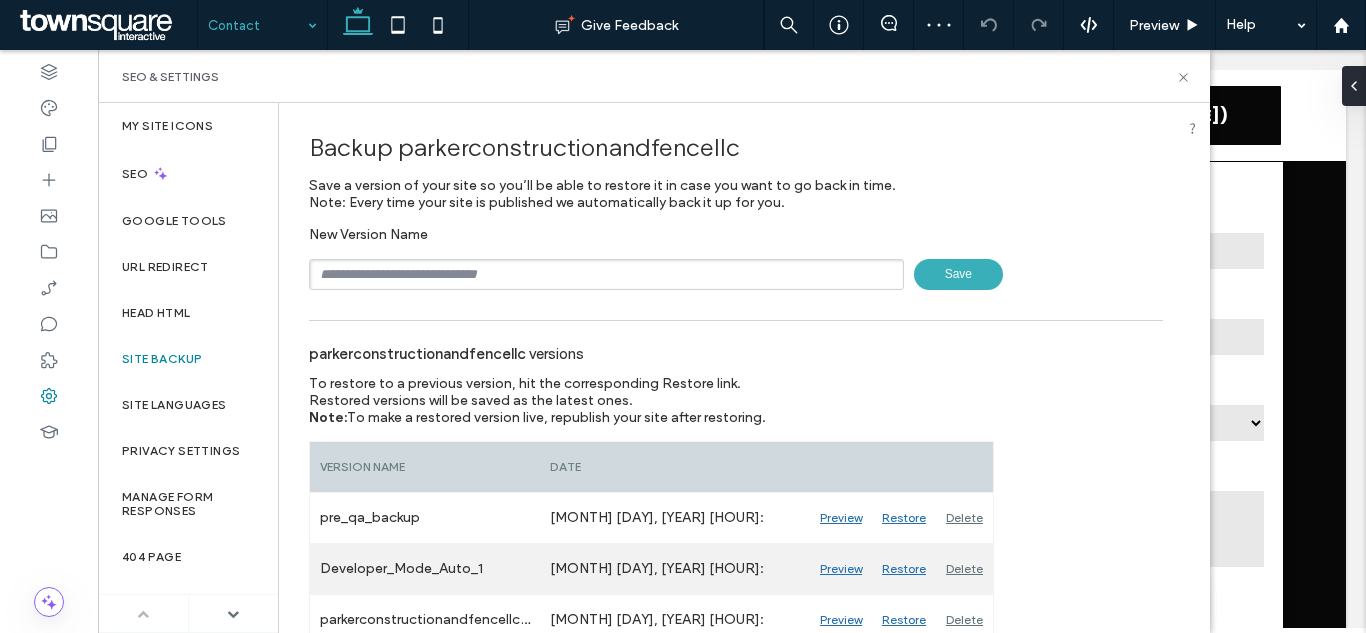 click on "Delete" at bounding box center (964, 569) 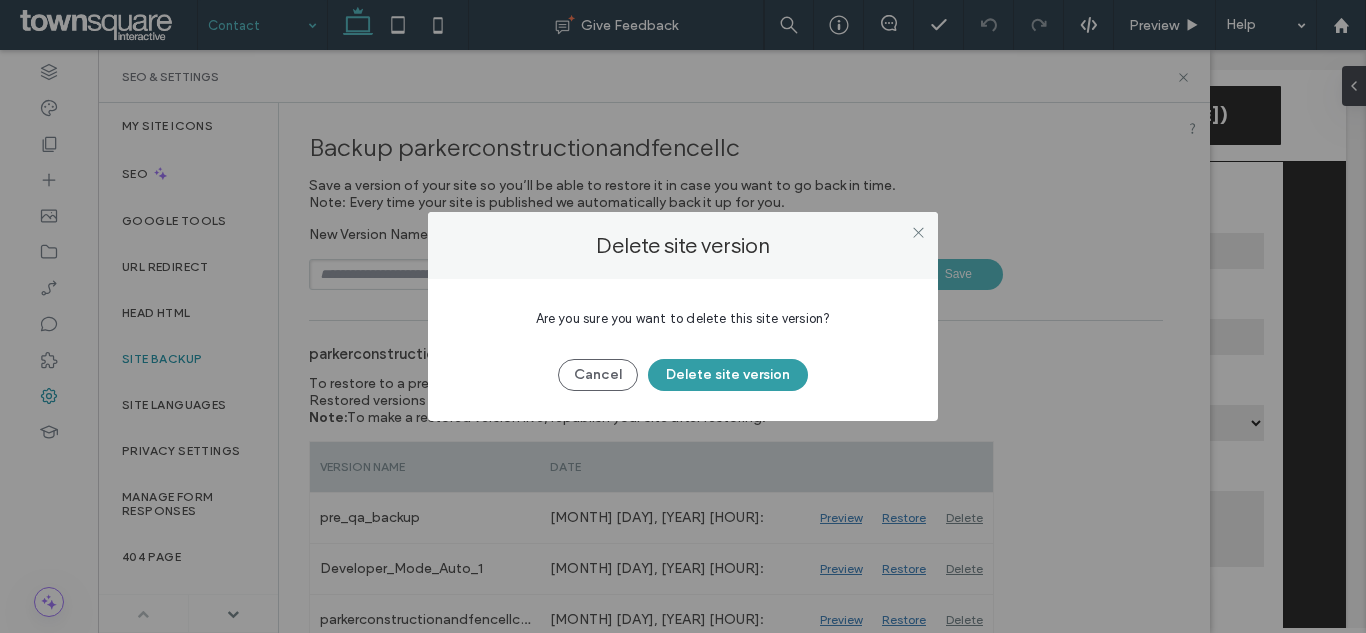 click on "Delete site version" at bounding box center (728, 375) 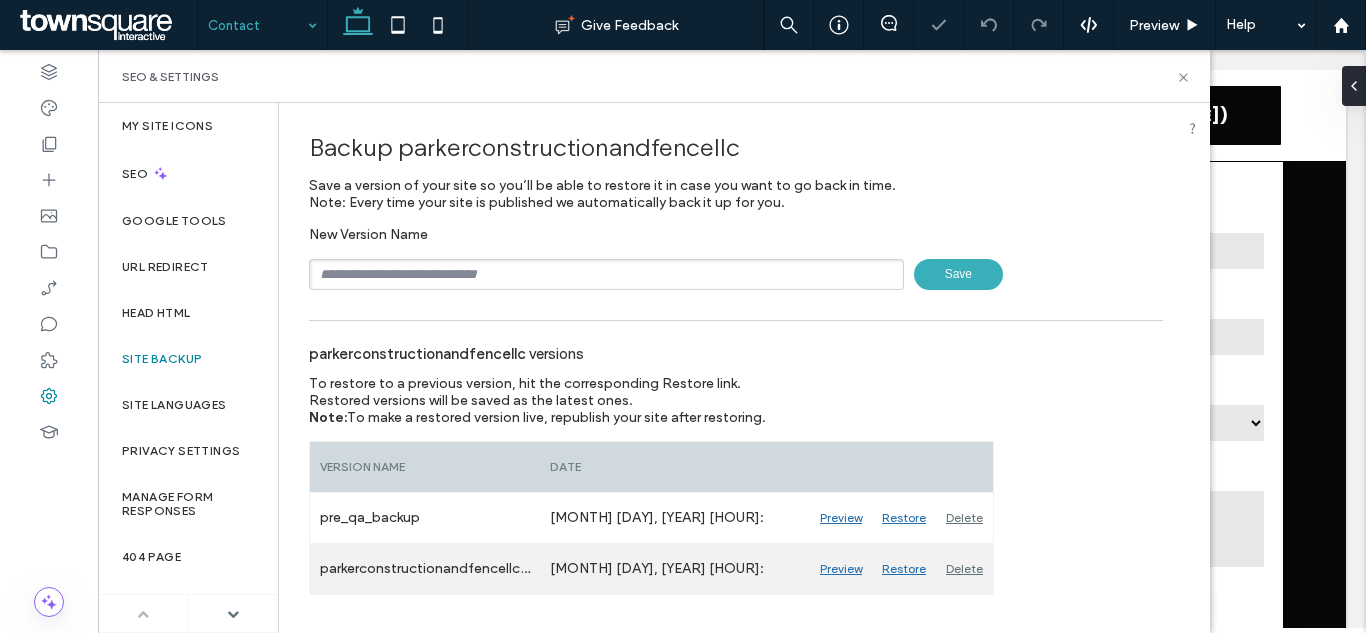 click on "Delete" at bounding box center [964, 569] 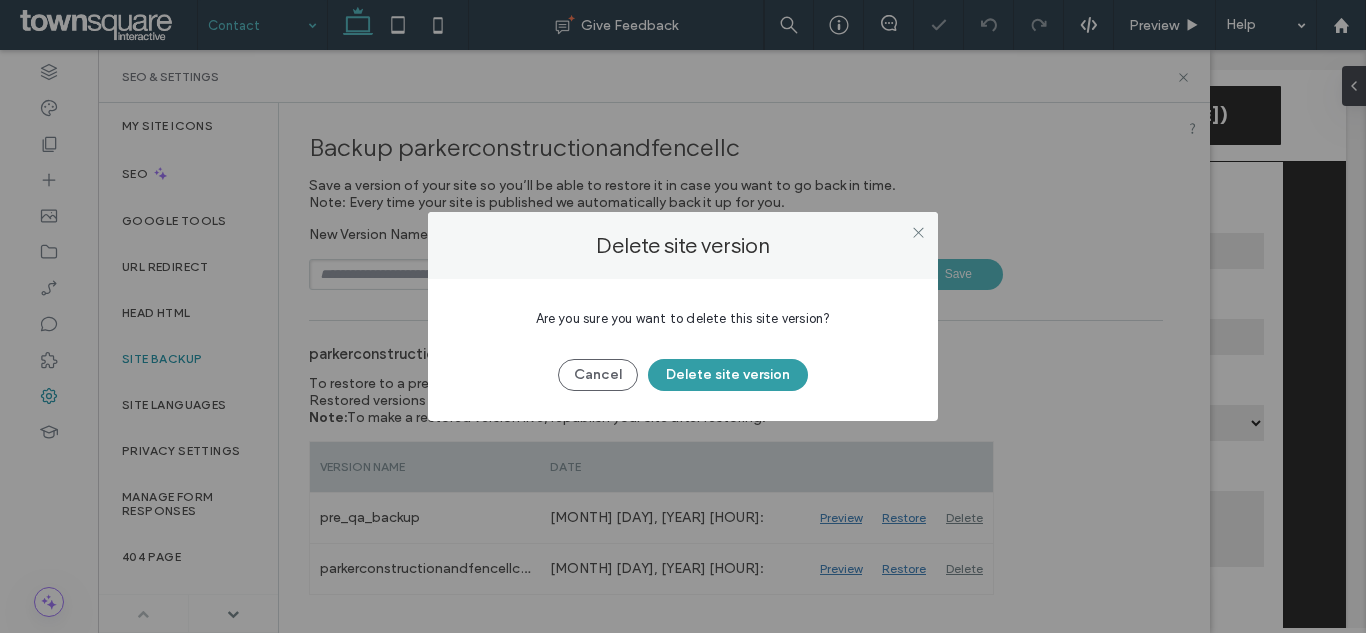 click on "Delete site version" at bounding box center (728, 375) 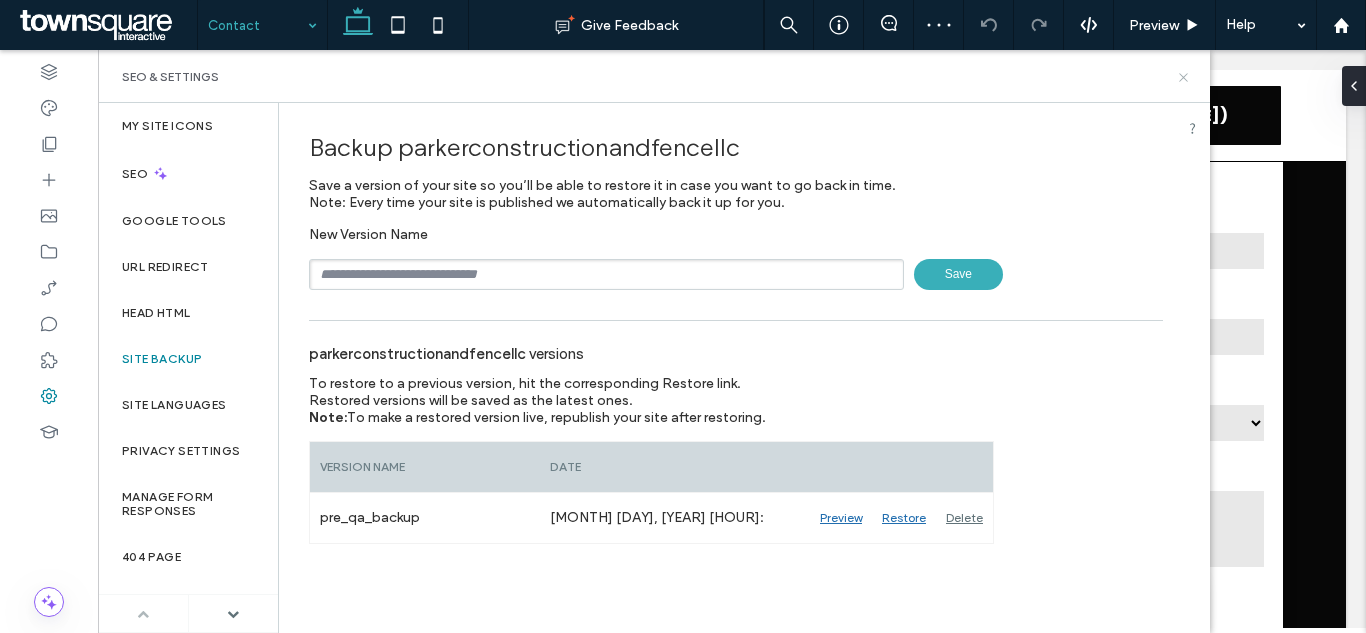 click 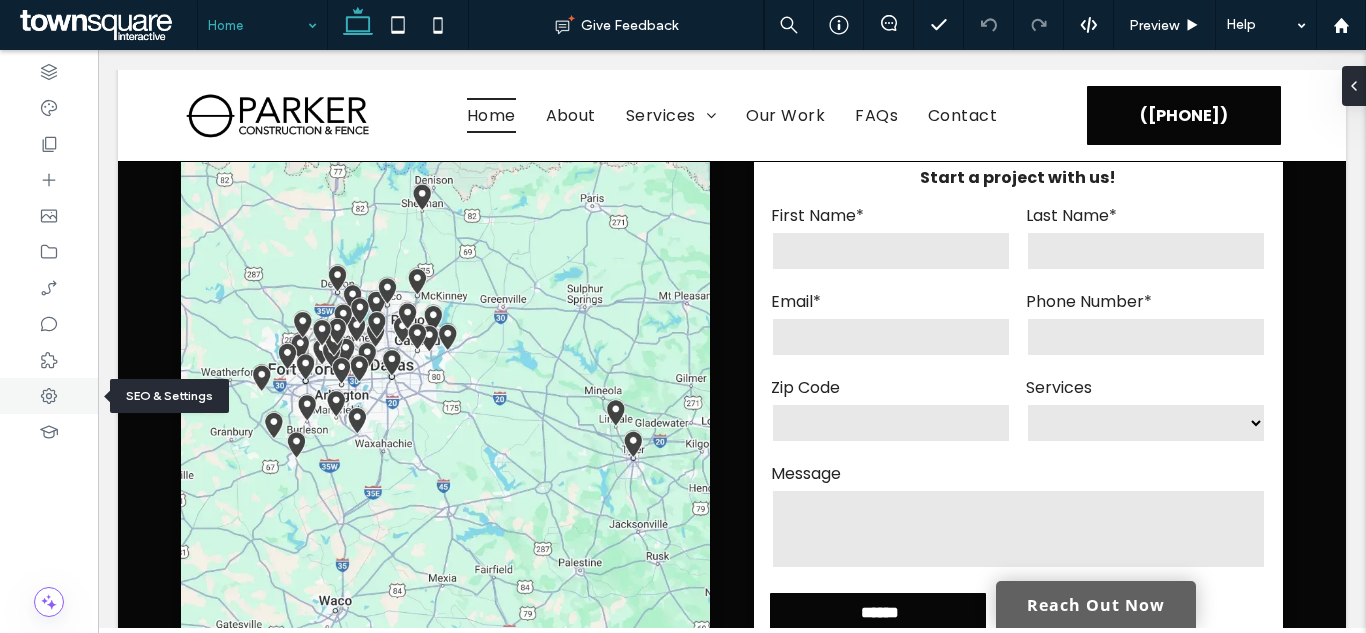 click 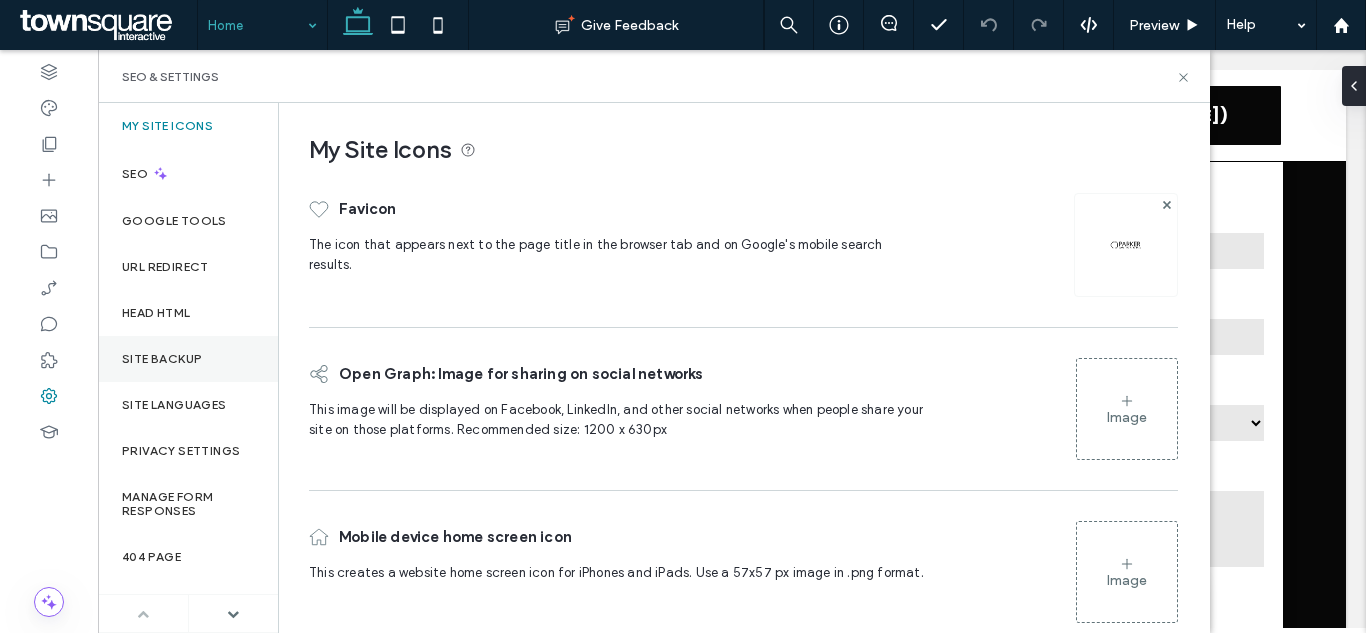 click on "Site Backup" at bounding box center [188, 359] 